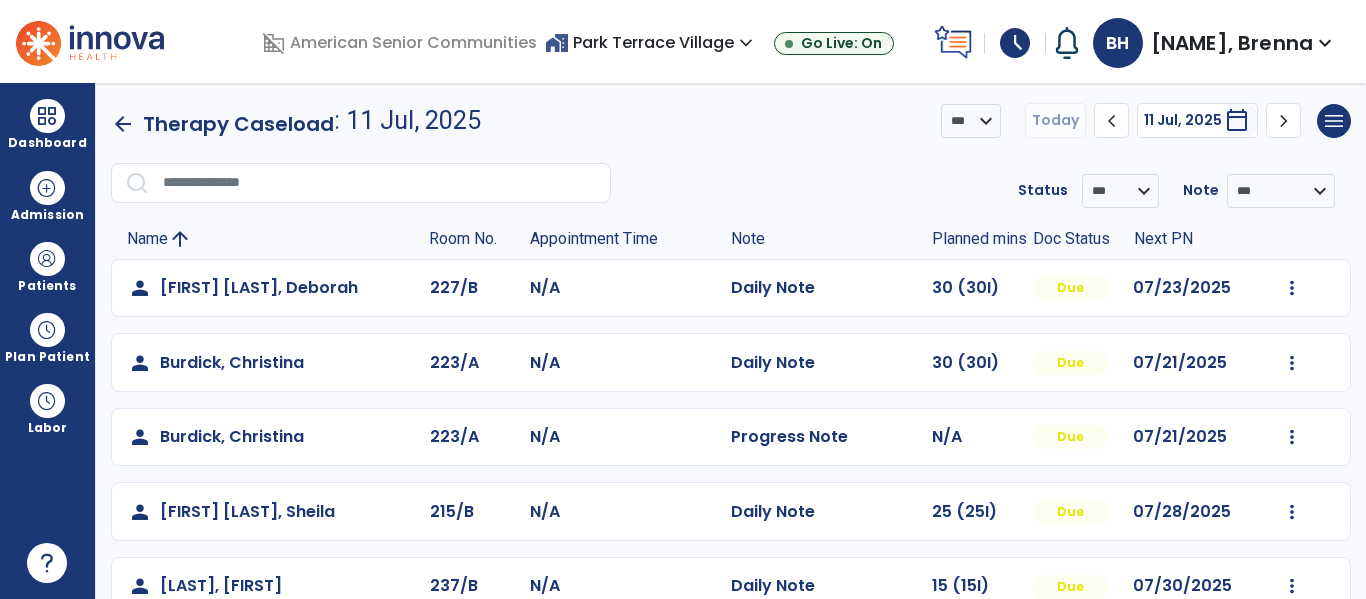 scroll, scrollTop: 0, scrollLeft: 0, axis: both 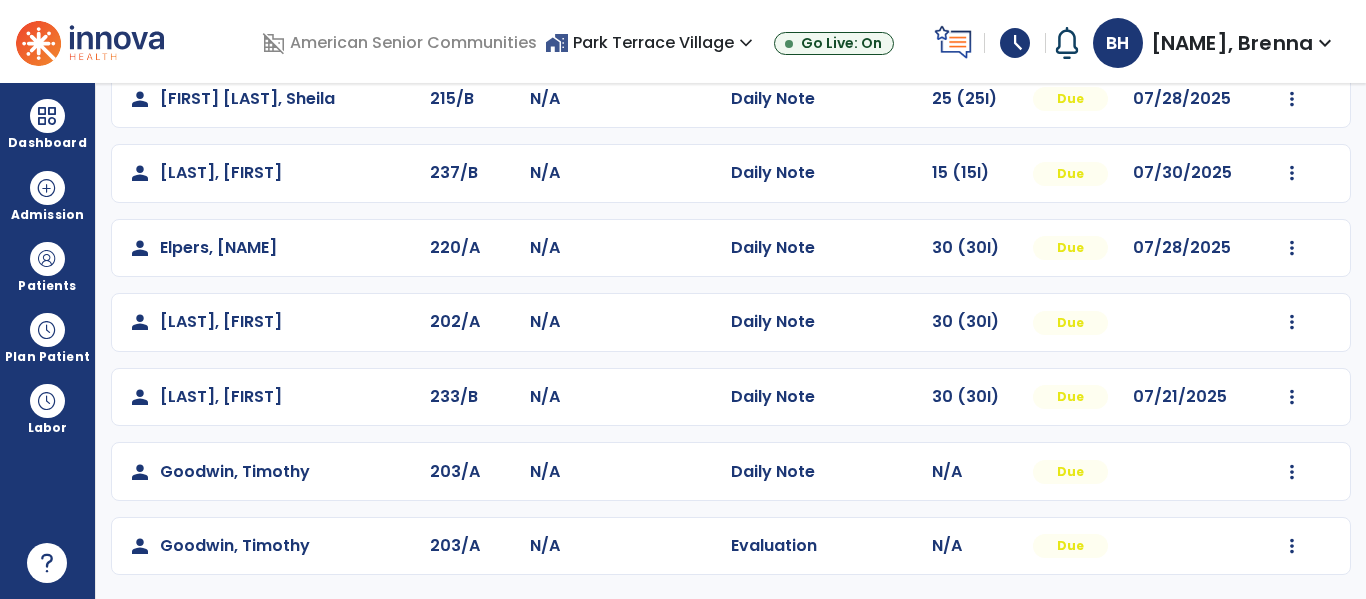 click on "Mark Visit As Complete   Reset Note   Open Document   G + C Mins" 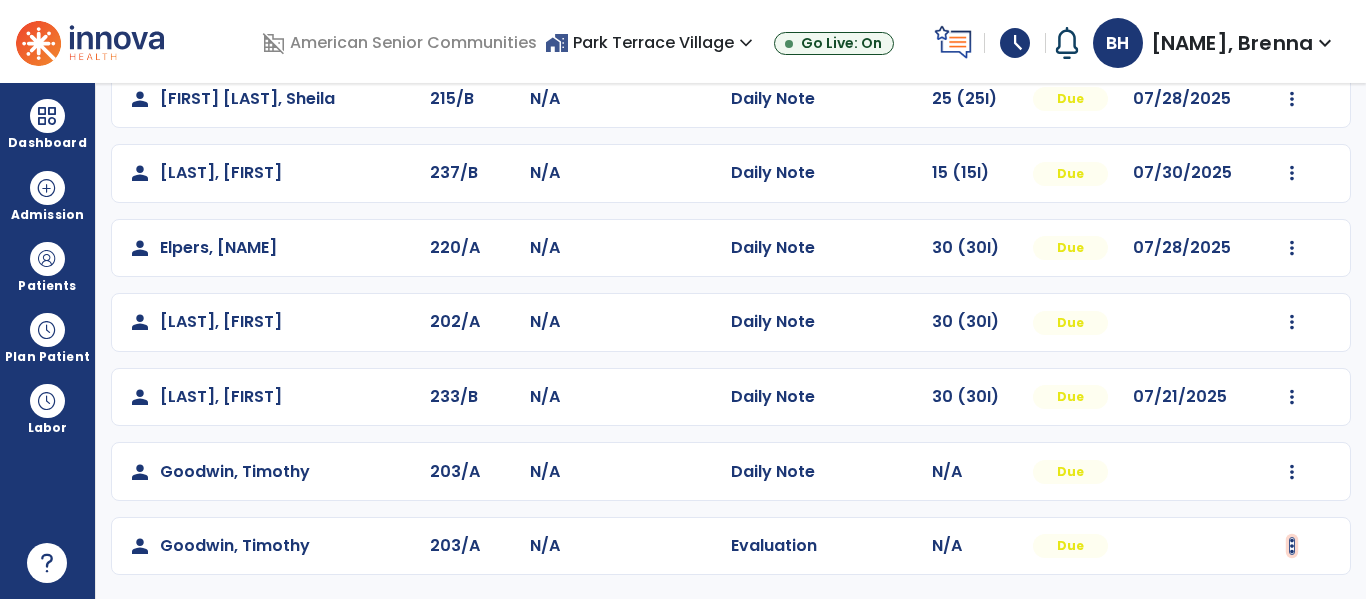 click at bounding box center (1292, -125) 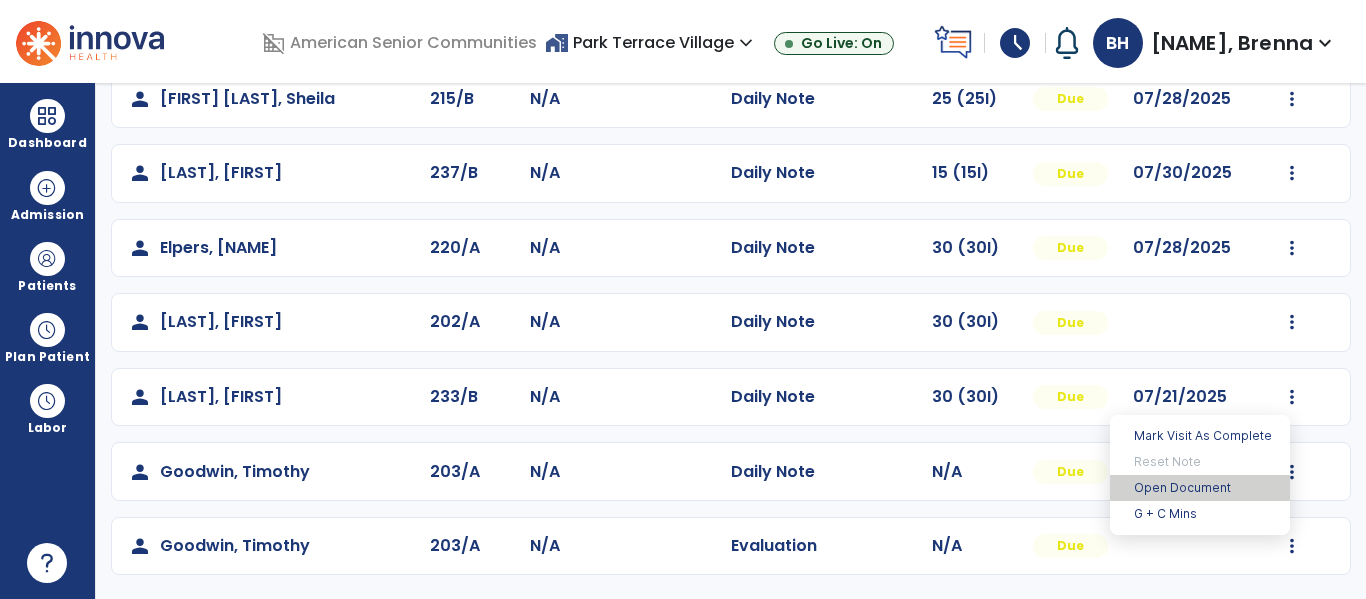 click on "Open Document" at bounding box center [1200, 488] 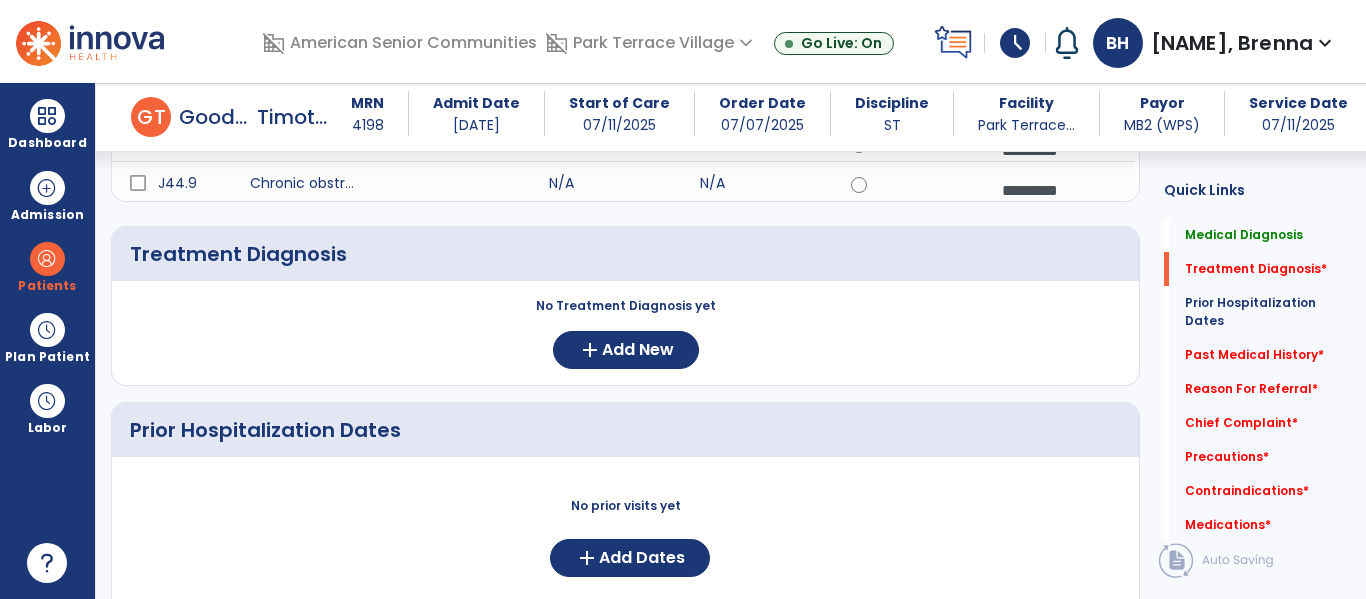 scroll, scrollTop: 403, scrollLeft: 0, axis: vertical 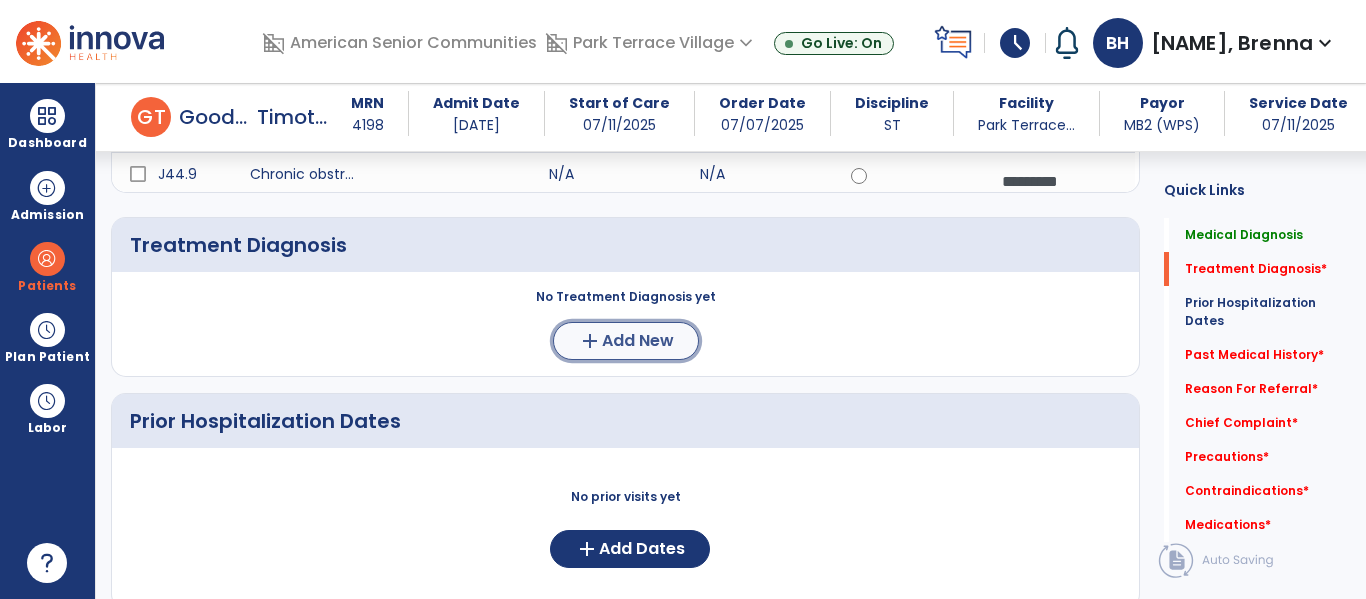 click on "add  Add New" 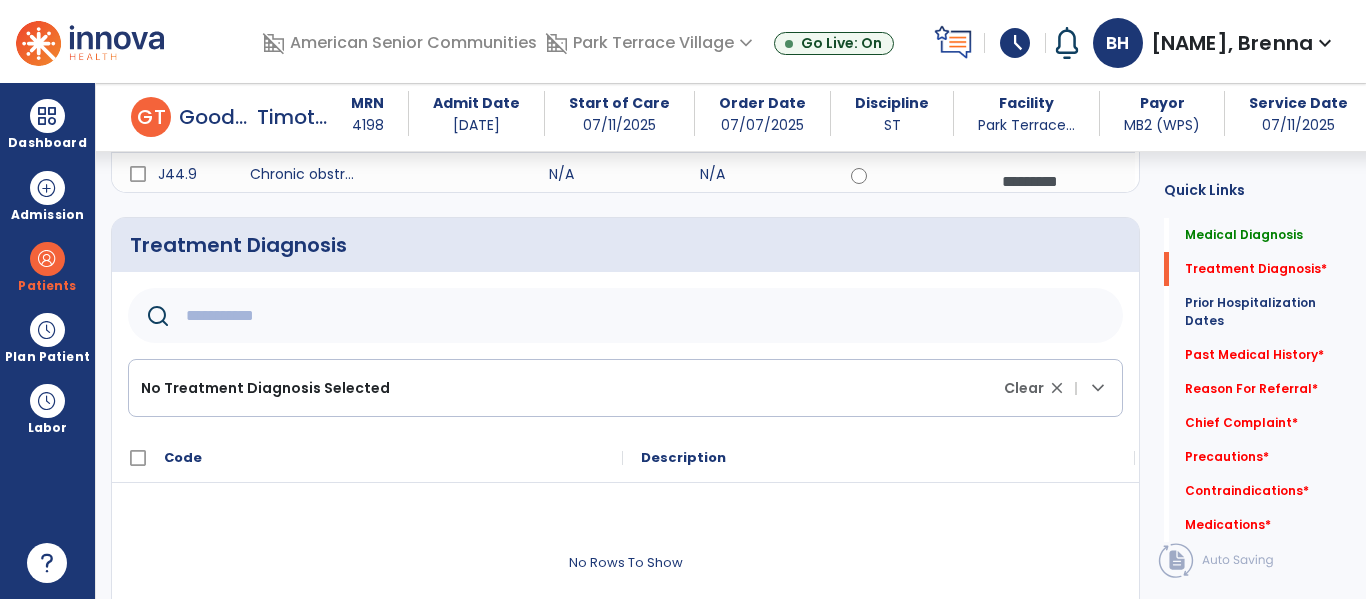 click 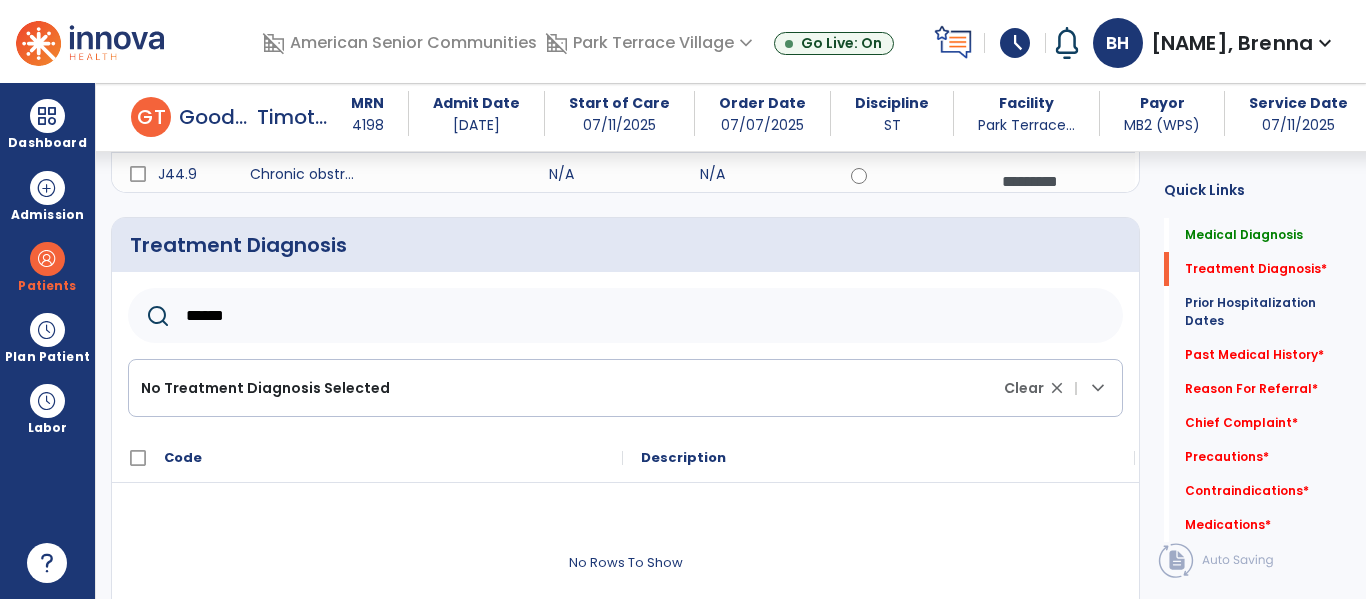 type on "******" 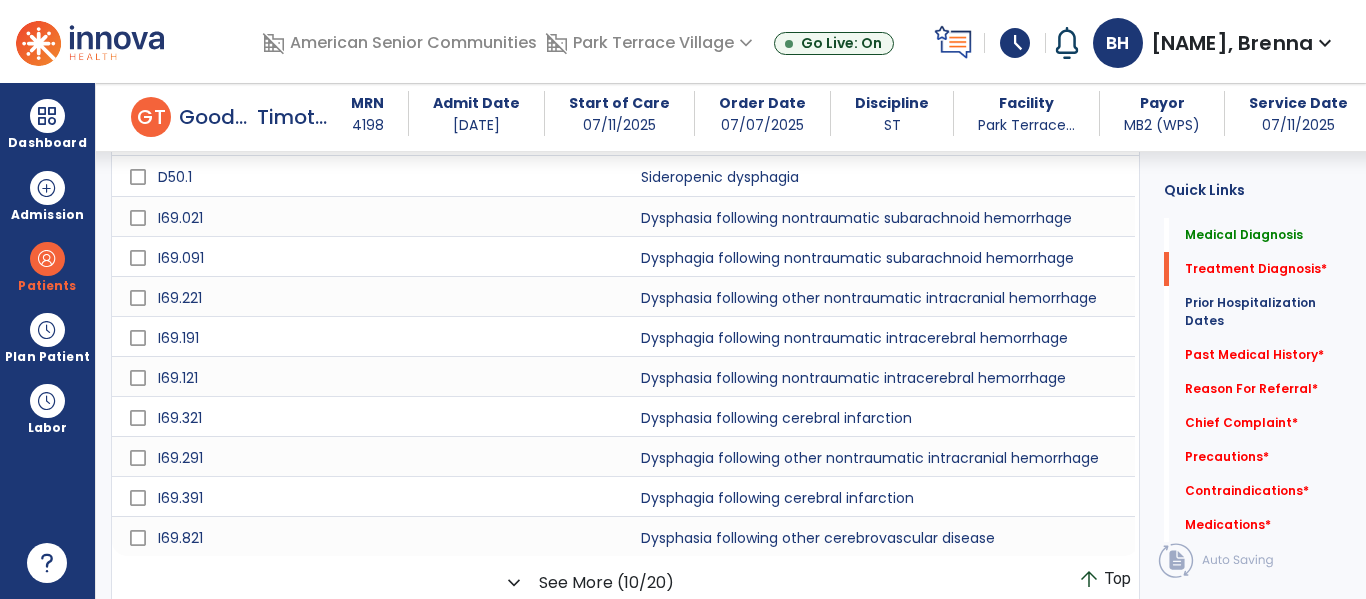scroll, scrollTop: 733, scrollLeft: 0, axis: vertical 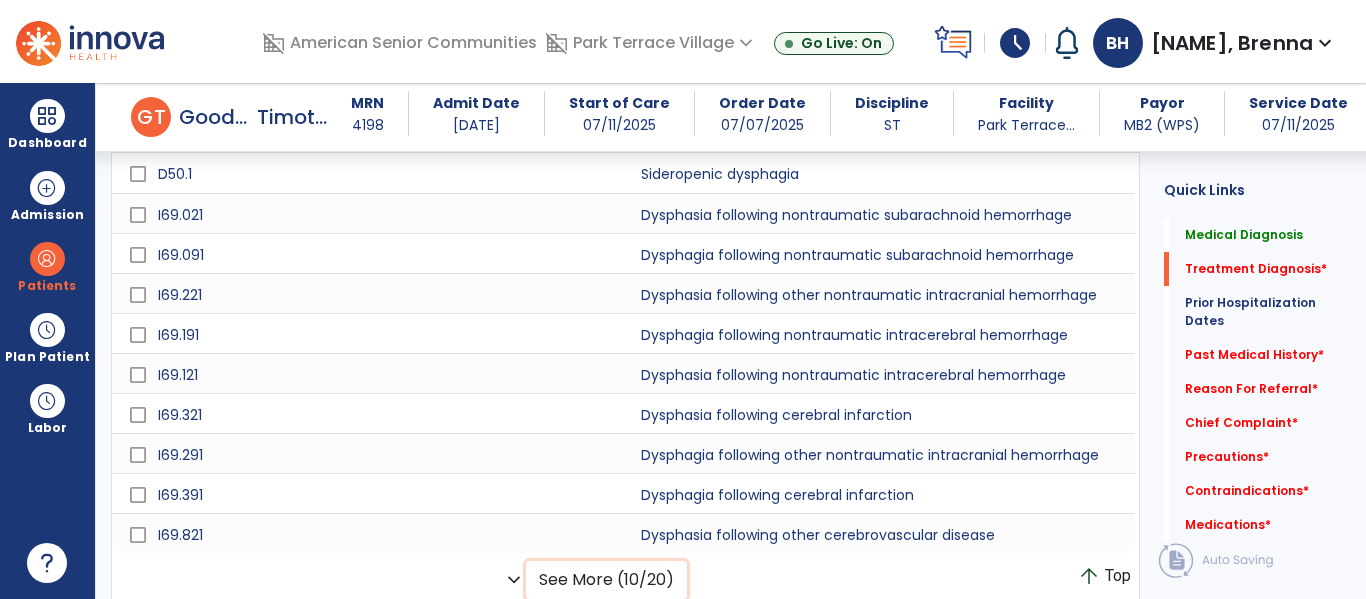 click on "See More (10/20)" 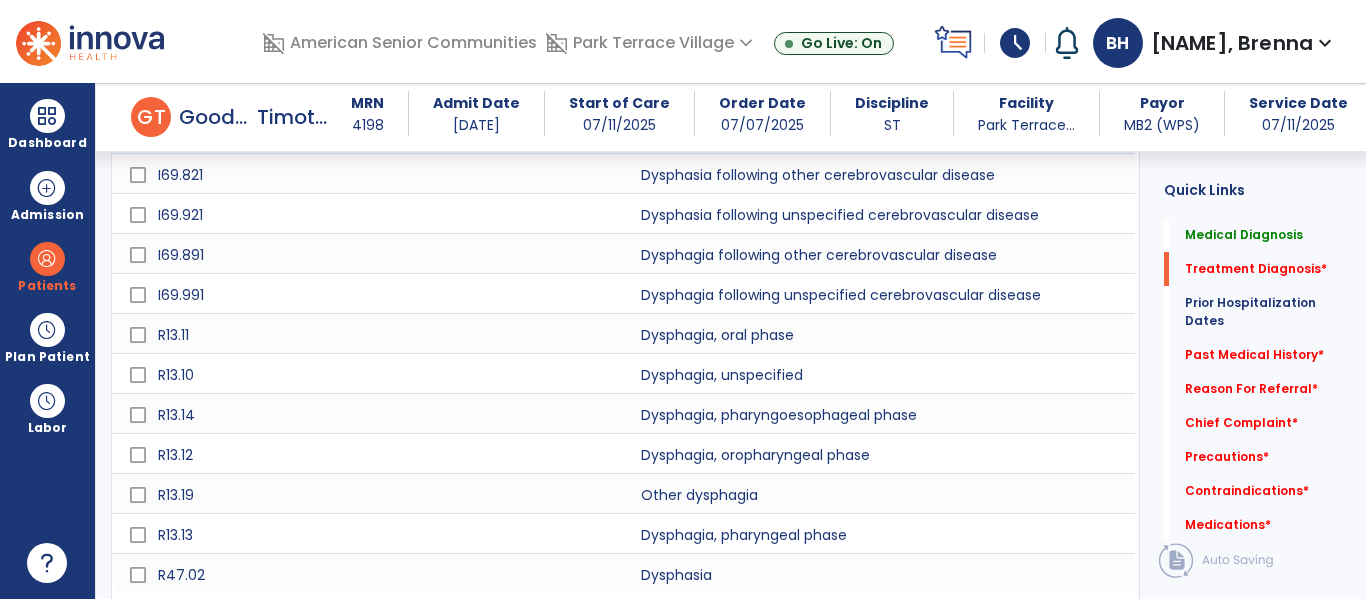 scroll, scrollTop: 1097, scrollLeft: 0, axis: vertical 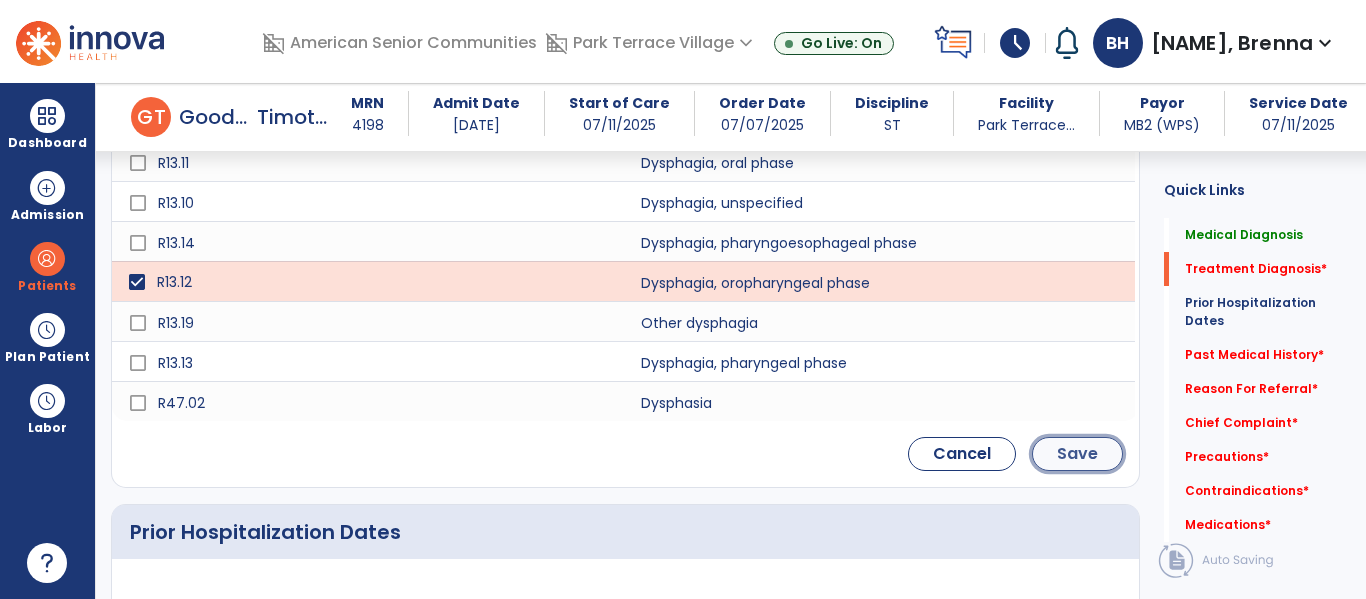 click on "Save" 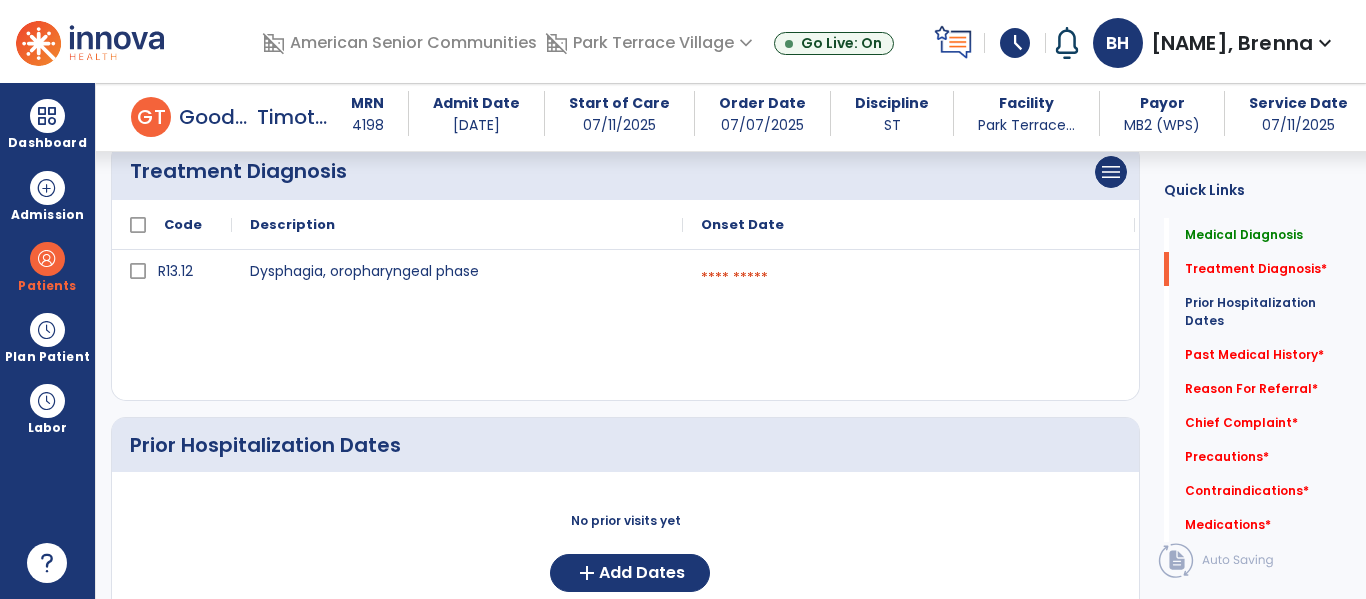 scroll, scrollTop: 475, scrollLeft: 0, axis: vertical 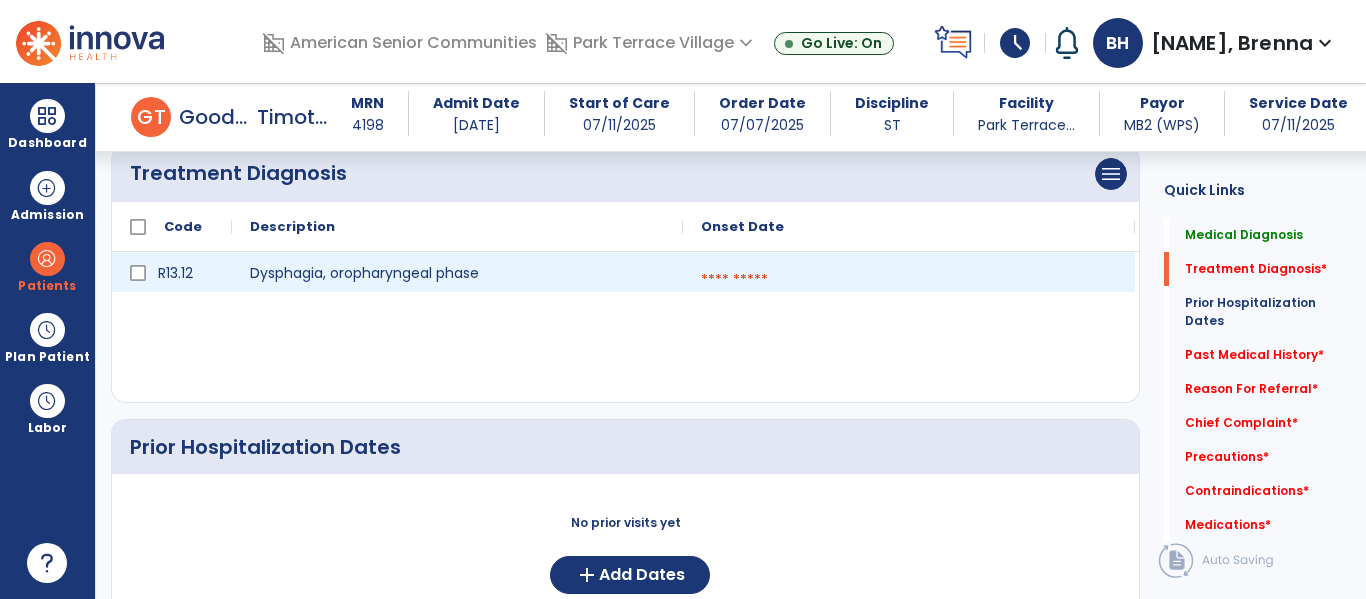click at bounding box center [909, 280] 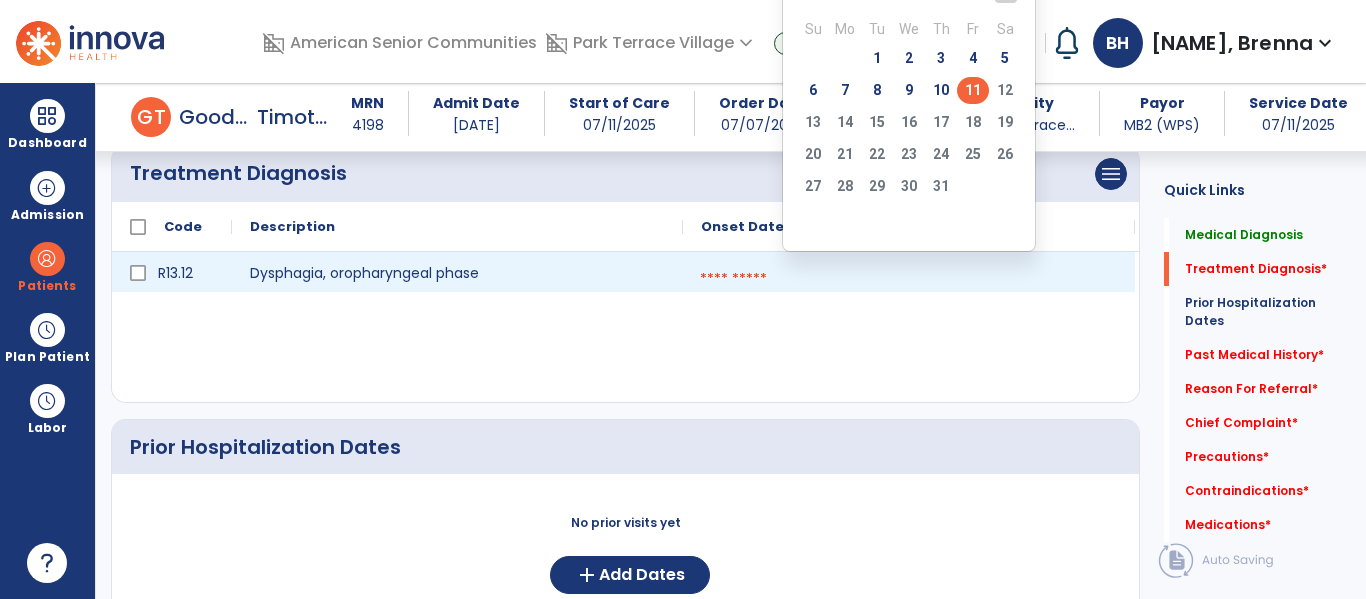 click at bounding box center (909, 279) 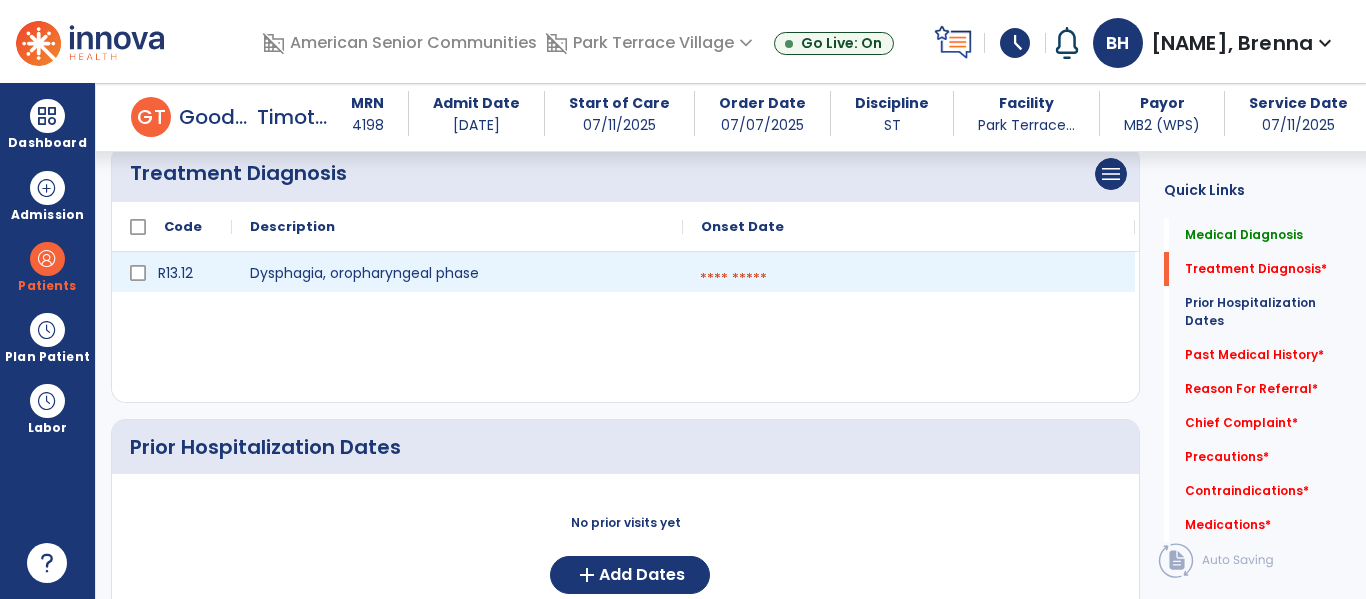 click at bounding box center (909, 279) 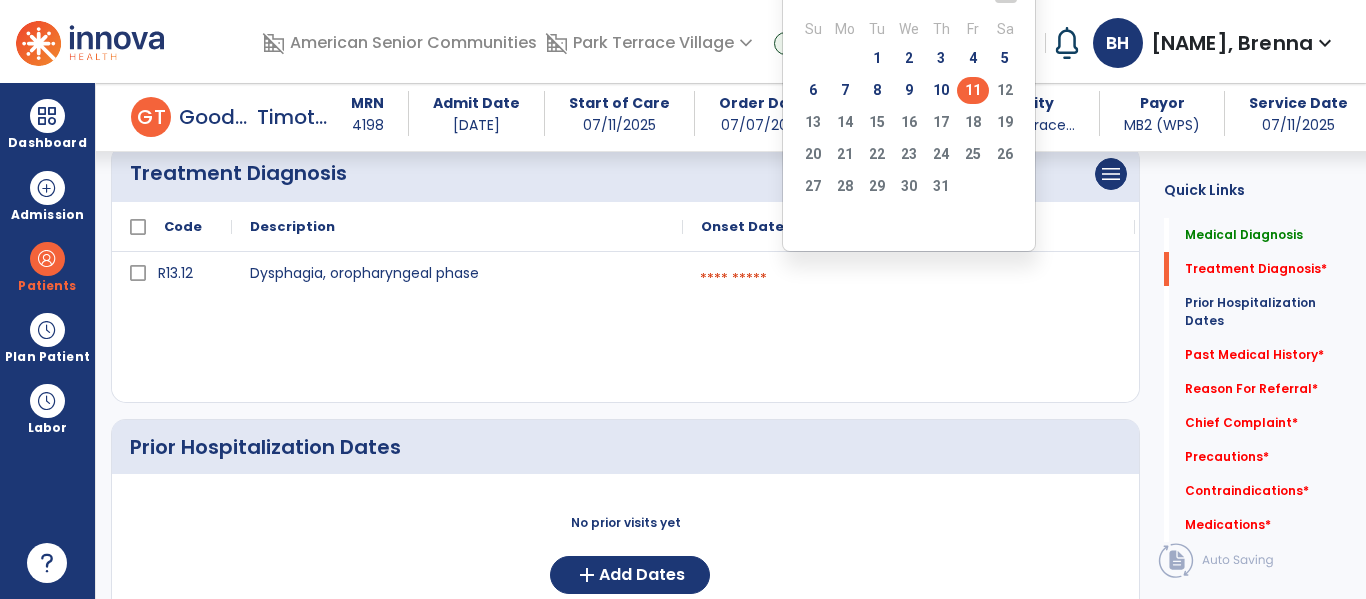 click on "11" 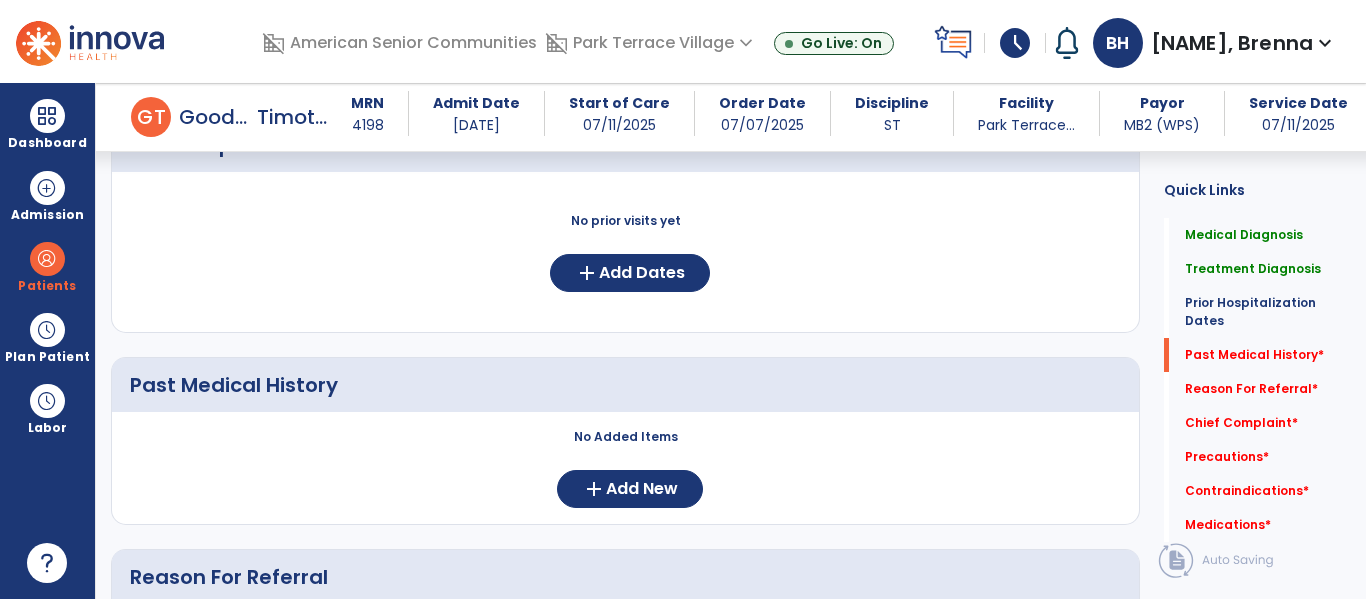 scroll, scrollTop: 875, scrollLeft: 0, axis: vertical 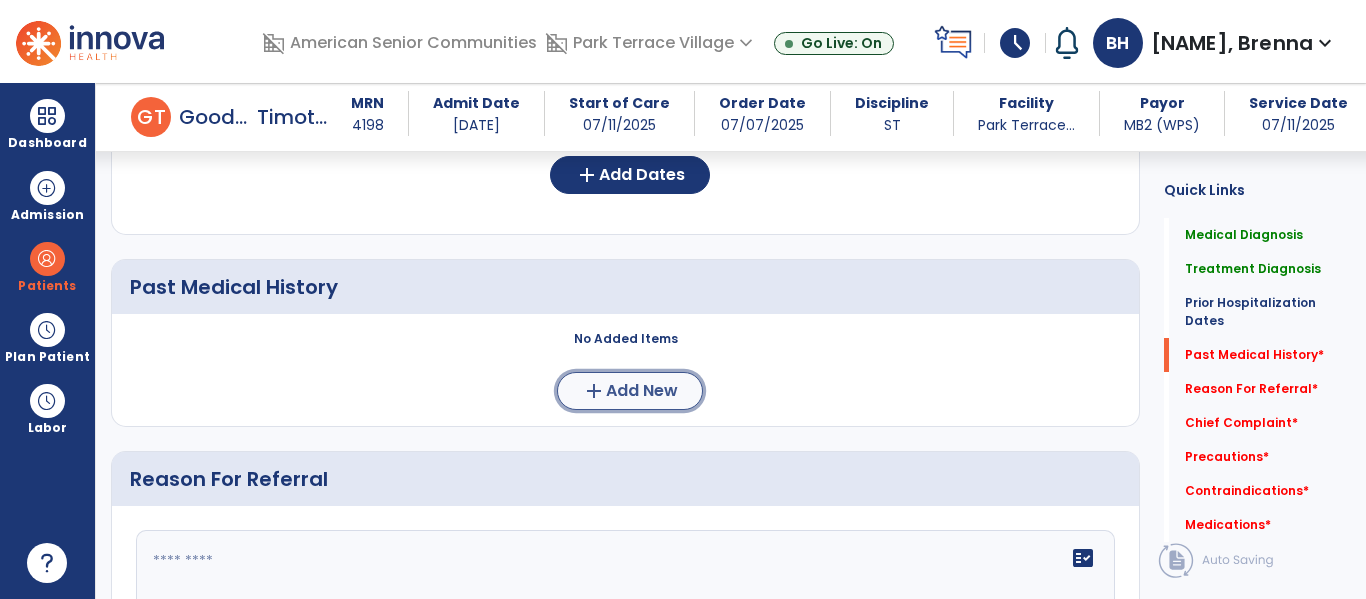 click on "add" 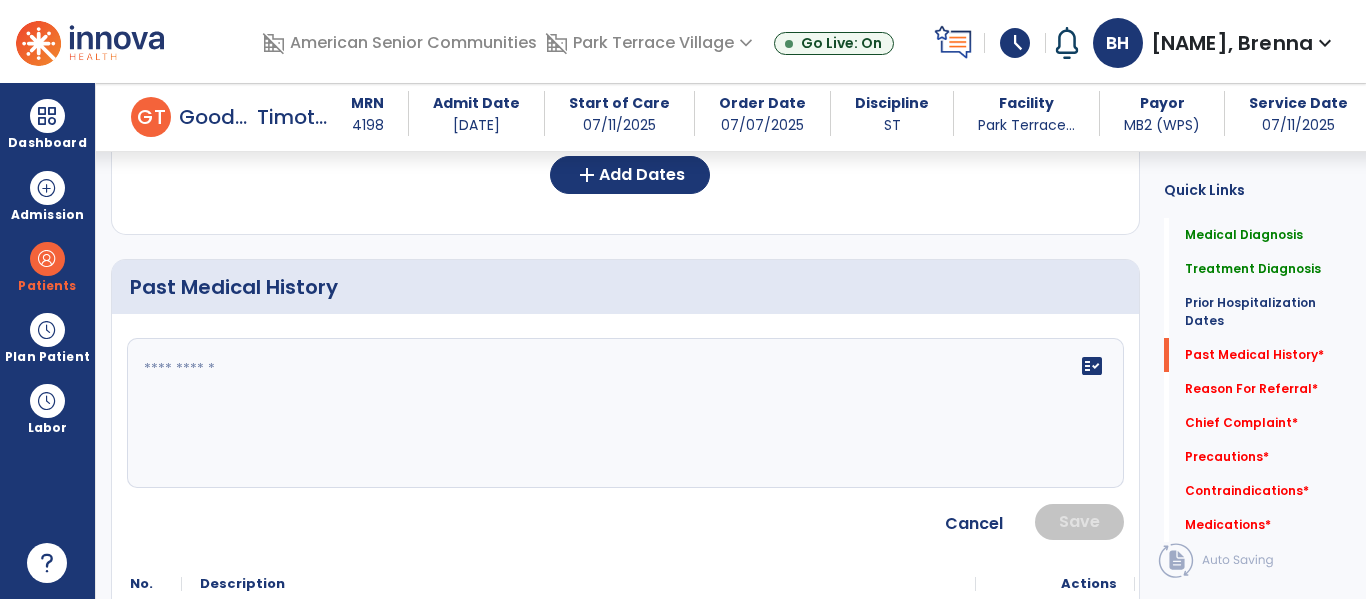 click on "fact_check" 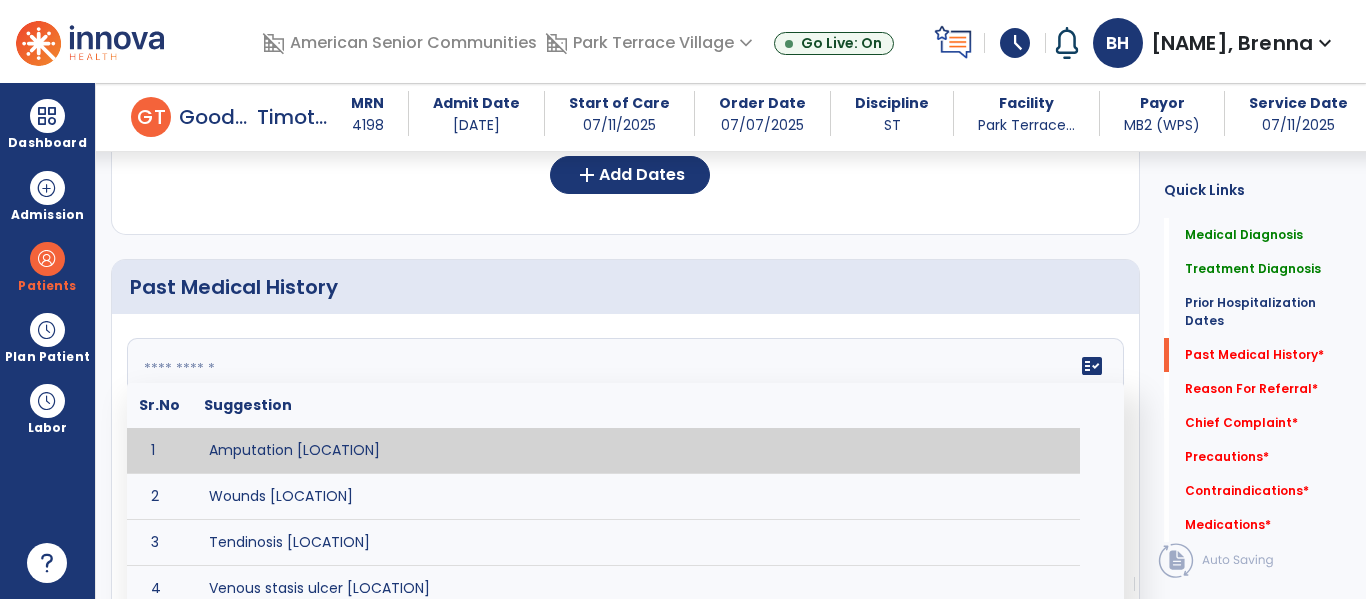 paste on "**********" 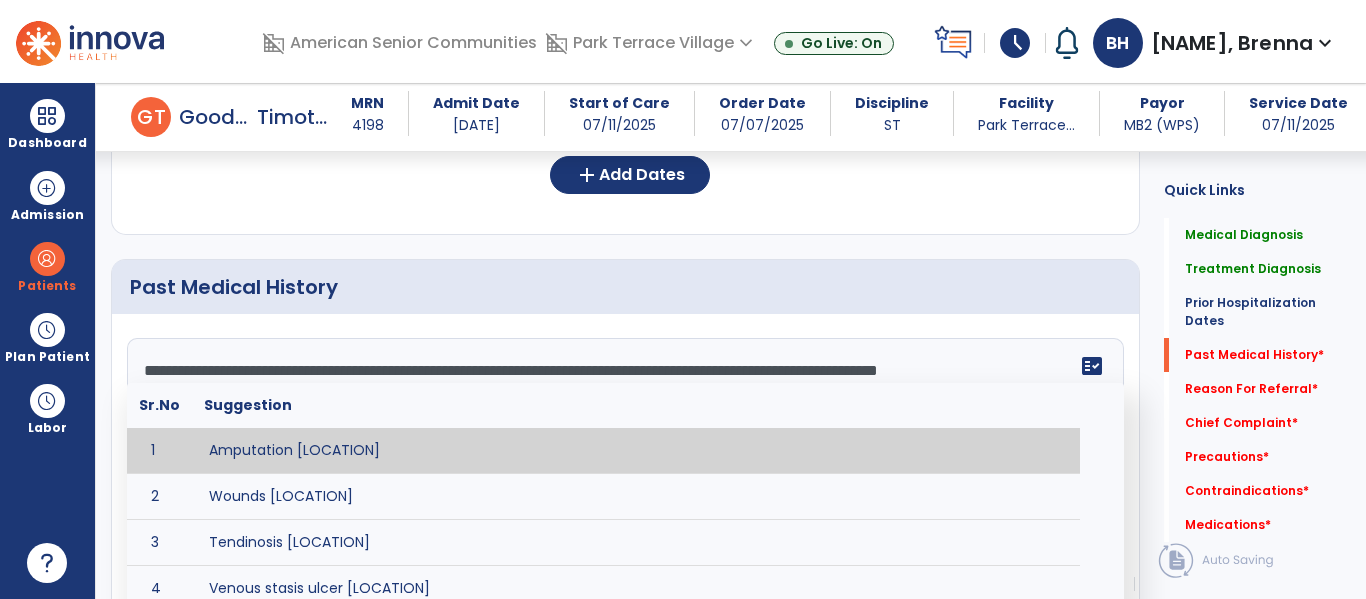 scroll, scrollTop: 40, scrollLeft: 0, axis: vertical 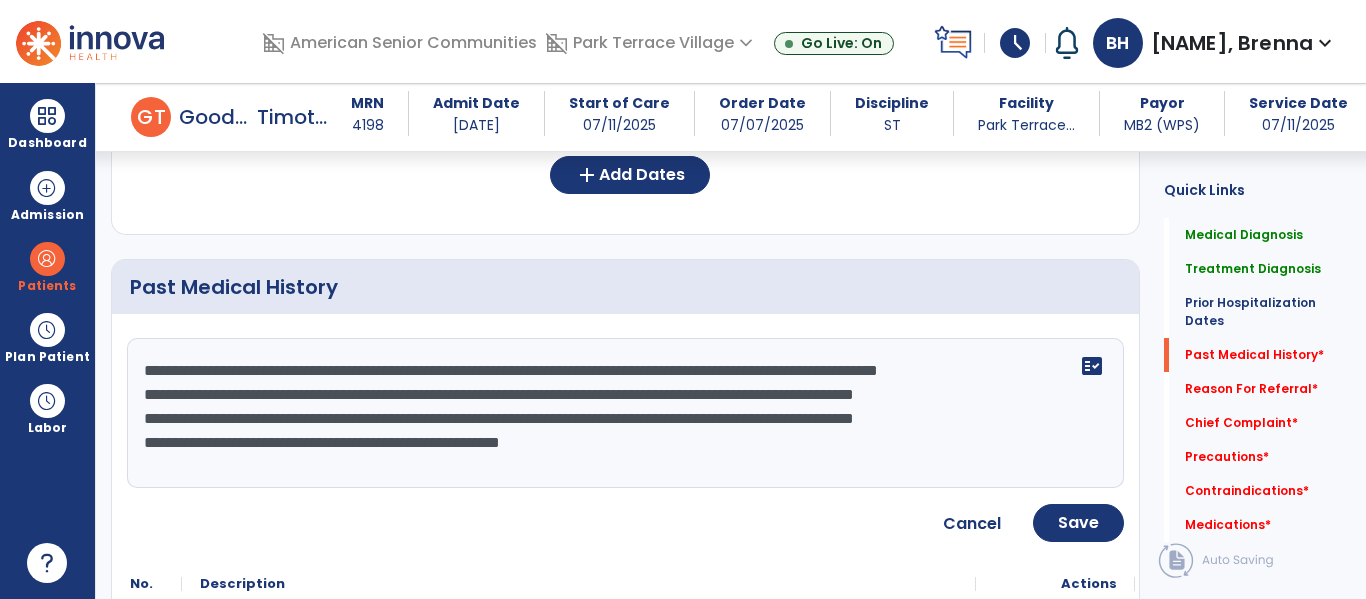 click on "**********" 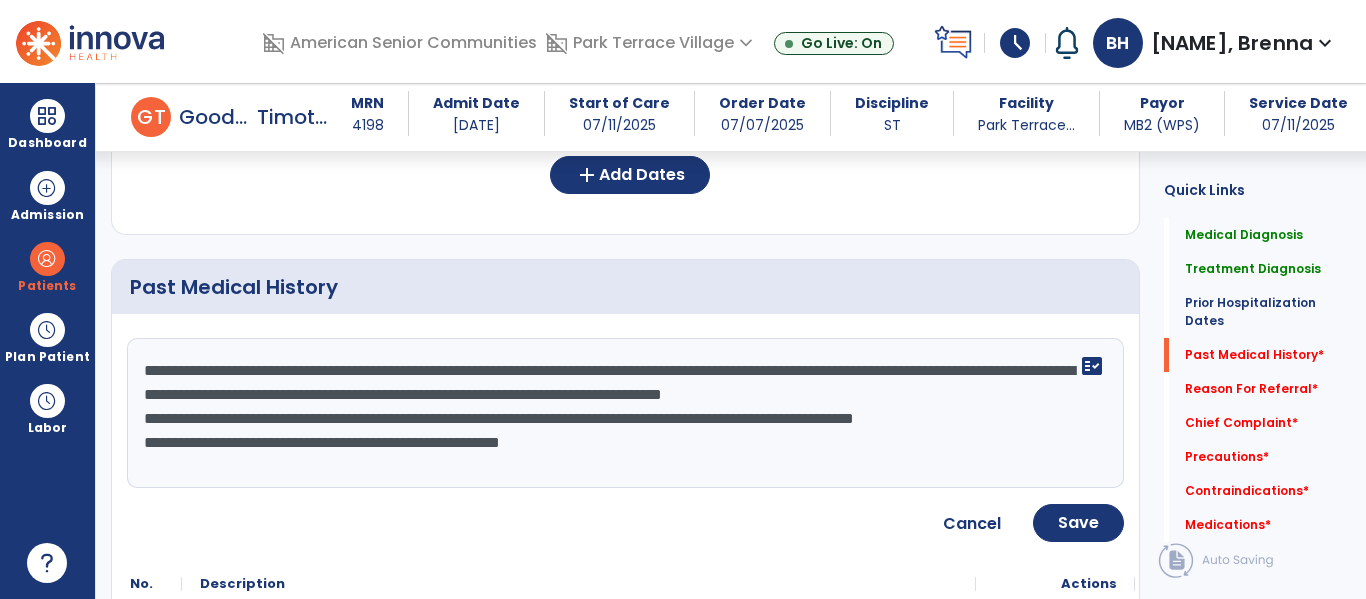 click on "**********" 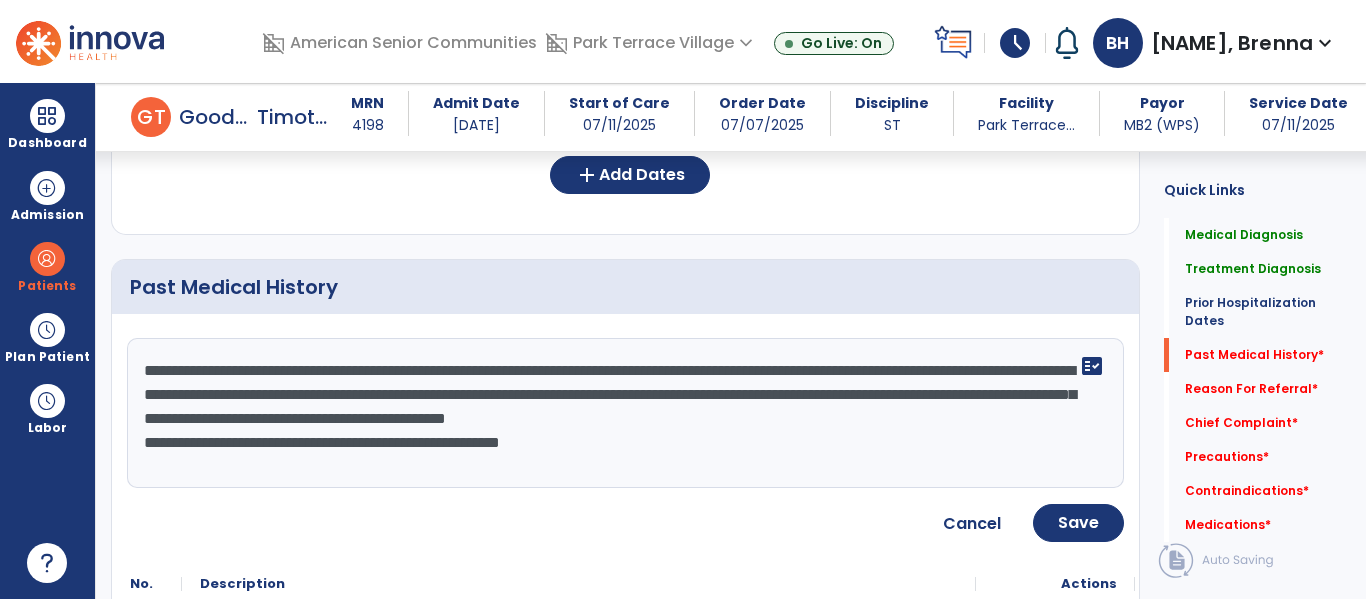click on "**********" 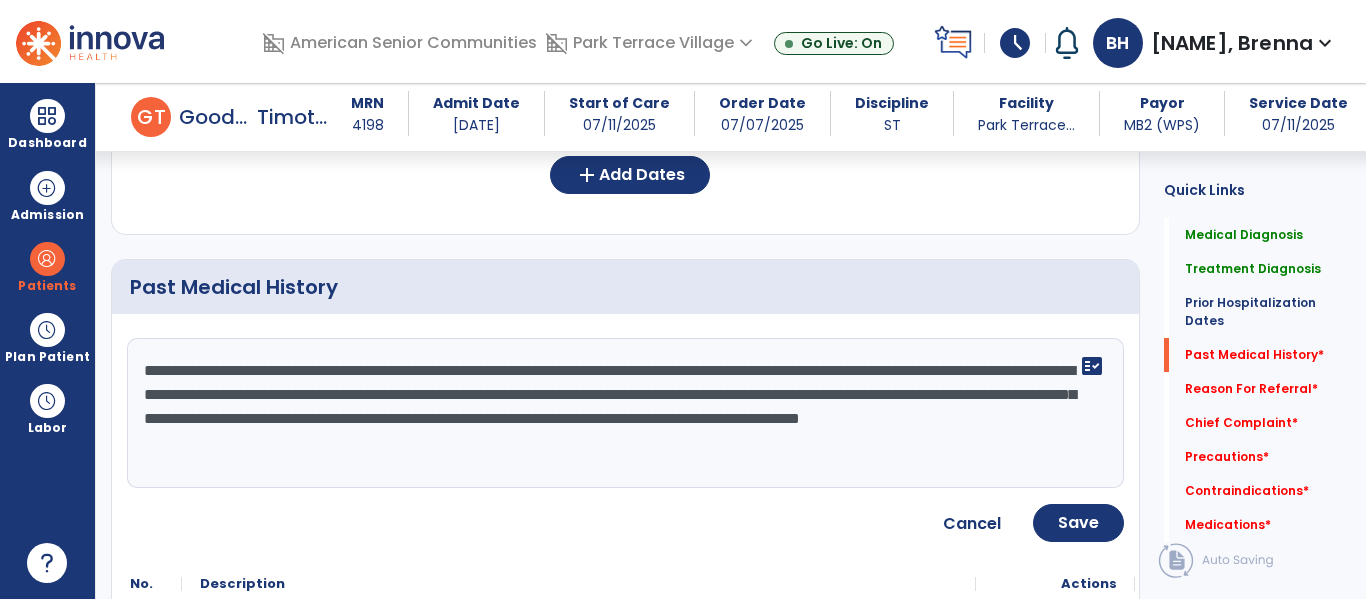 type on "**********" 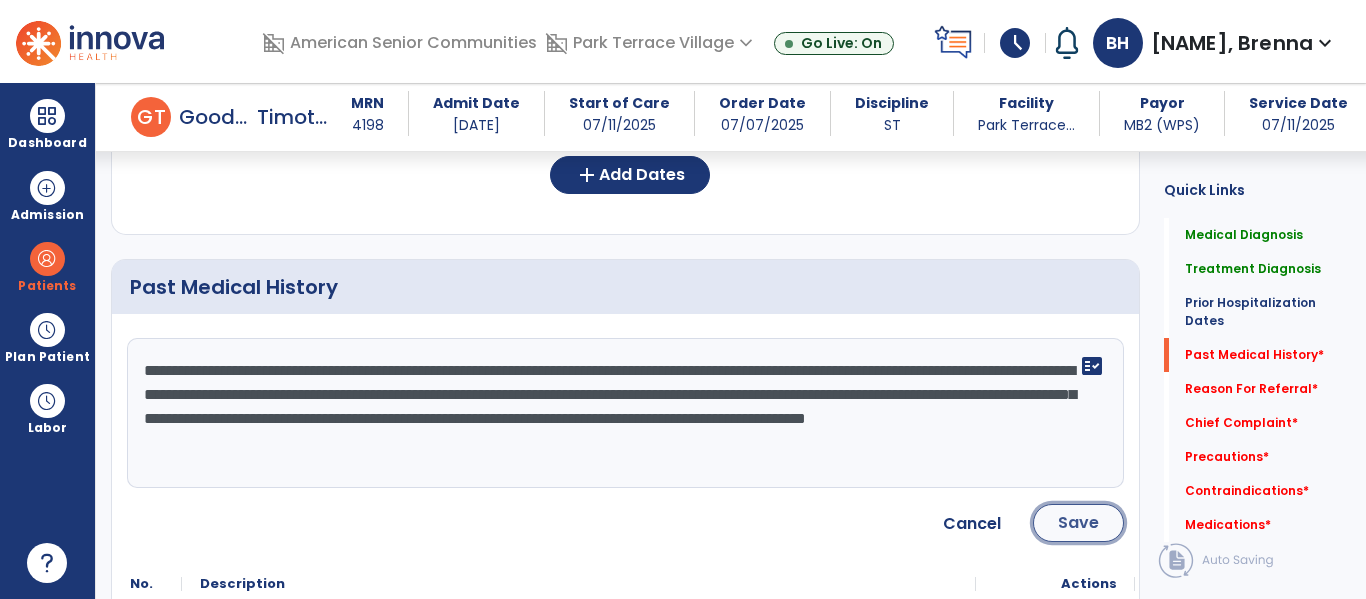 click on "Save" 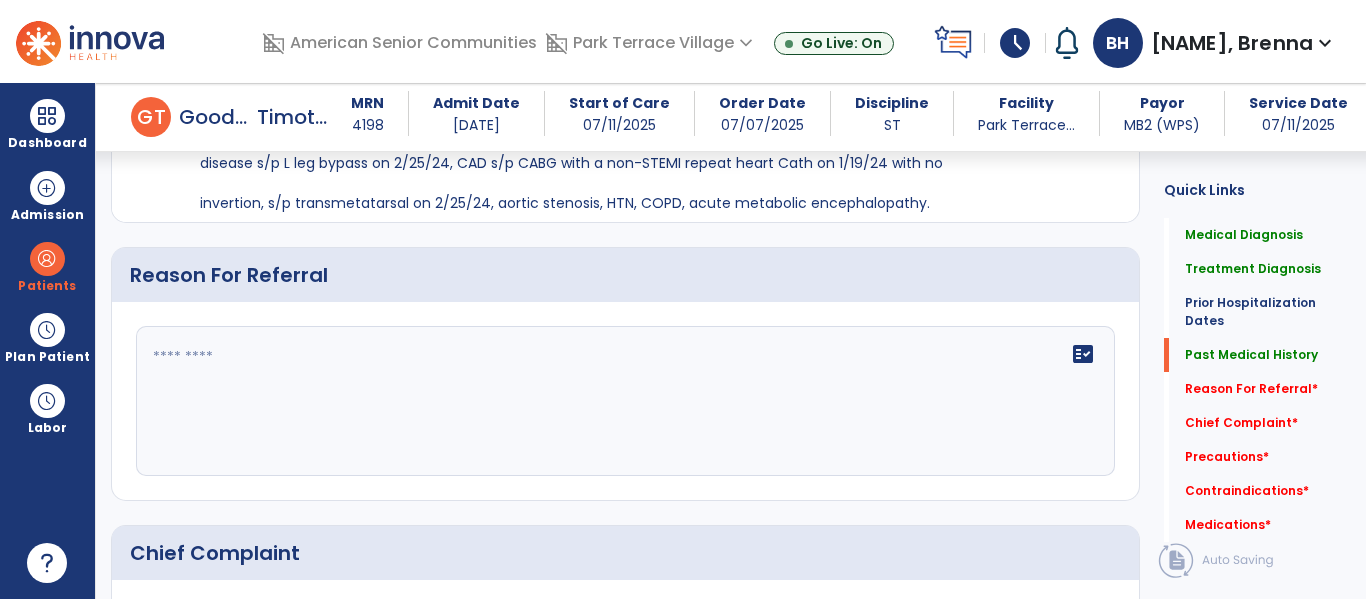 scroll, scrollTop: 1193, scrollLeft: 0, axis: vertical 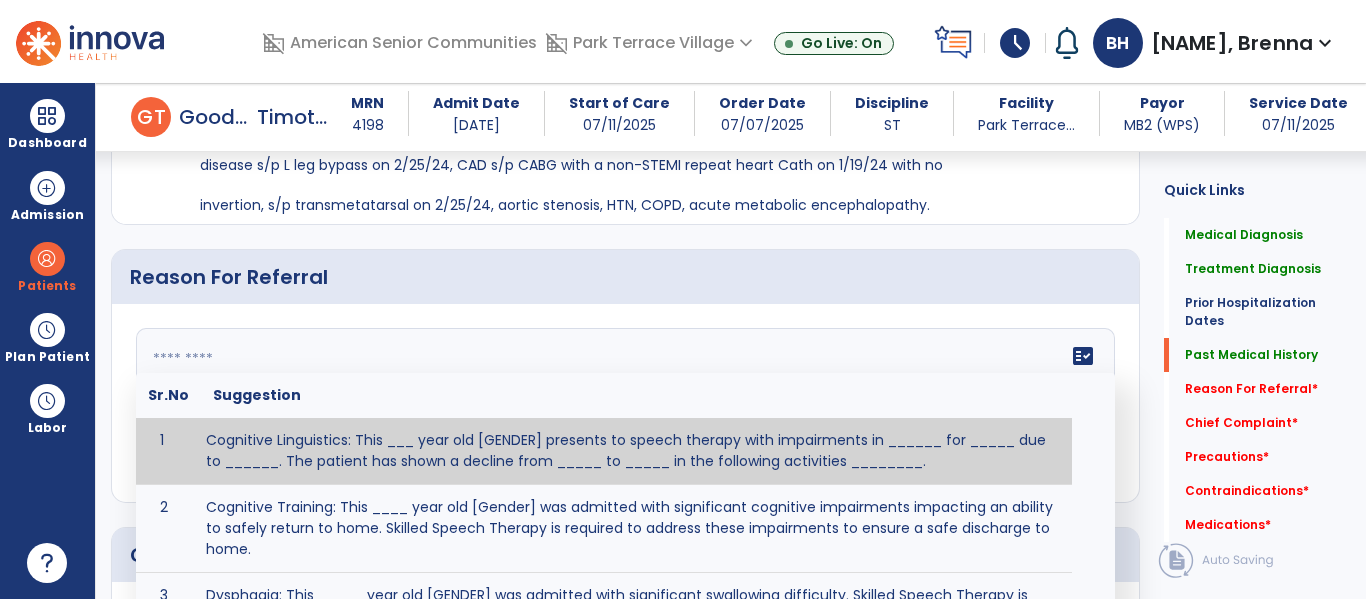click on "fact_check  Sr.No Suggestion 1 Cognitive Linguistics: This ___ year old [GENDER] presents to speech therapy with impairments in ______ for _____ due to ______.  The patient has shown a decline from _____ to _____ in the following activities ________. 2 Cognitive Training: This ____ year old [Gender] was admitted with significant cognitive impairments impacting an ability to safely return to home.  Skilled Speech Therapy is required to address these impairments to ensure a safe discharge to home. 3 Dysphagia: This _____ year old [GENDER] was admitted with significant swallowing difficulty. Skilled Speech Therapy is necessary for ______ in order for patient to tolerate safest diet and/or liquid consistency in order to return home safely. 4 5 6 Post Surgical: This ____ year old ____ [GENDER] underwent [SURGERY] on [DATE].The patient reports complaints of ________ and impaired ability to perform ___________. 7 8" 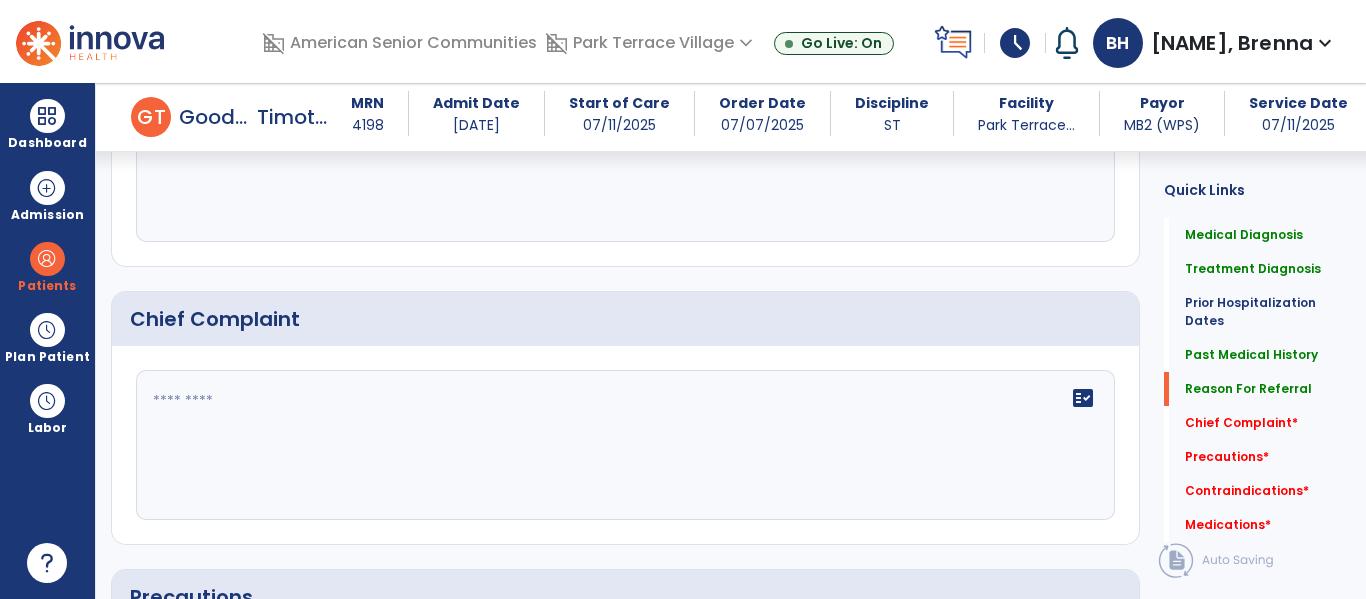 type on "**********" 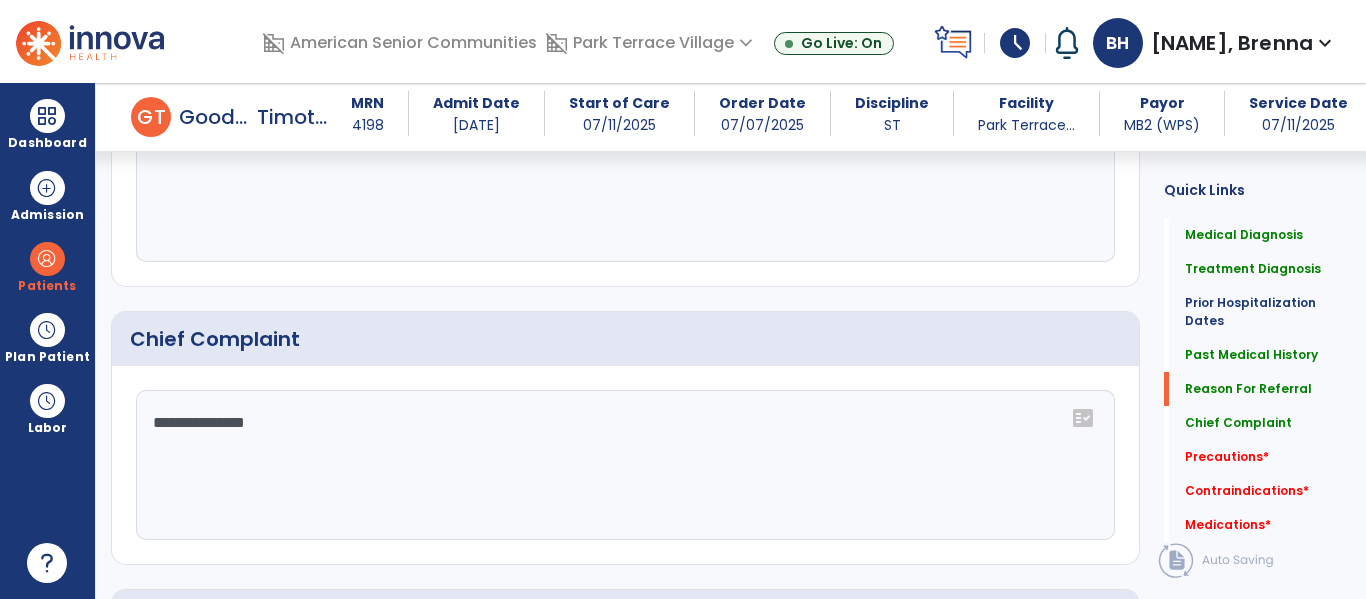 scroll, scrollTop: 1419, scrollLeft: 0, axis: vertical 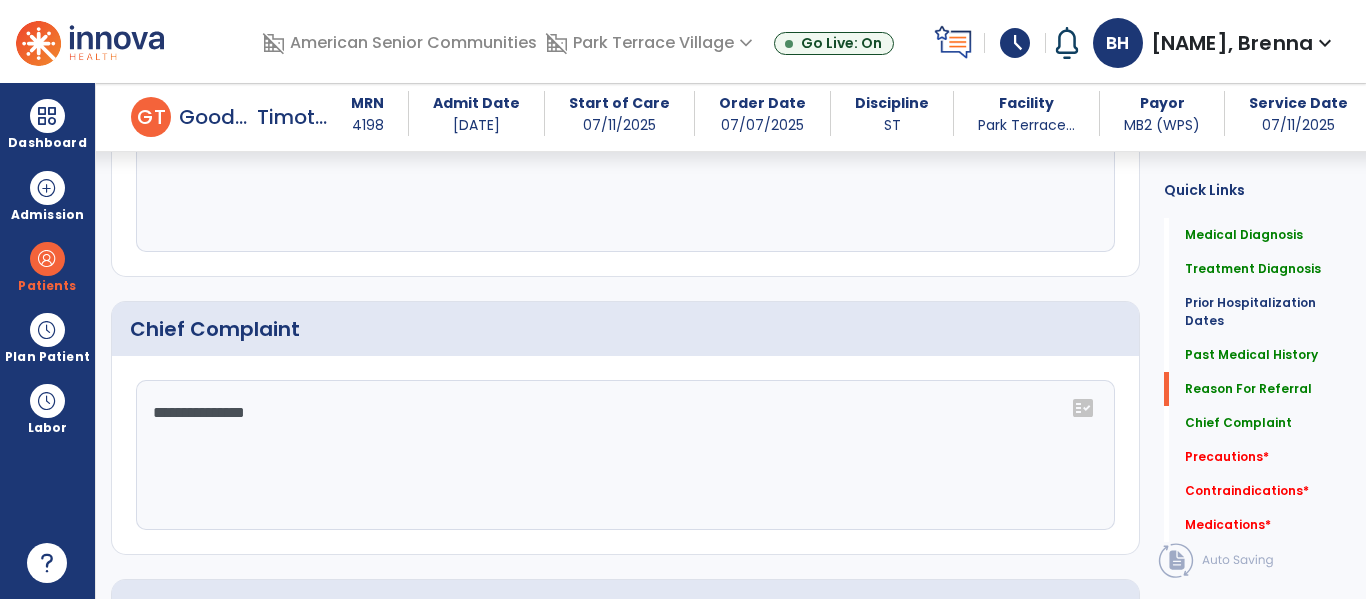 click on "**********" 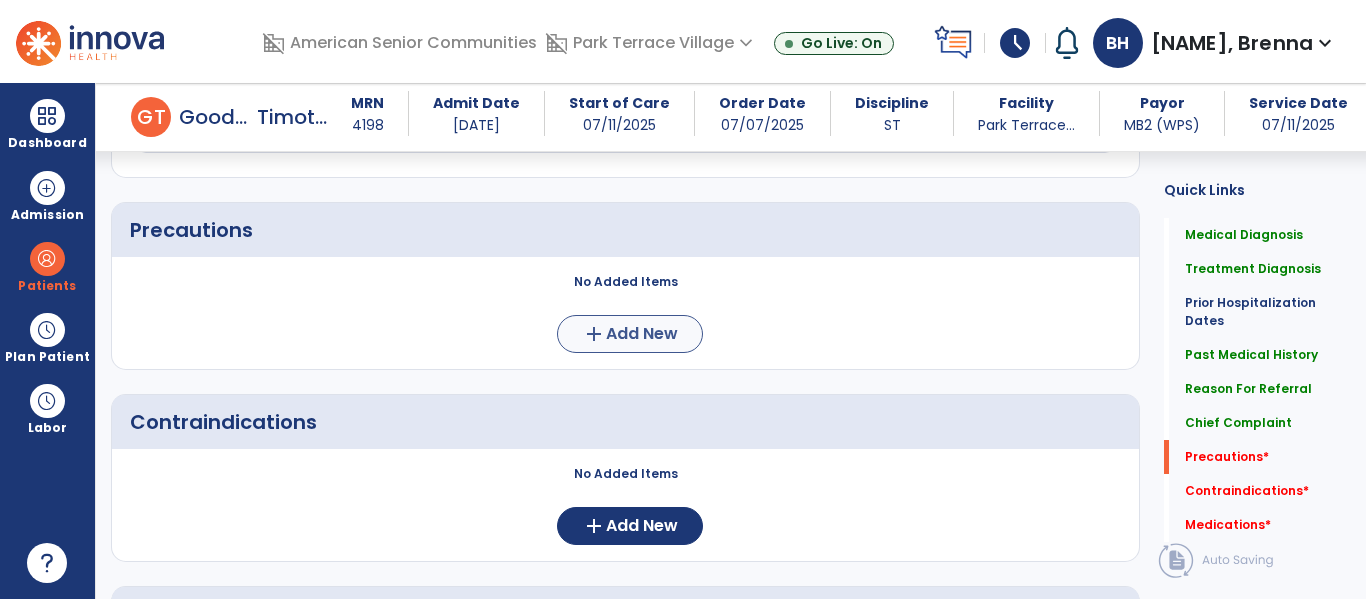 scroll, scrollTop: 1796, scrollLeft: 0, axis: vertical 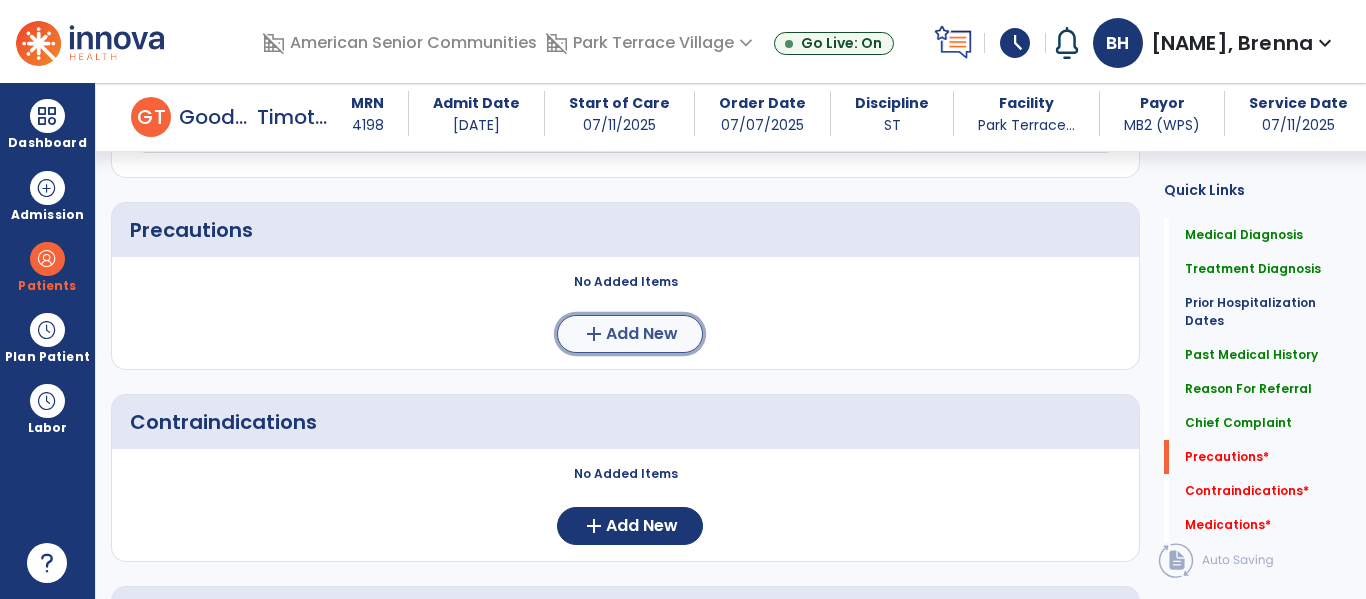 click on "Add New" 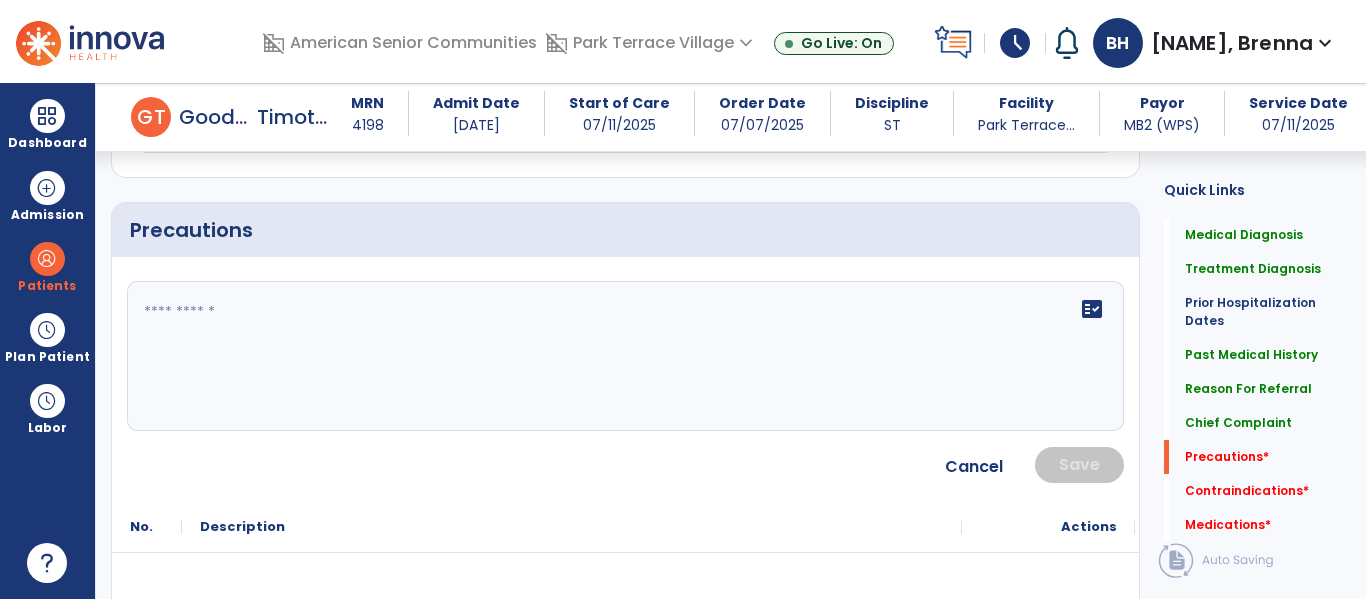 click on "fact_check" 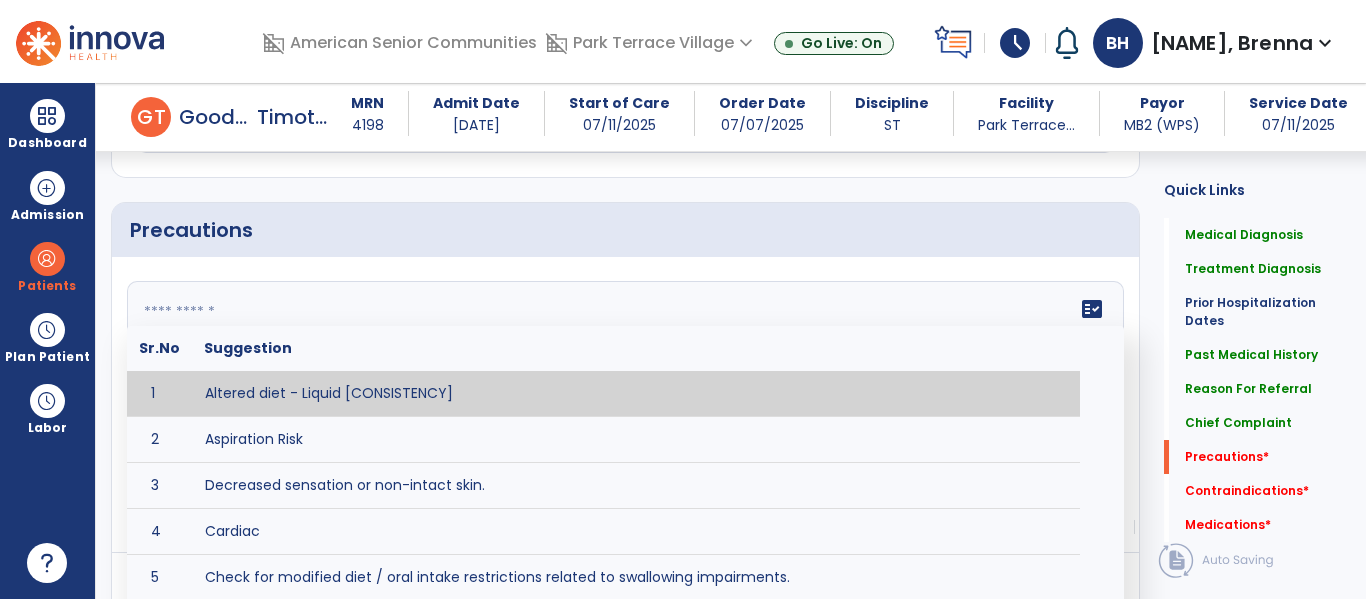 paste on "**********" 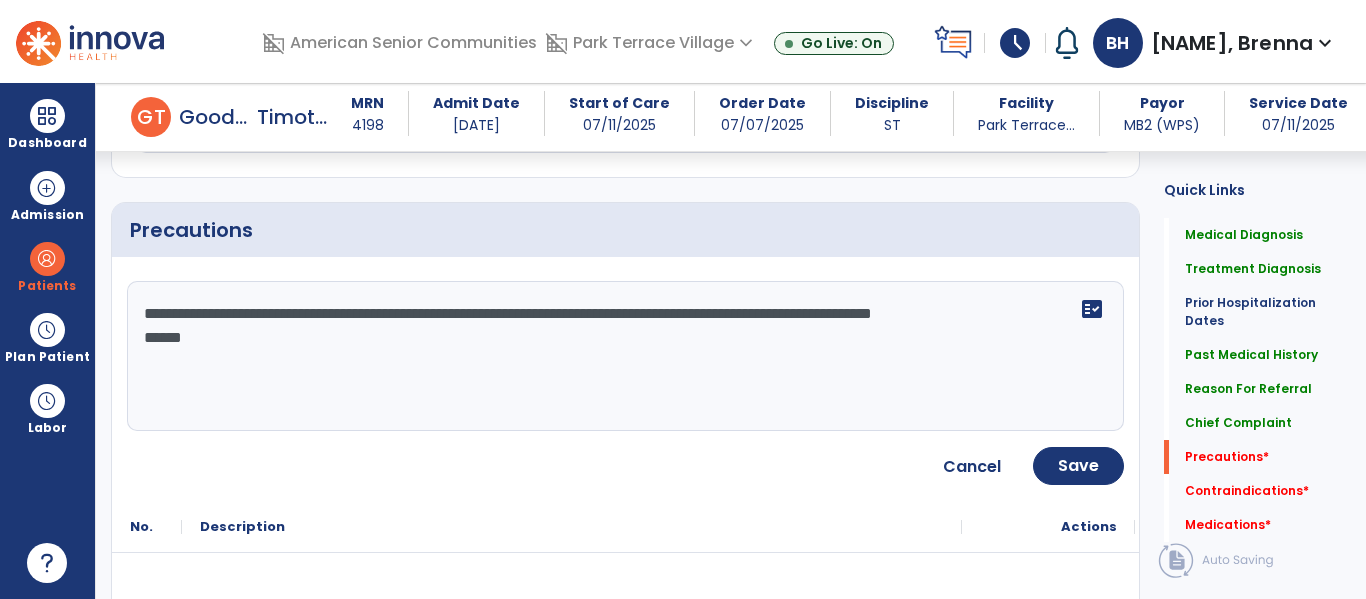 click on "**********" 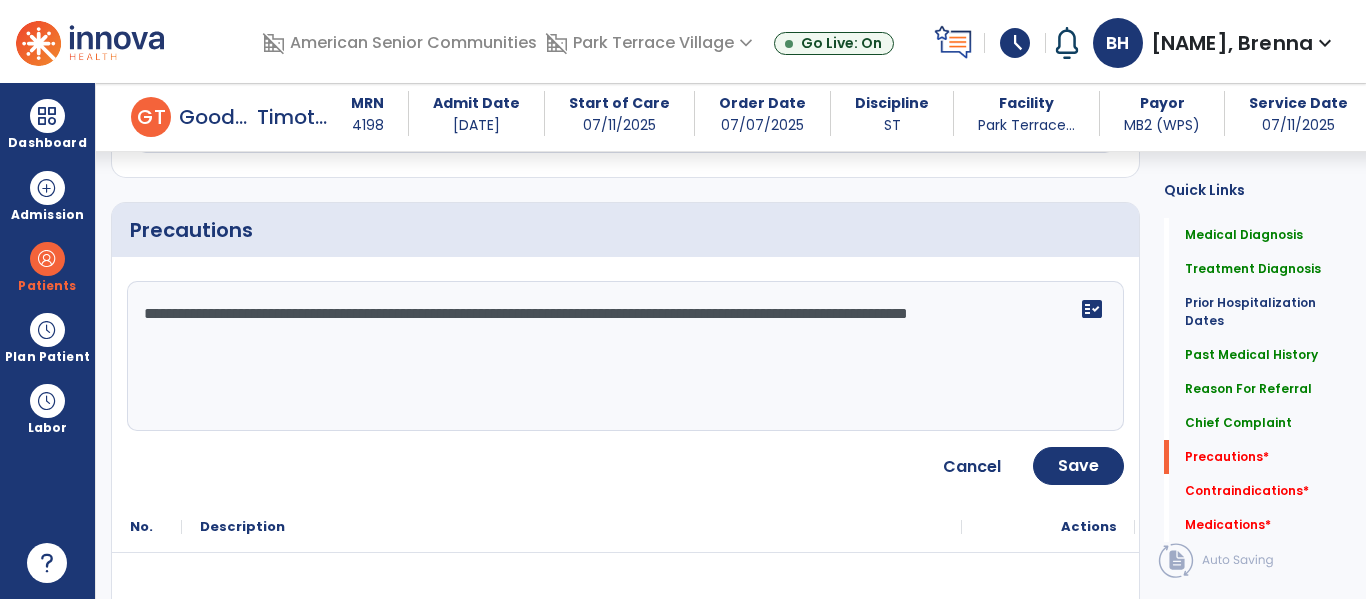 type on "**********" 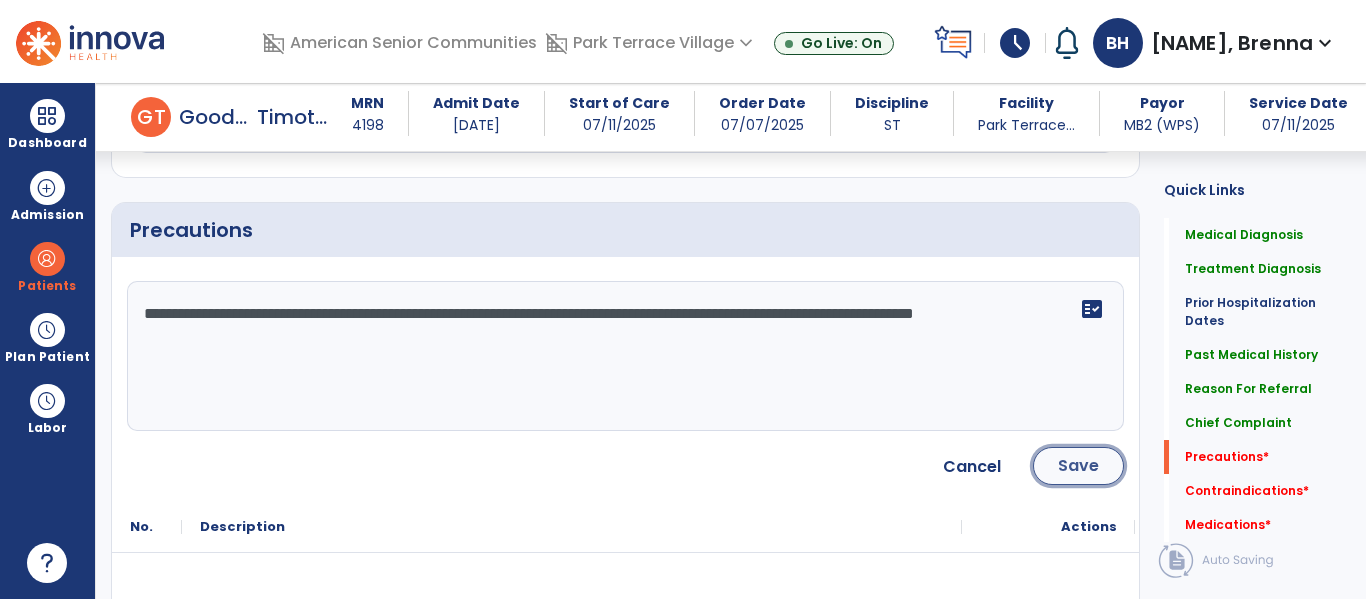 click on "Save" 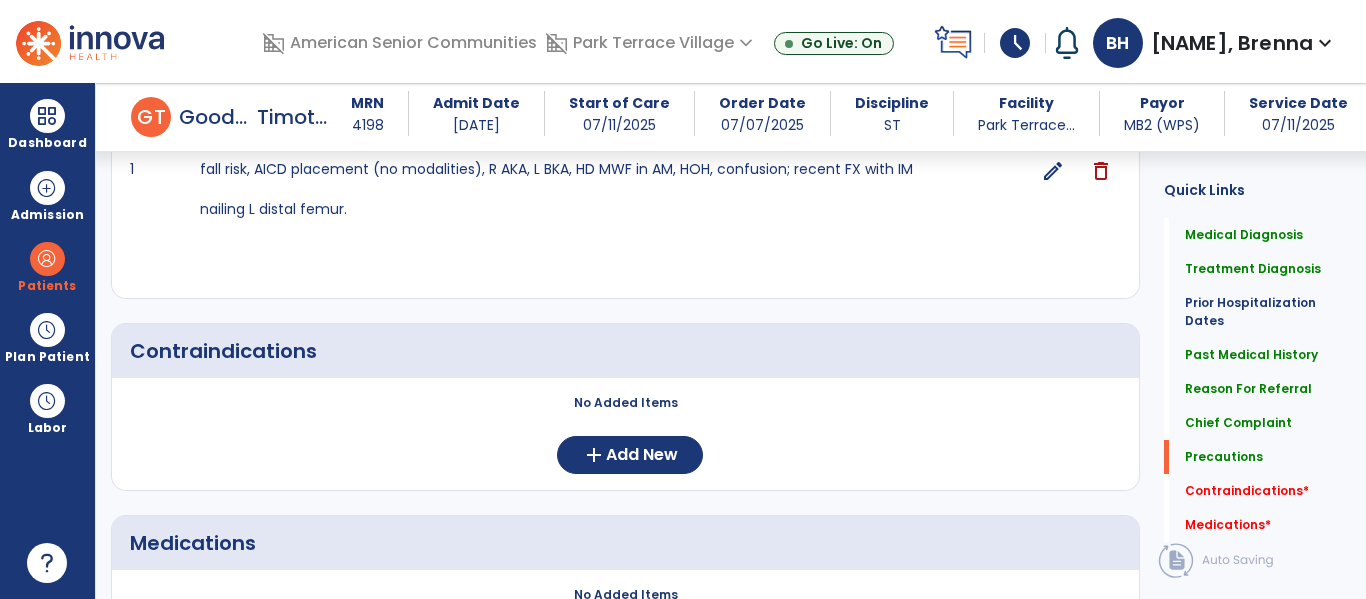 scroll, scrollTop: 2127, scrollLeft: 0, axis: vertical 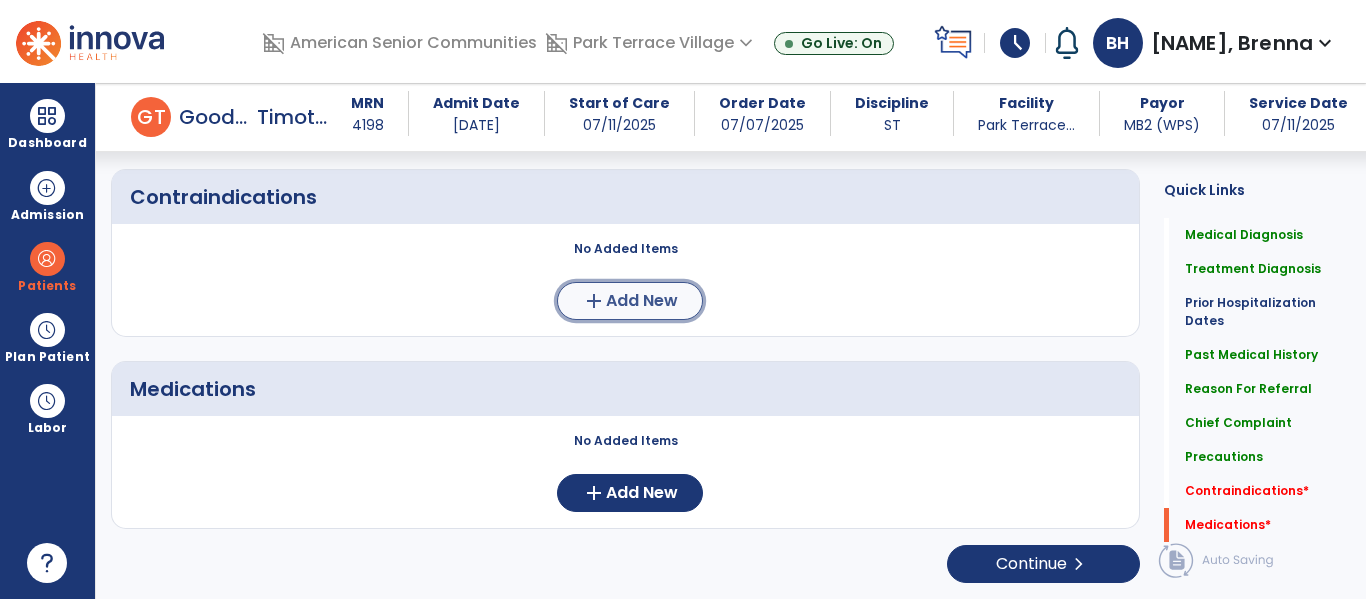 click on "add  Add New" 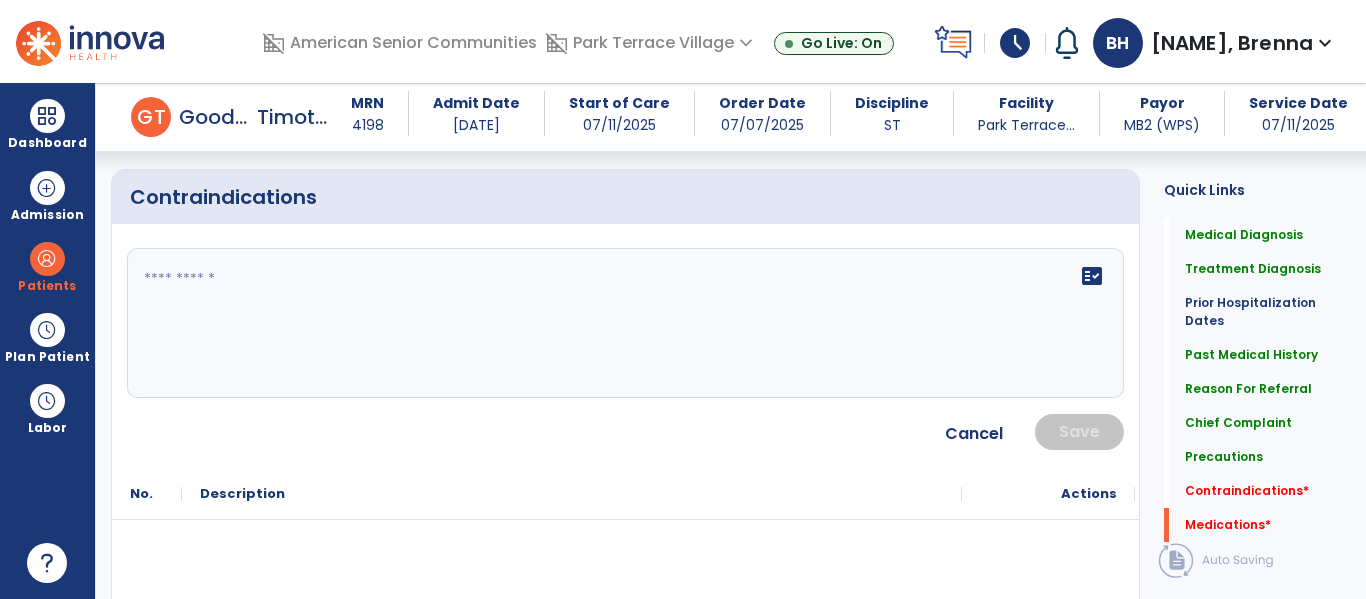 click on "fact_check" 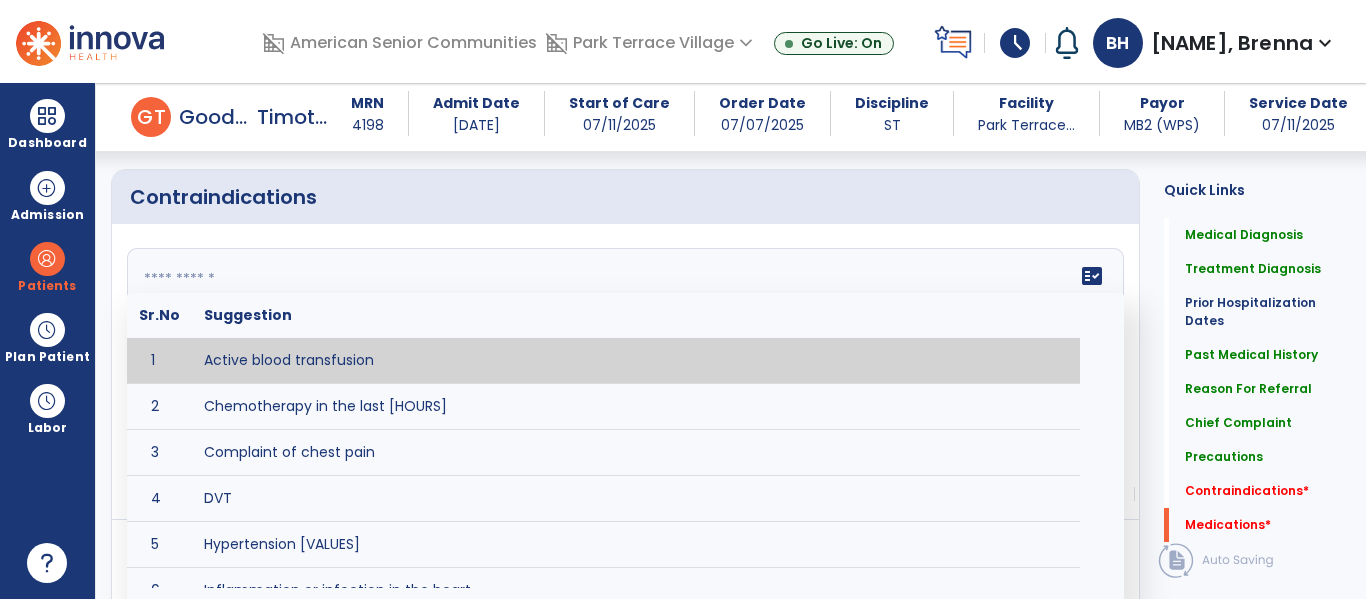 paste on "**********" 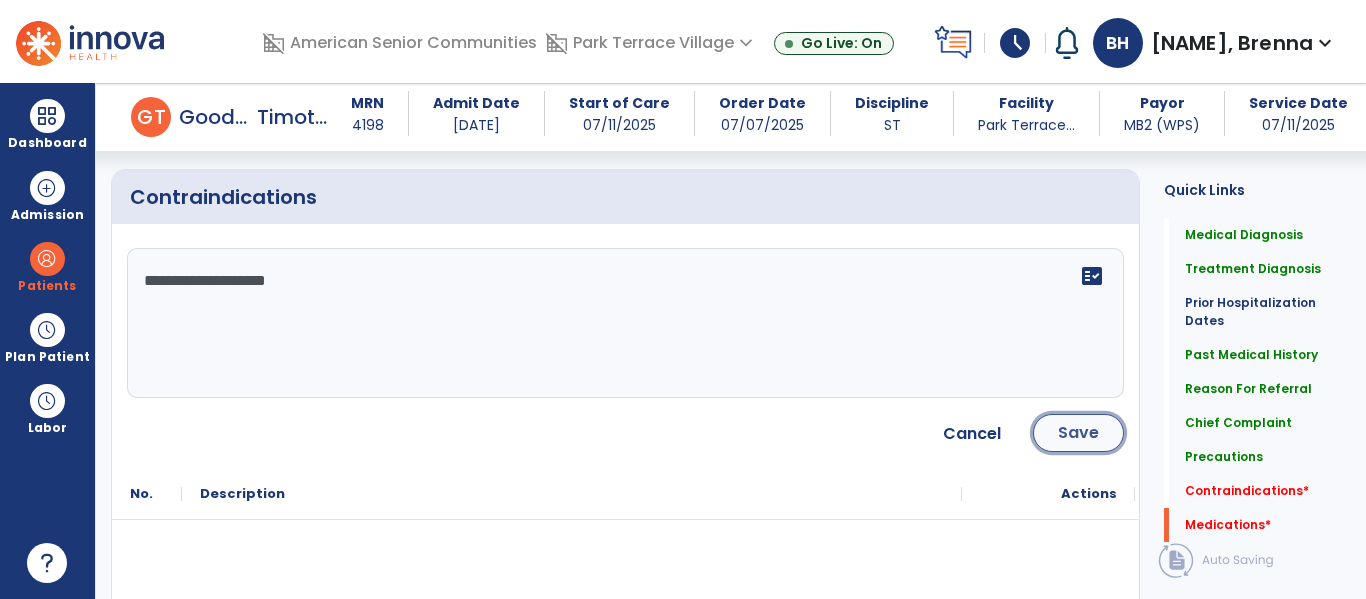 click on "Save" 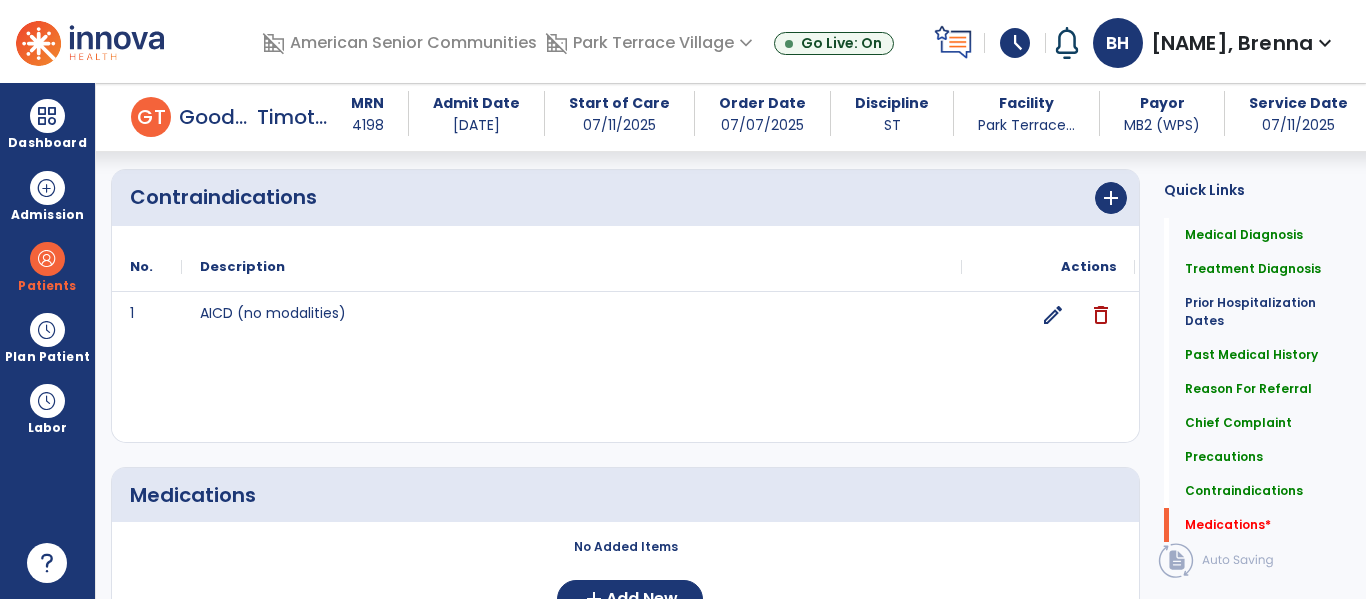 scroll, scrollTop: 2233, scrollLeft: 0, axis: vertical 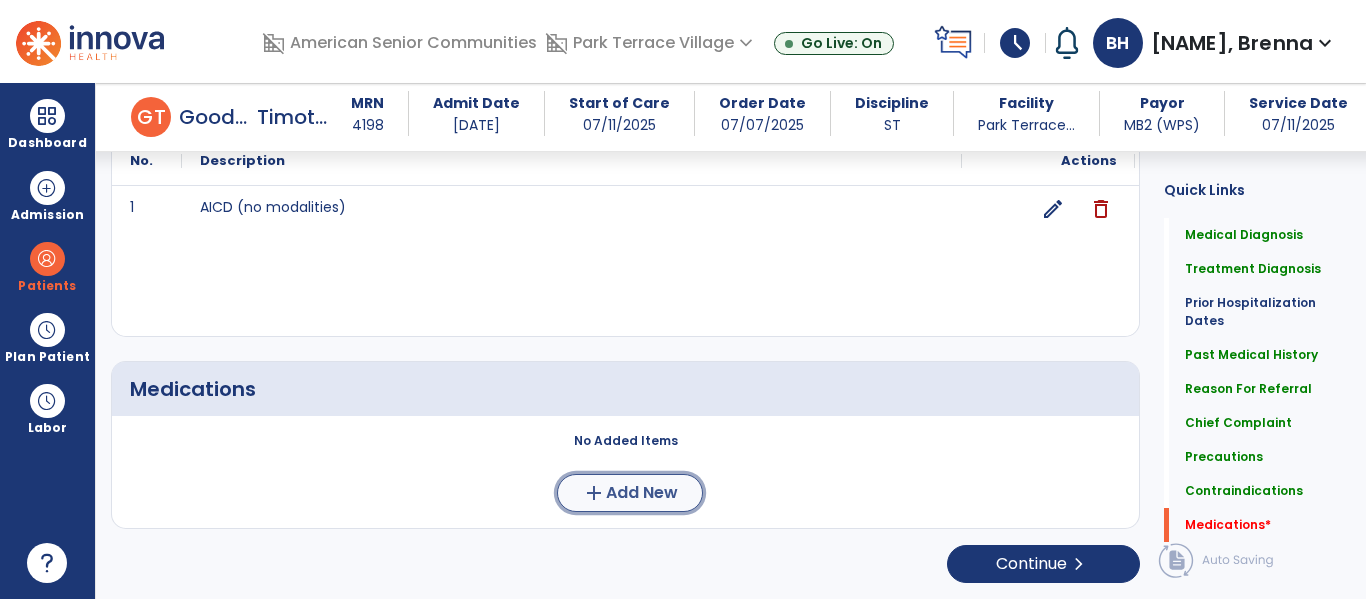 click on "add  Add New" 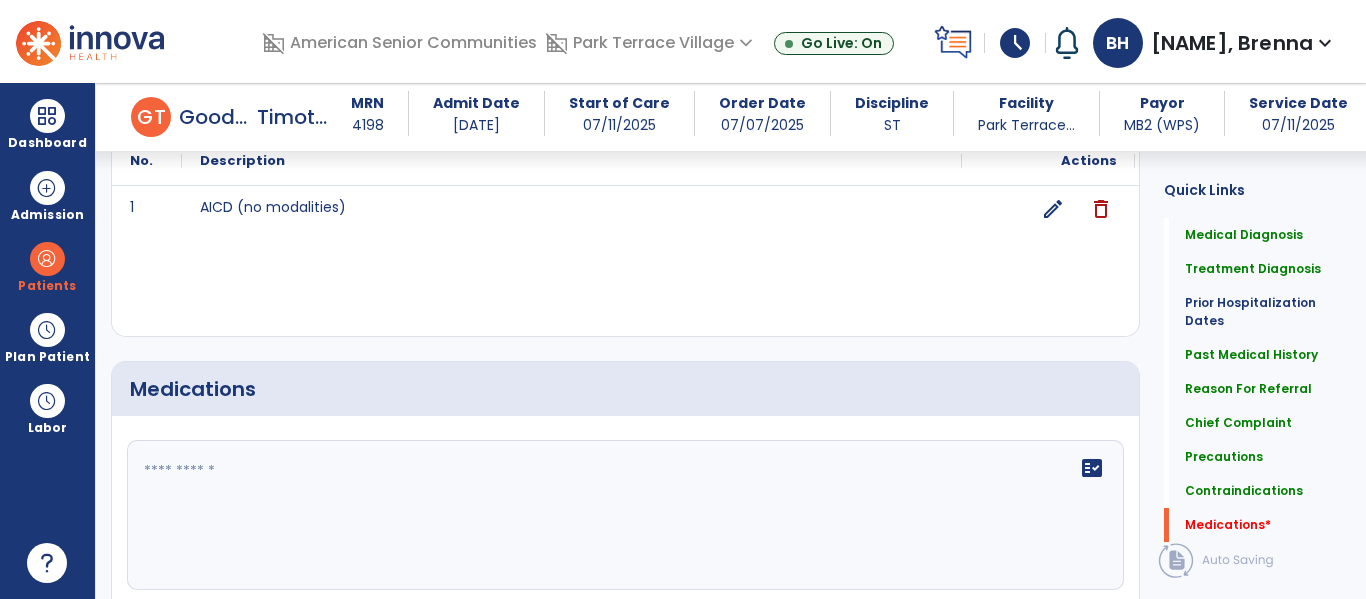 click on "fact_check" 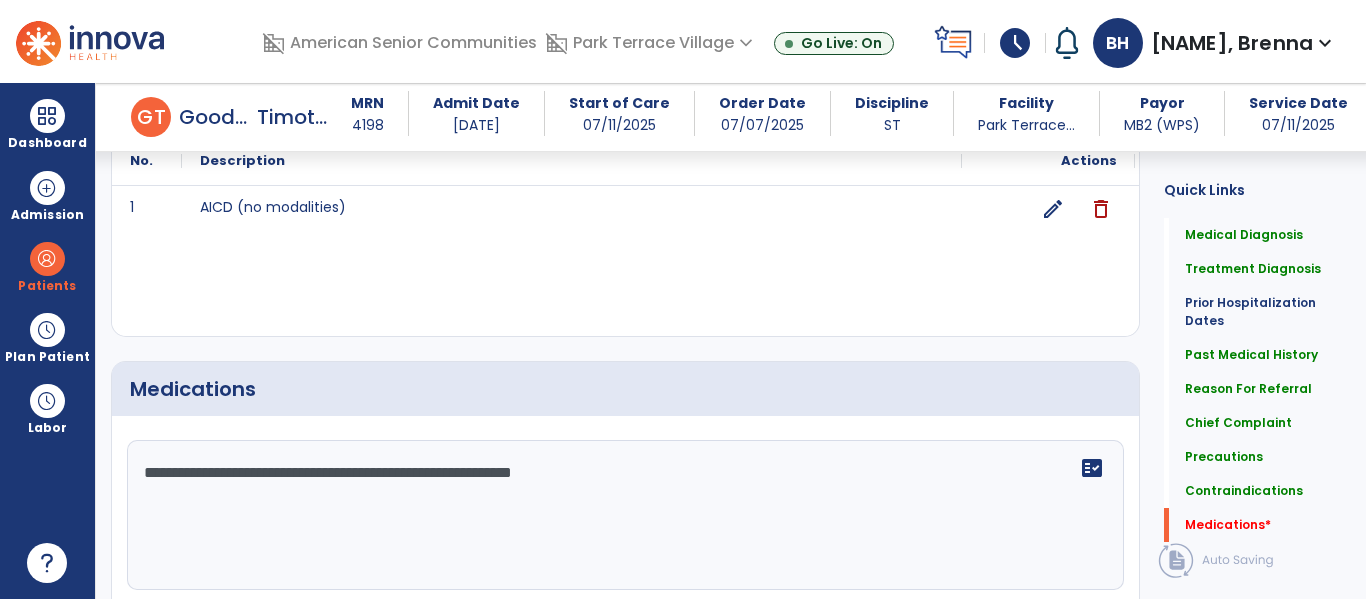 type on "**********" 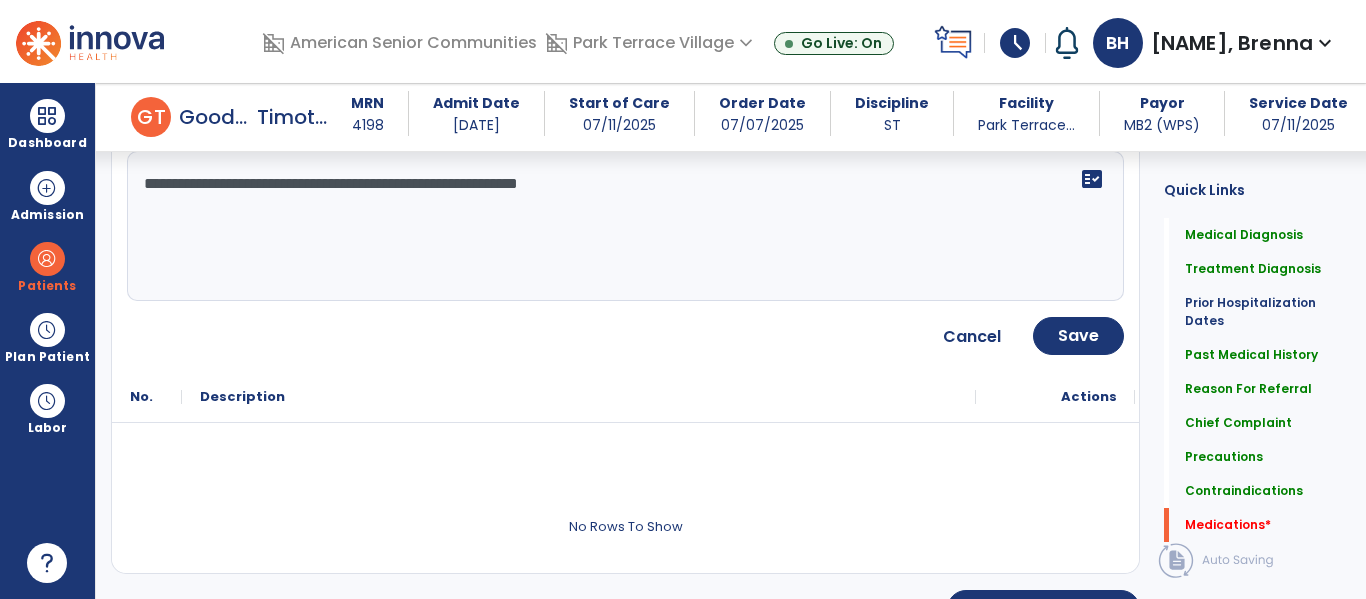 scroll, scrollTop: 2541, scrollLeft: 0, axis: vertical 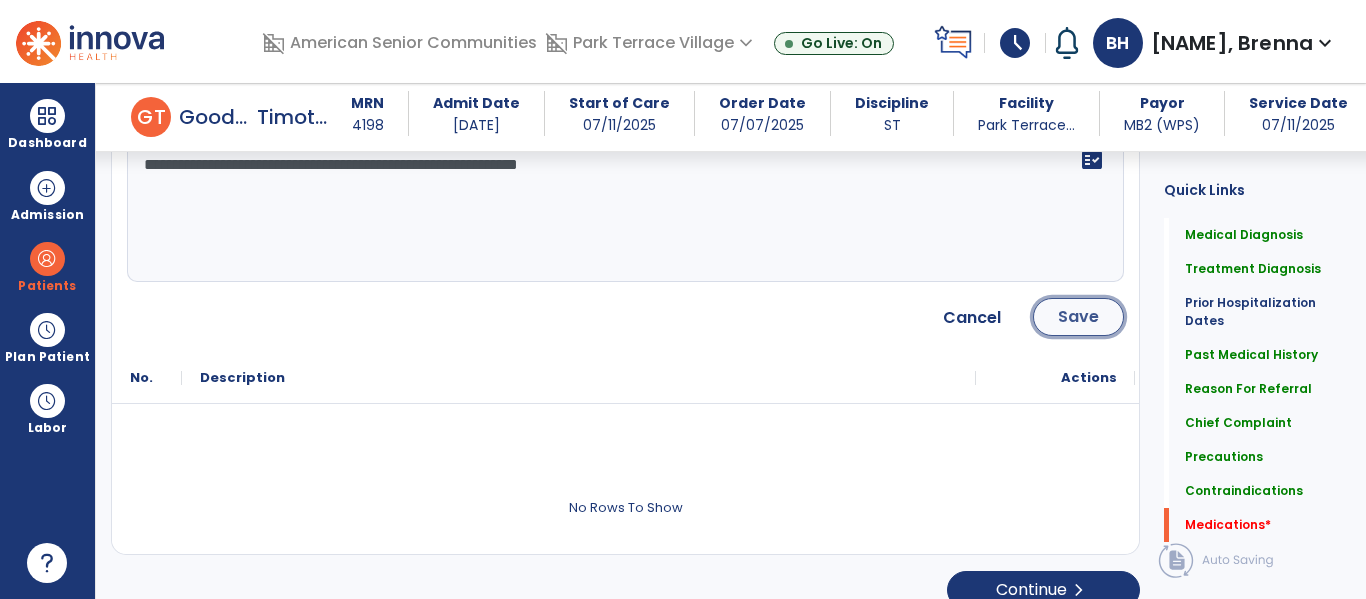 click on "Save" 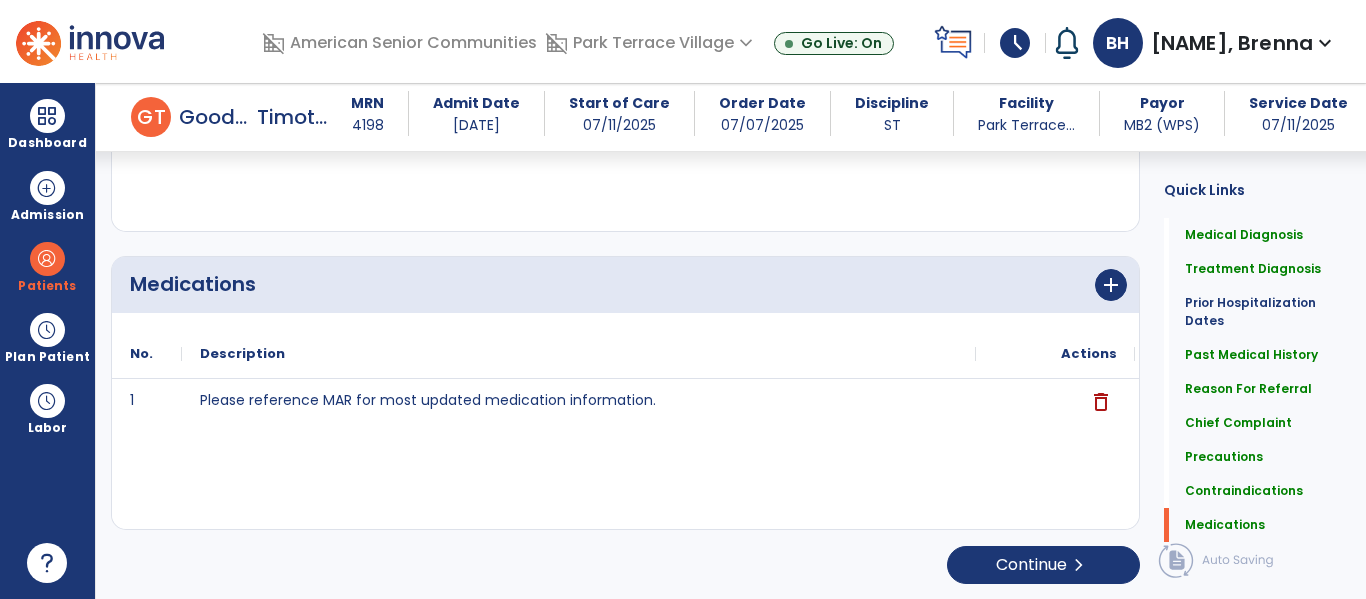 scroll, scrollTop: 2340, scrollLeft: 0, axis: vertical 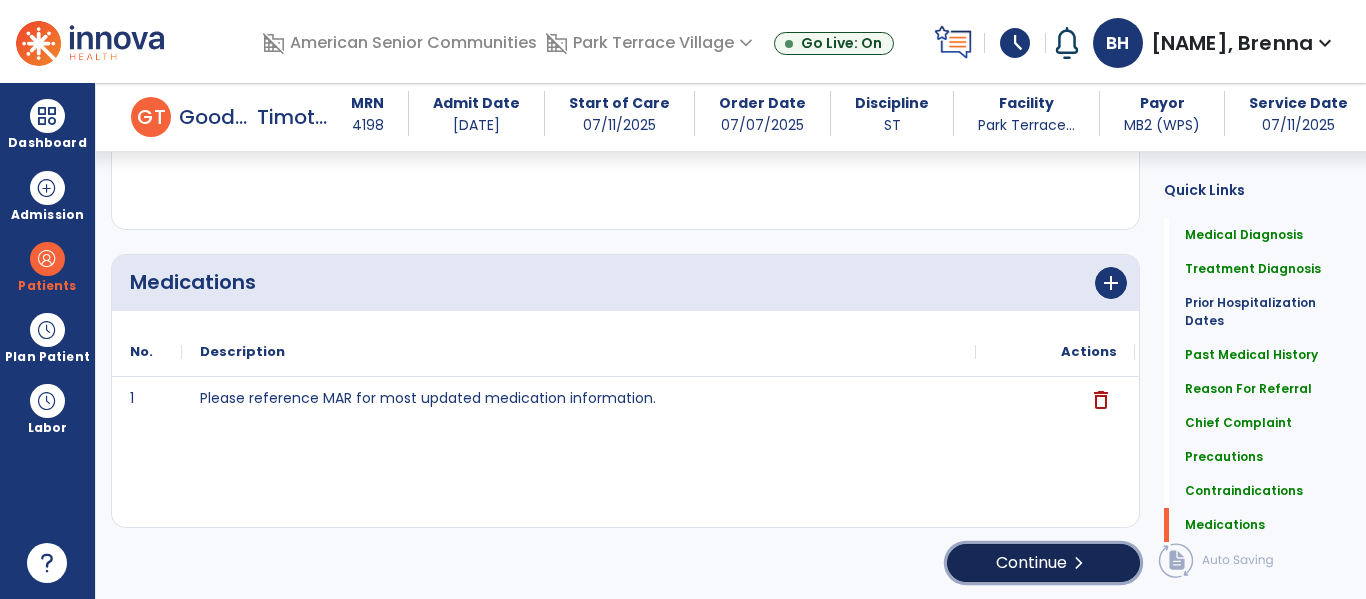 click on "Continue  chevron_right" 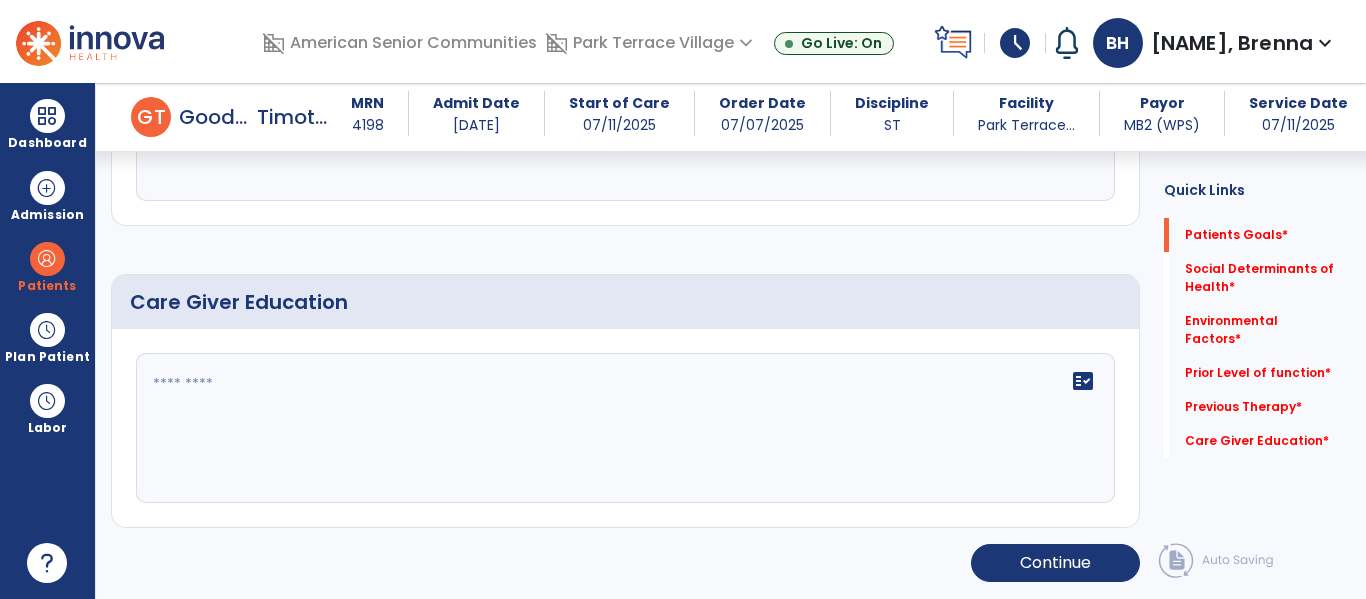 scroll, scrollTop: 106, scrollLeft: 0, axis: vertical 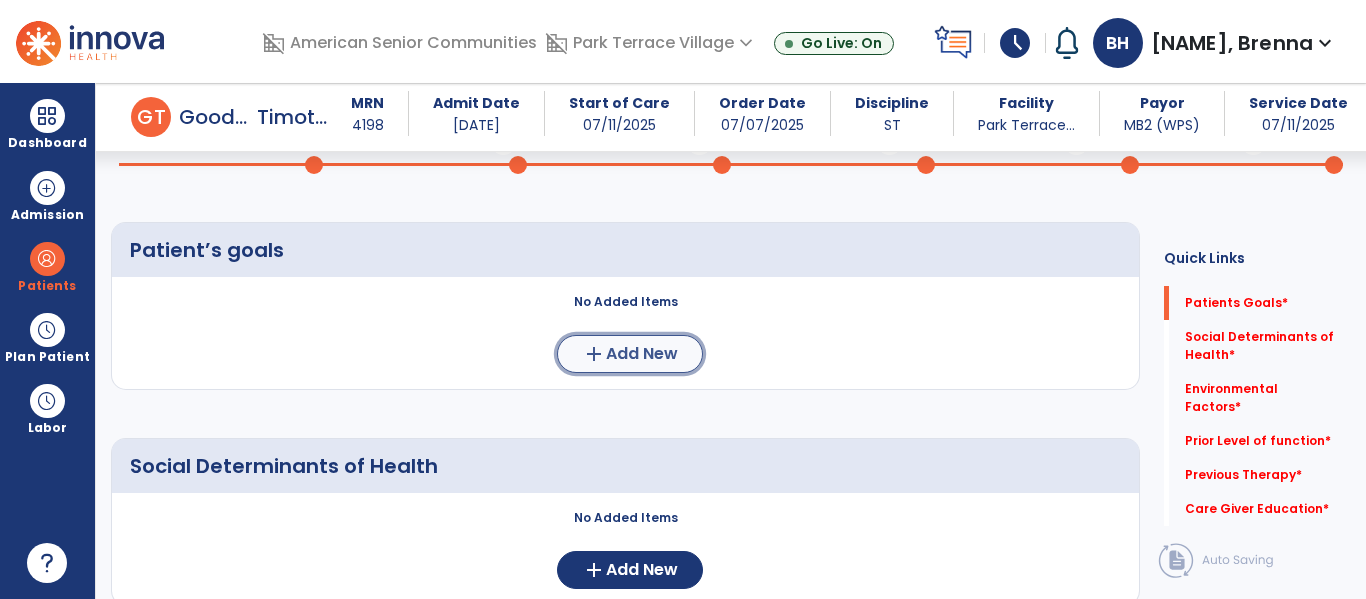 click on "Add New" 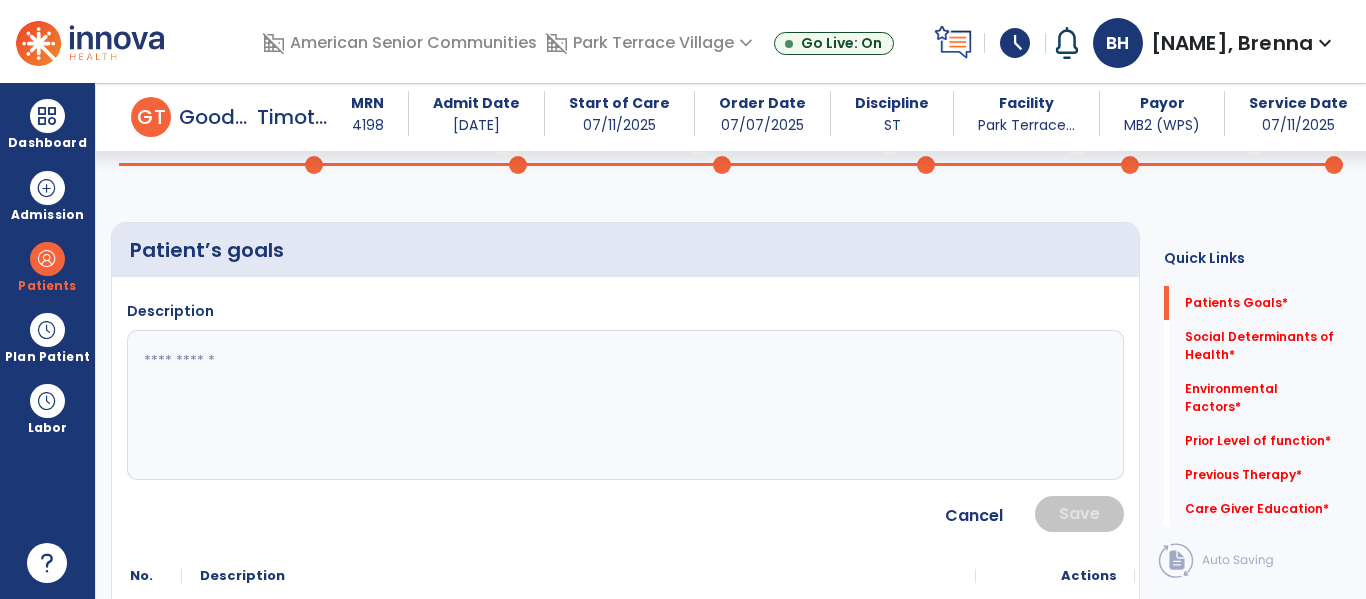 click 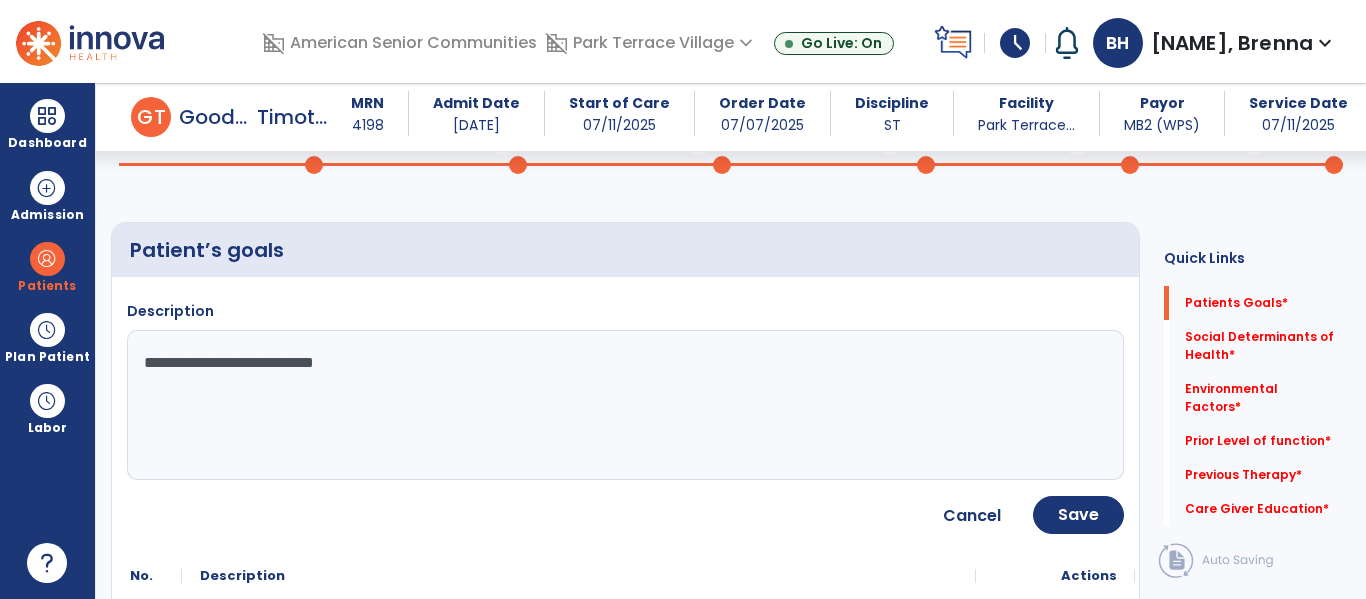 type on "**********" 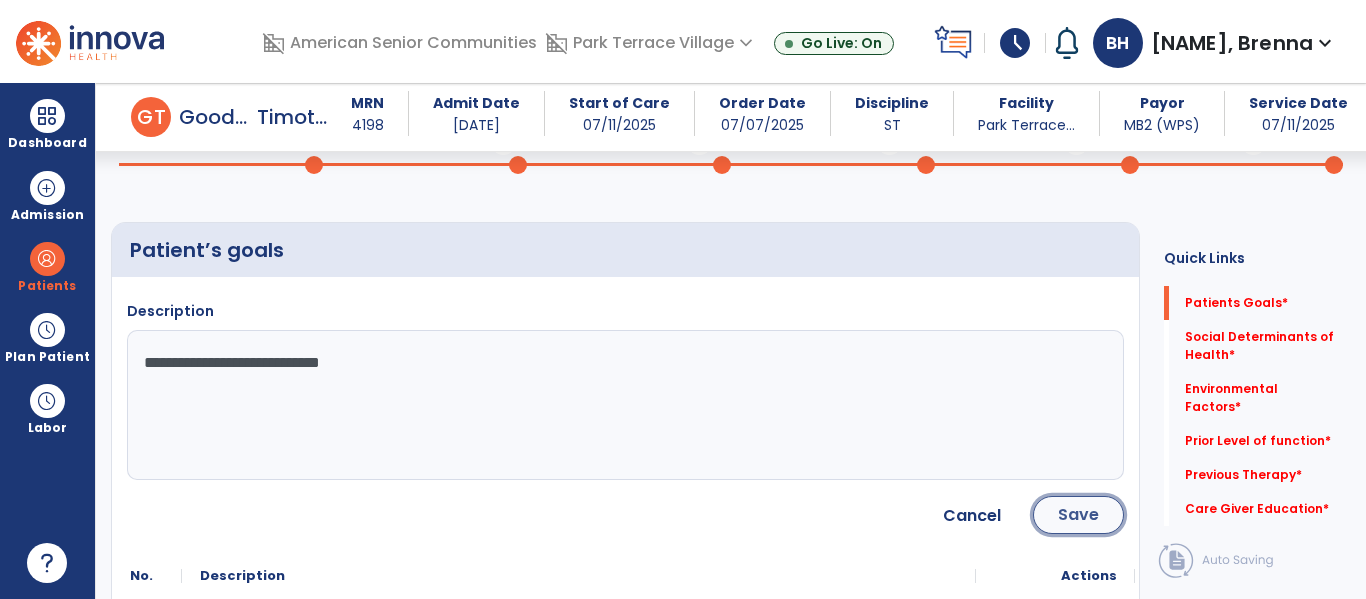 click on "Save" 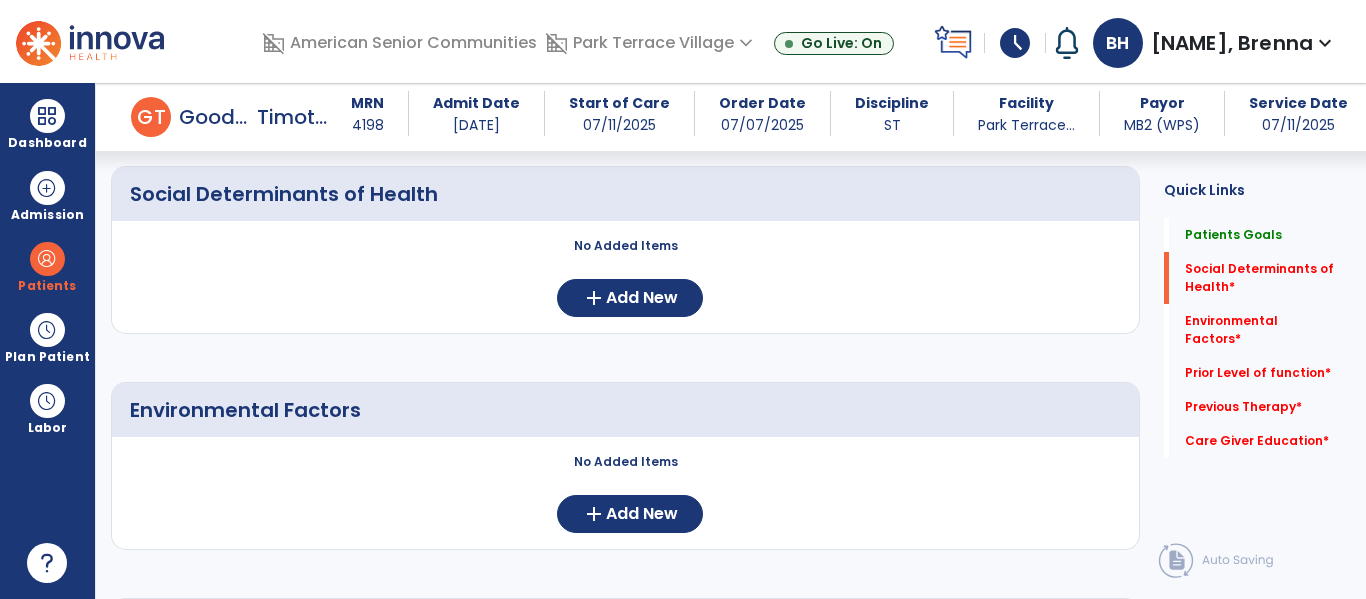scroll, scrollTop: 479, scrollLeft: 0, axis: vertical 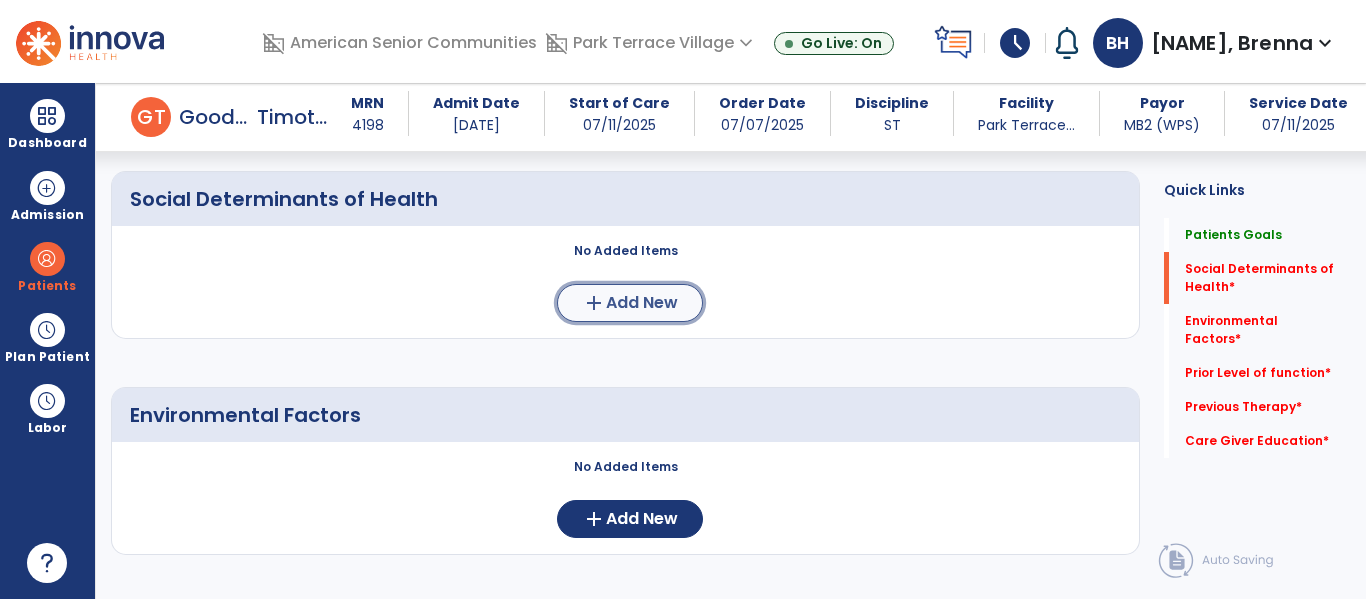 click on "add  Add New" 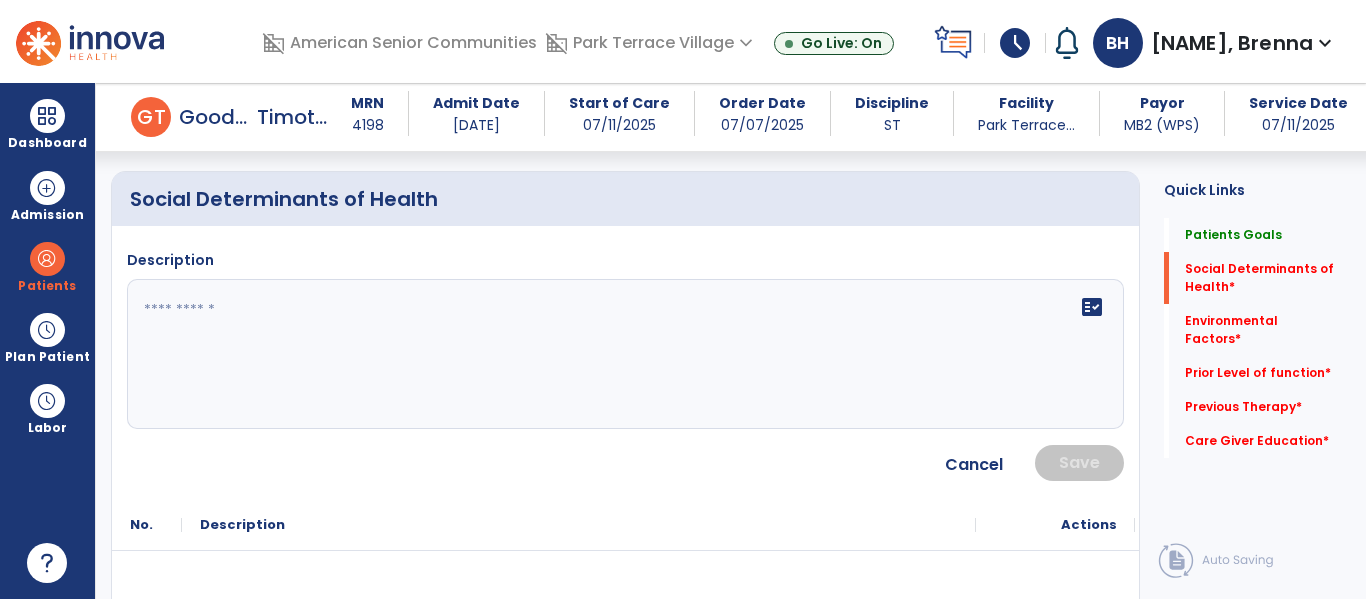 click 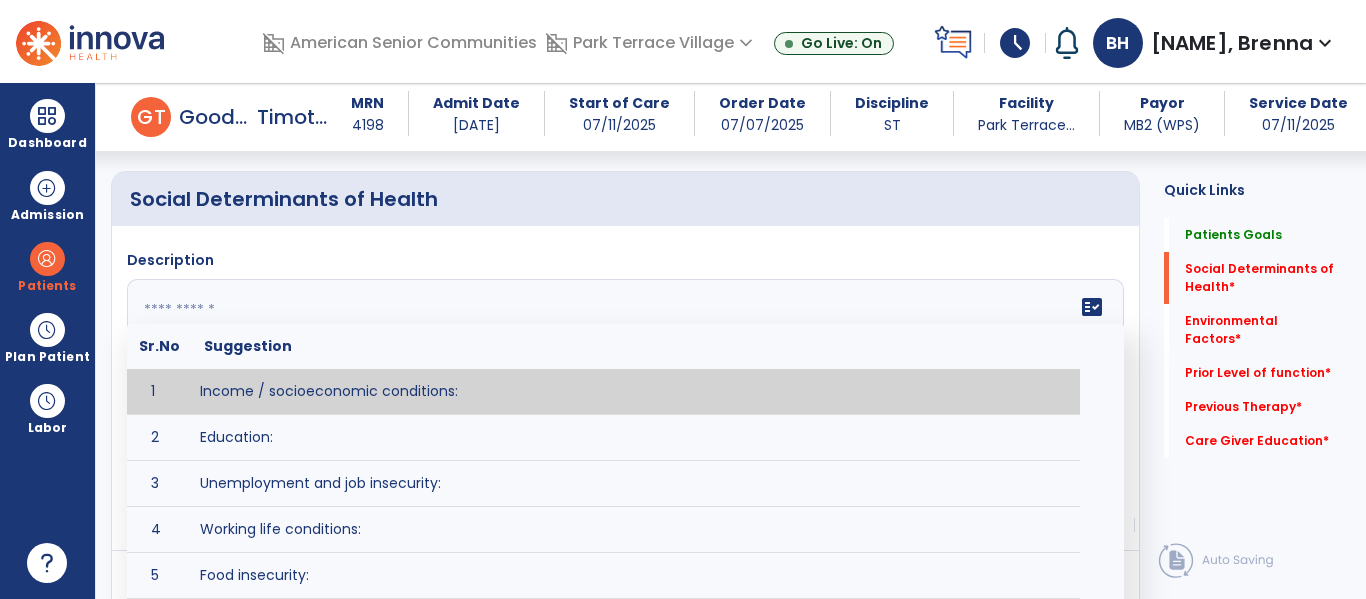 paste on "**********" 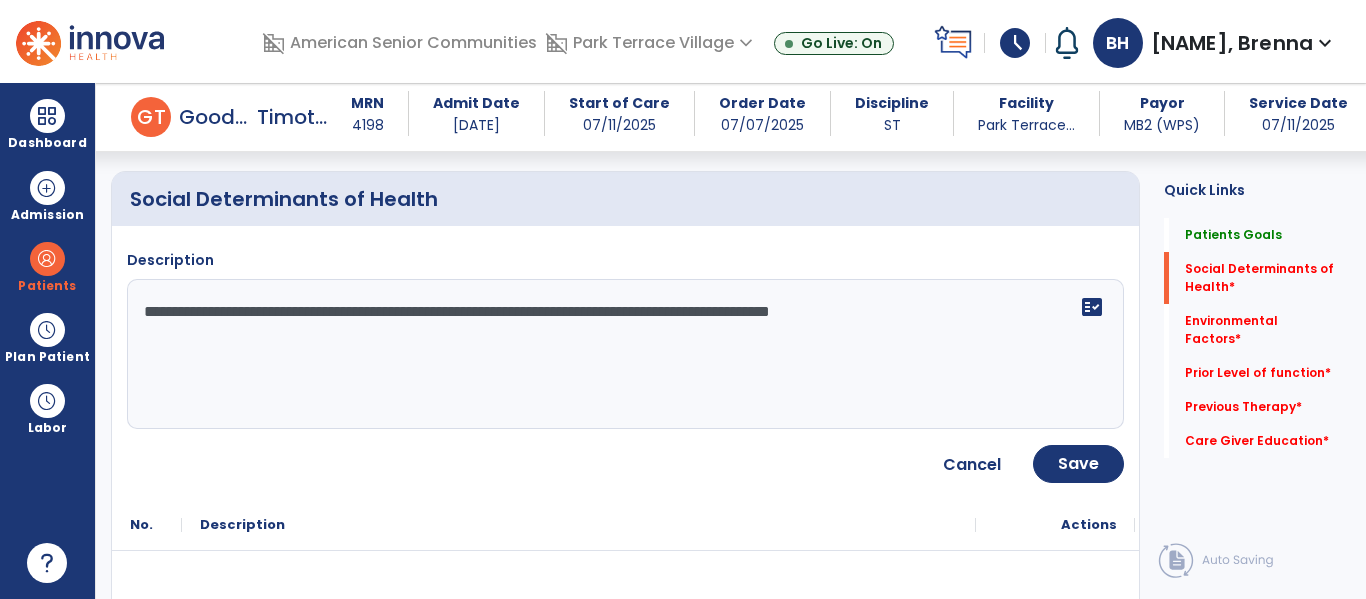 click on "**********" 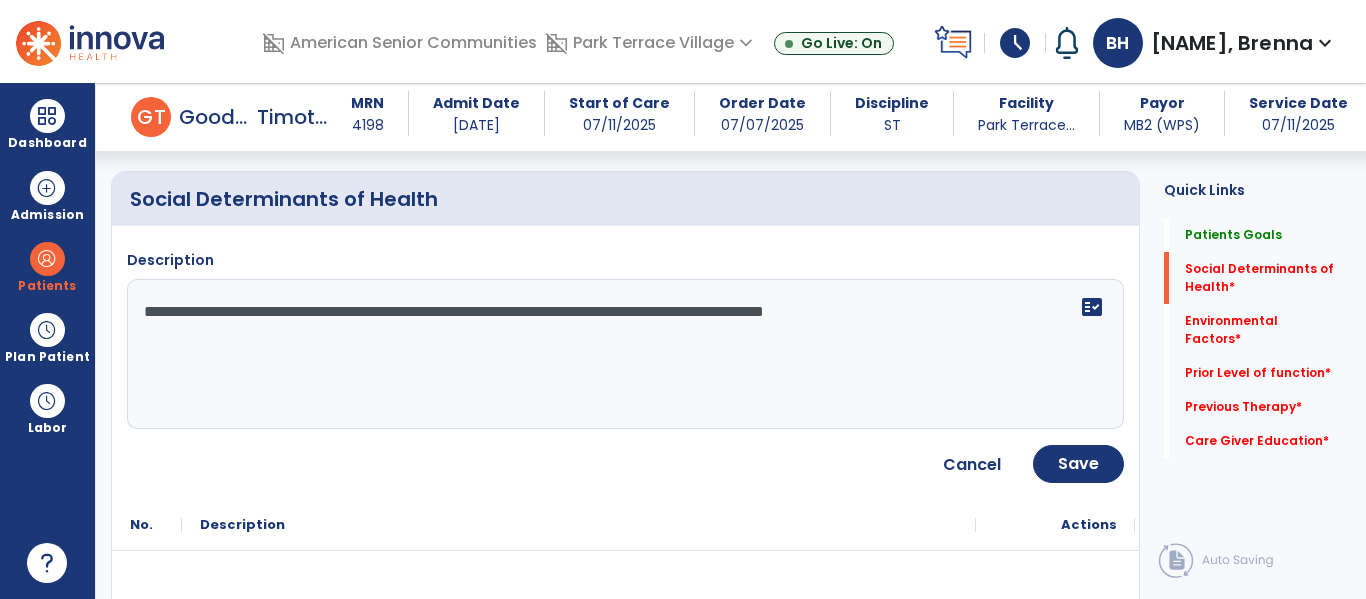 type on "**********" 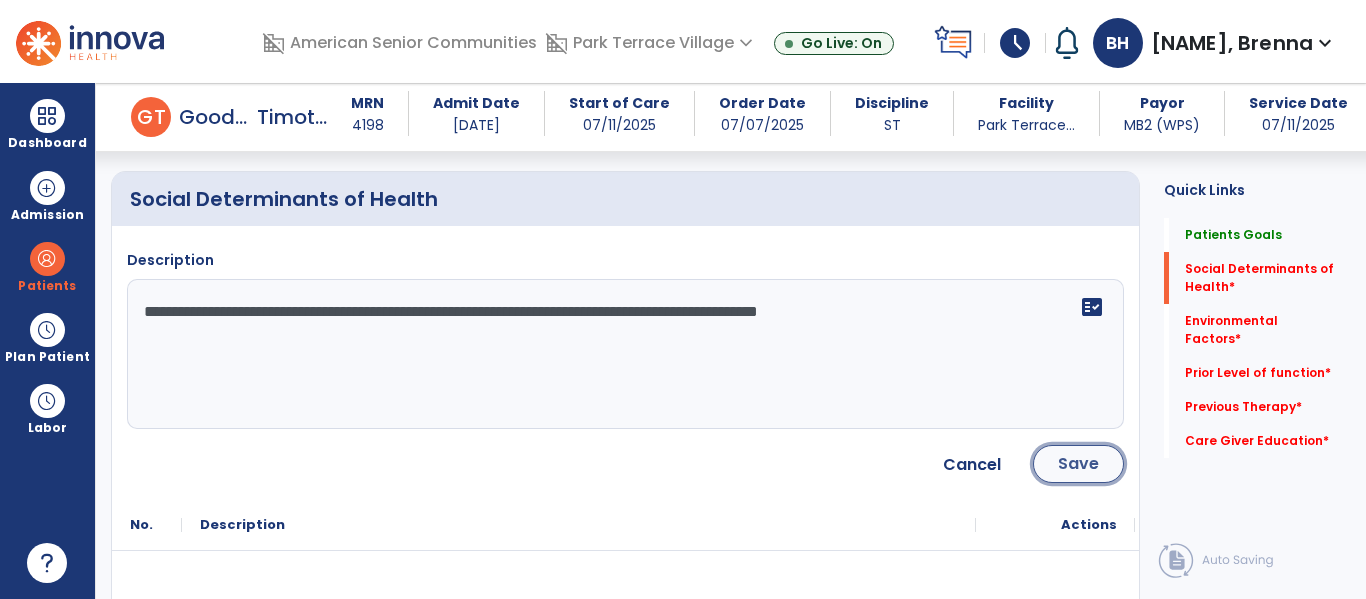click on "Save" 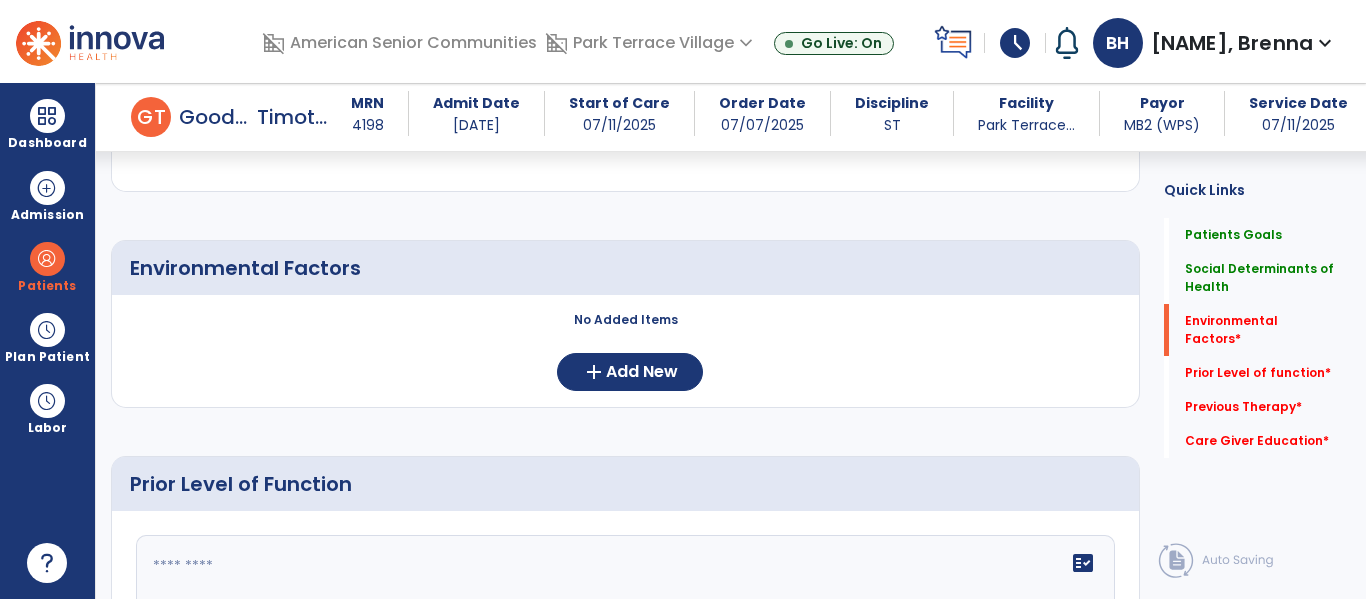 scroll, scrollTop: 739, scrollLeft: 0, axis: vertical 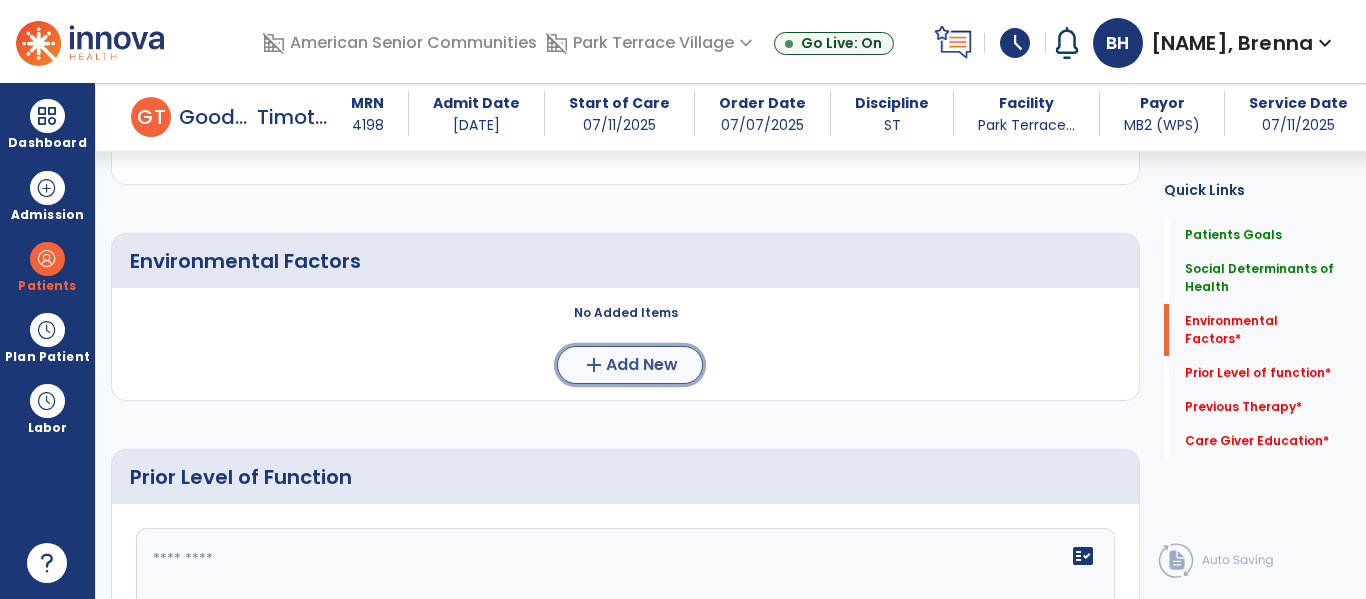 click on "add" 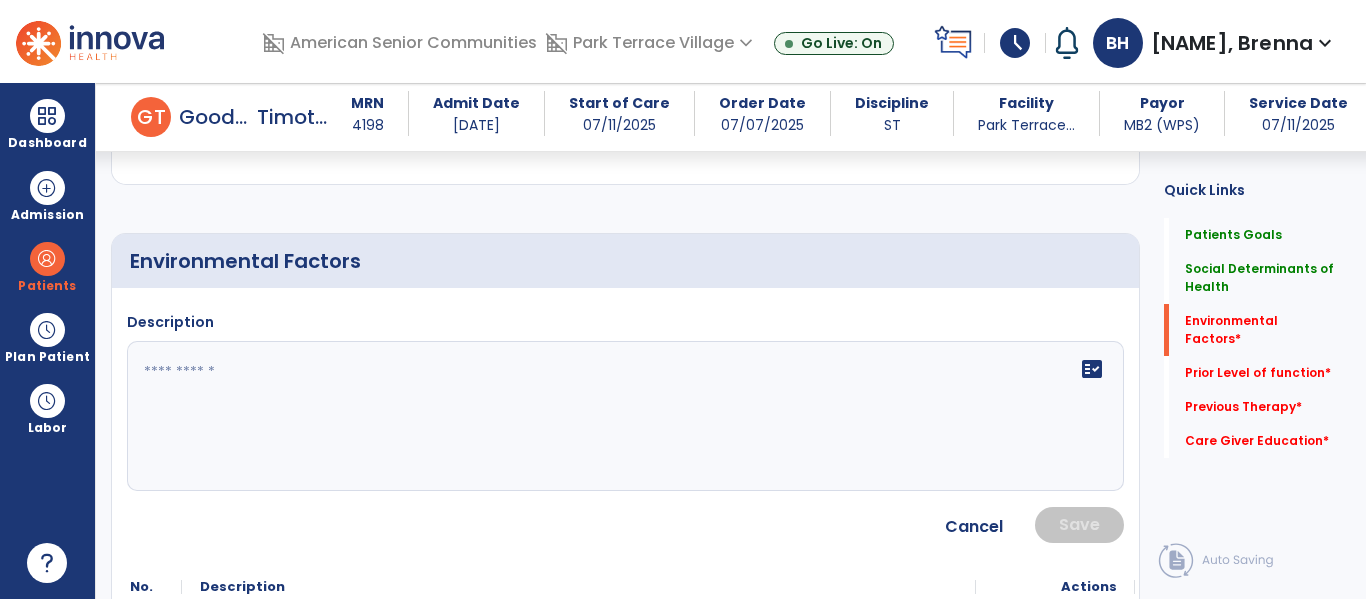 click 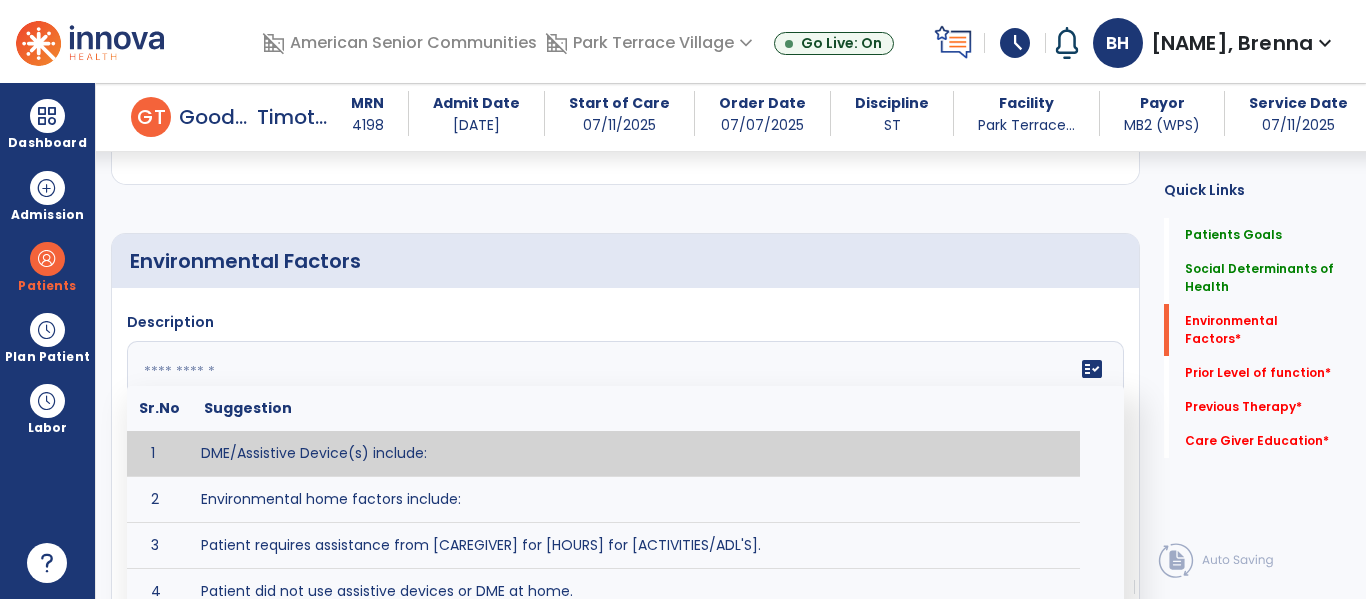paste on "**********" 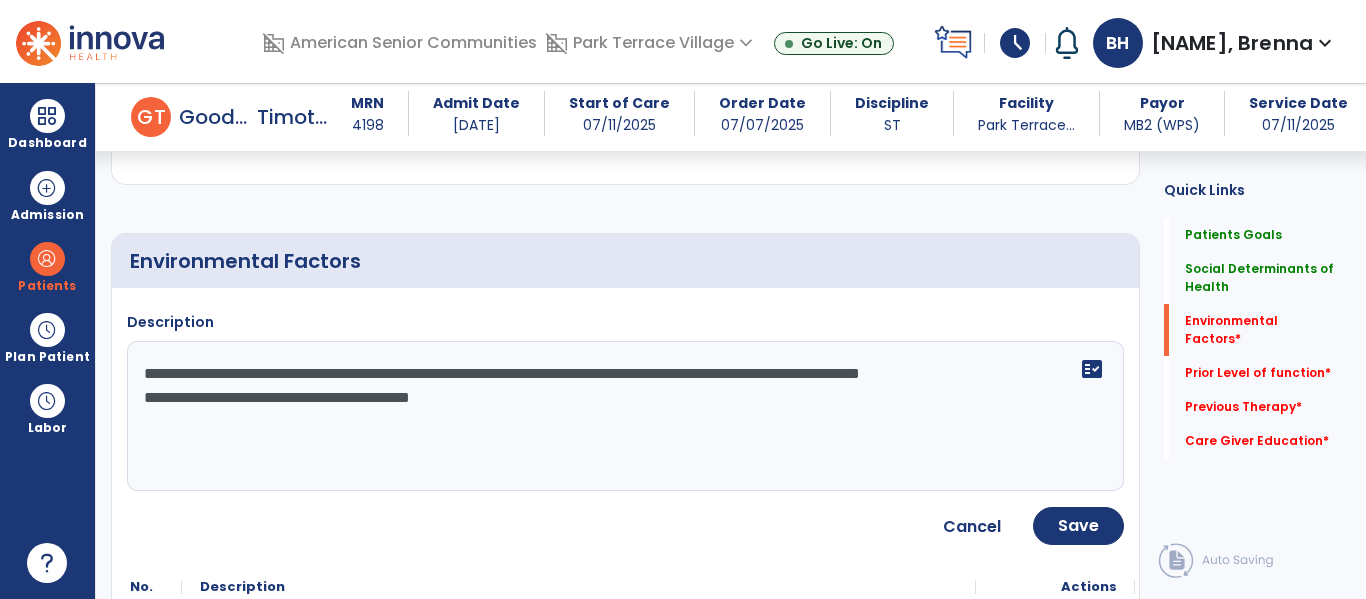 click on "**********" 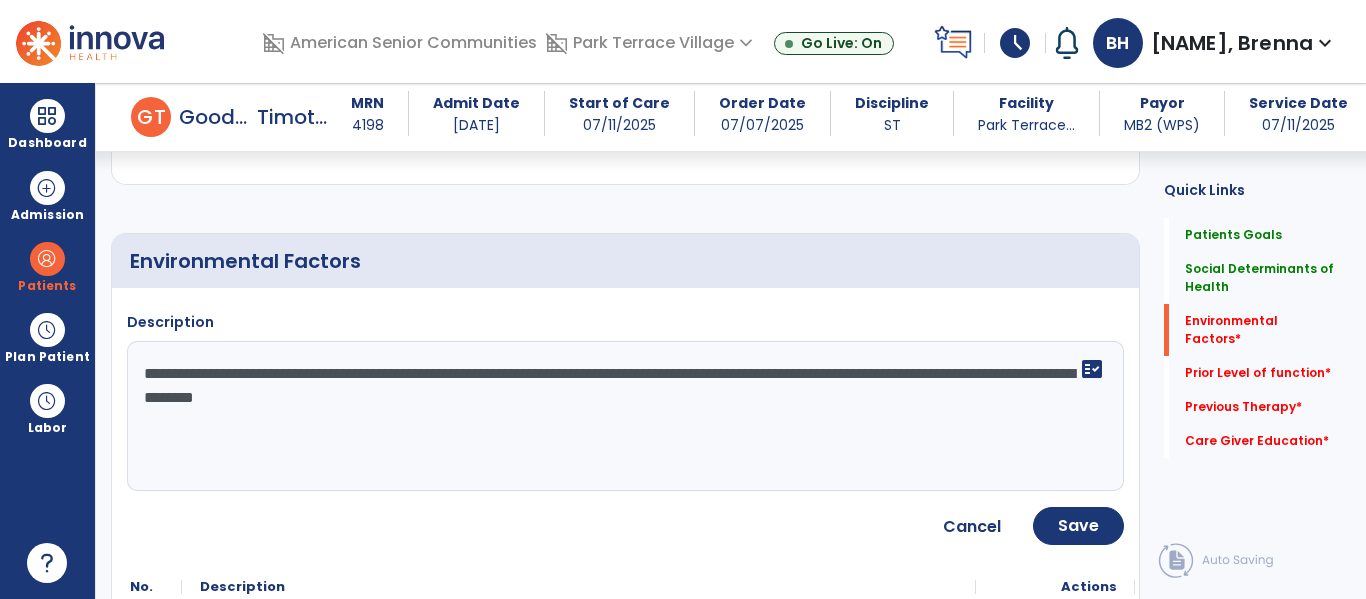 type on "**********" 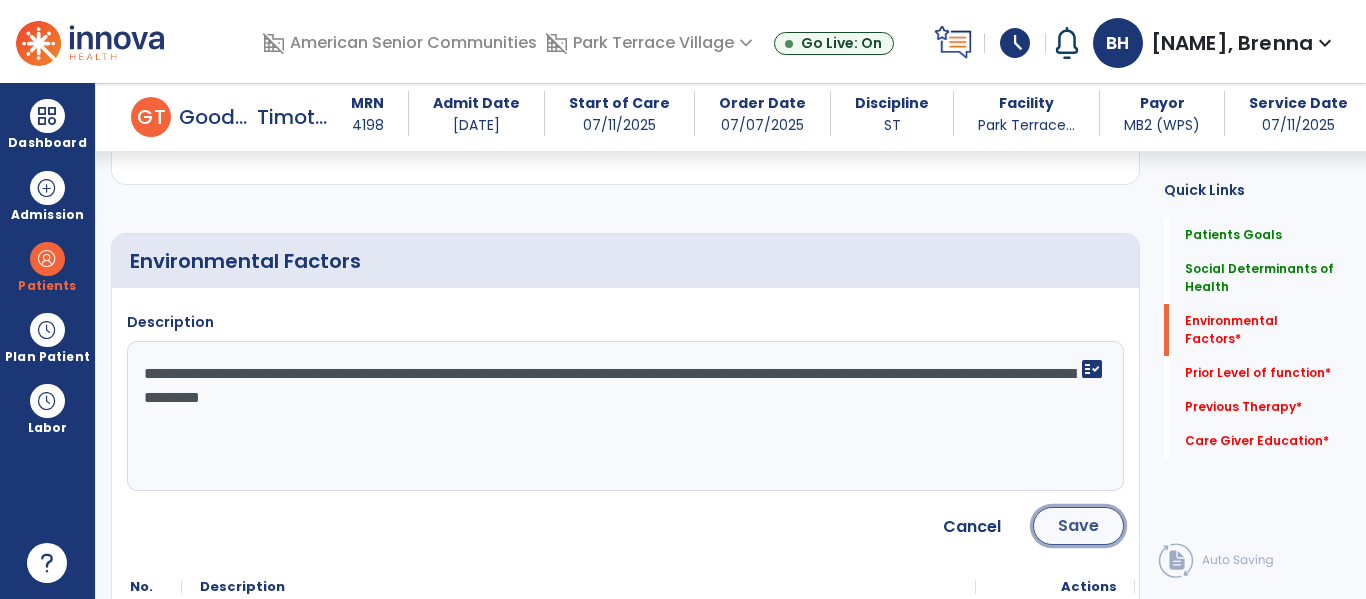 click on "Save" 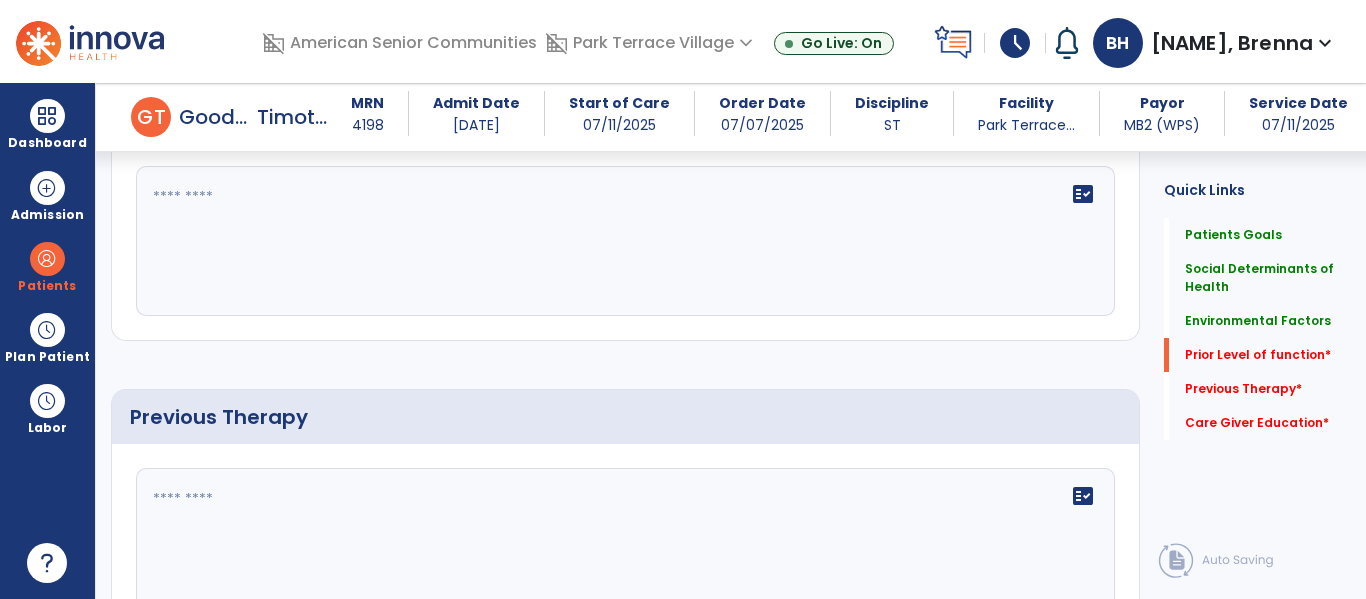 scroll, scrollTop: 1212, scrollLeft: 0, axis: vertical 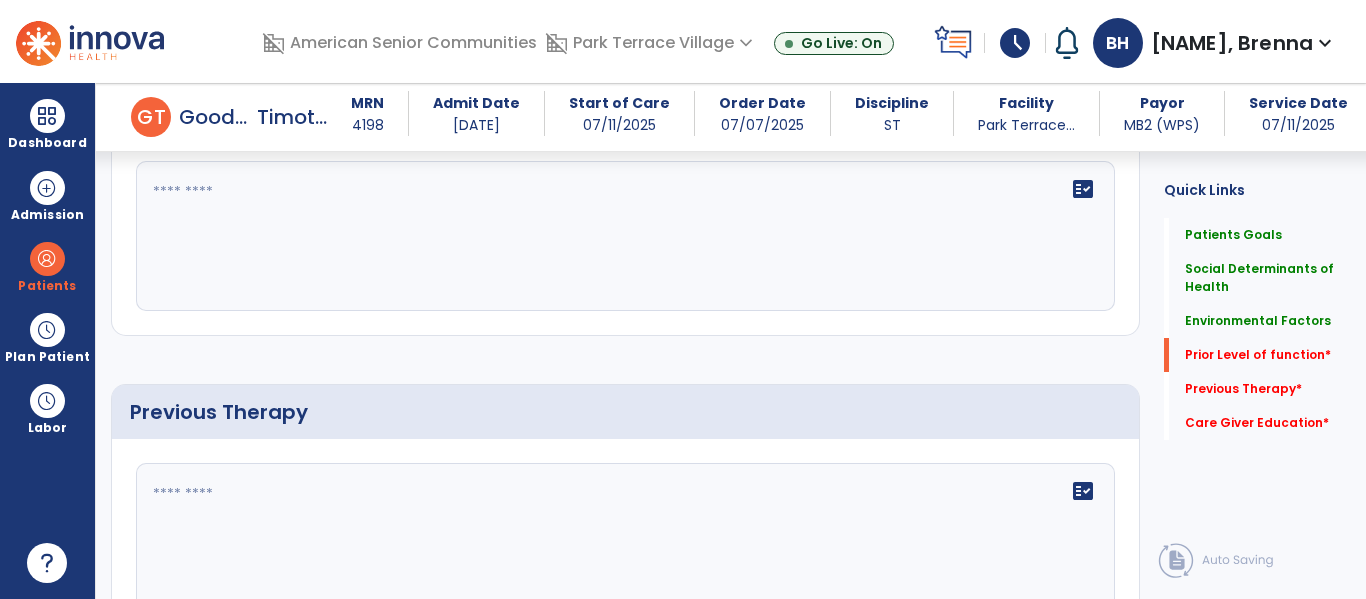 click on "fact_check" 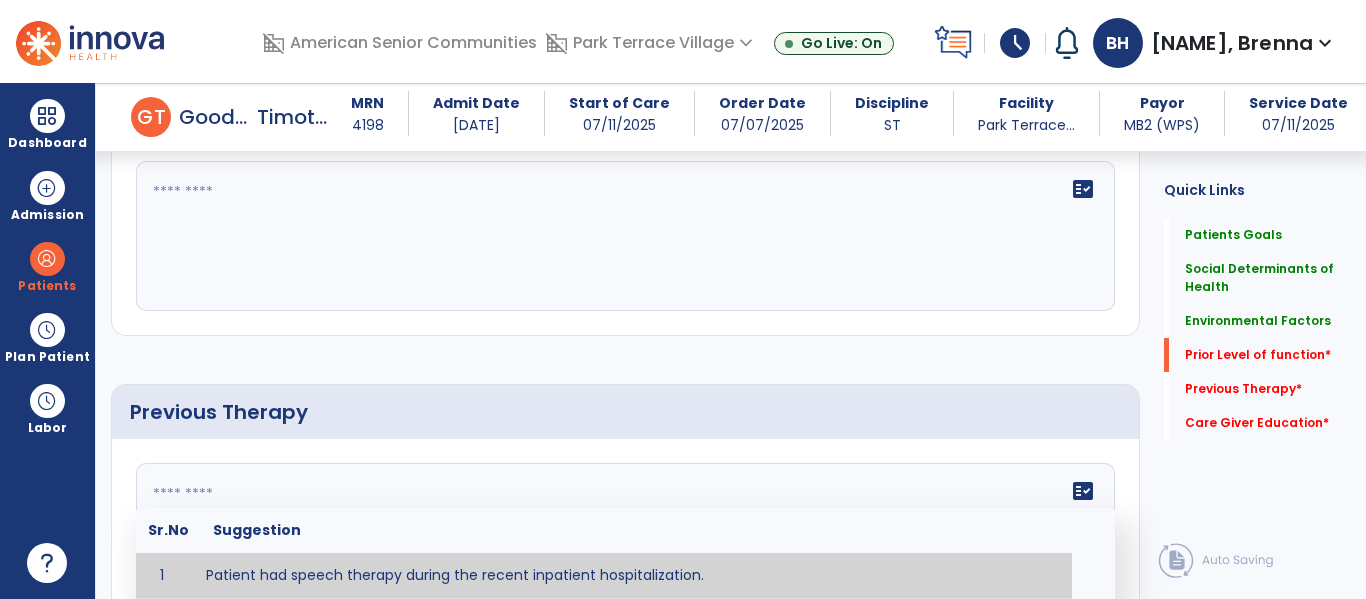 click on "fact_check" 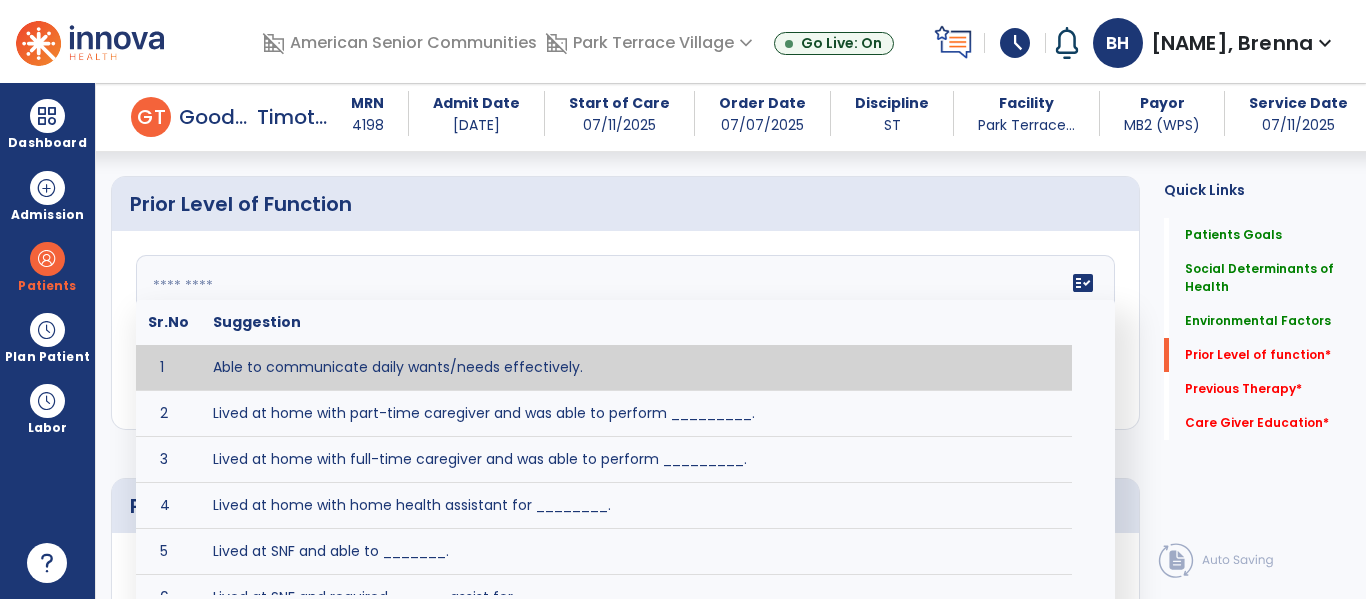 scroll, scrollTop: 1117, scrollLeft: 0, axis: vertical 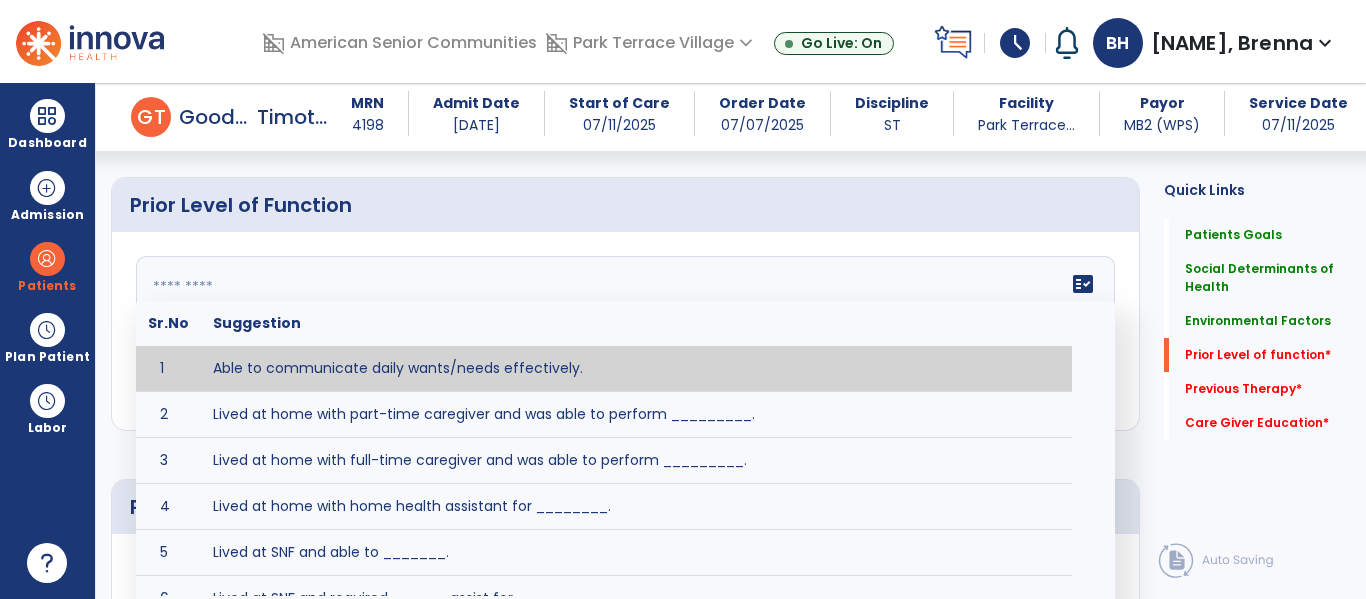 paste on "**********" 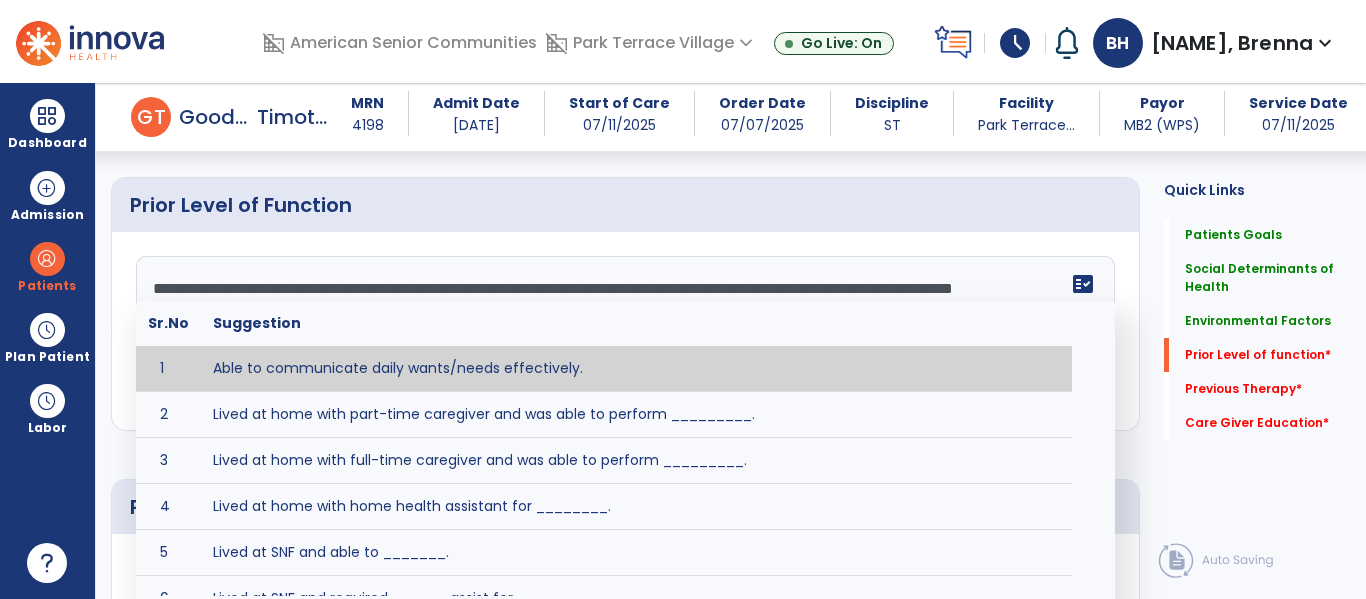 scroll, scrollTop: 64, scrollLeft: 0, axis: vertical 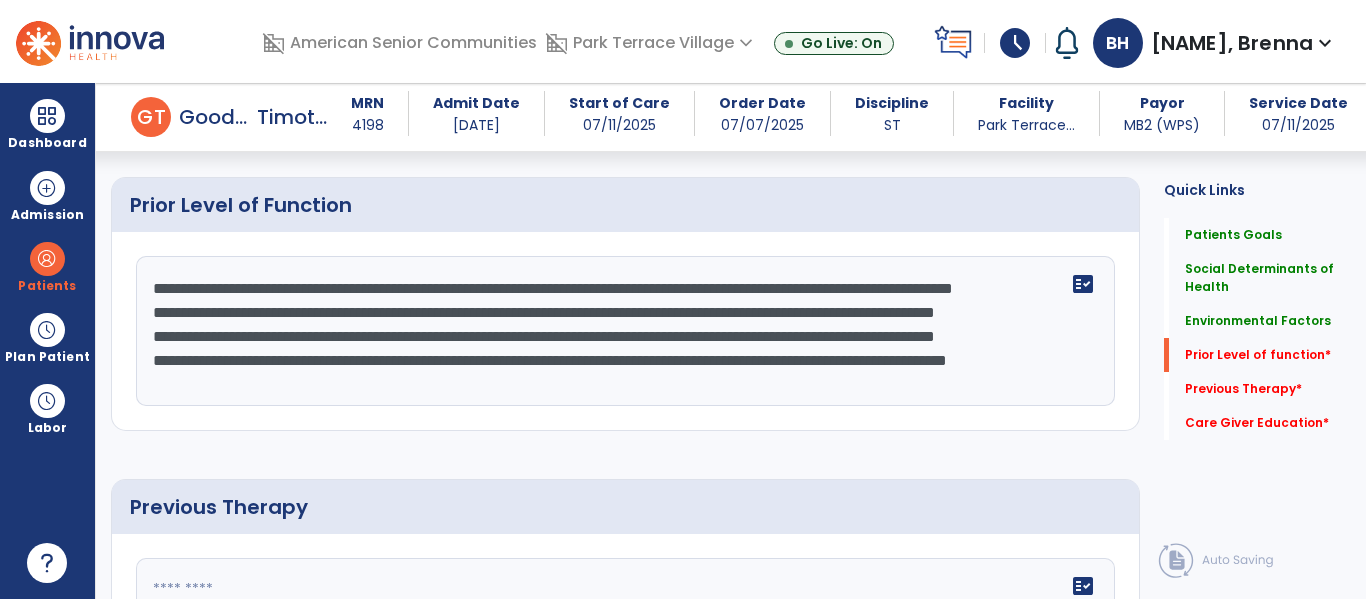 click on "**********" 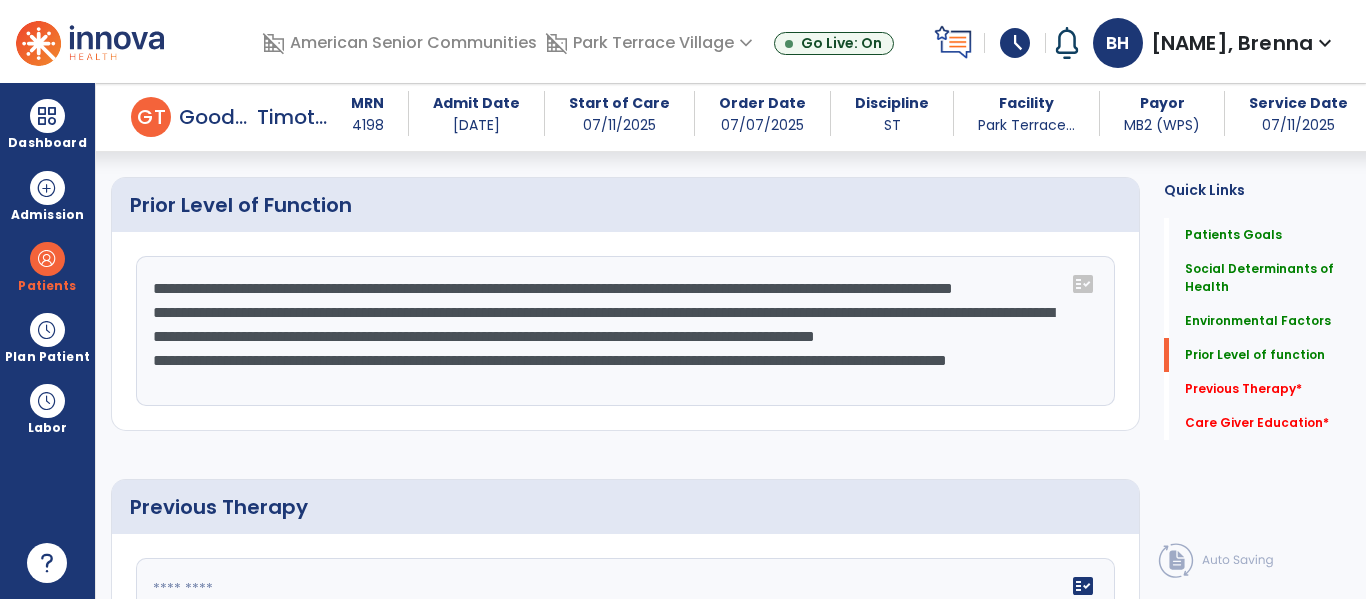 scroll, scrollTop: 48, scrollLeft: 0, axis: vertical 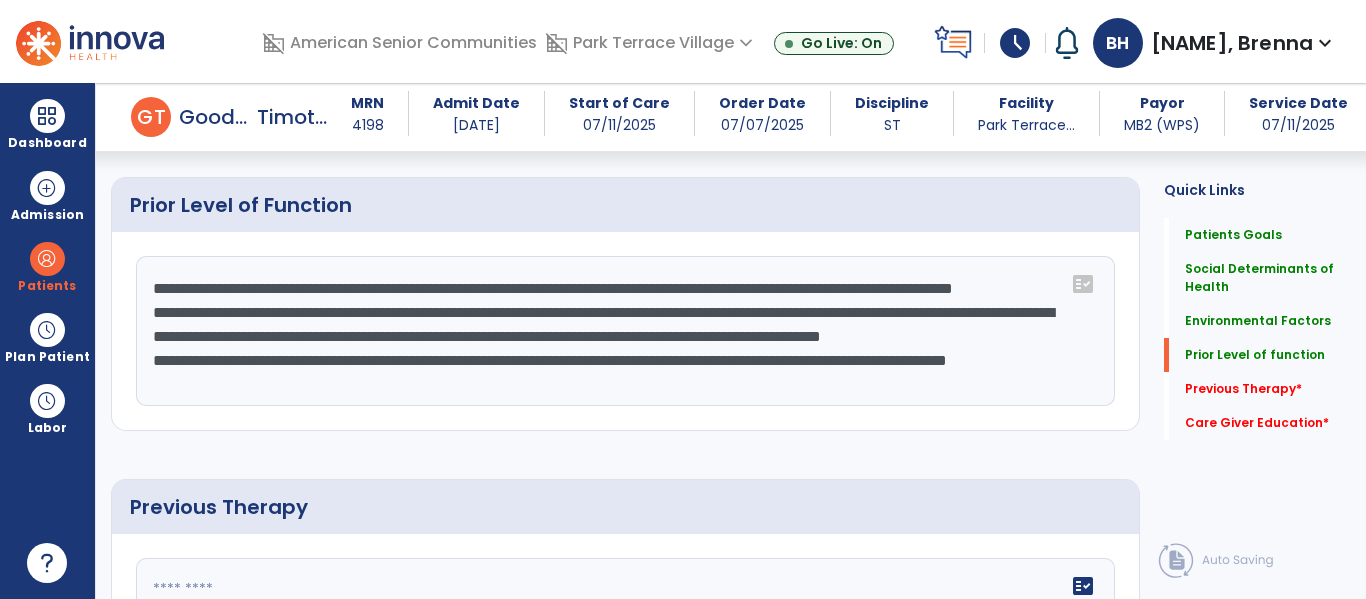 click on "**********" 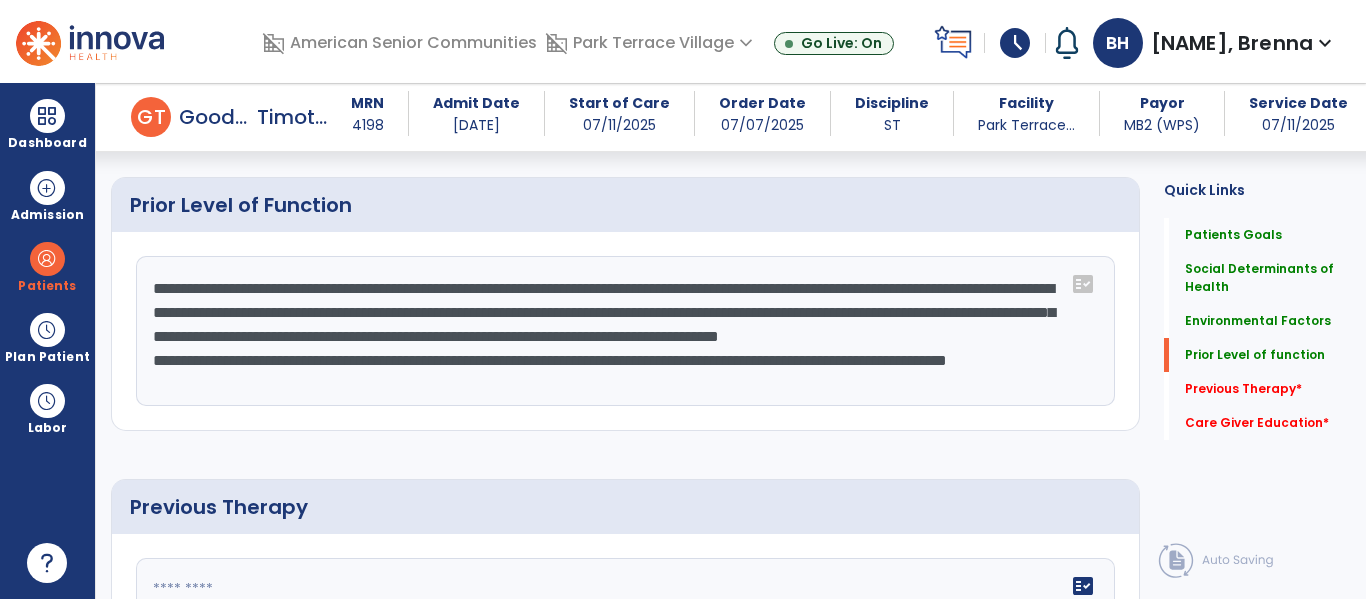 scroll, scrollTop: 24, scrollLeft: 0, axis: vertical 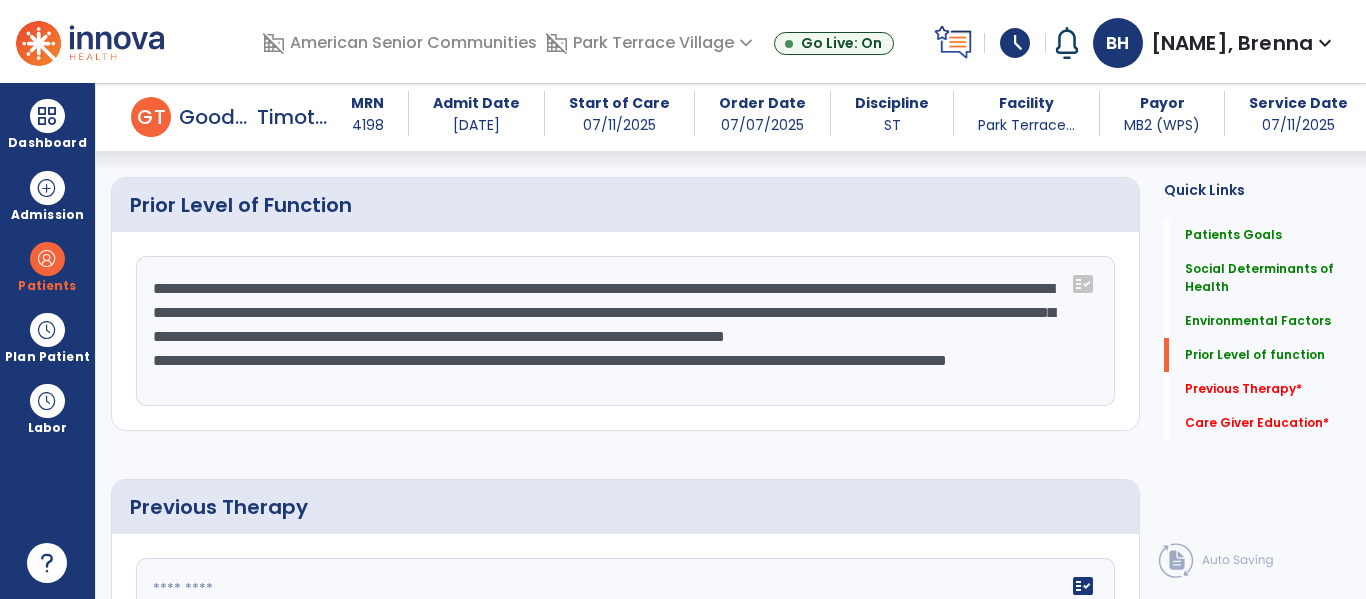 click on "**********" 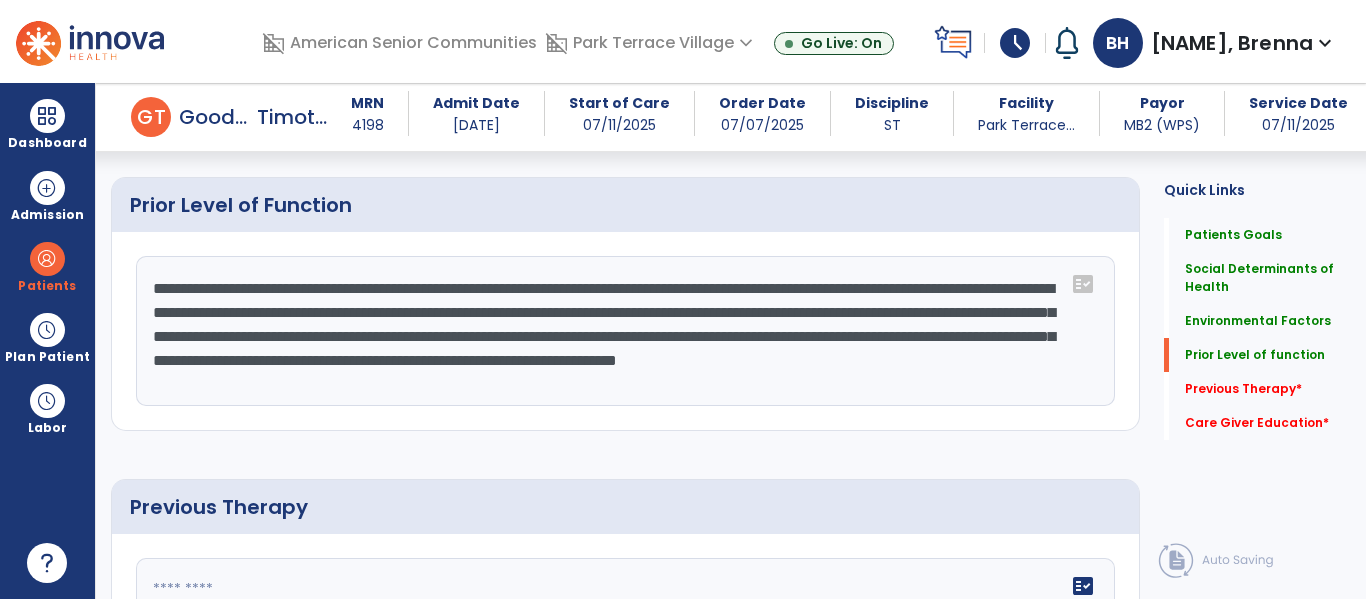 scroll, scrollTop: 0, scrollLeft: 0, axis: both 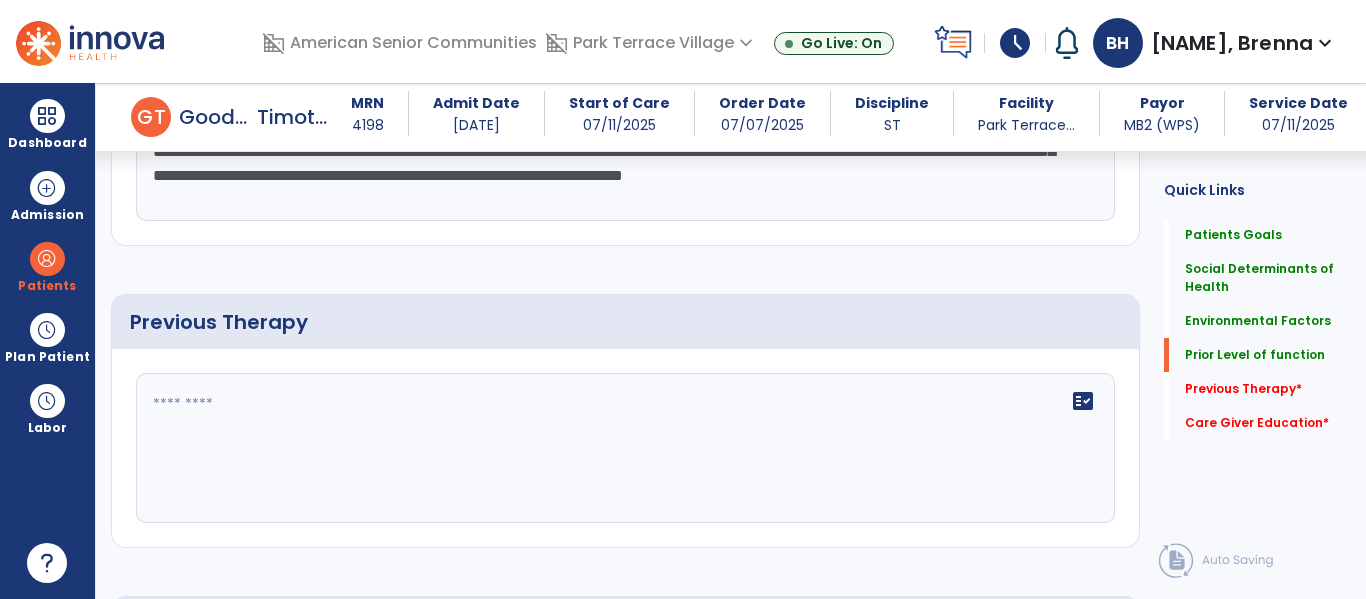 type on "**********" 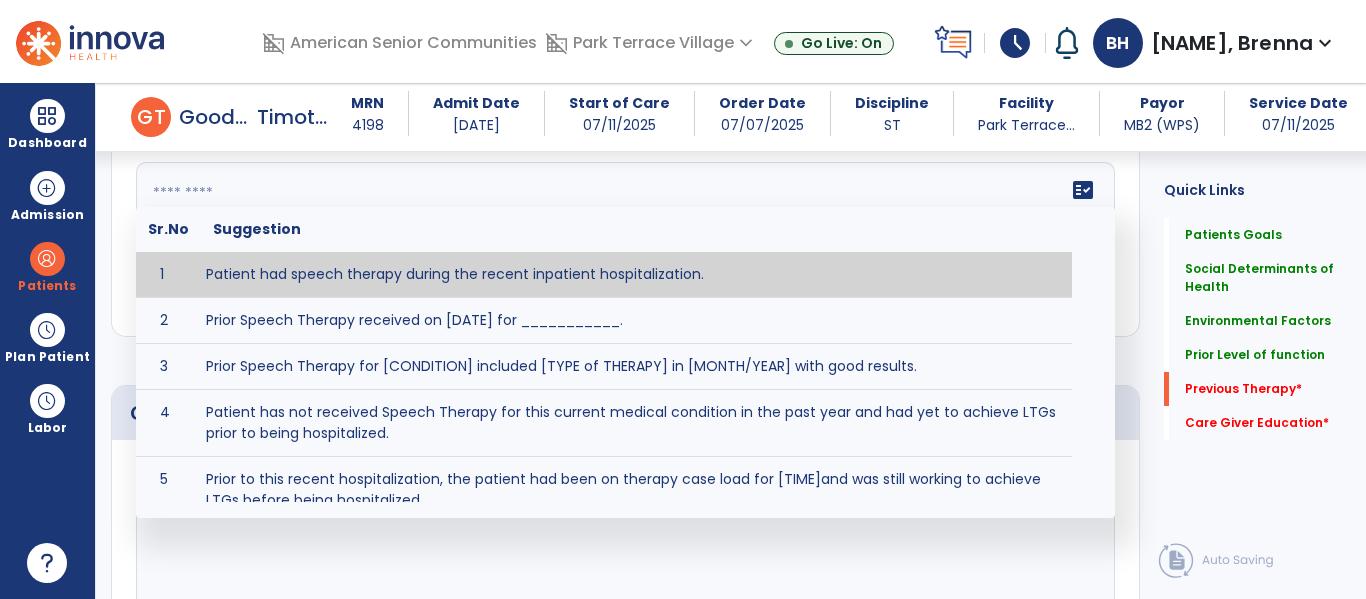 scroll, scrollTop: 1516, scrollLeft: 0, axis: vertical 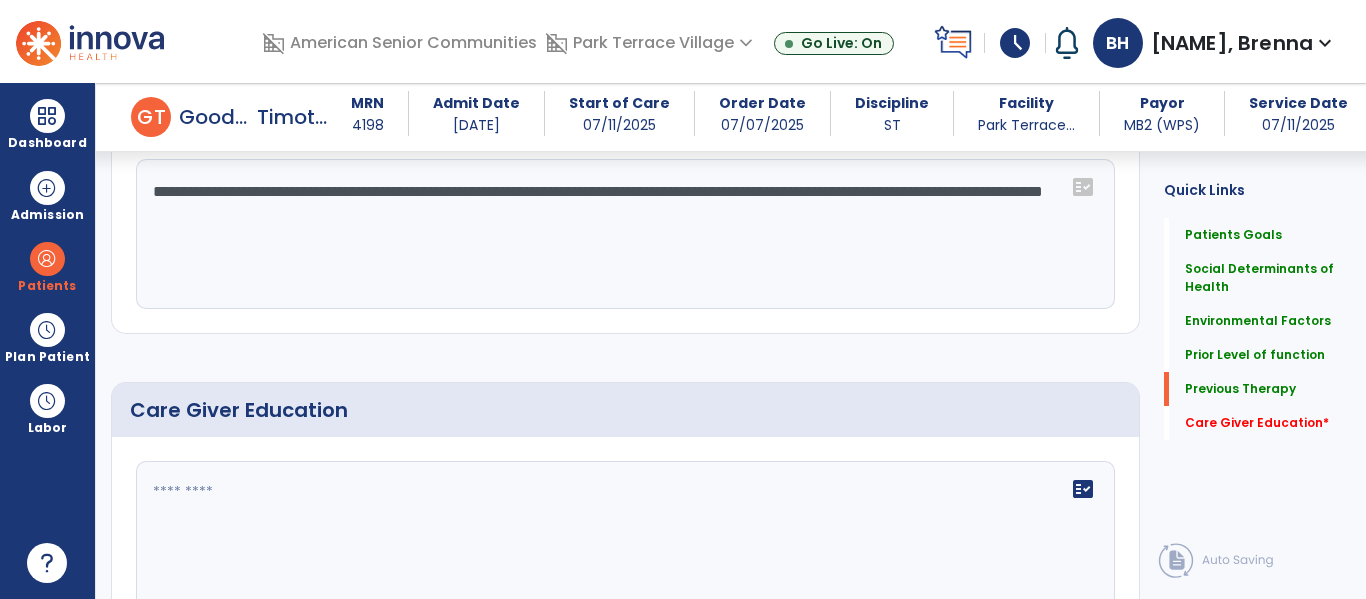 drag, startPoint x: 878, startPoint y: 193, endPoint x: 902, endPoint y: 229, distance: 43.266617 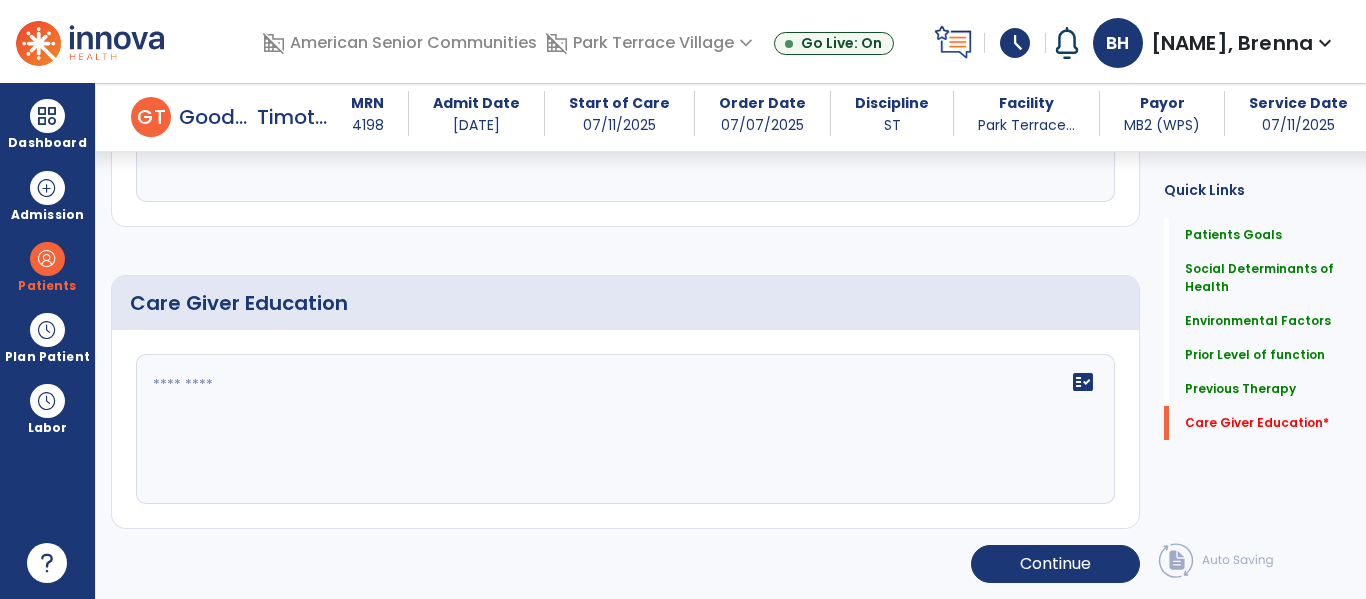type on "**********" 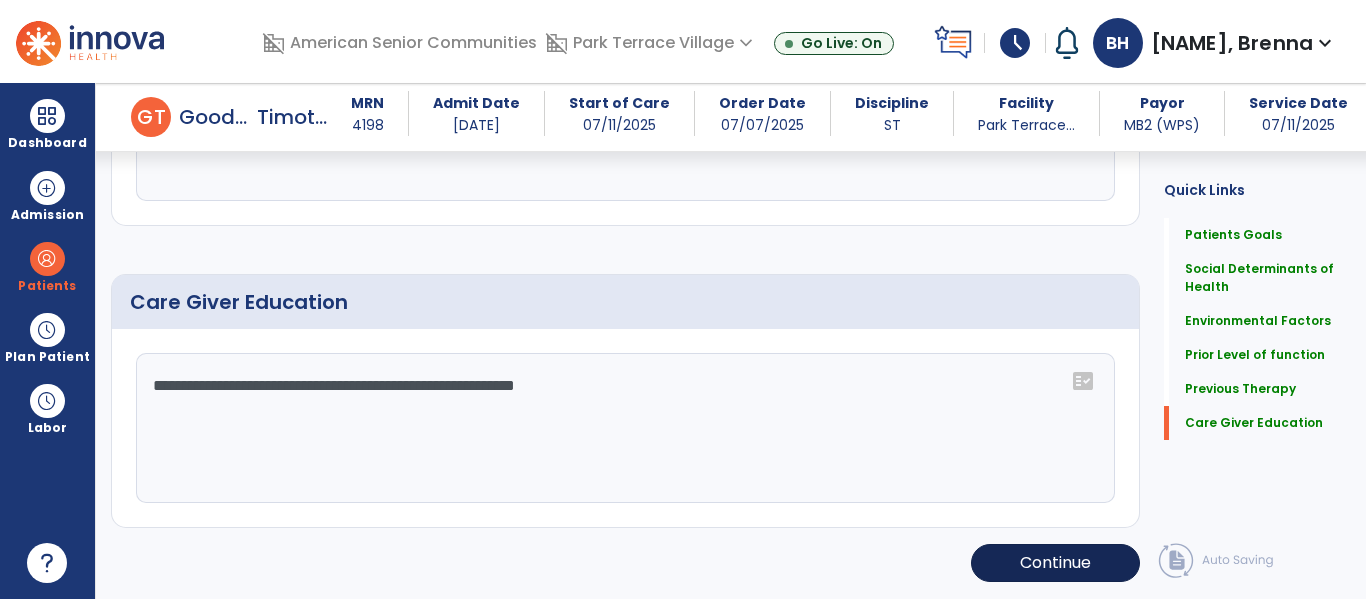 scroll, scrollTop: 1624, scrollLeft: 0, axis: vertical 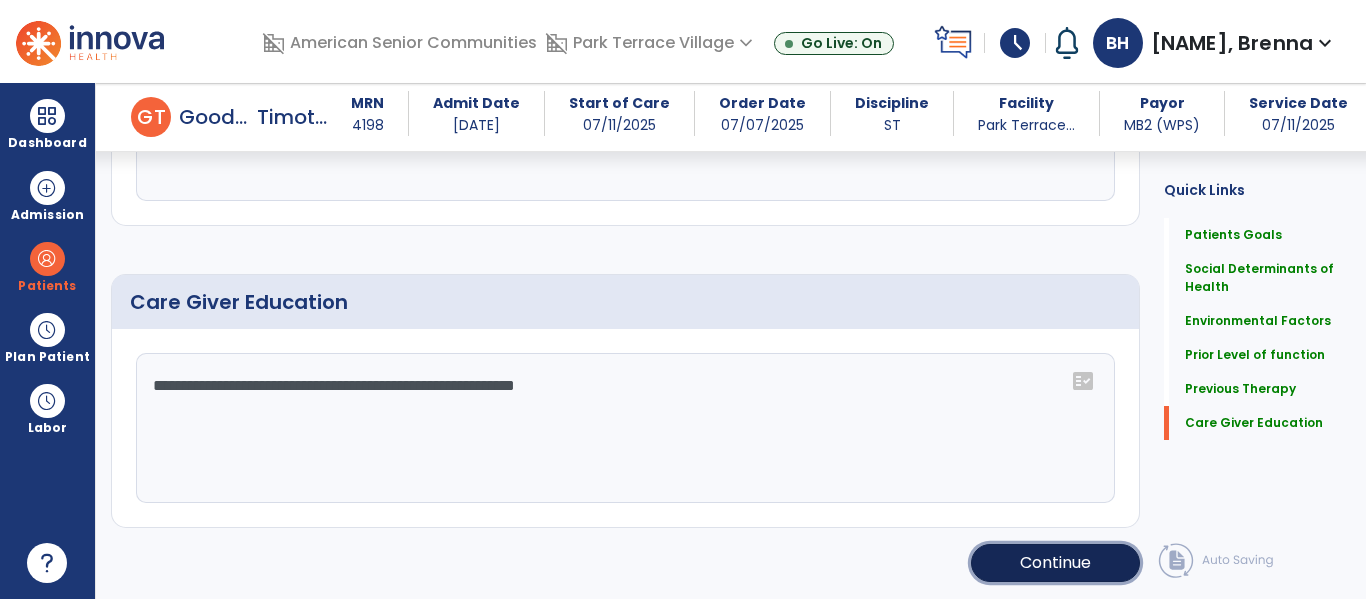 click on "Continue" 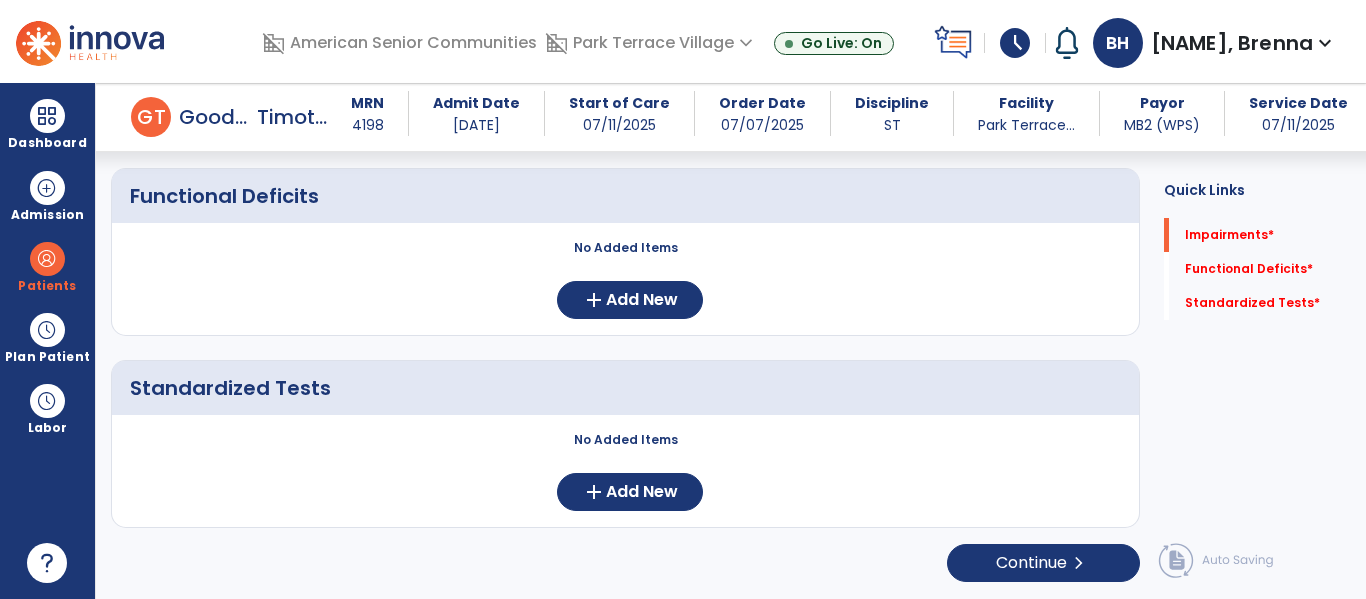 scroll, scrollTop: 352, scrollLeft: 0, axis: vertical 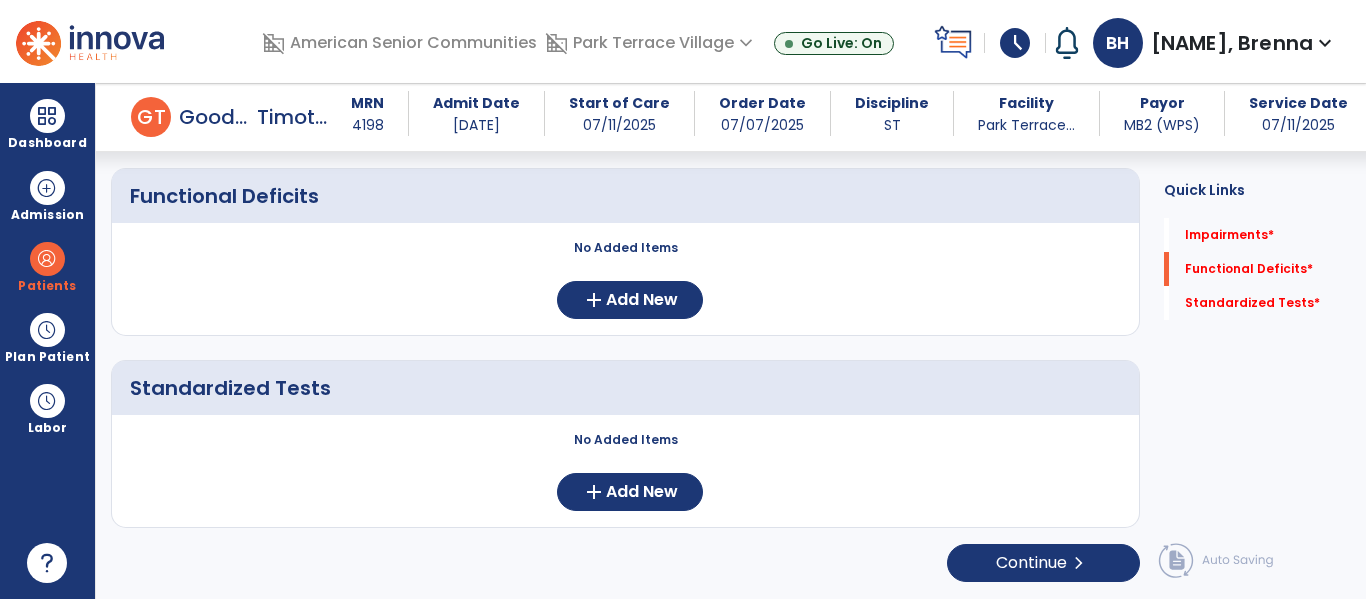 click on "No Added Items  add  Add New" 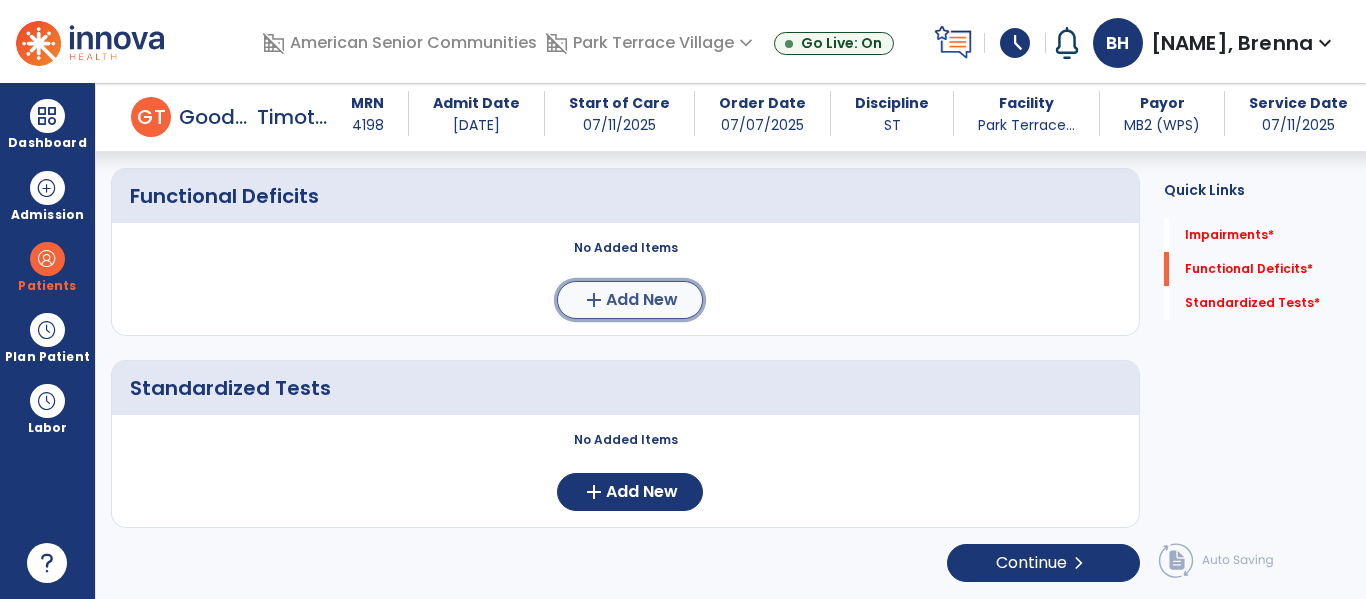 click on "add  Add New" 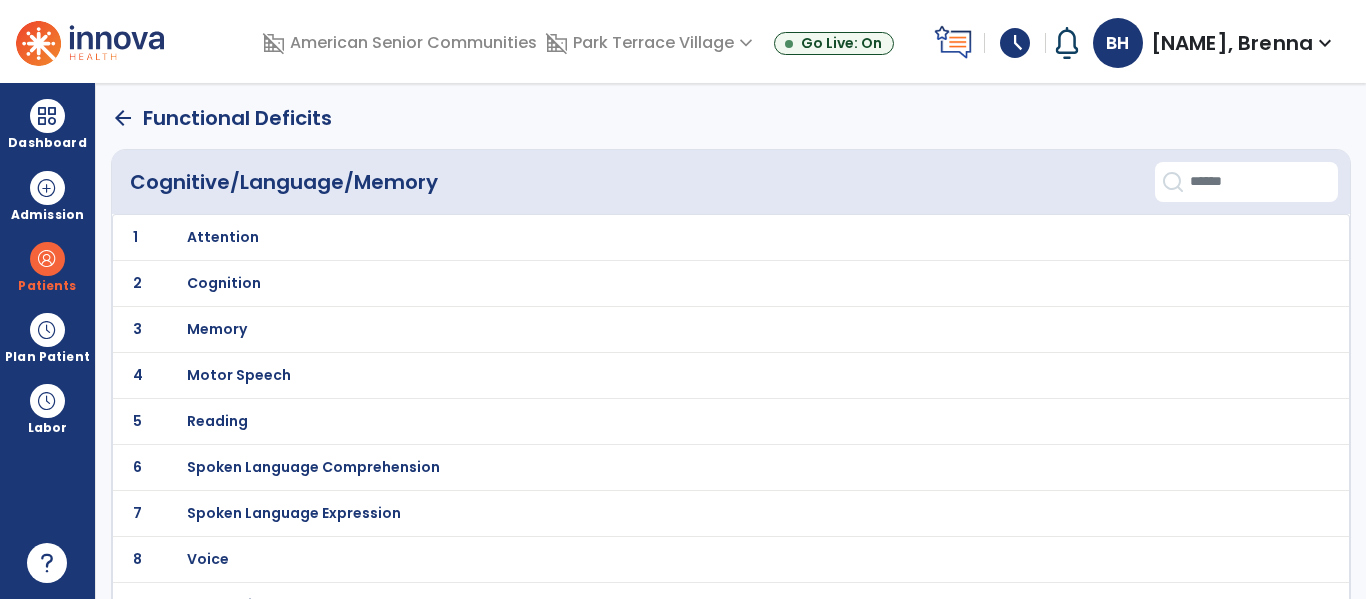 scroll, scrollTop: 31, scrollLeft: 0, axis: vertical 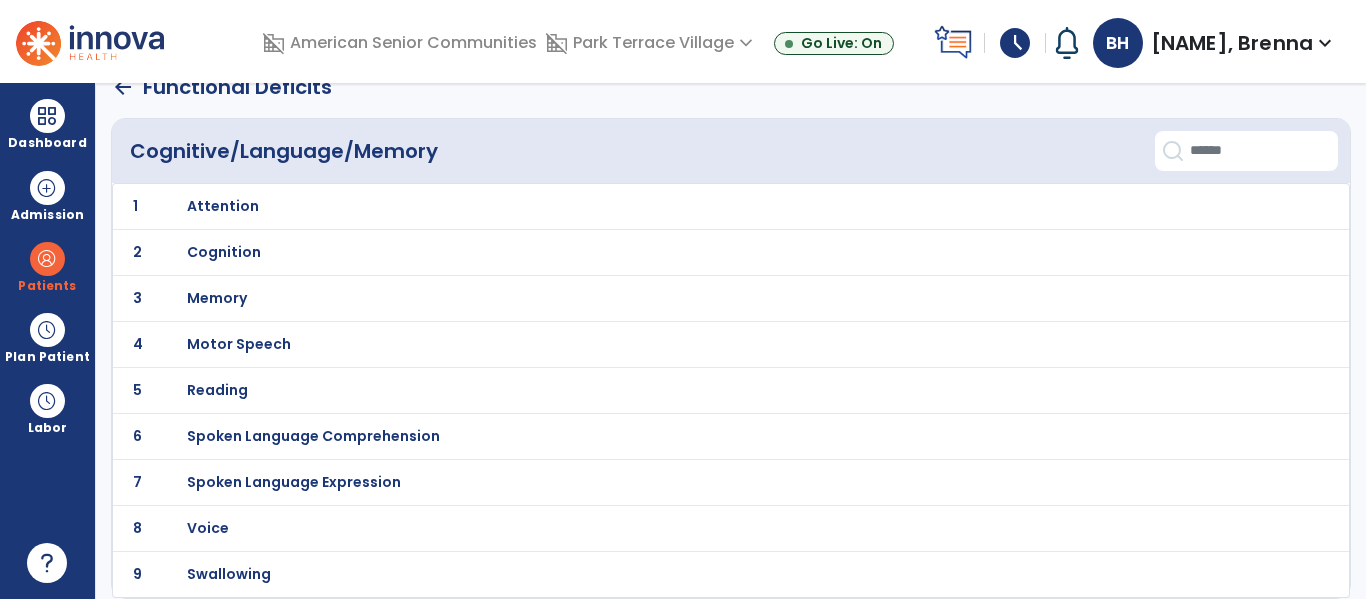 click on "Swallowing" at bounding box center (223, 206) 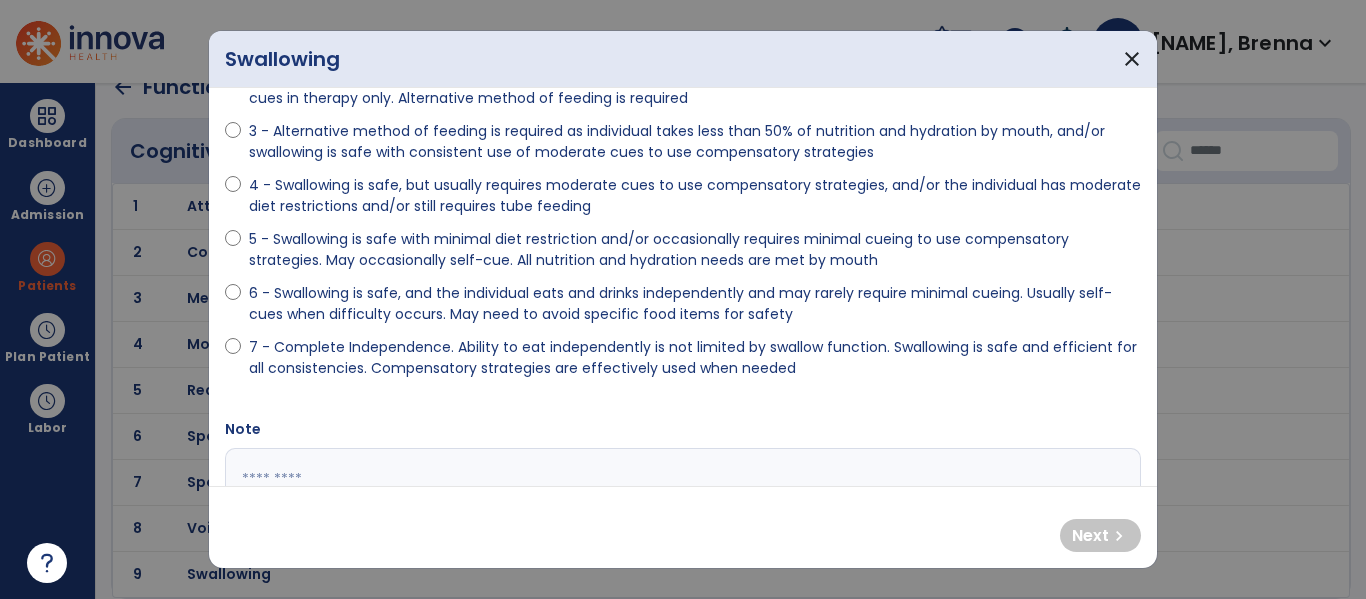 scroll, scrollTop: 227, scrollLeft: 0, axis: vertical 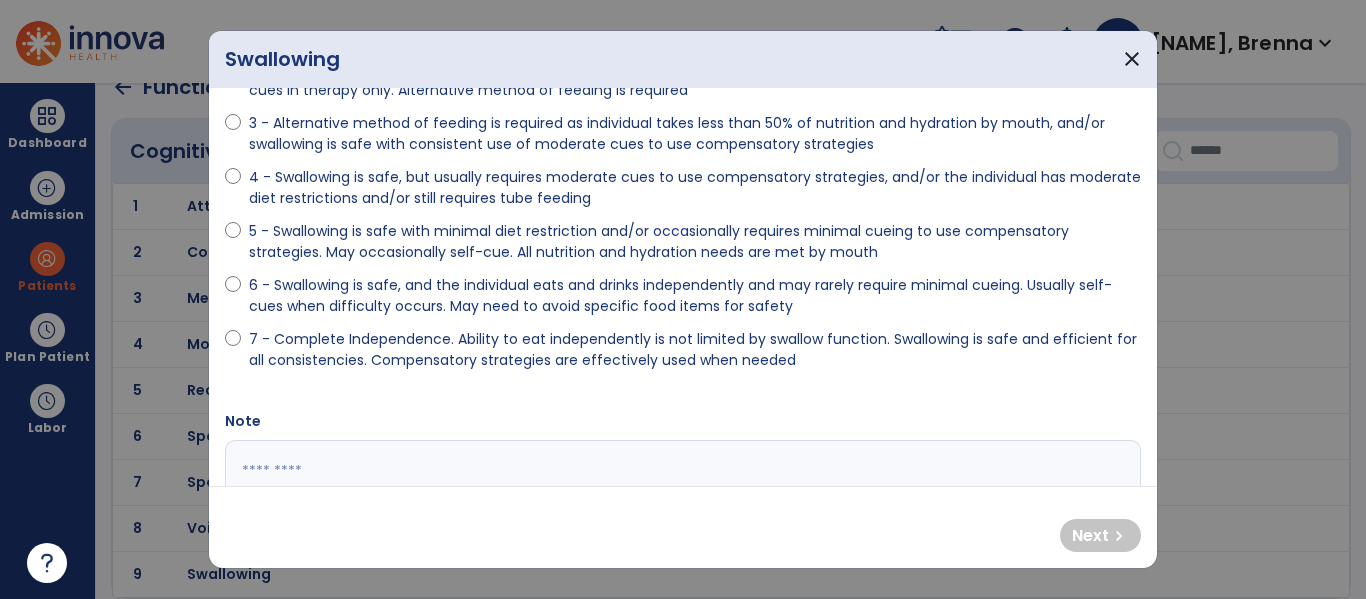 click on "4 - Swallowing is safe, but usually requires moderate cues to use compensatory strategies, and/or the individual has moderate diet restrictions and/or still requires tube feeding" at bounding box center [695, 188] 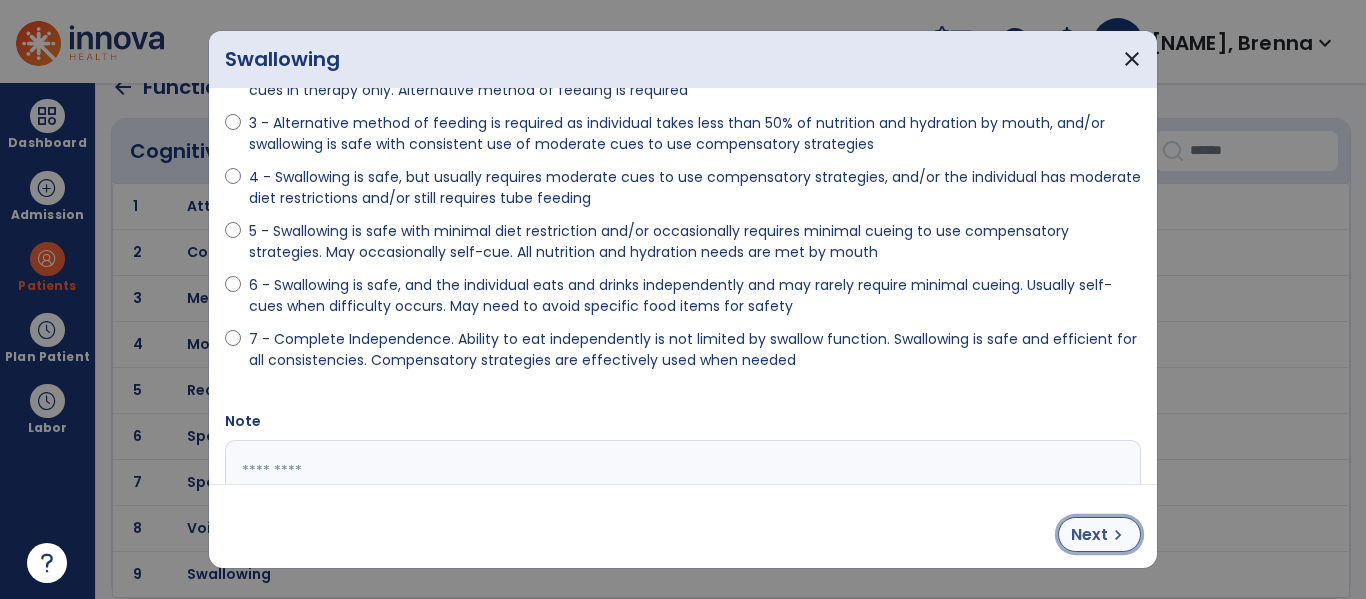 click on "Next" at bounding box center [1089, 535] 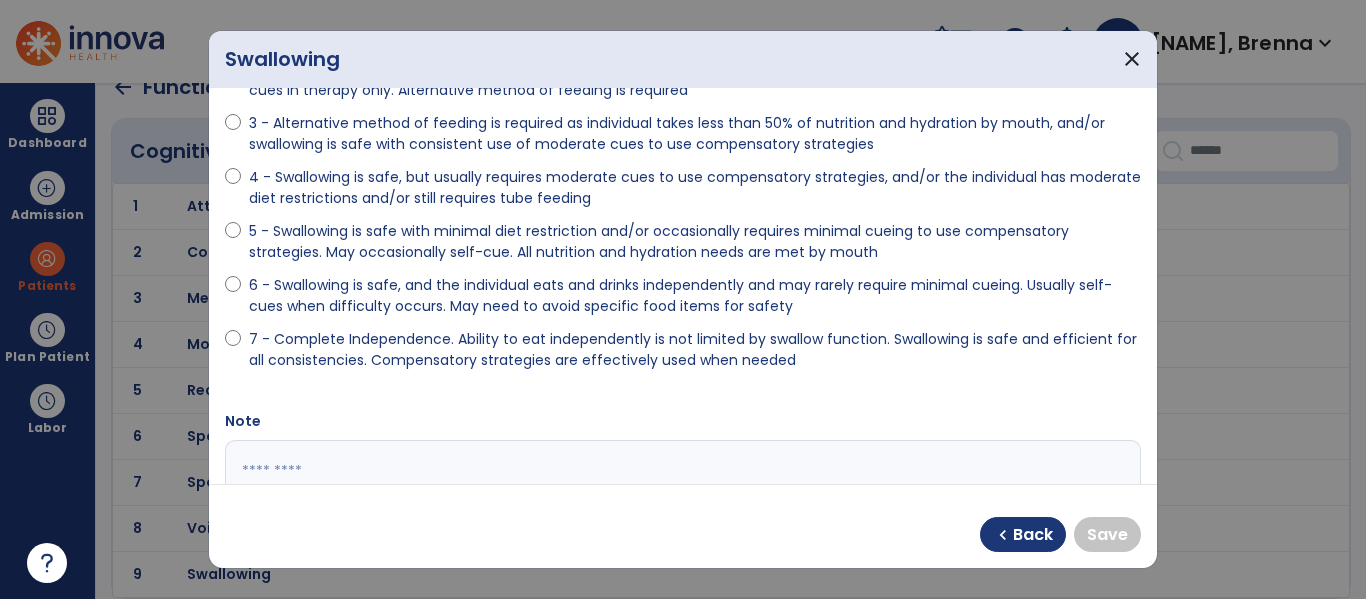 click on "6 - Swallowing is safe, and the individual eats and drinks independently and may rarely require minimal cueing. Usually self-cues when difficulty occurs. May need to avoid specific food items for safety" at bounding box center [695, 296] 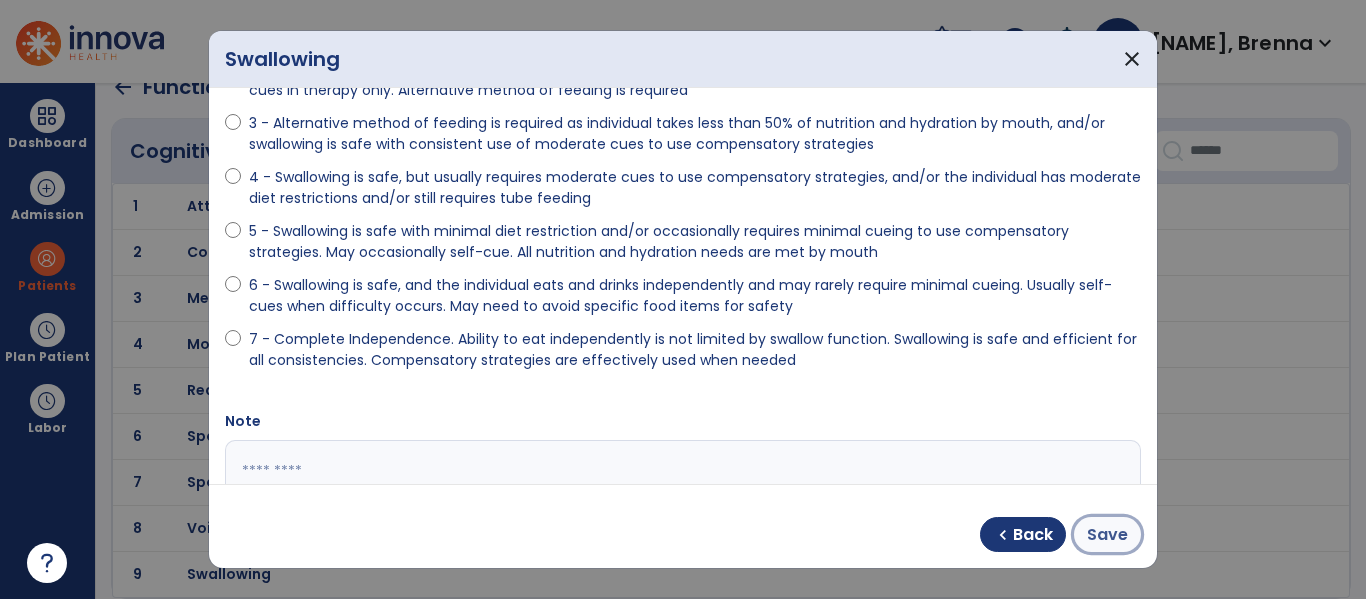 click on "Save" at bounding box center (1107, 535) 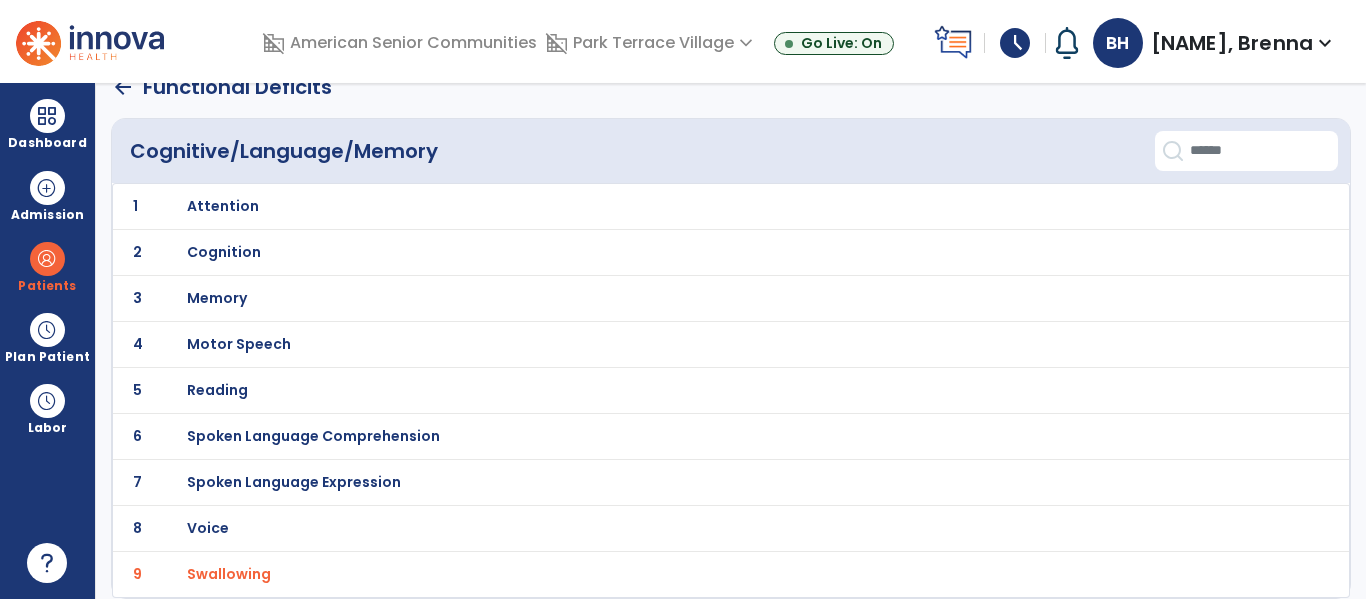 click on "arrow_back" 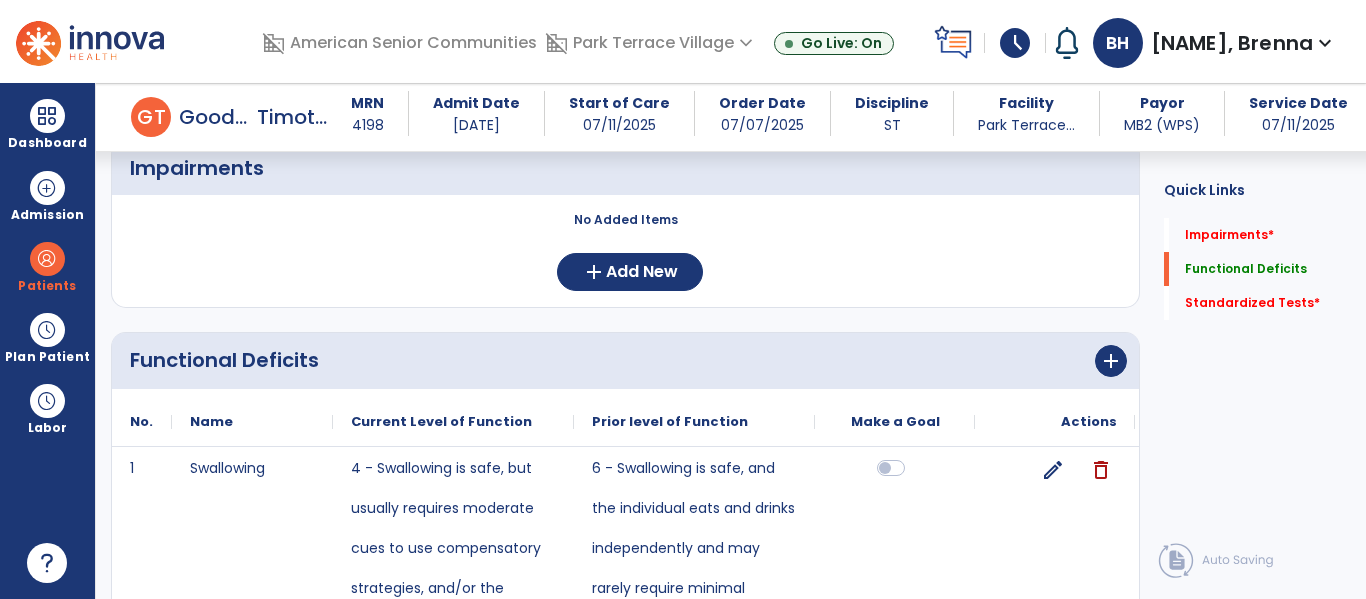 scroll, scrollTop: 189, scrollLeft: 0, axis: vertical 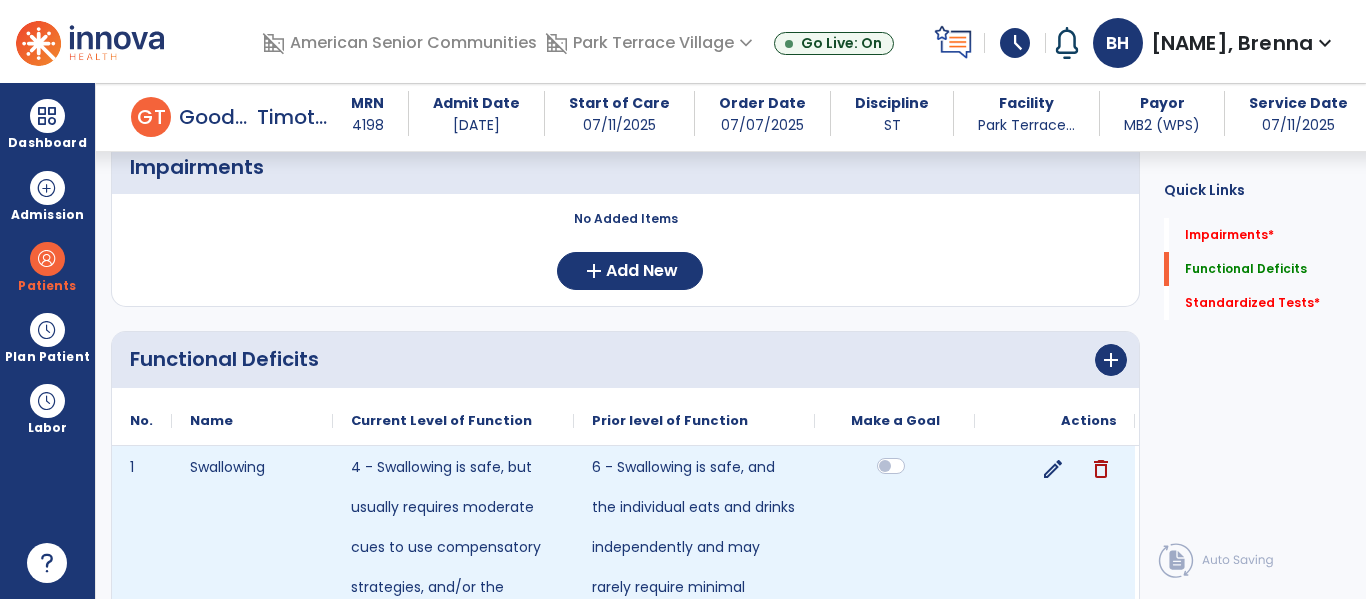 click 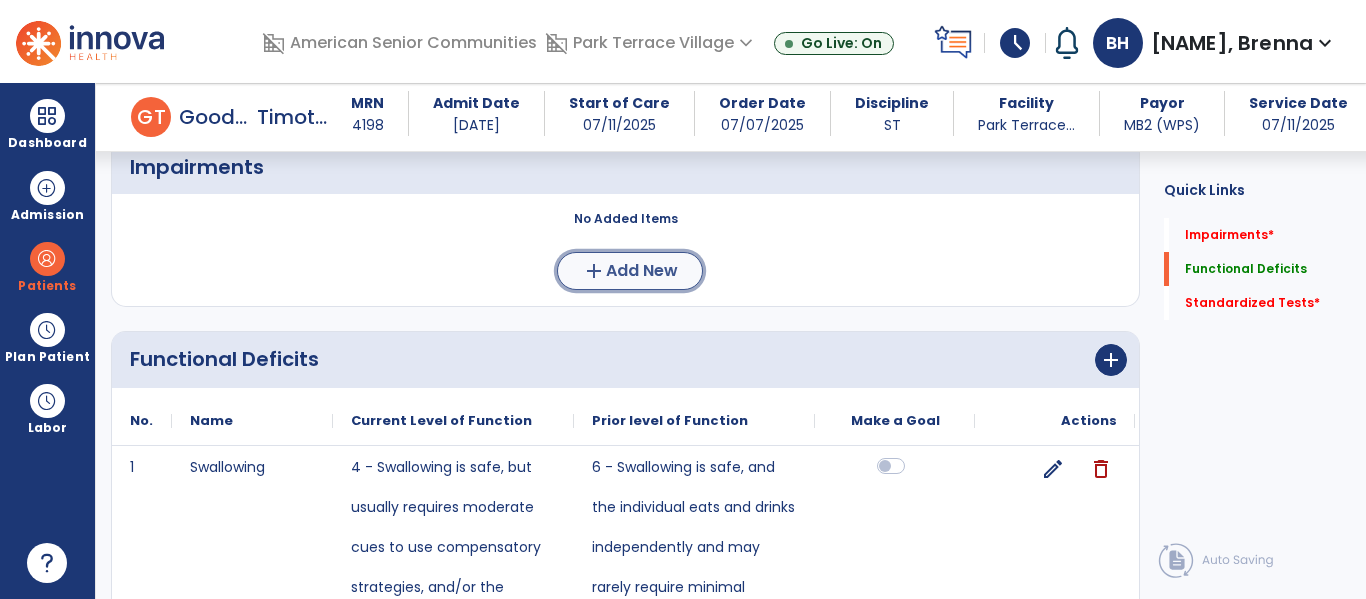 click on "Add New" 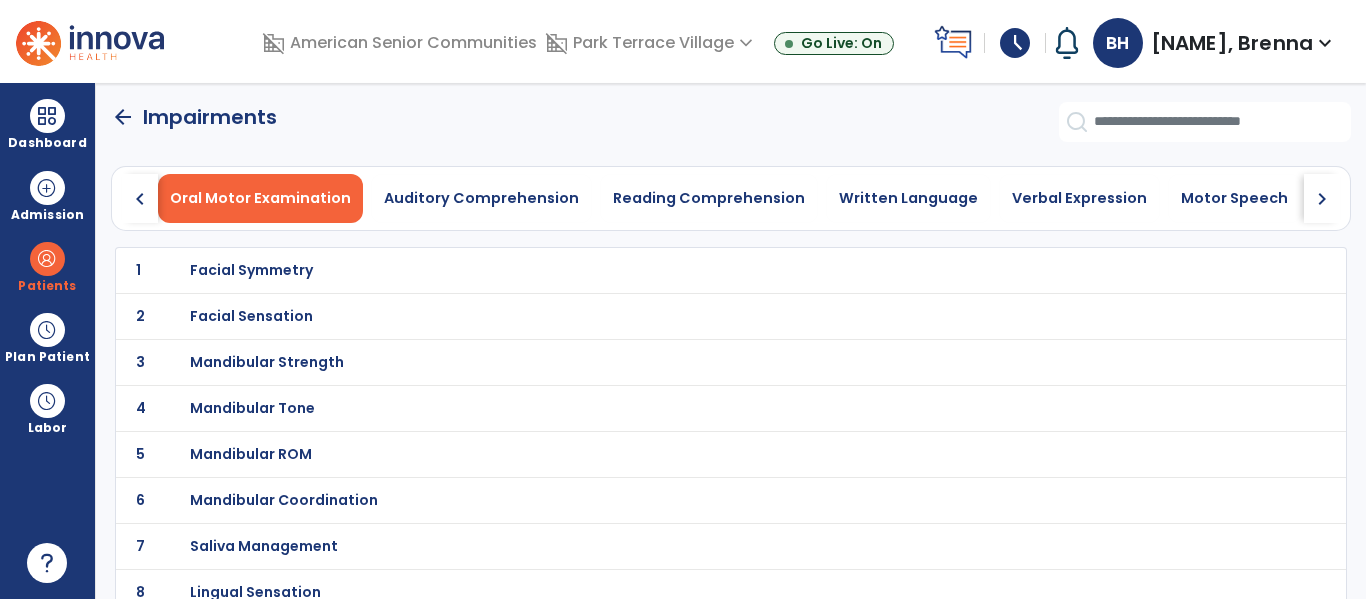 scroll, scrollTop: 0, scrollLeft: 0, axis: both 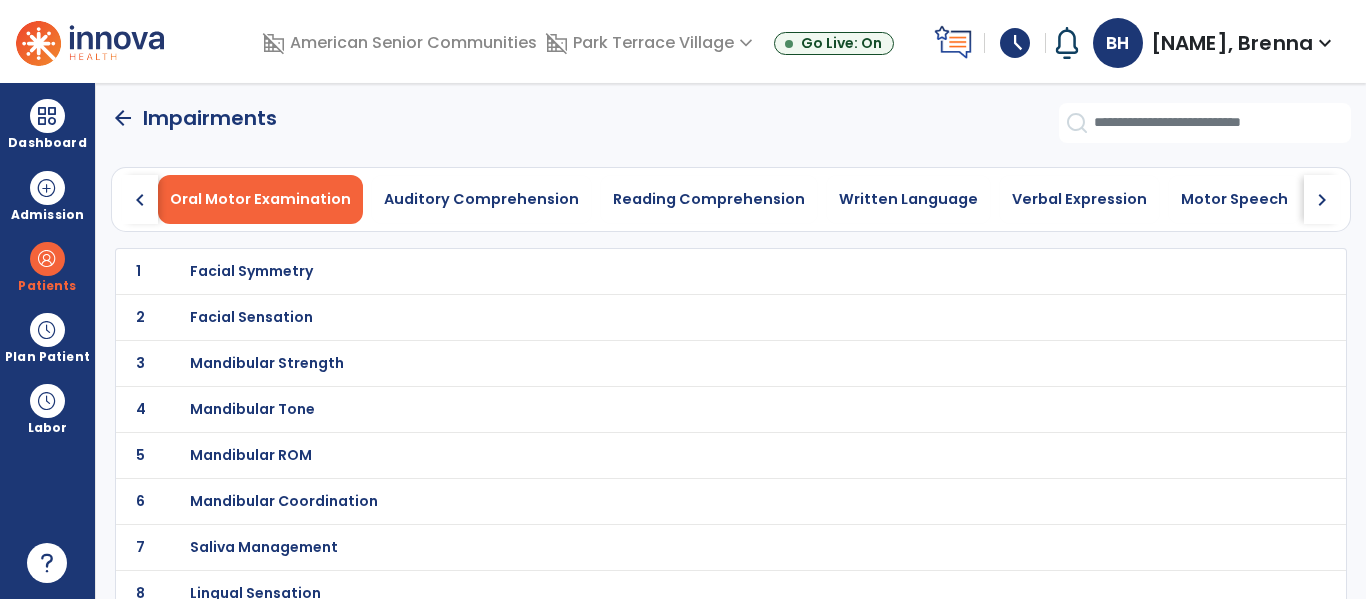 click on "Facial Symmetry" at bounding box center (687, 271) 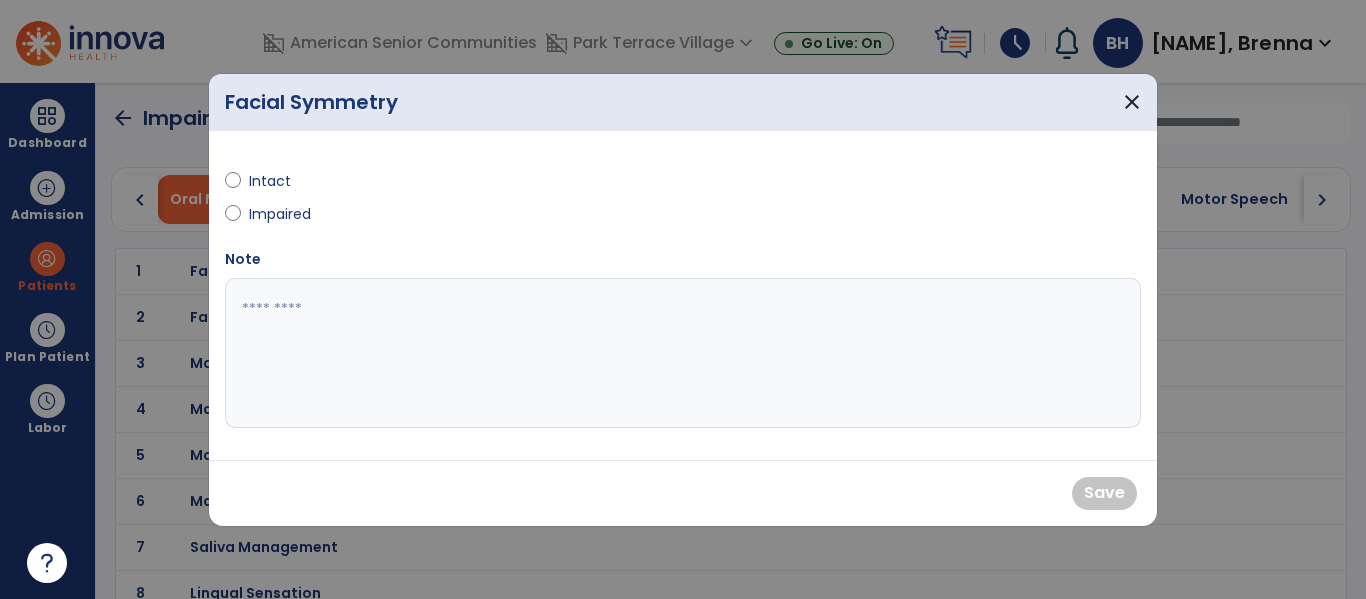 click on "Intact Impaired" at bounding box center (448, 198) 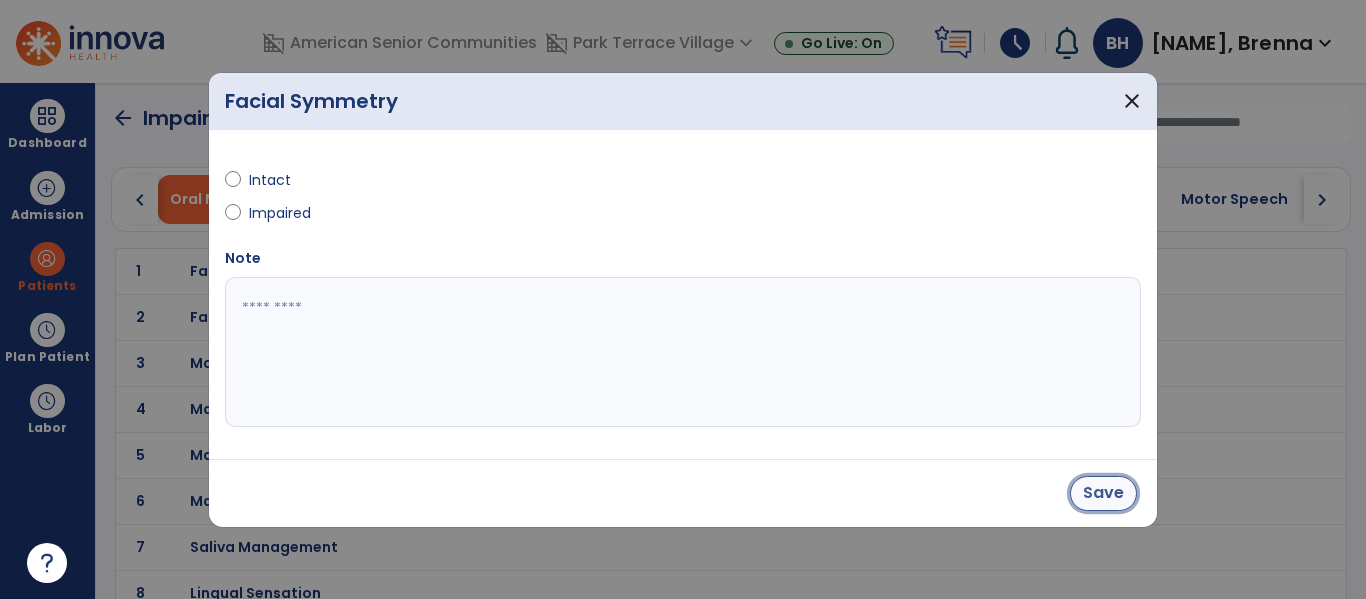 click on "Save" at bounding box center (1103, 493) 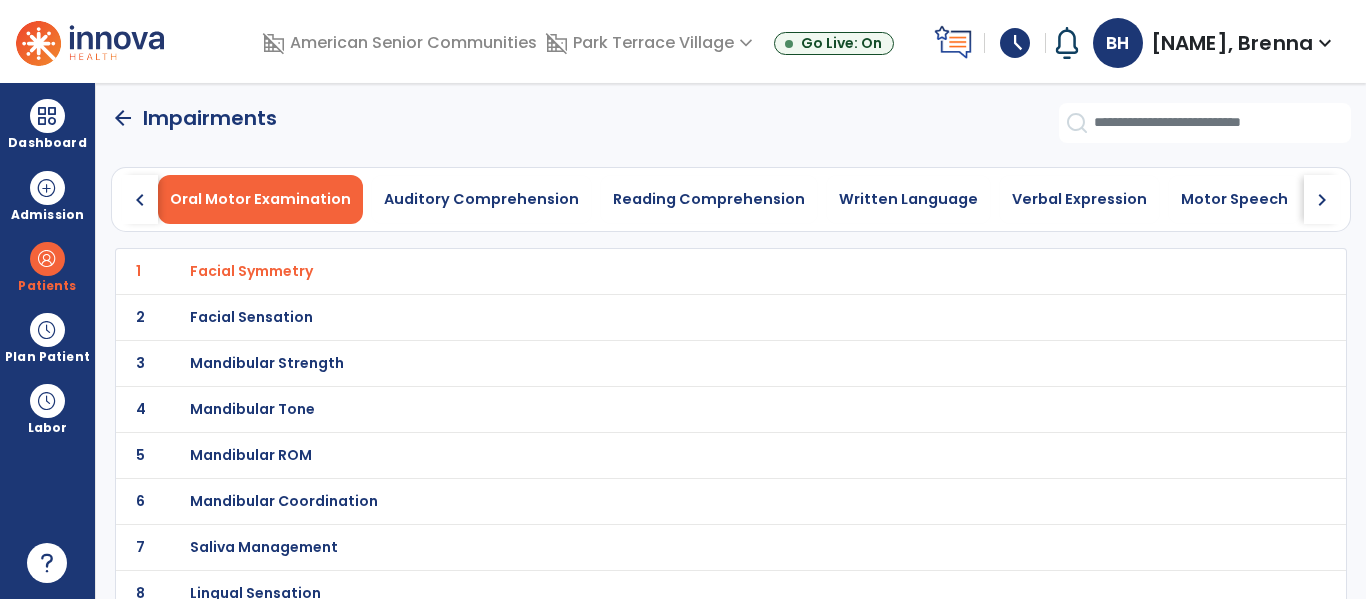 click on "Facial Sensation" at bounding box center (251, 271) 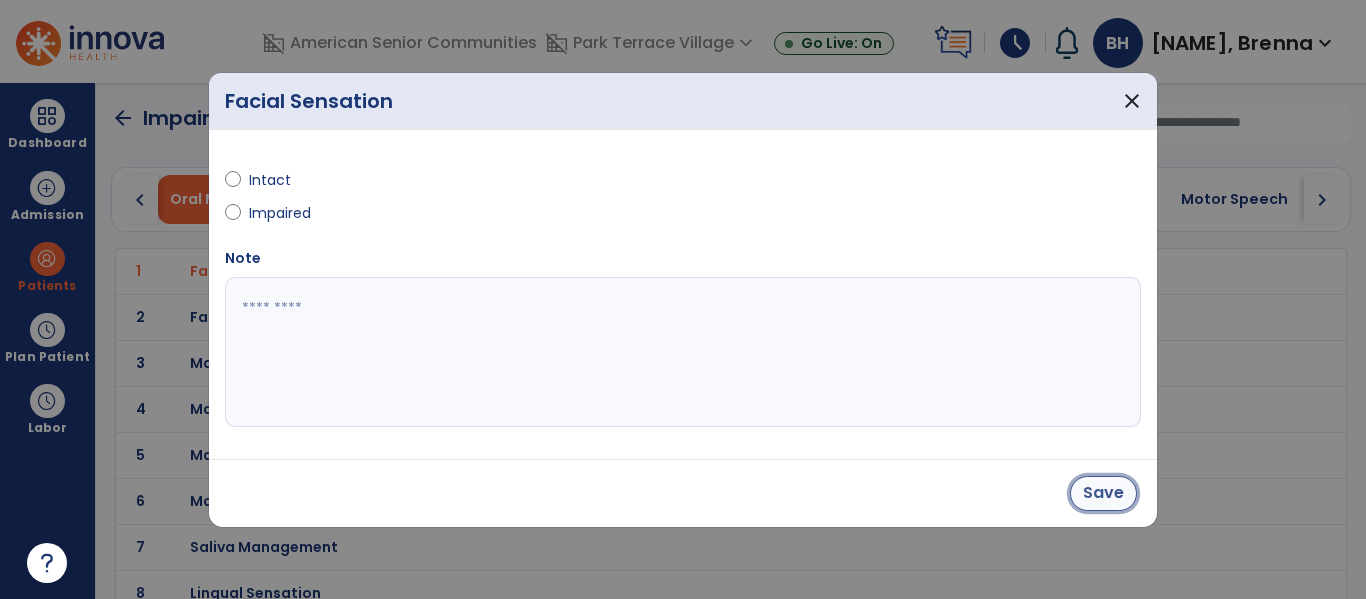 click on "Save" at bounding box center [1103, 493] 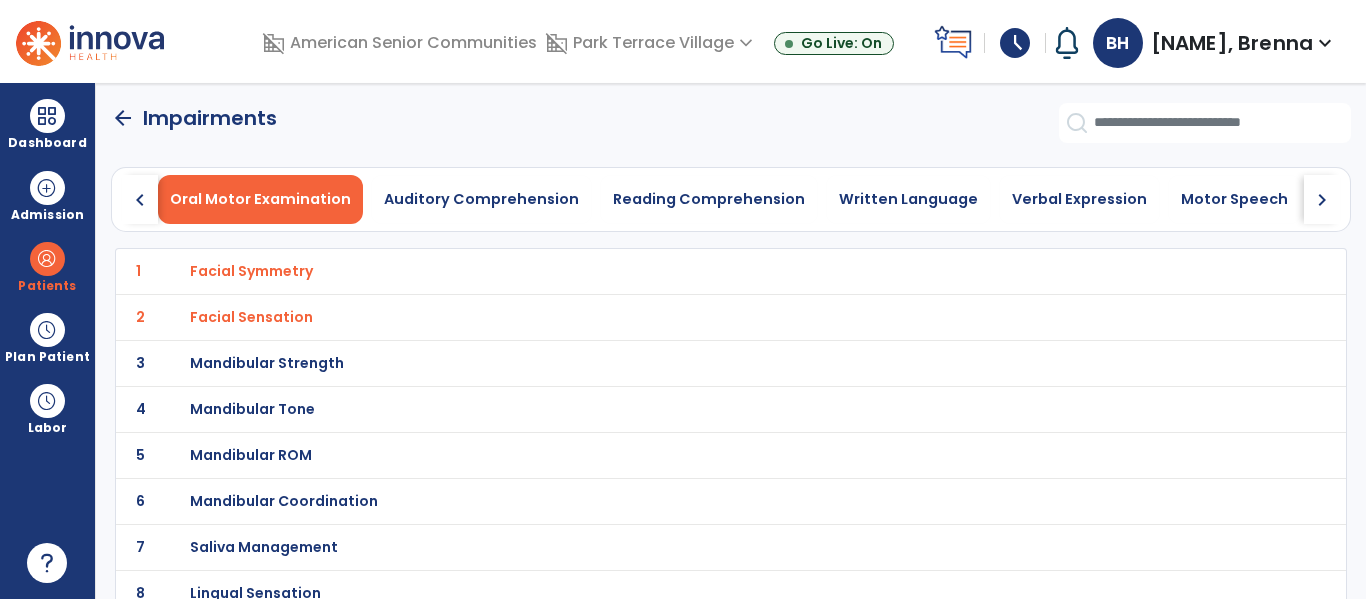 click on "Mandibular Strength" at bounding box center [251, 271] 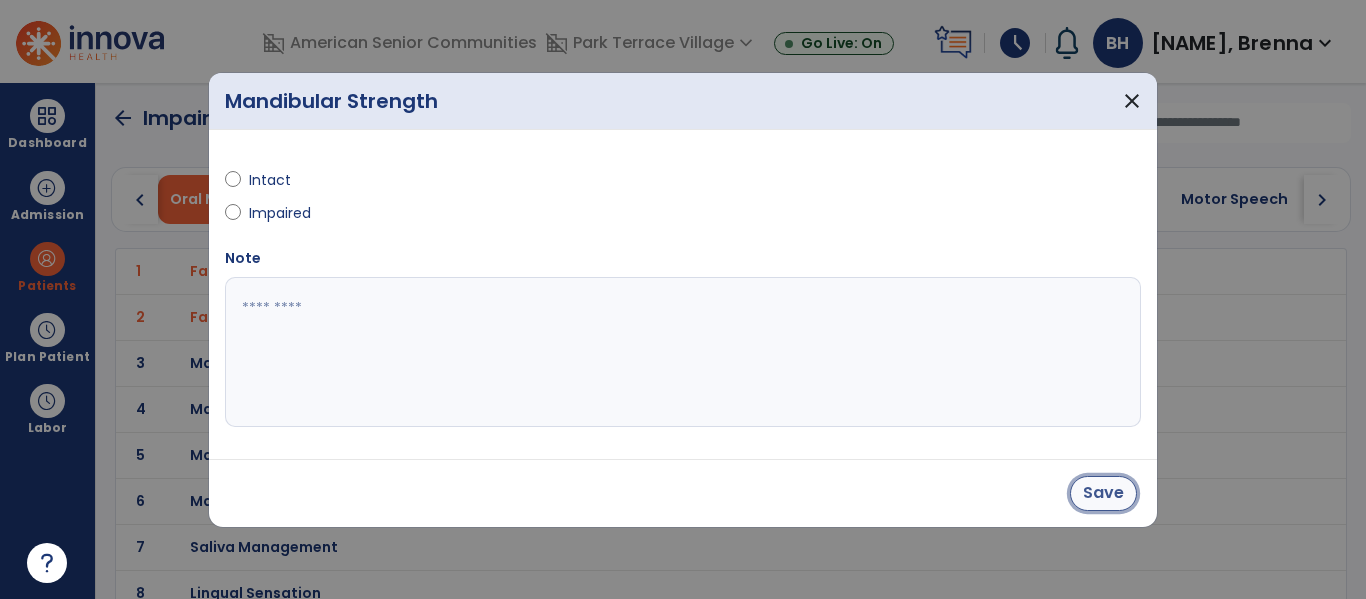 click on "Save" at bounding box center [1103, 493] 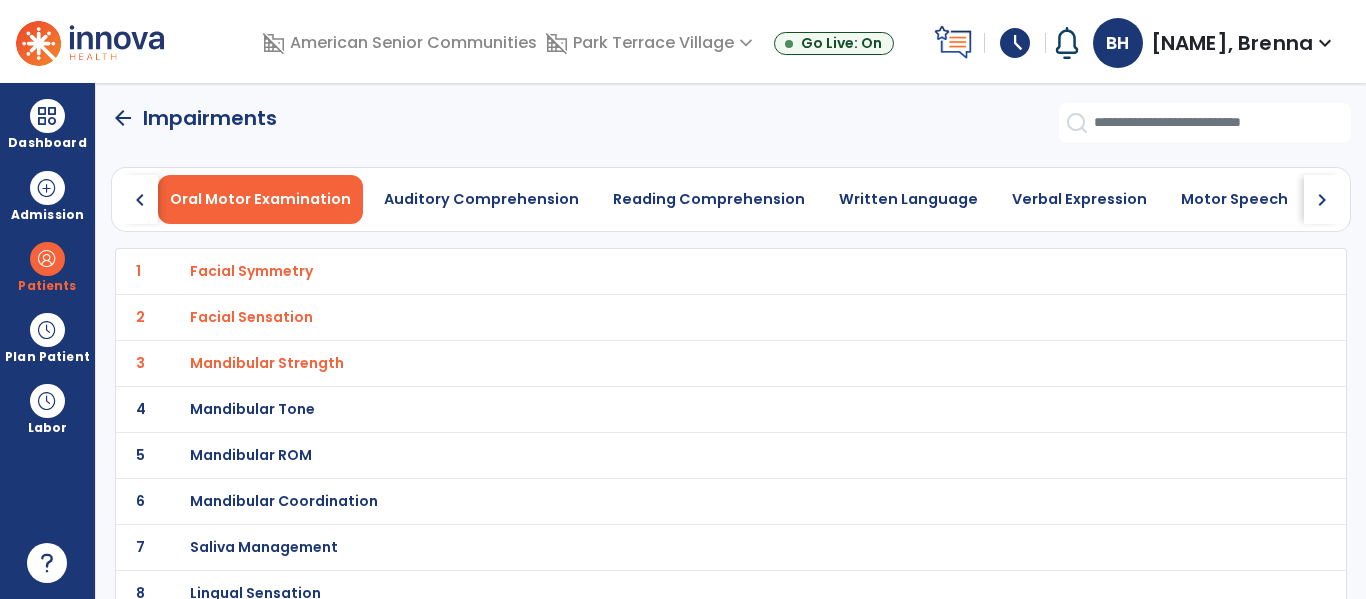 click on "Mandibular Tone" at bounding box center (687, 271) 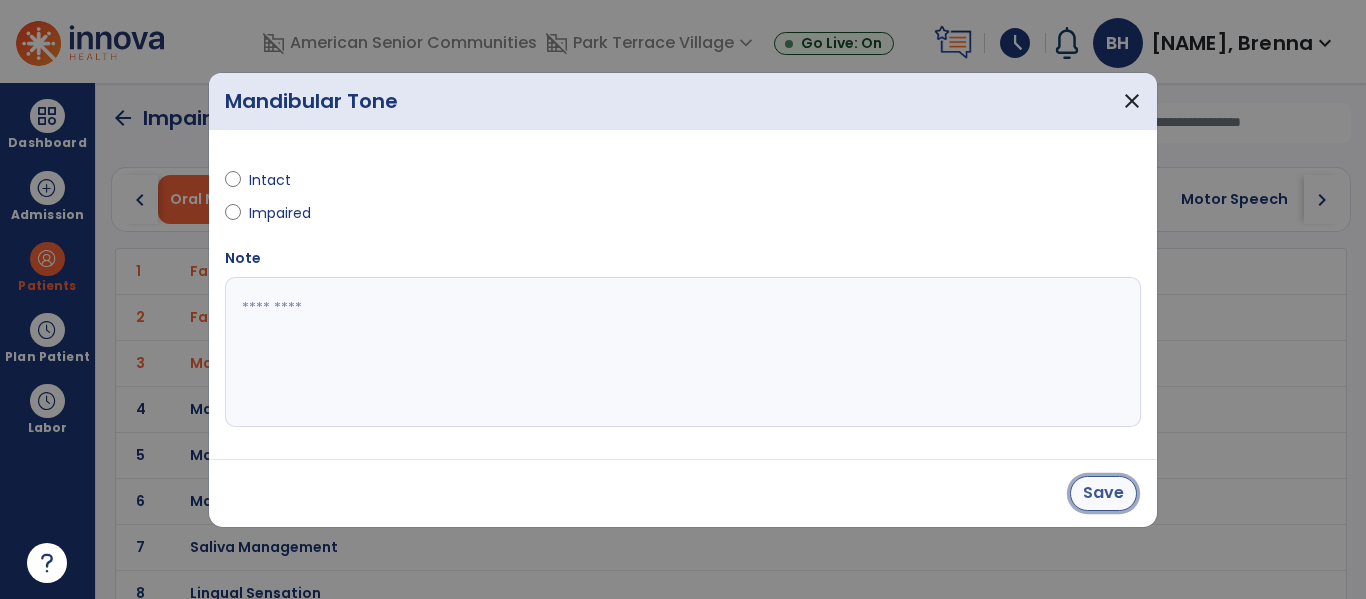 click on "Save" at bounding box center [1103, 493] 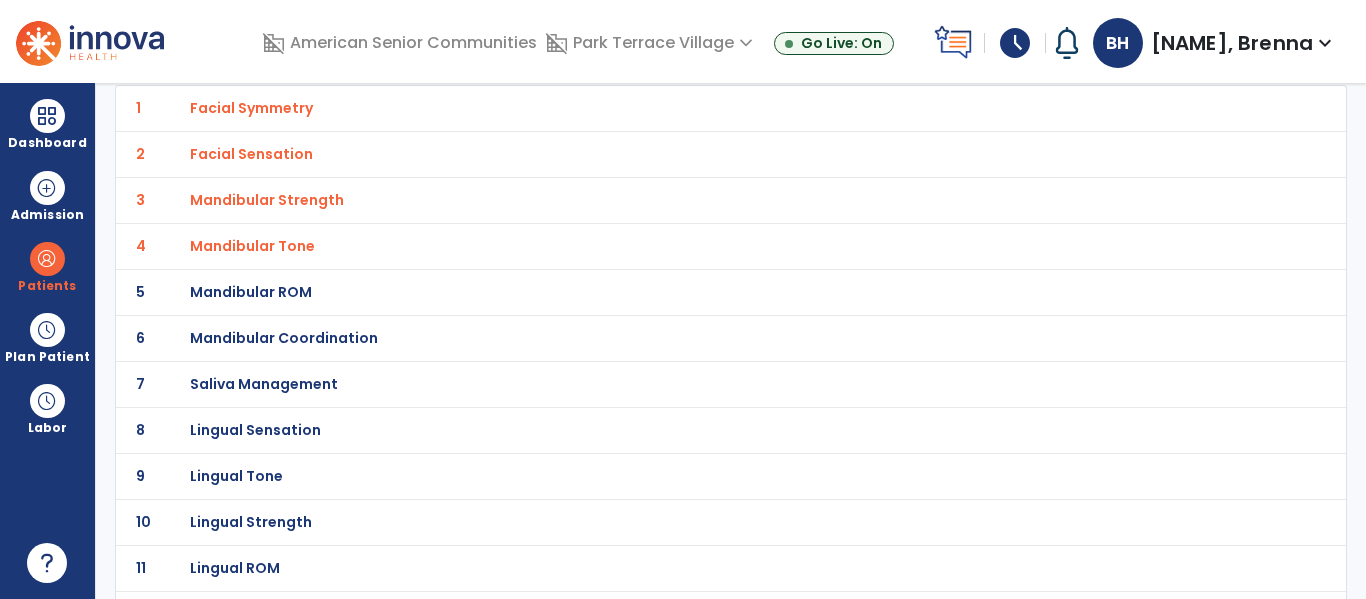scroll, scrollTop: 169, scrollLeft: 0, axis: vertical 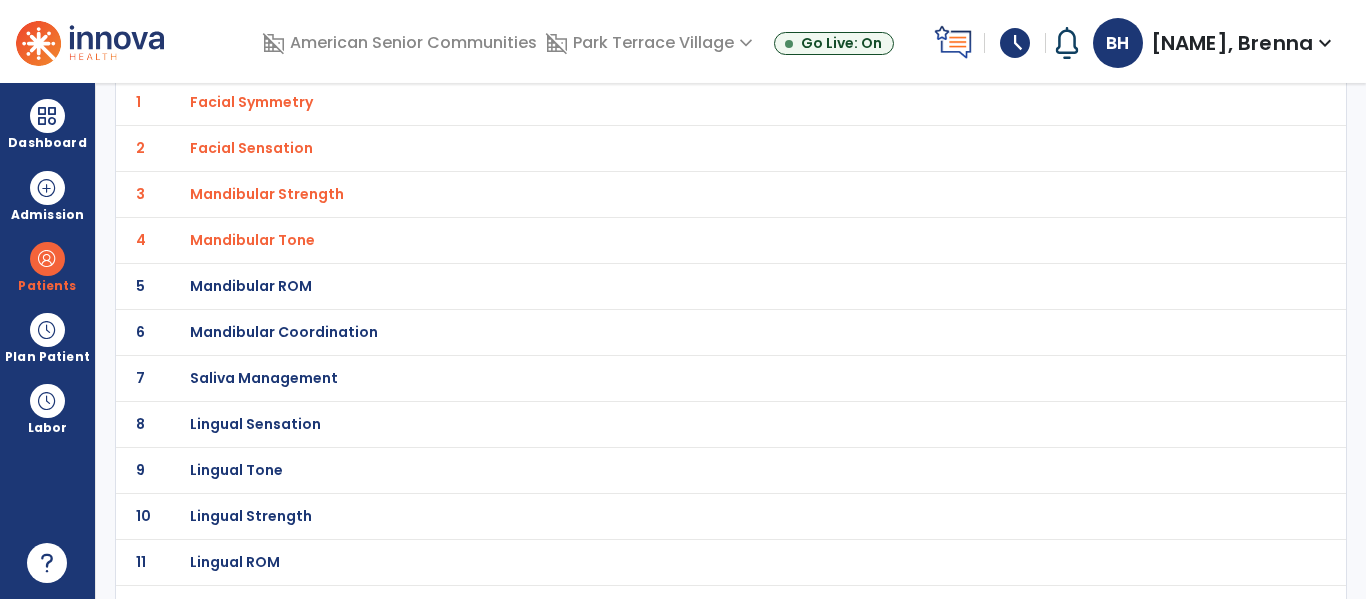 click on "Mandibular ROM" at bounding box center [687, 102] 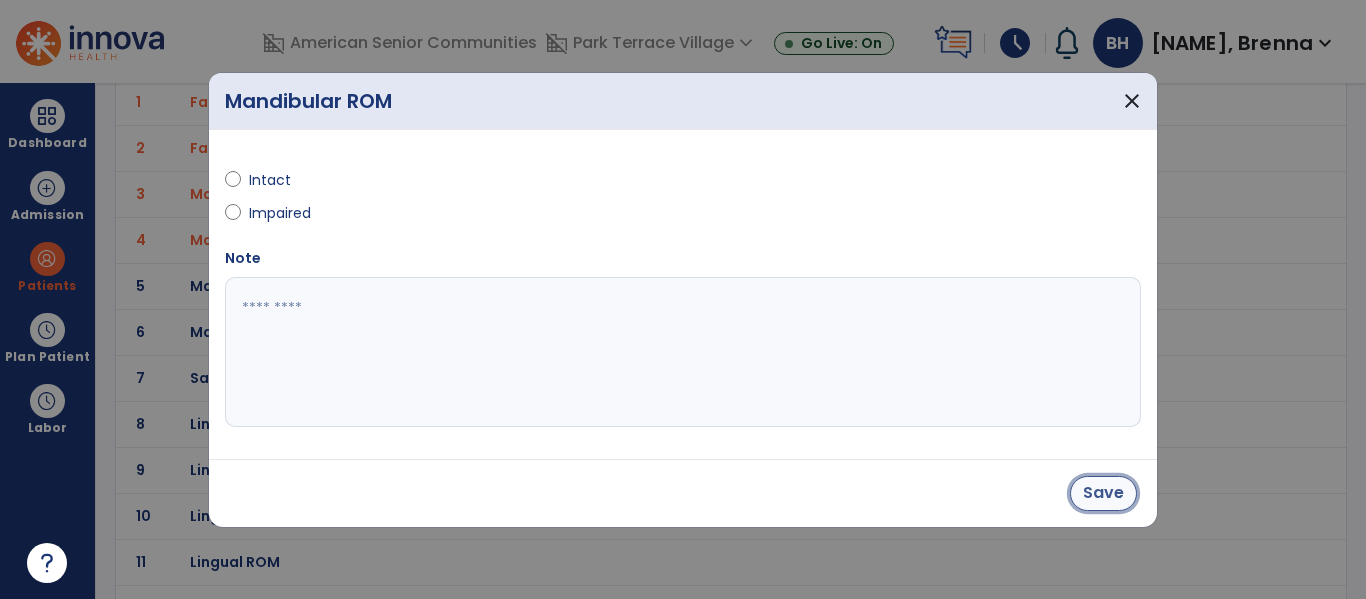 click on "Save" at bounding box center [1103, 493] 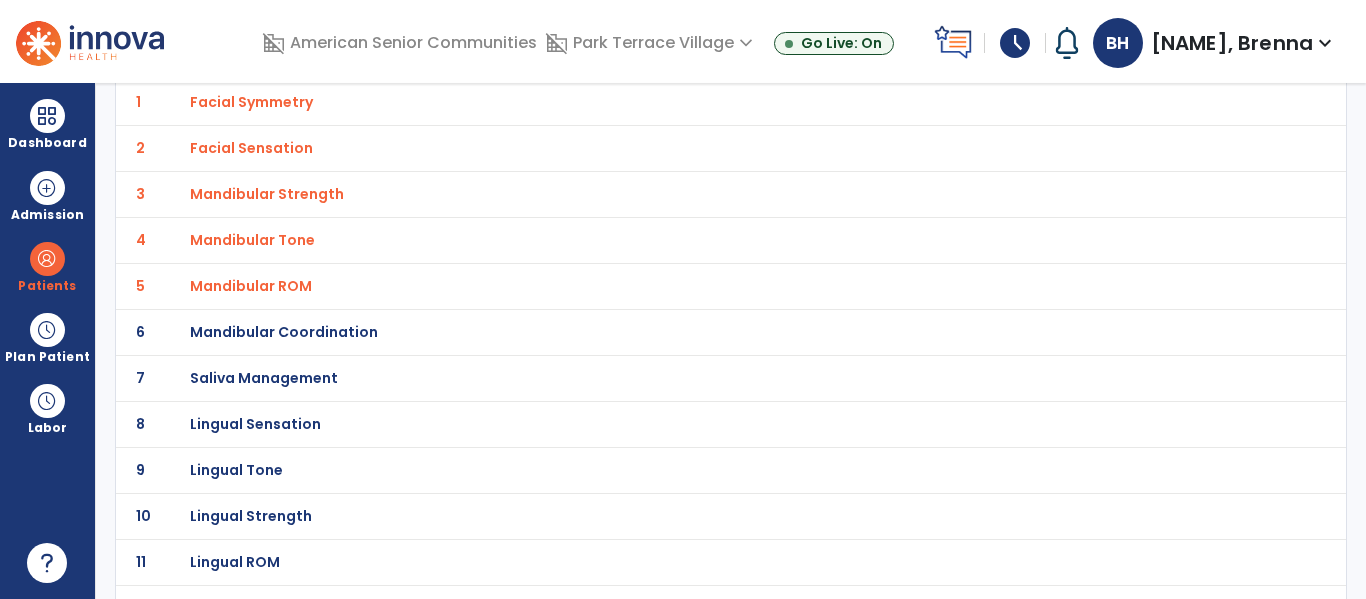 click on "Mandibular Coordination" at bounding box center [251, 102] 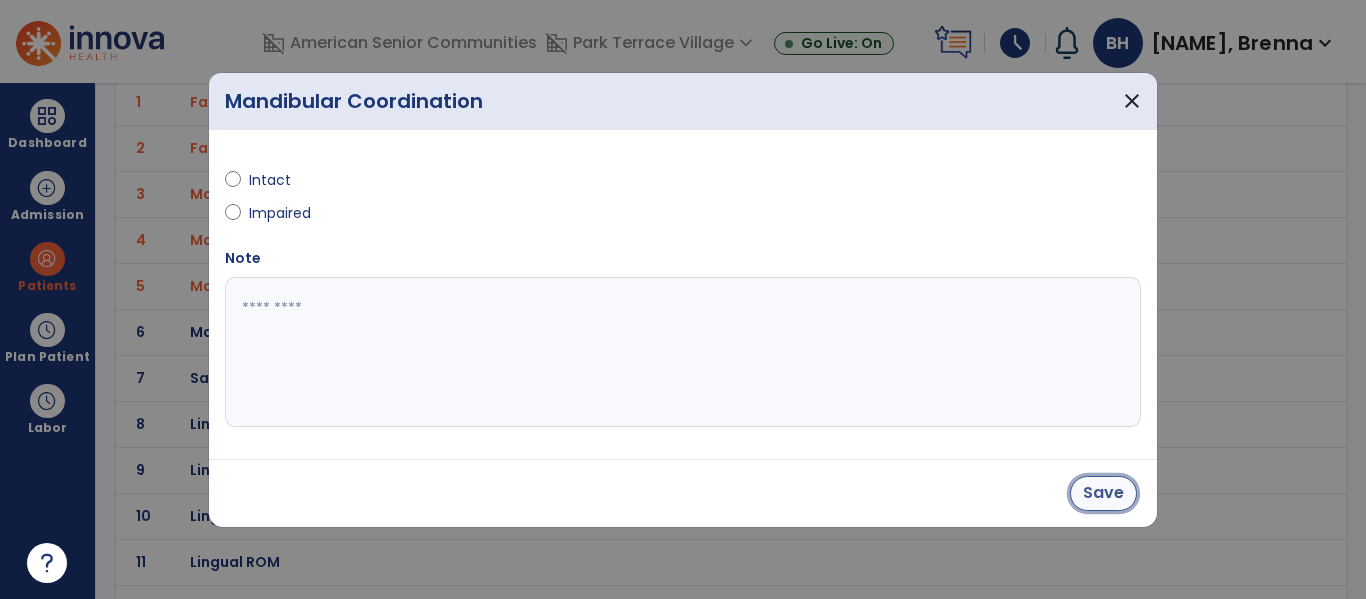 click on "Save" at bounding box center [1103, 493] 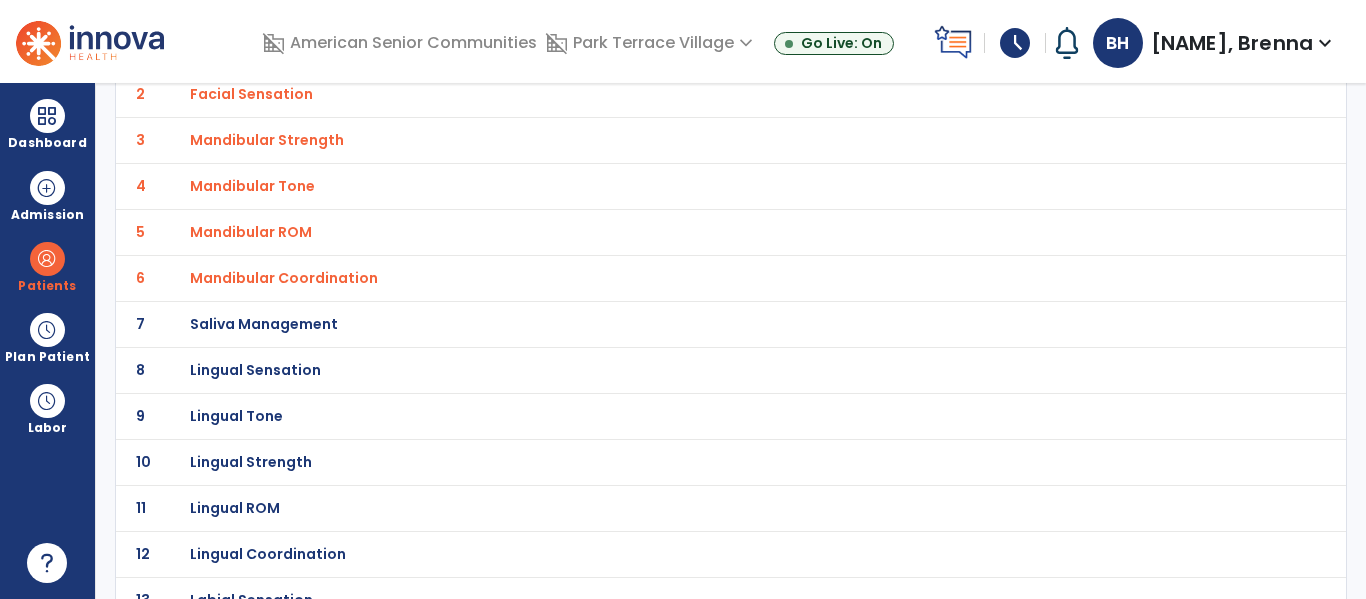 scroll, scrollTop: 279, scrollLeft: 0, axis: vertical 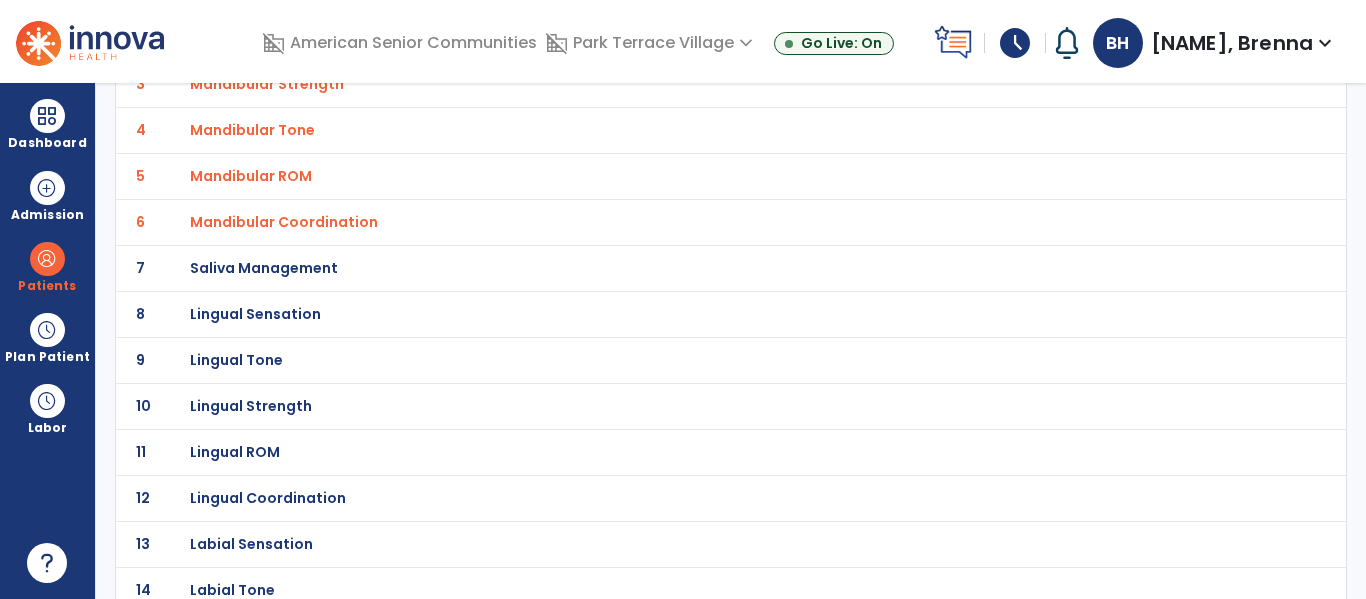 click on "Saliva Management" at bounding box center [687, -8] 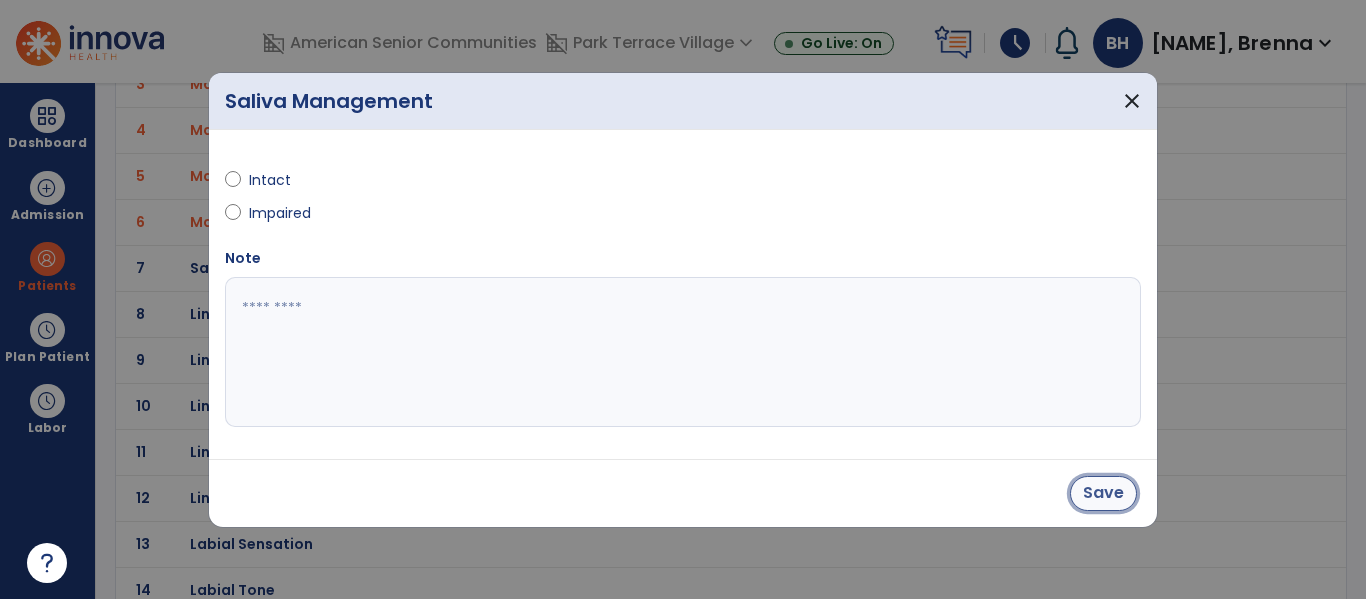click on "Save" at bounding box center (1103, 493) 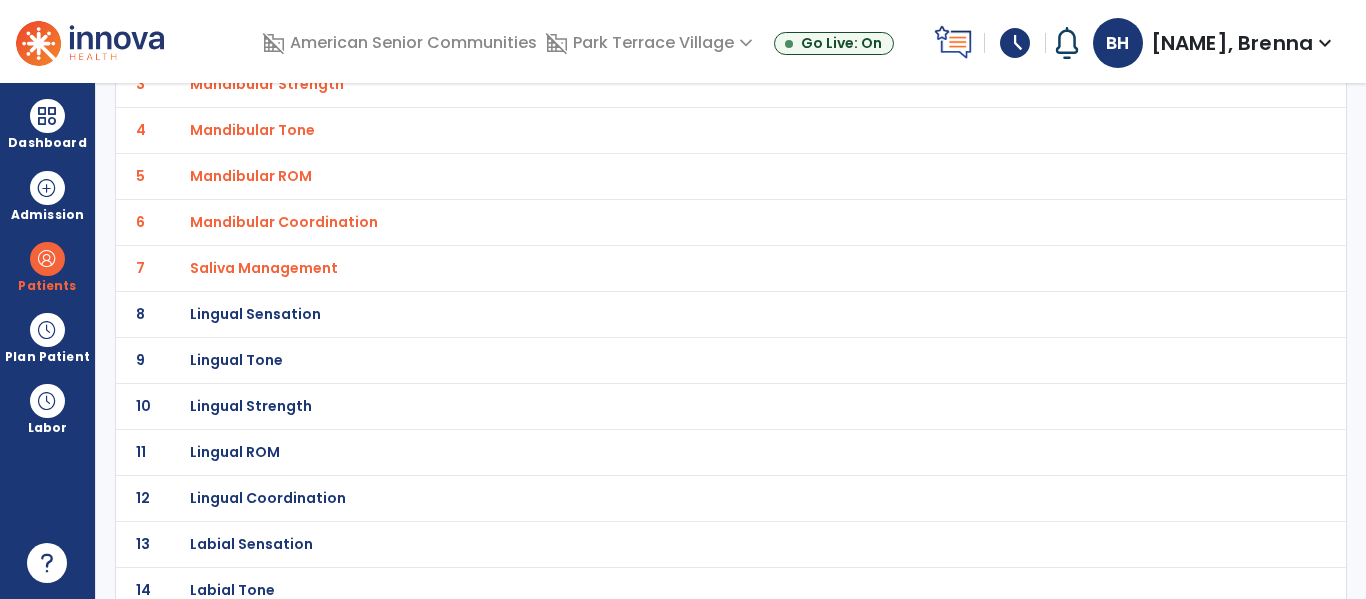 click on "Lingual Sensation" at bounding box center (687, -8) 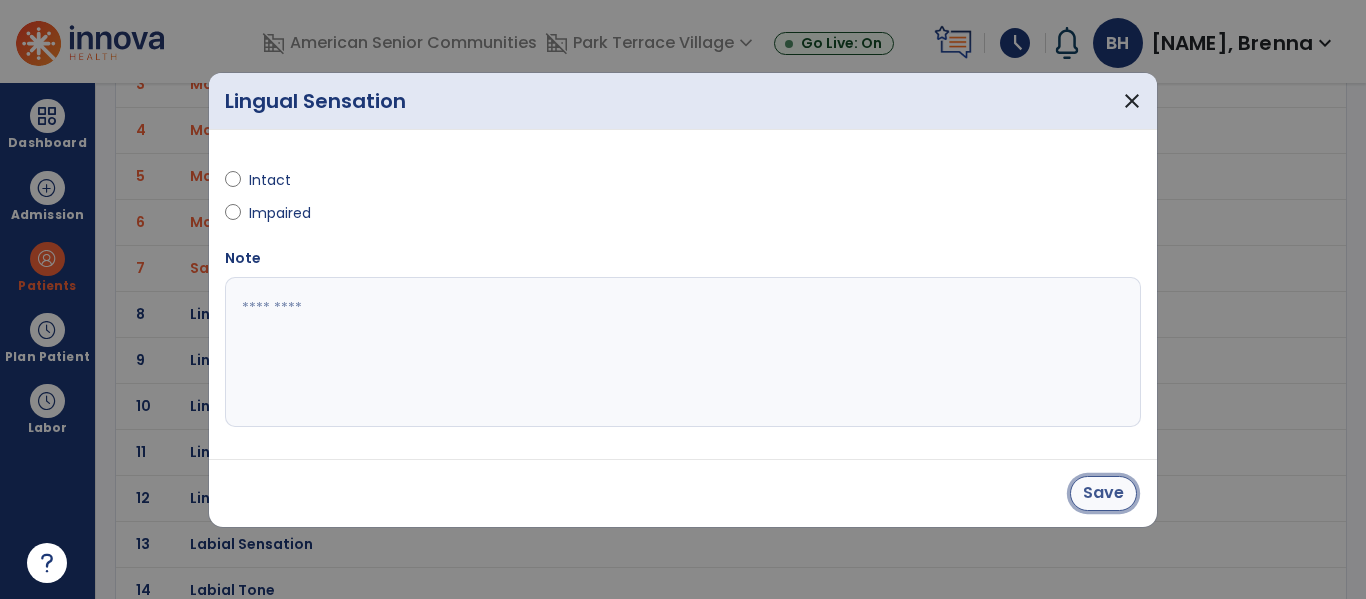 click on "Save" at bounding box center (1103, 493) 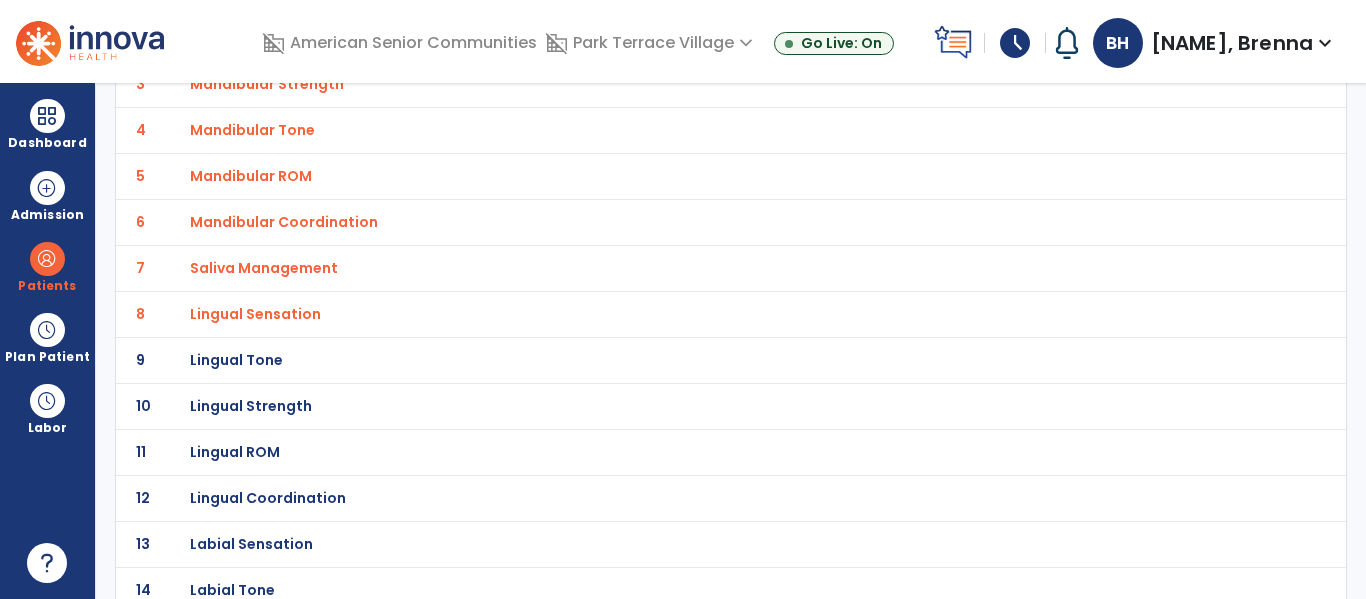 click on "Lingual Tone" at bounding box center [251, -8] 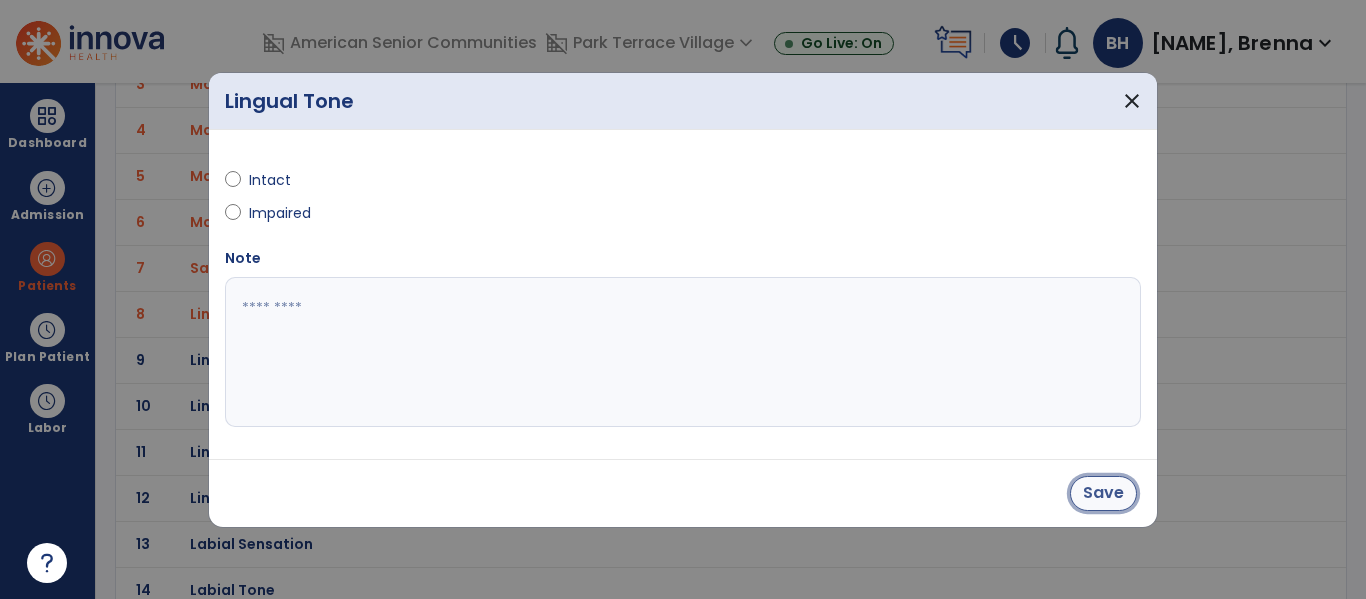 click on "Save" at bounding box center [1103, 493] 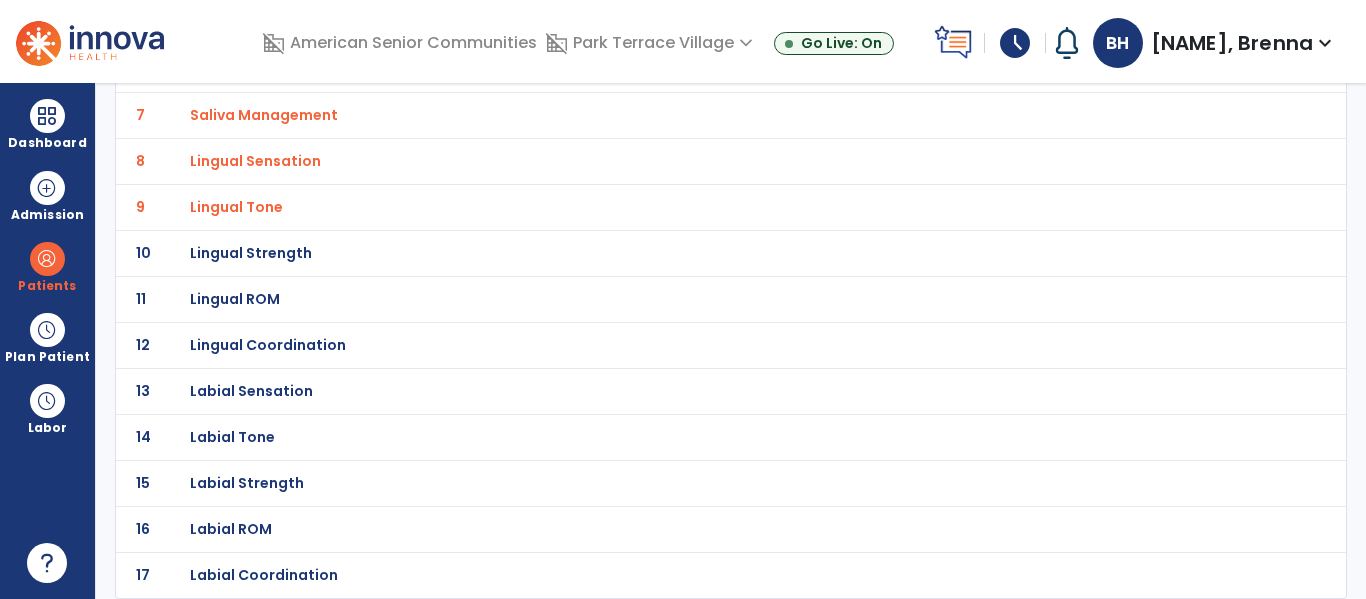 scroll, scrollTop: 431, scrollLeft: 0, axis: vertical 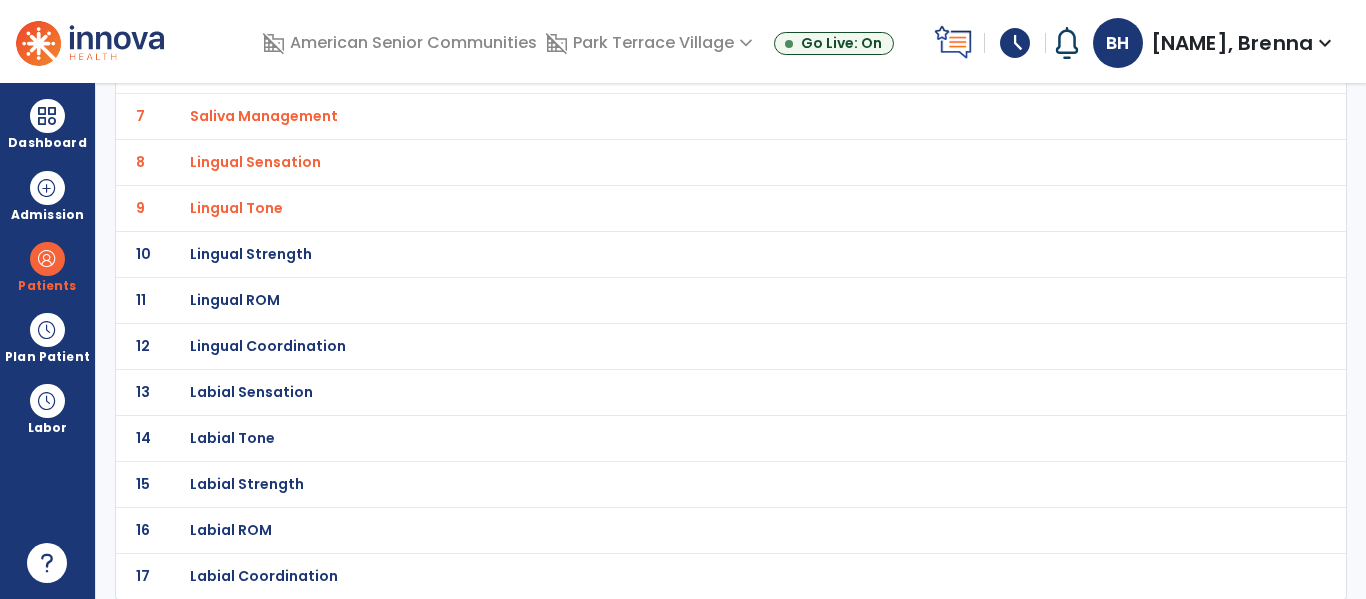 click on "Lingual Strength" at bounding box center [251, -160] 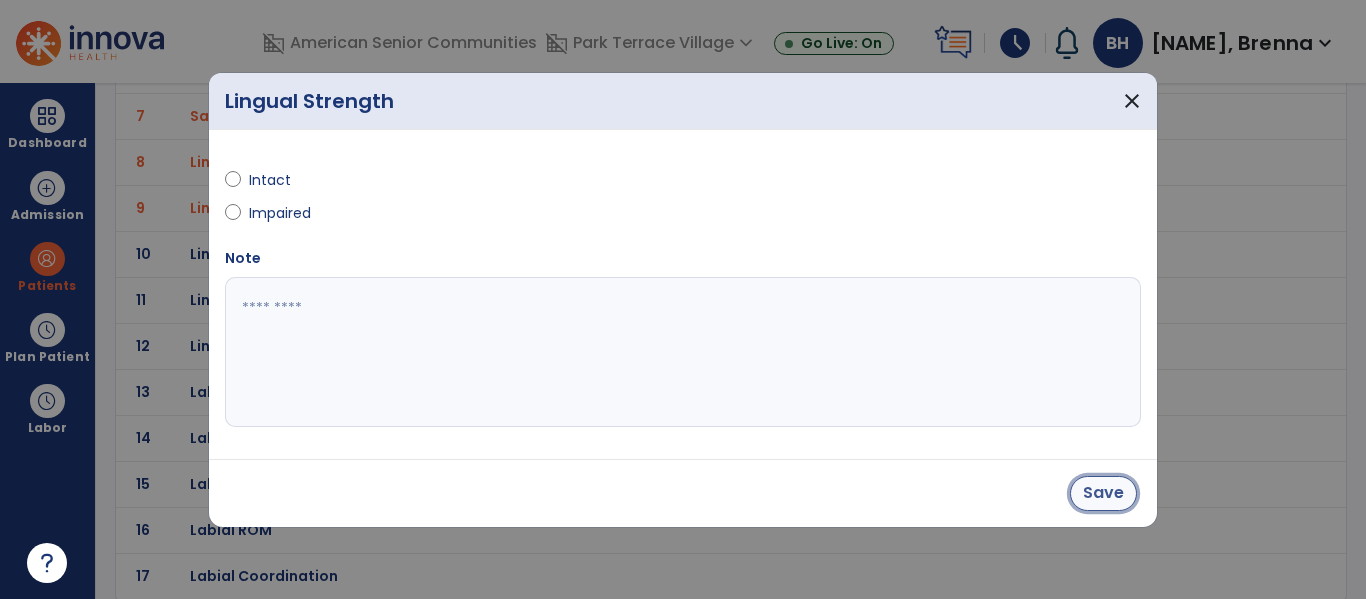click on "Save" at bounding box center (1103, 493) 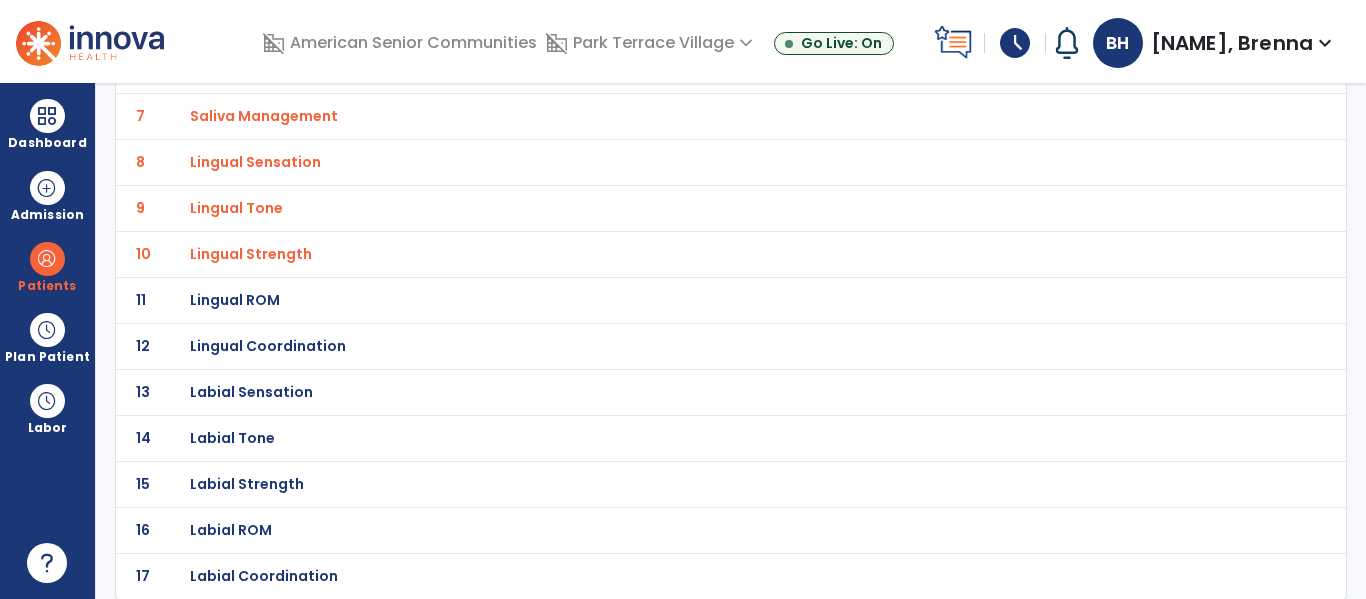 click on "Lingual ROM" at bounding box center (251, -160) 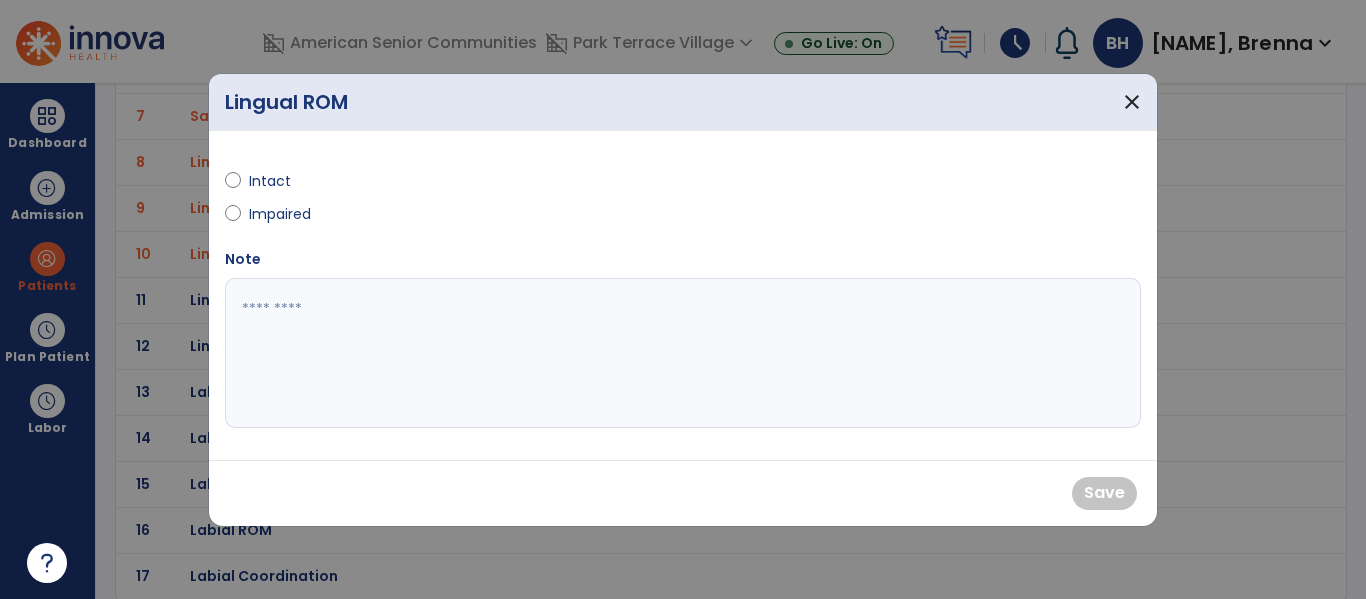 click on "Impaired" at bounding box center [284, 214] 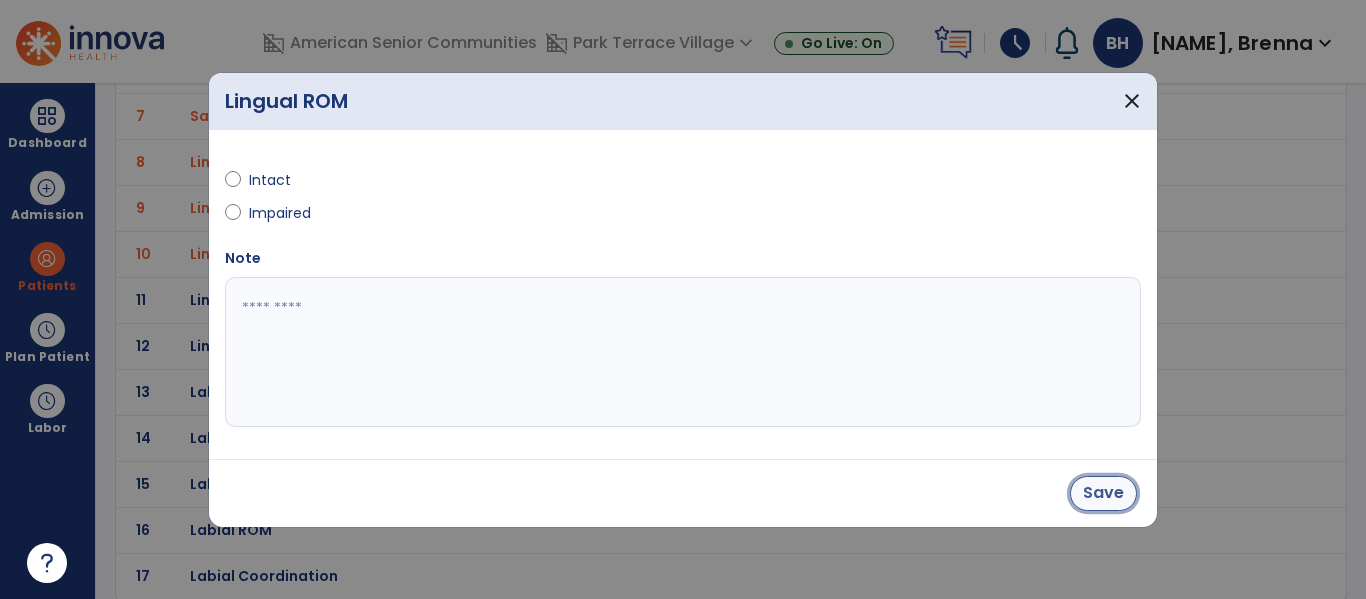 click on "Save" at bounding box center (1103, 493) 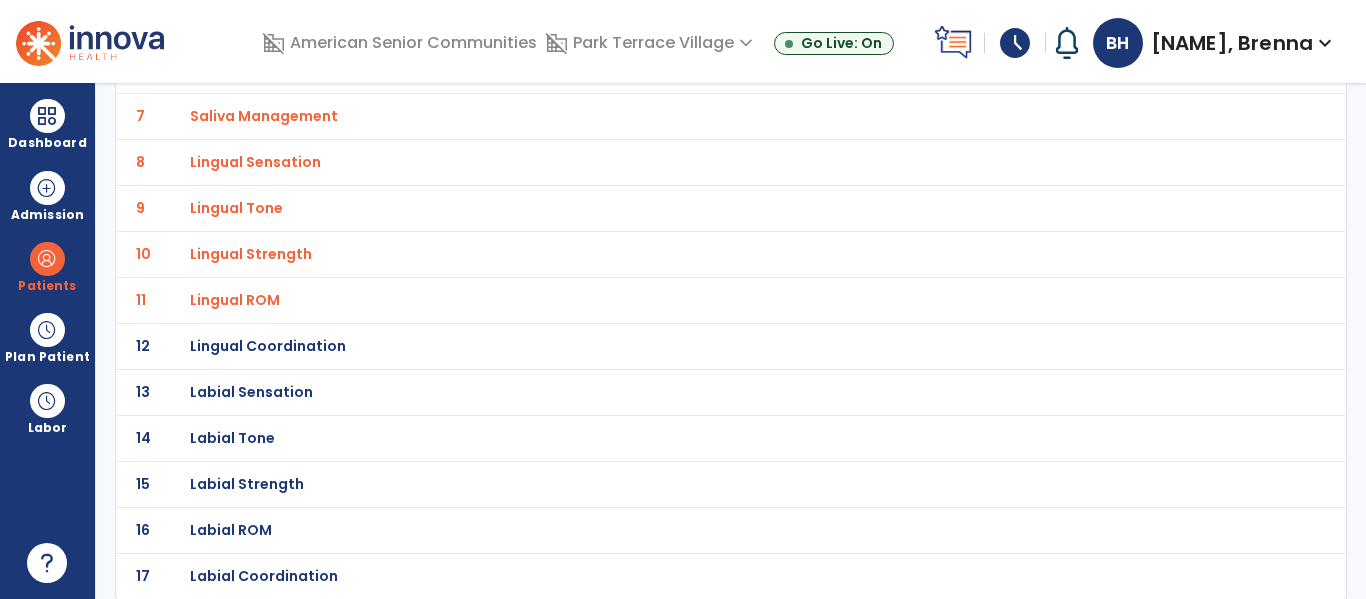 click on "Lingual Coordination" at bounding box center [251, -160] 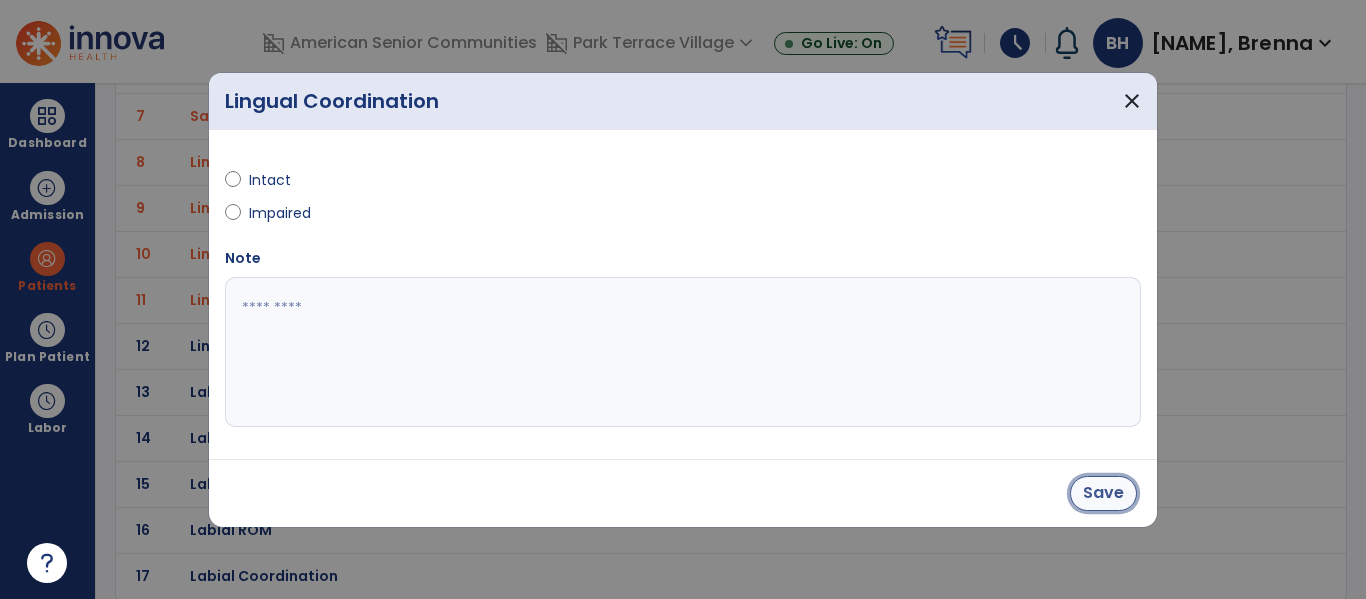 click on "Save" at bounding box center [1103, 493] 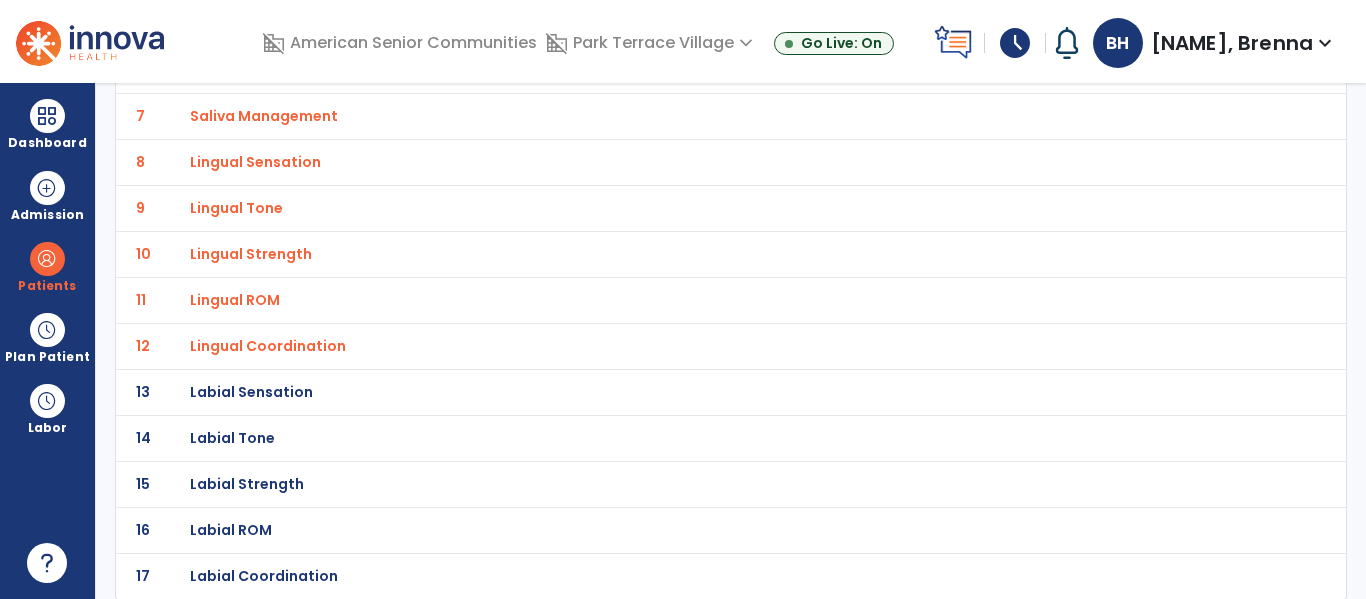 click on "Labial Sensation" at bounding box center (251, -160) 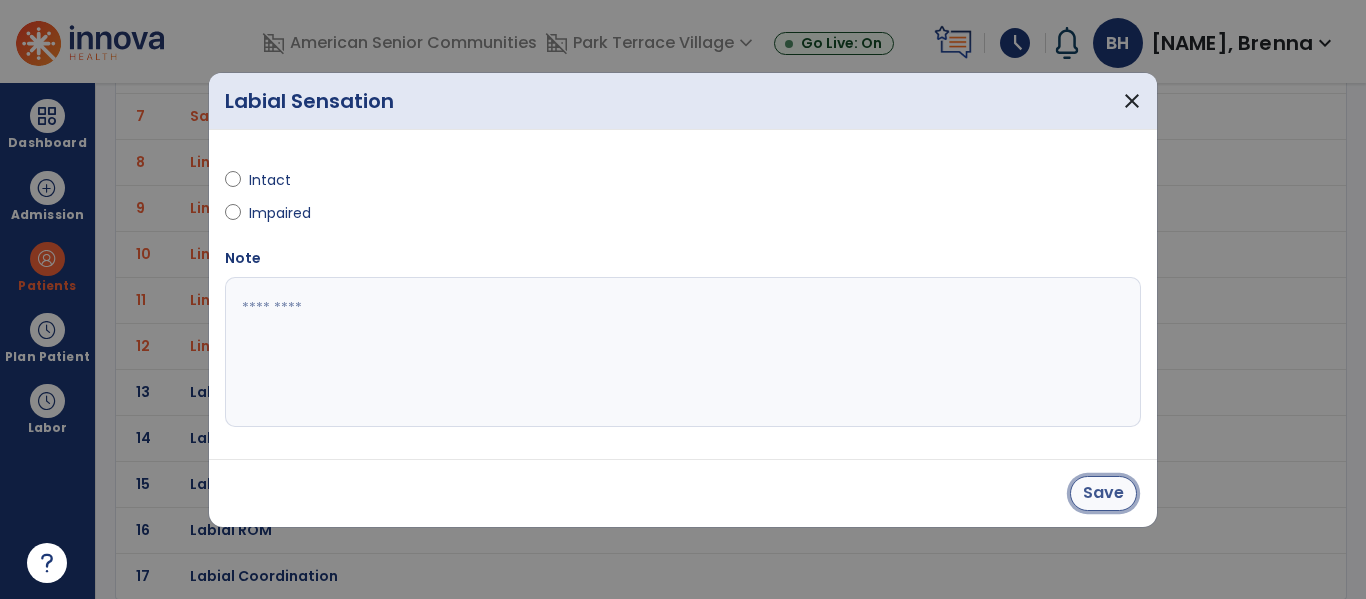 click on "Save" at bounding box center (1103, 493) 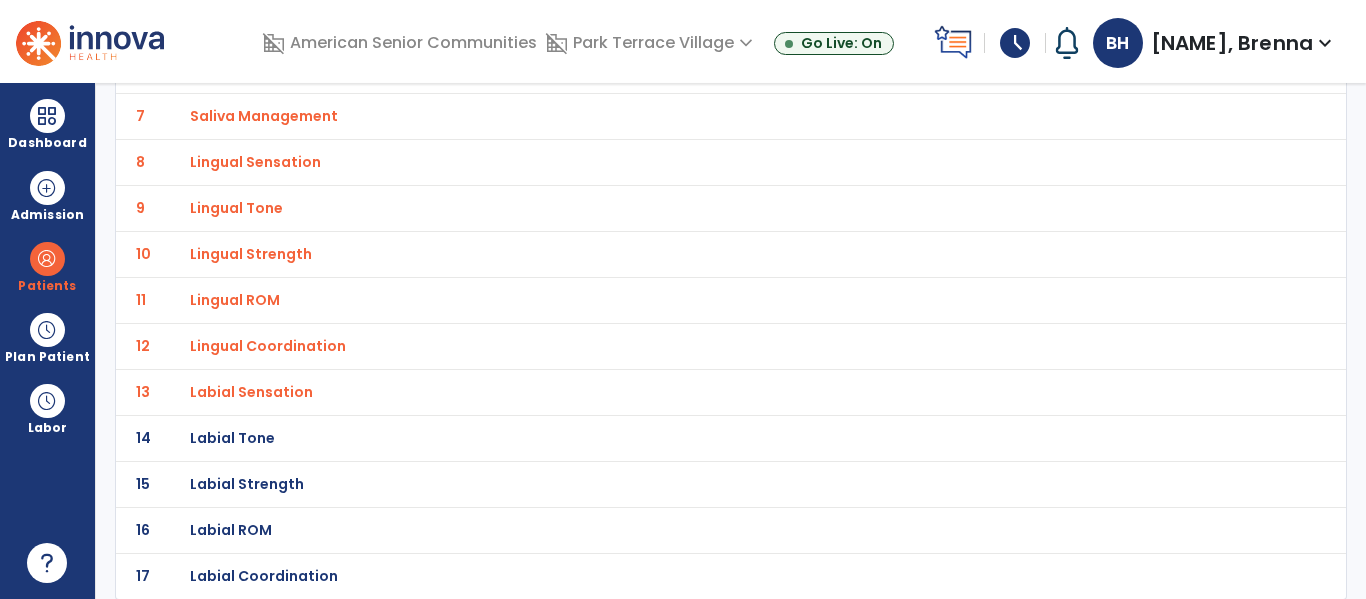 click on "14 Labial Tone" 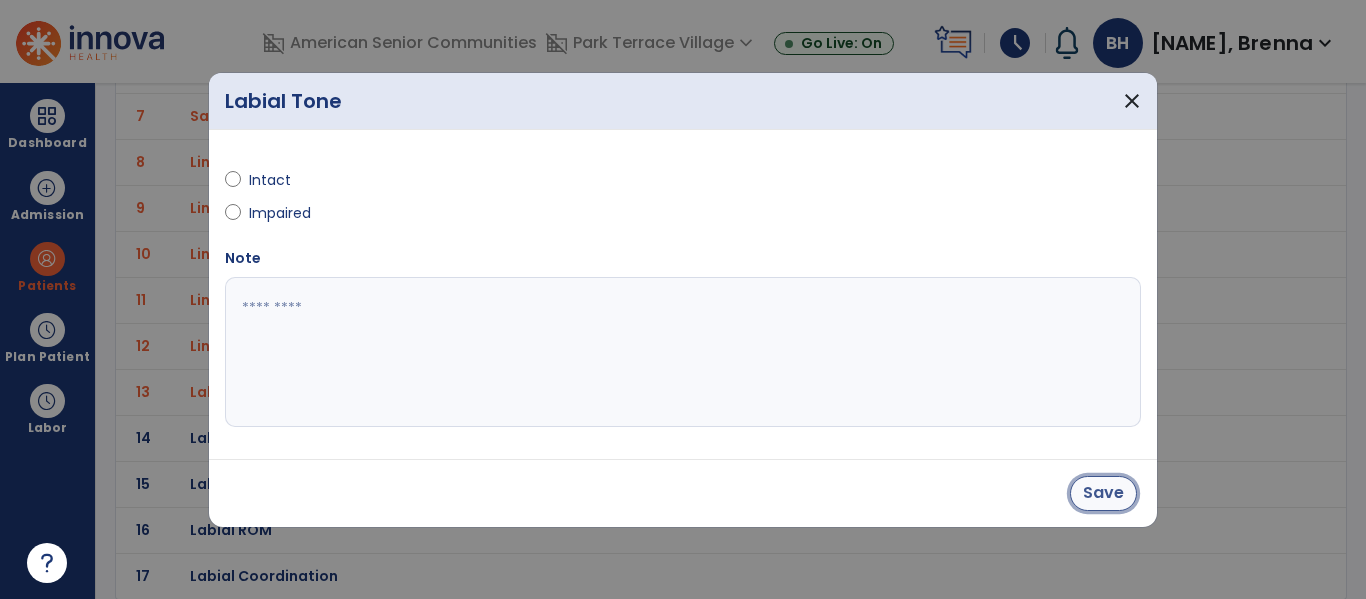 click on "Save" at bounding box center [1103, 493] 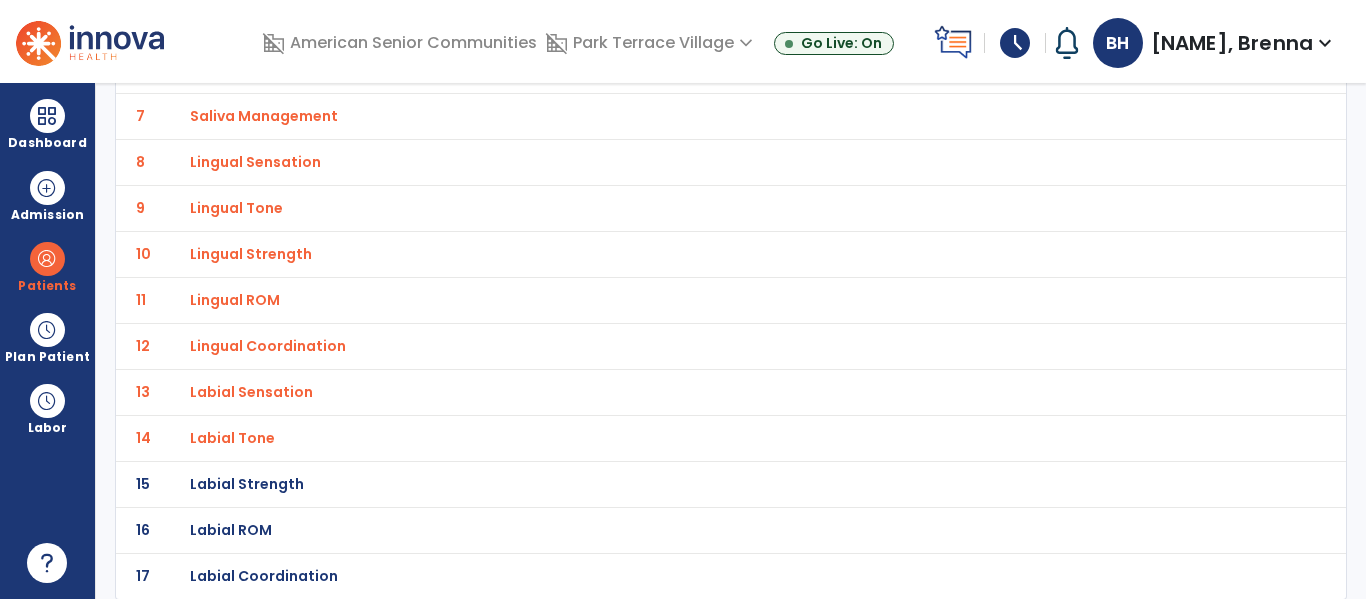 click on "Labial Strength" at bounding box center (251, -160) 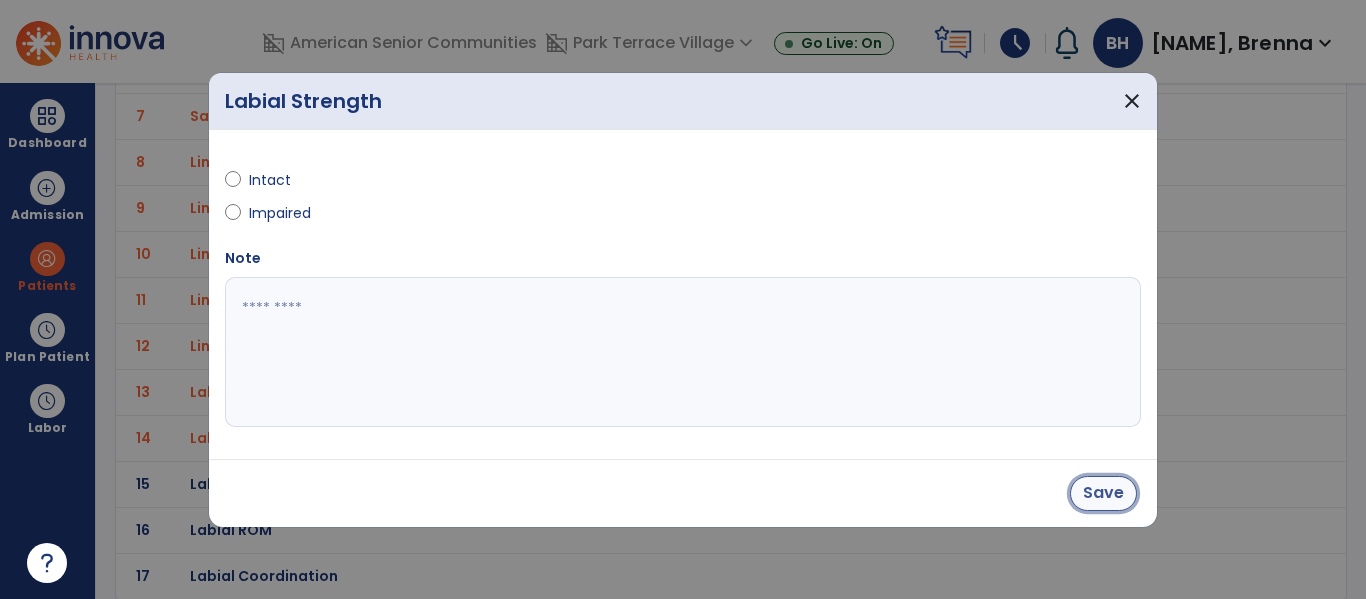 click on "Save" at bounding box center (1103, 493) 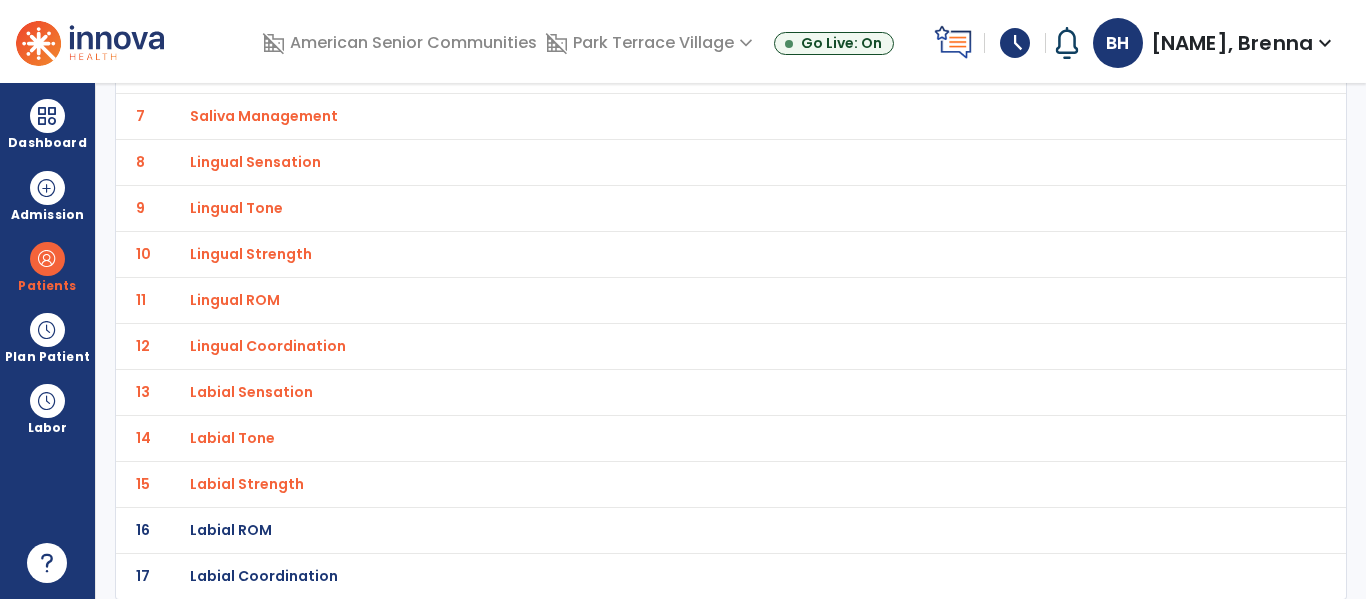 click on "Labial ROM" at bounding box center [251, -160] 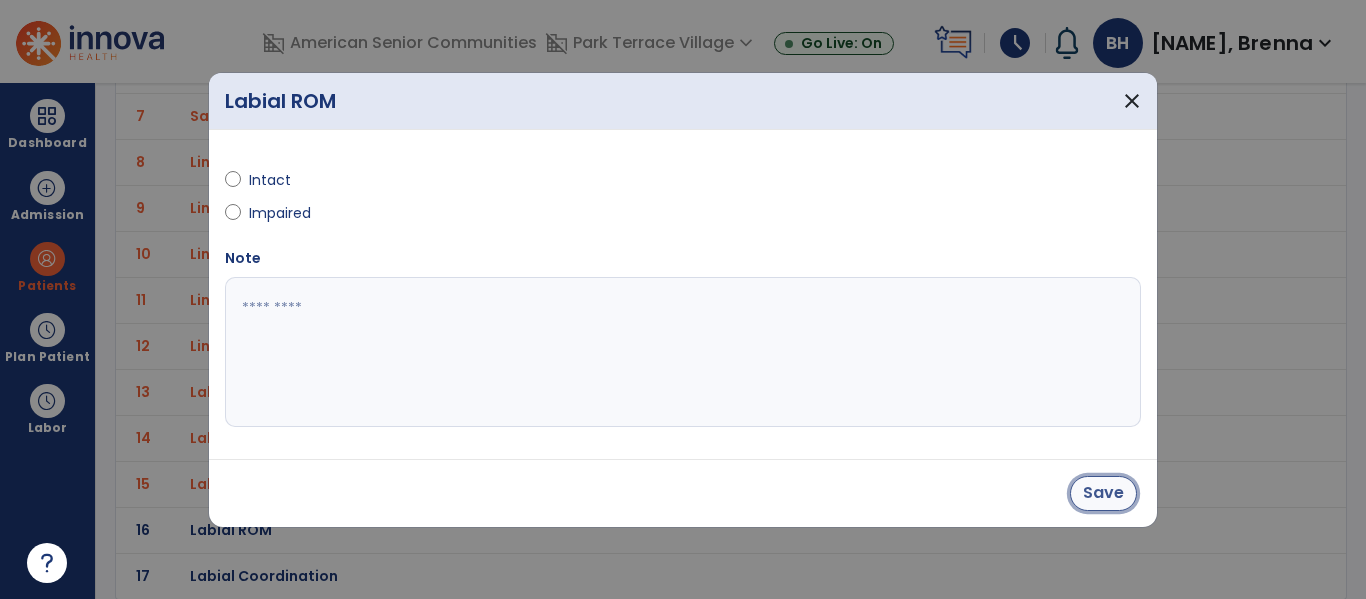 click on "Save" at bounding box center (1103, 493) 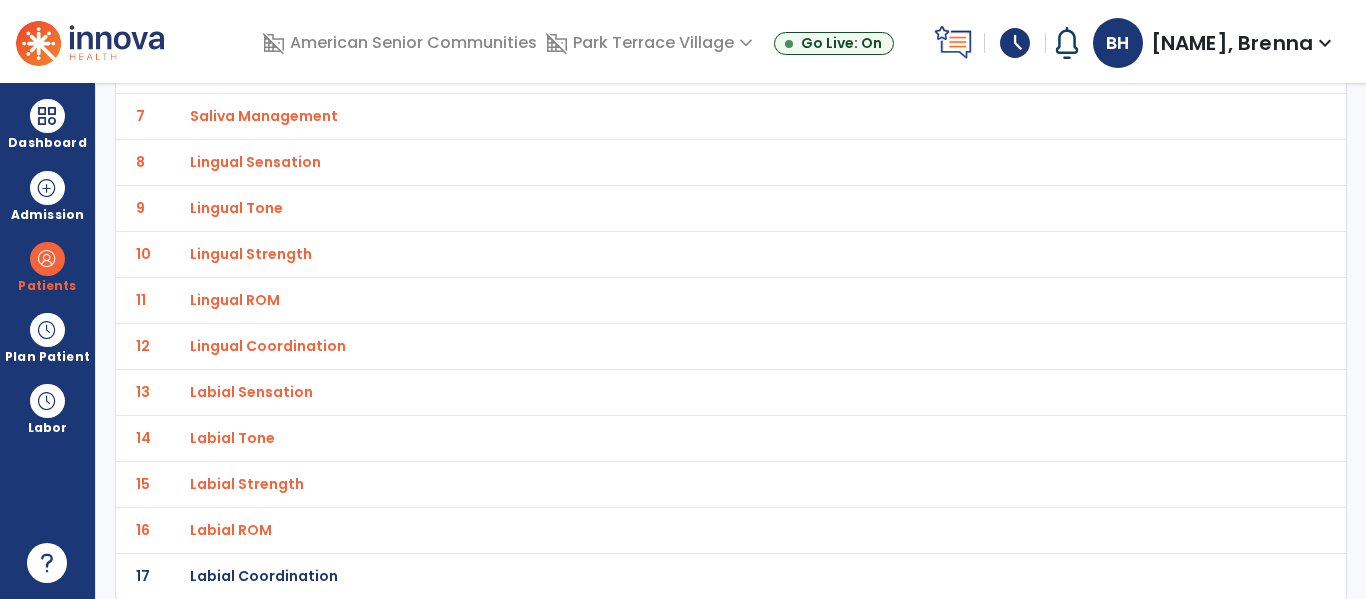 click on "17 Labial Coordination" 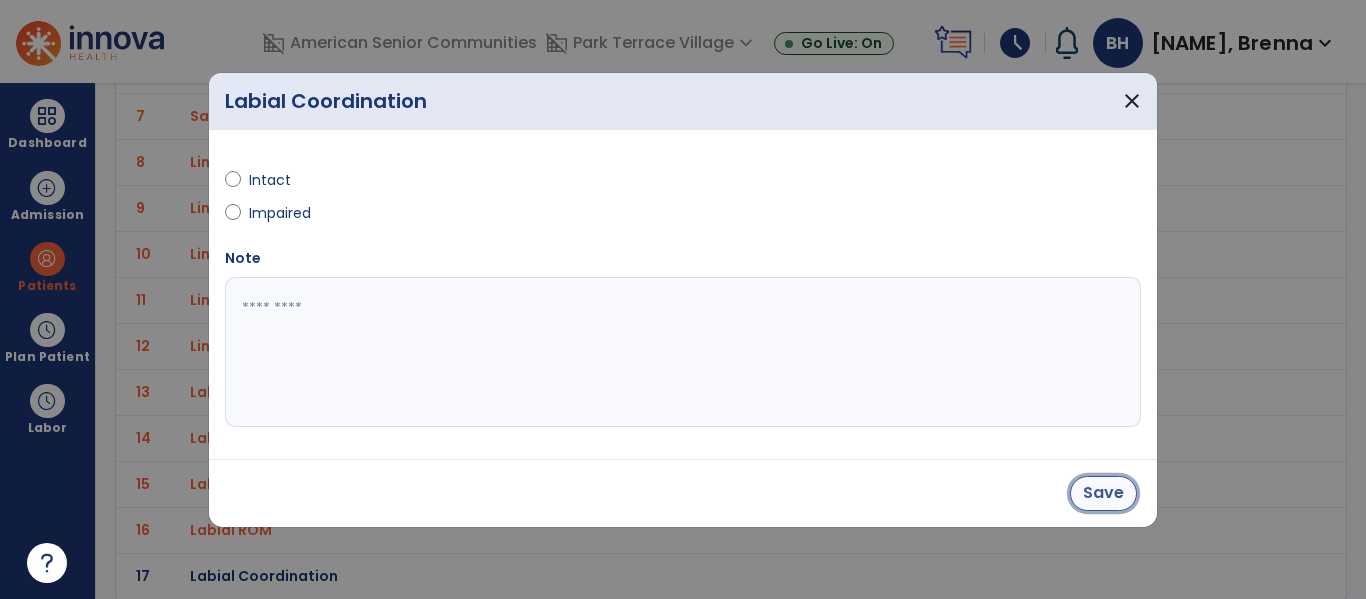 click on "Save" at bounding box center (1103, 493) 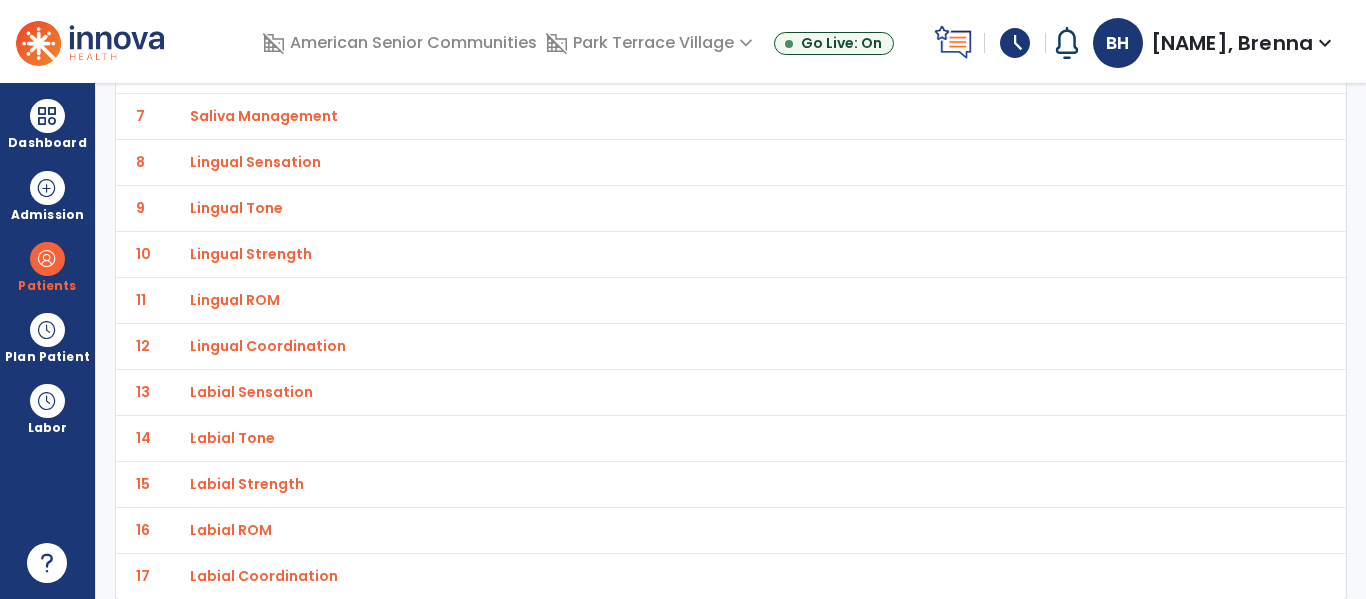 scroll, scrollTop: 0, scrollLeft: 0, axis: both 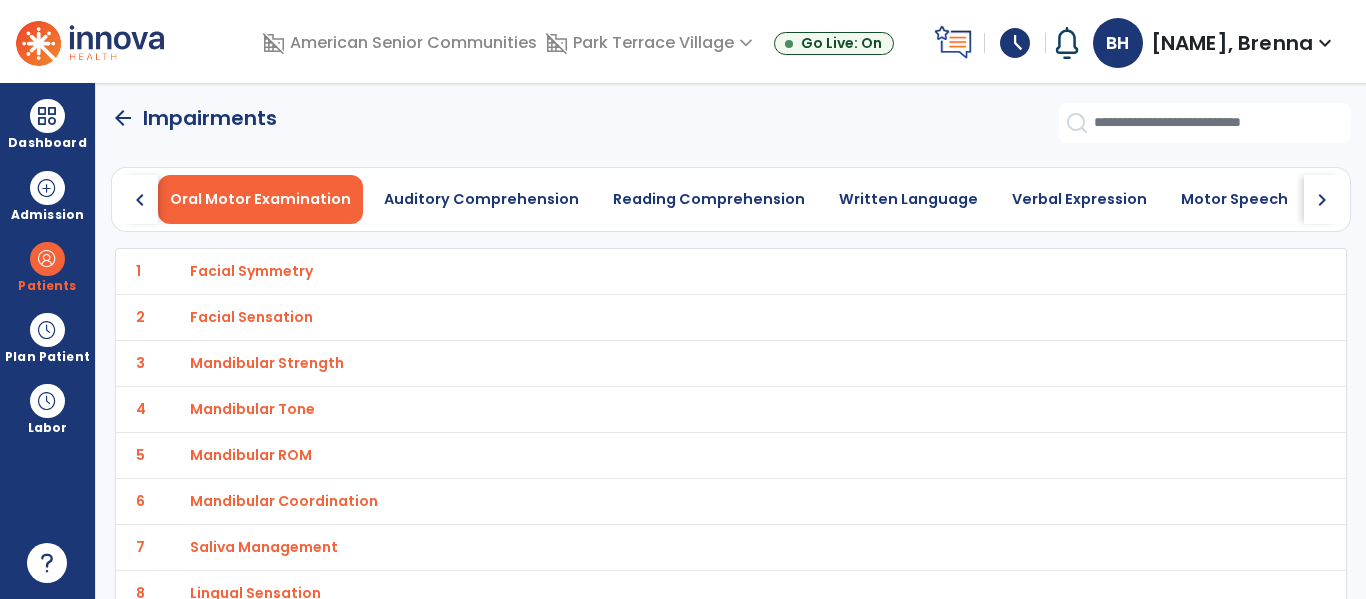 click on "chevron_right" 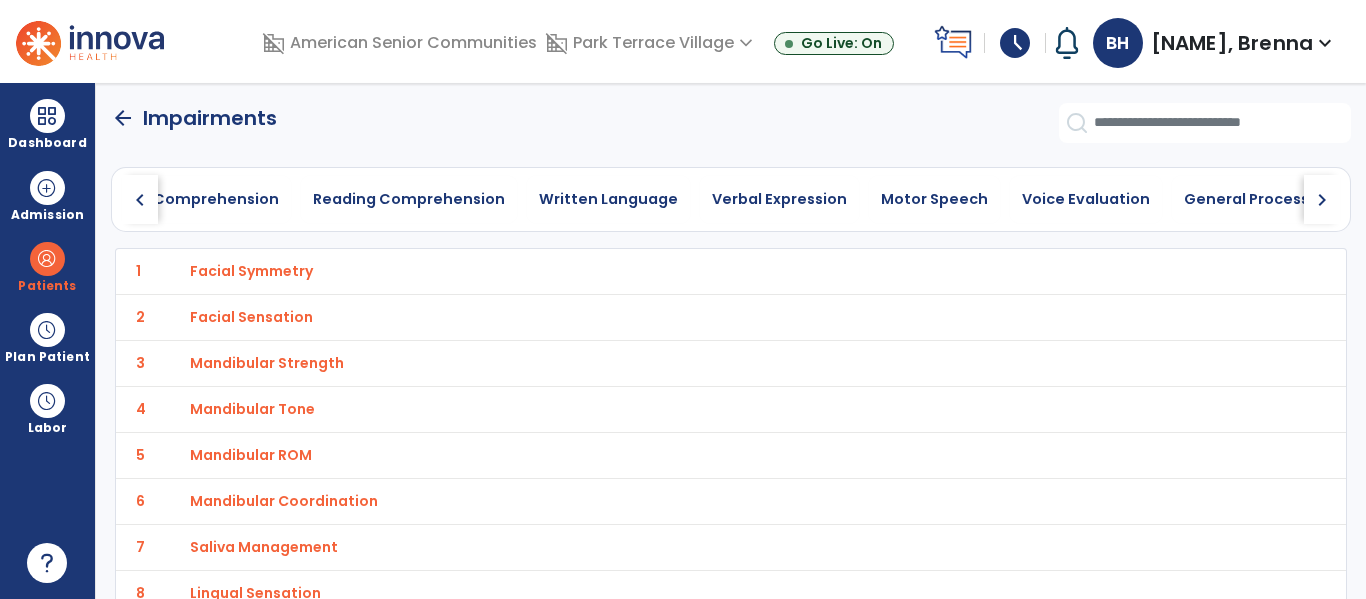 click on "chevron_right" 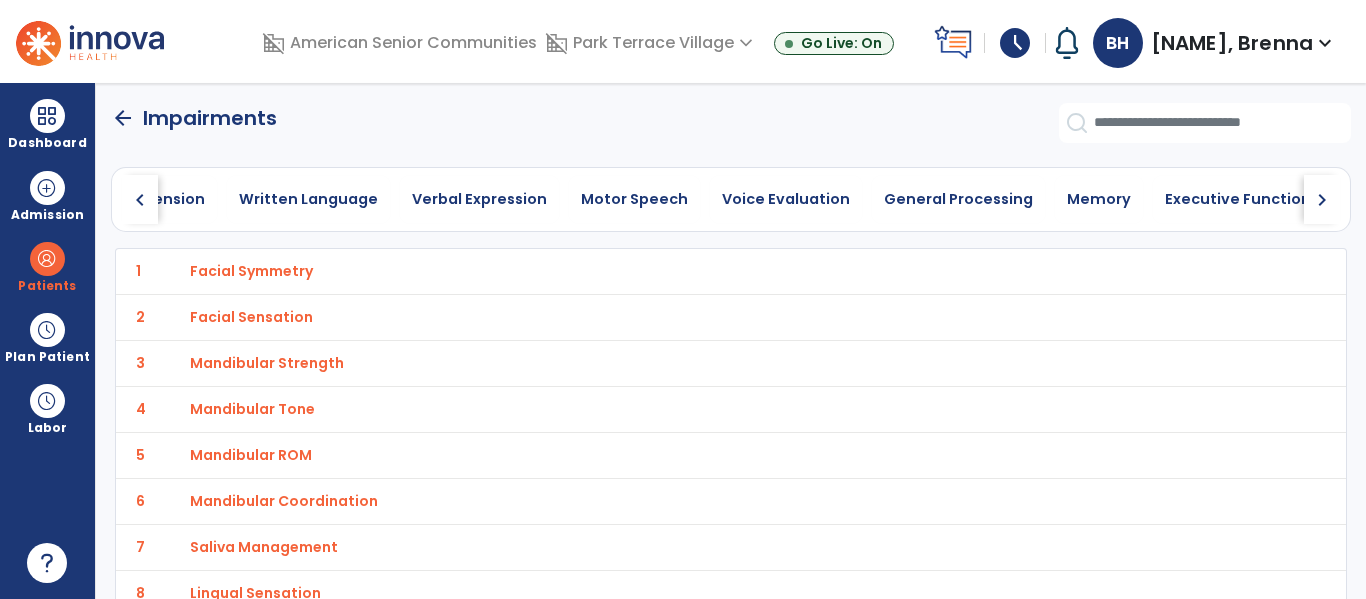 click on "chevron_right" 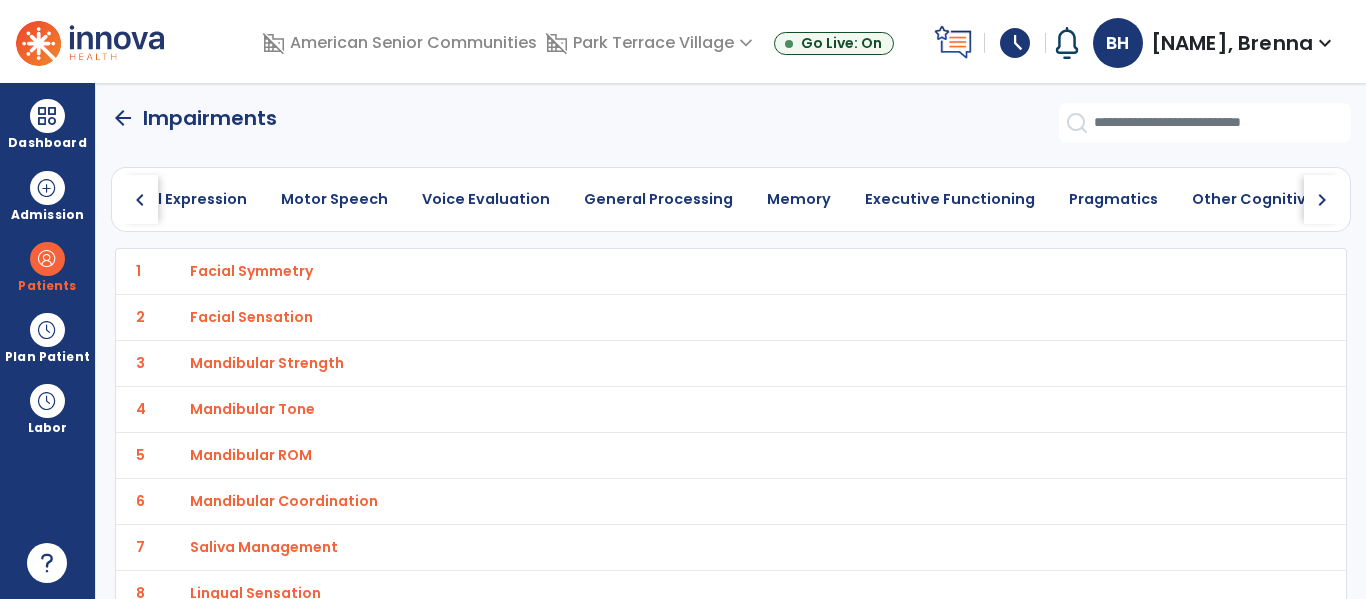 click on "chevron_right" 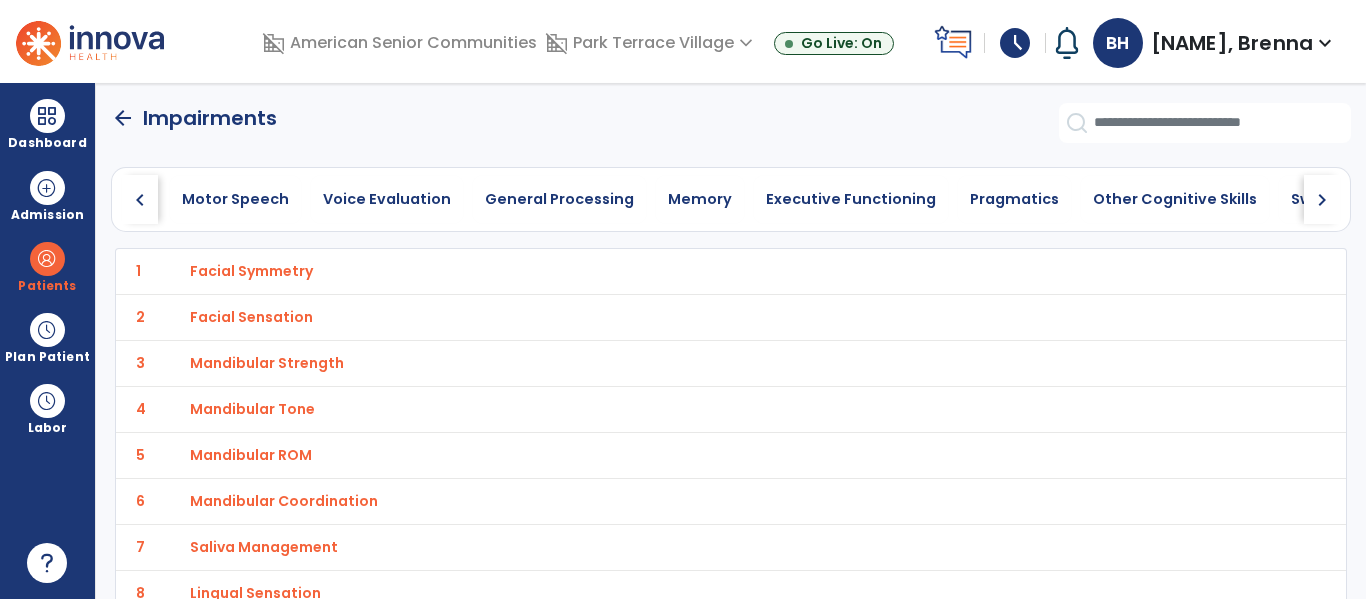 click on "chevron_right" 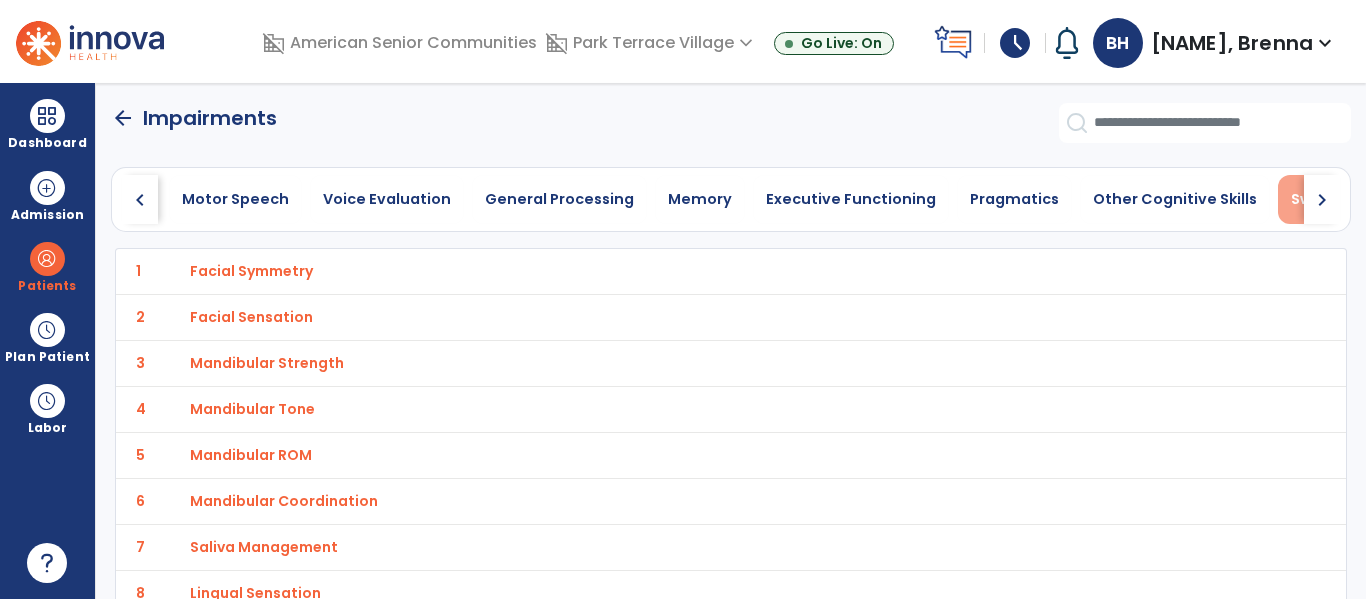 click on "Swallowing" at bounding box center (1333, 199) 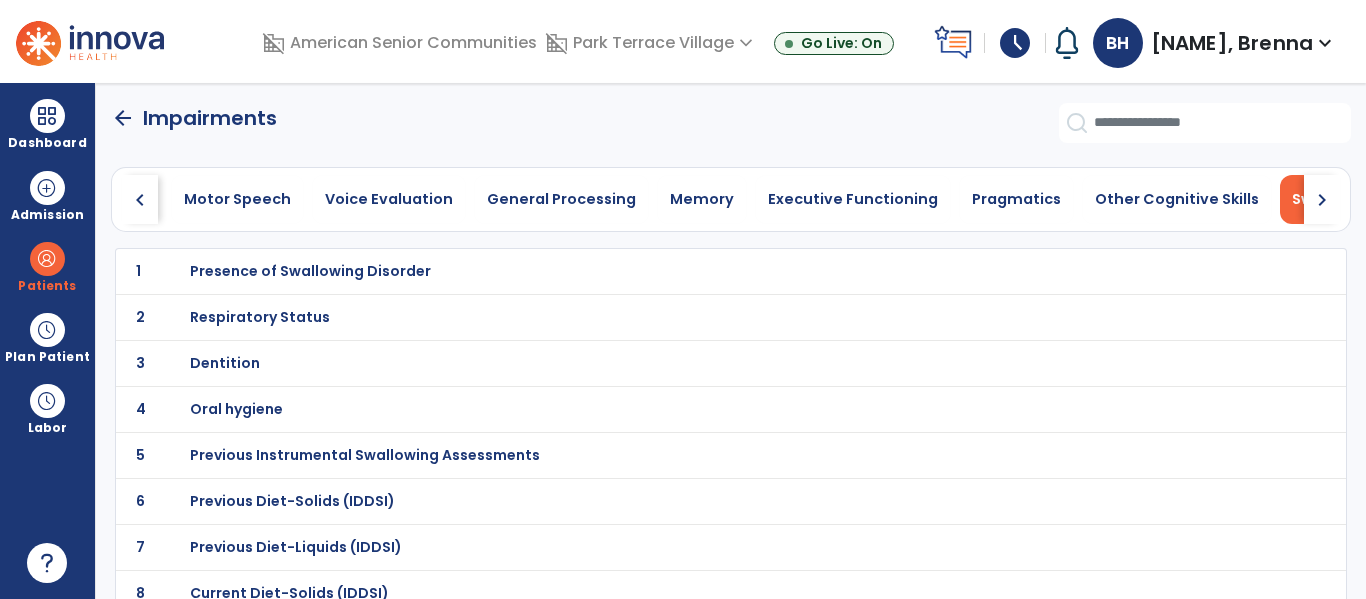 scroll, scrollTop: 0, scrollLeft: 997, axis: horizontal 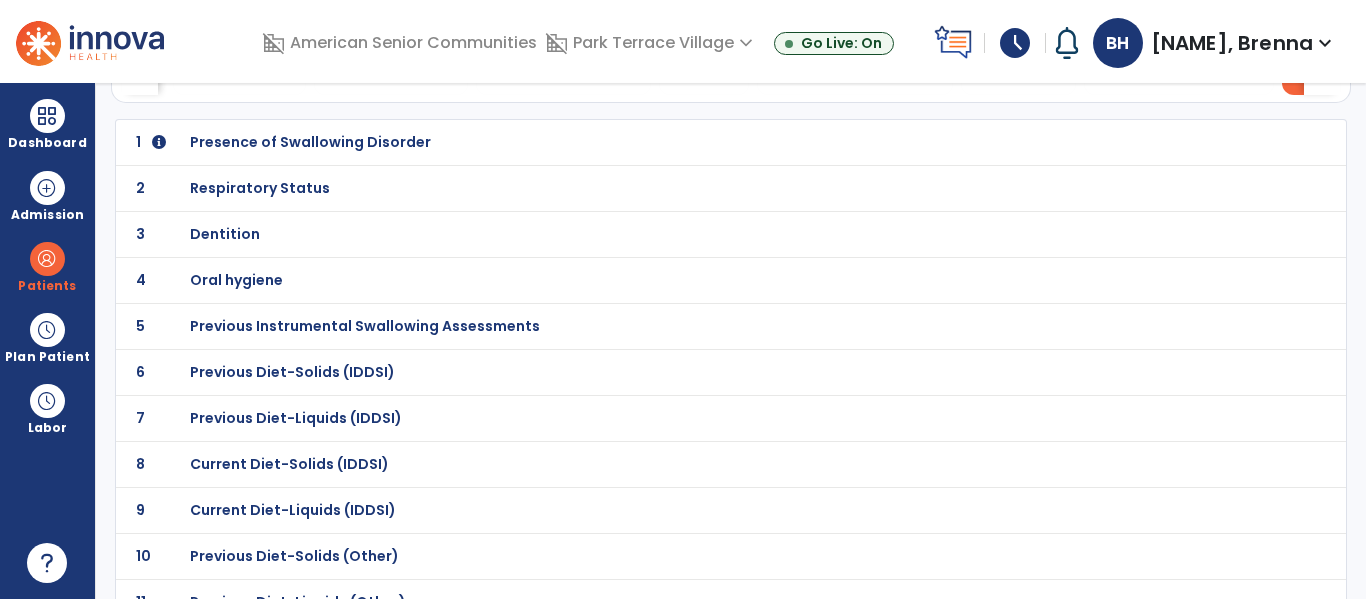 click on "1 Presence of Swallowing Disorder" 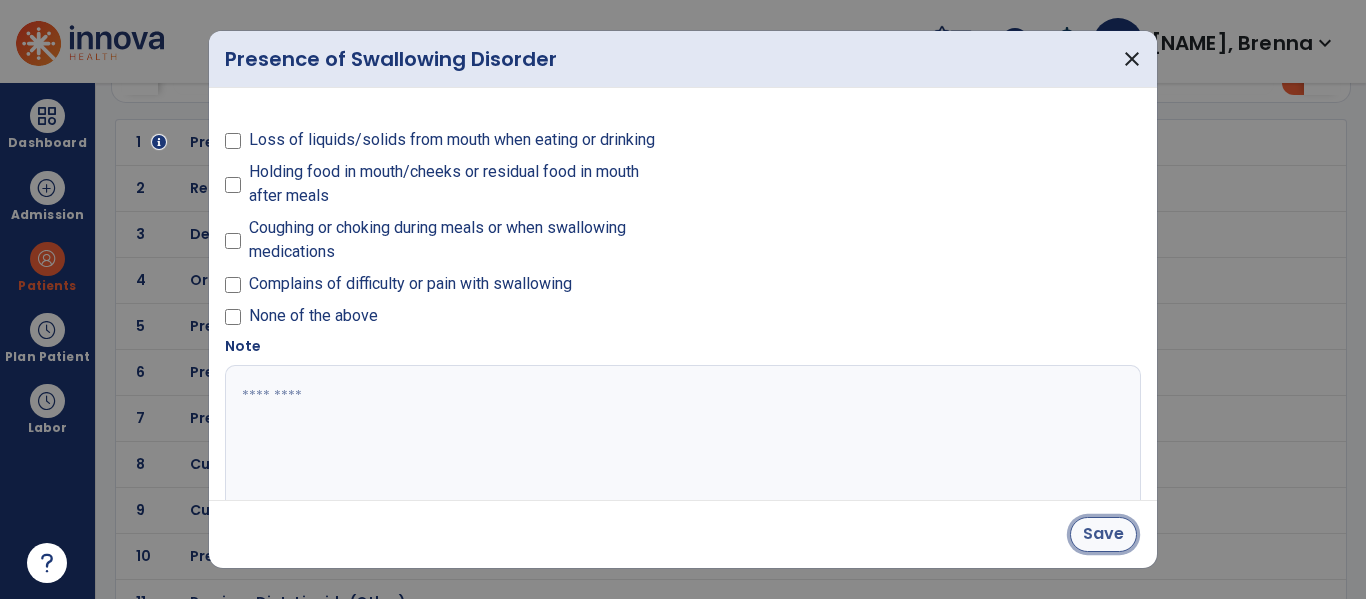click on "Save" at bounding box center [1103, 534] 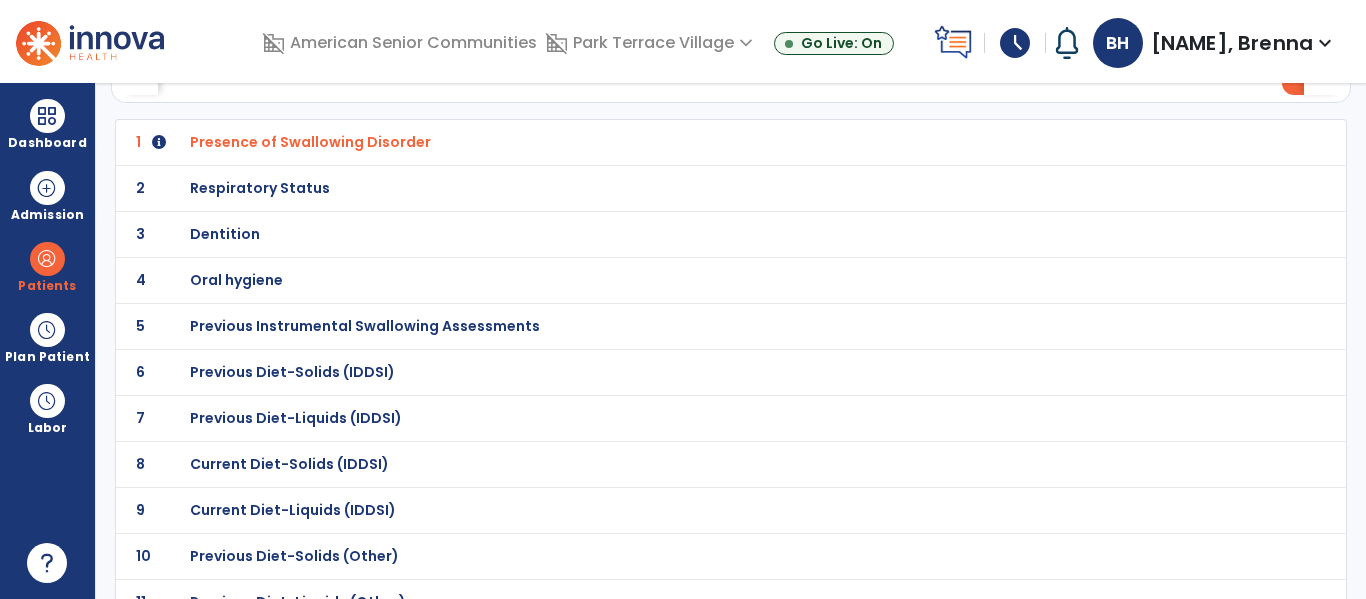 click on "Dentition" at bounding box center (687, 142) 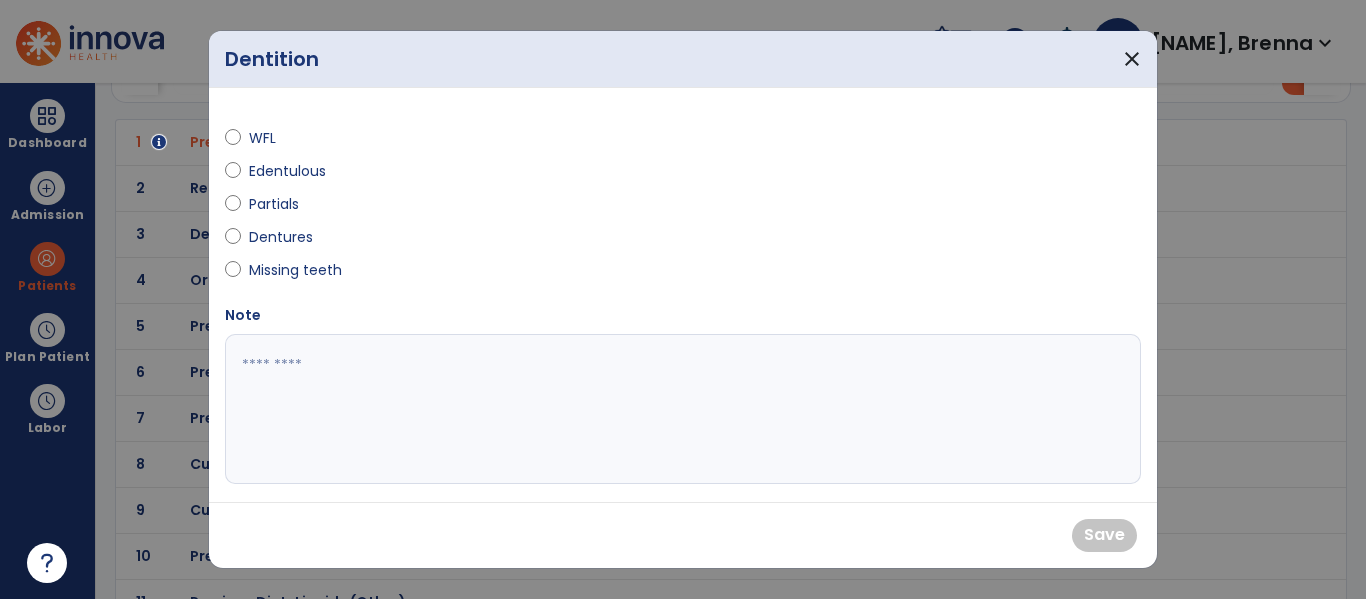 click on "Missing teeth" at bounding box center (295, 270) 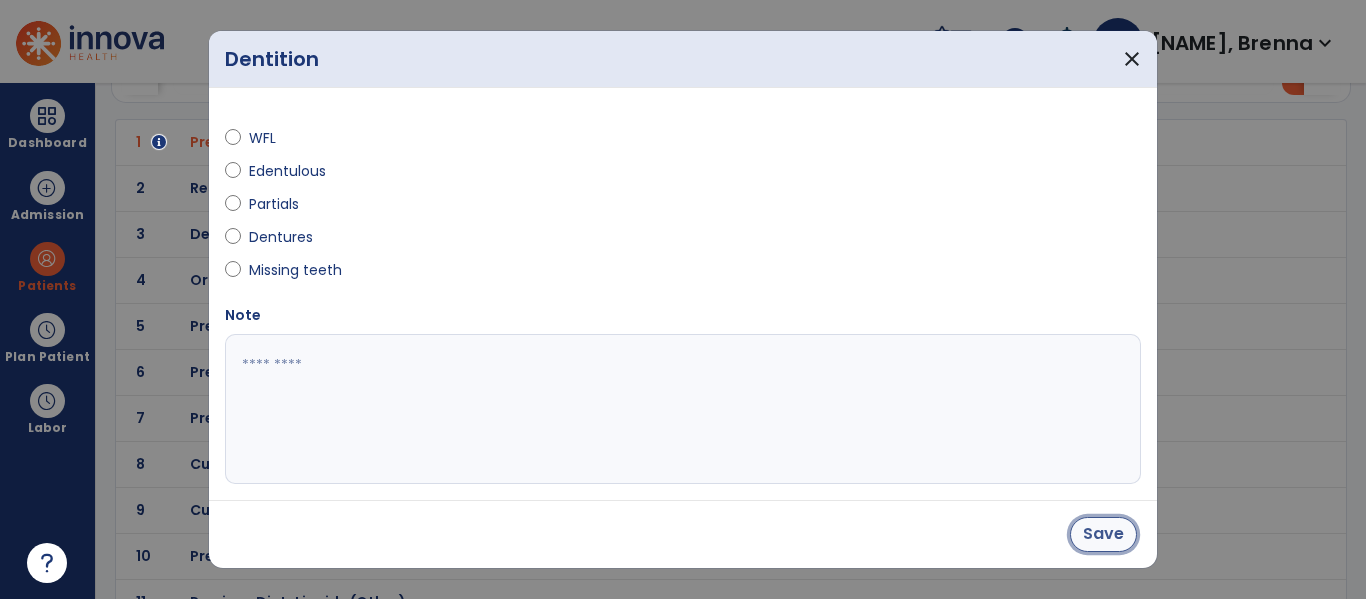 click on "Save" at bounding box center (1103, 534) 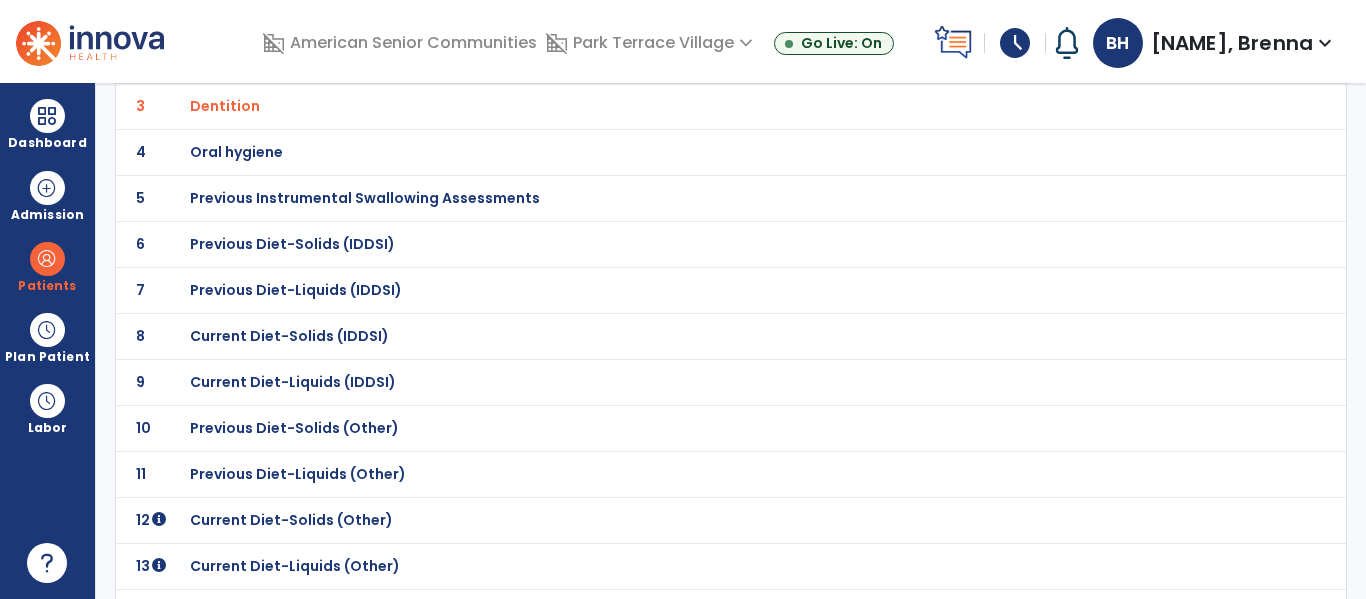 scroll, scrollTop: 258, scrollLeft: 0, axis: vertical 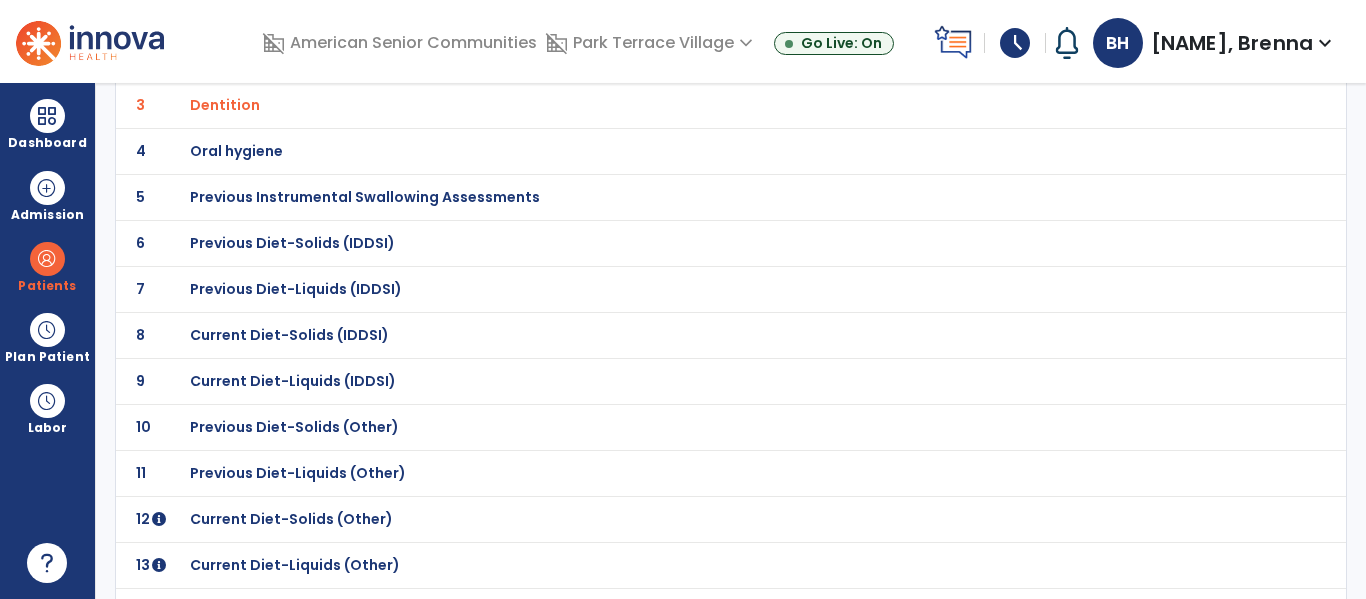 click on "Current Diet-Solids (IDDSI)" at bounding box center (687, 13) 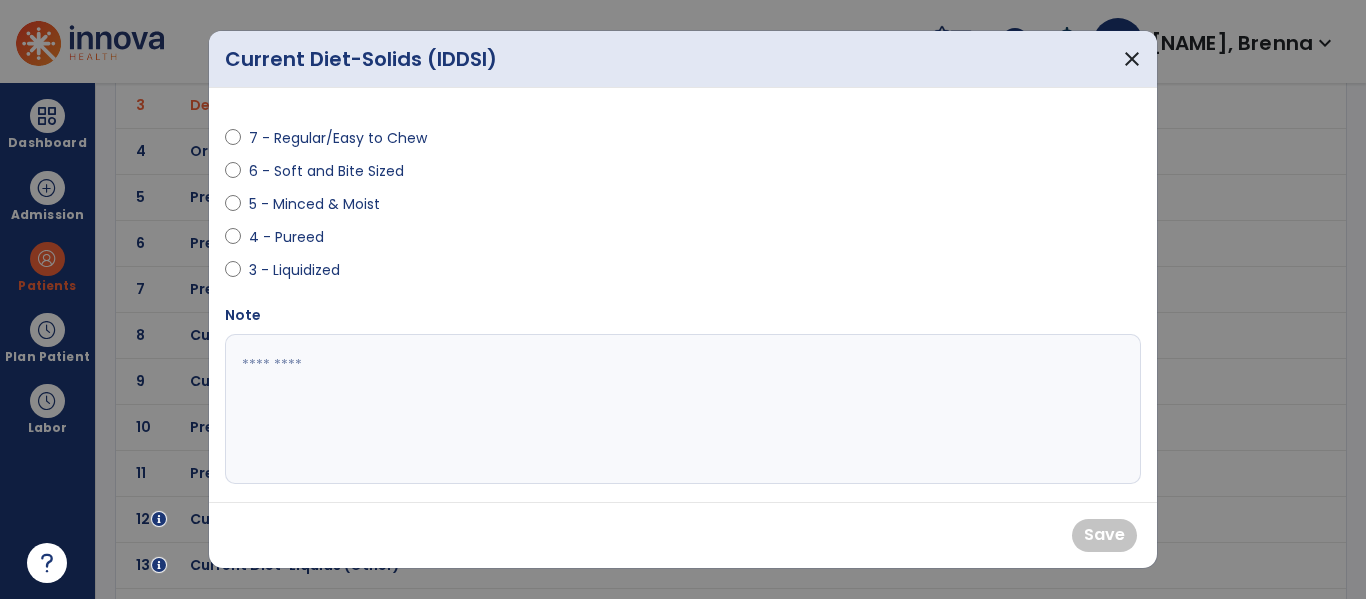 click on "7 - Regular/Easy to Chew" at bounding box center (338, 138) 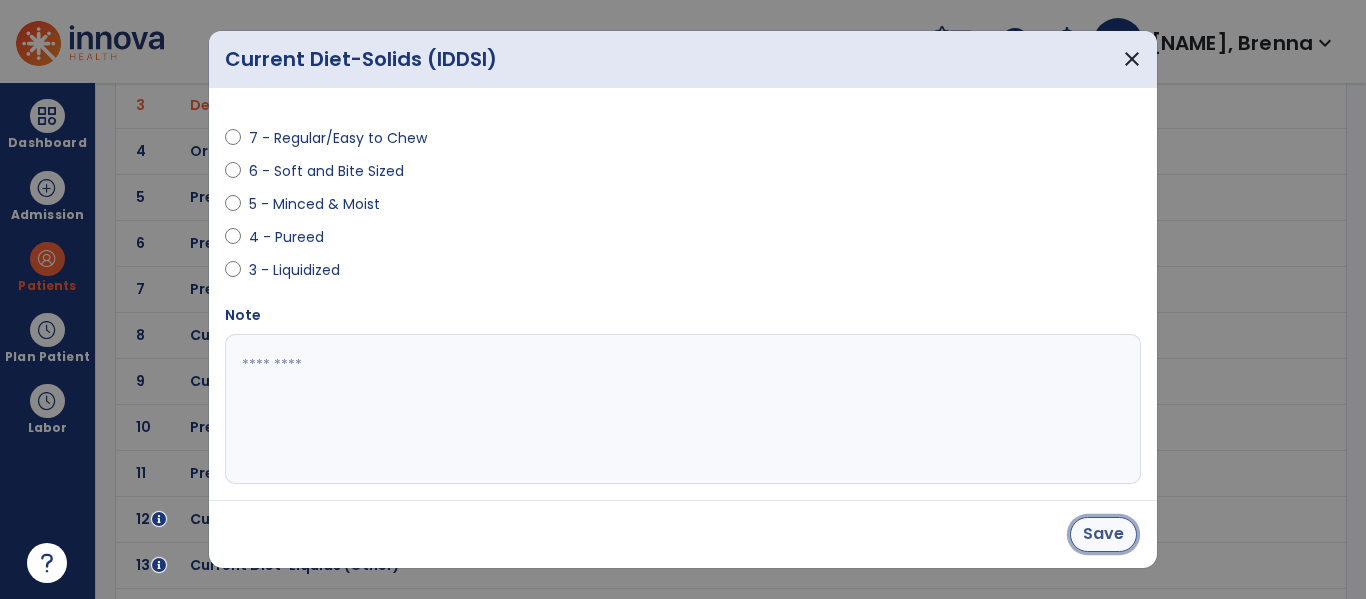 click on "Save" at bounding box center [1103, 534] 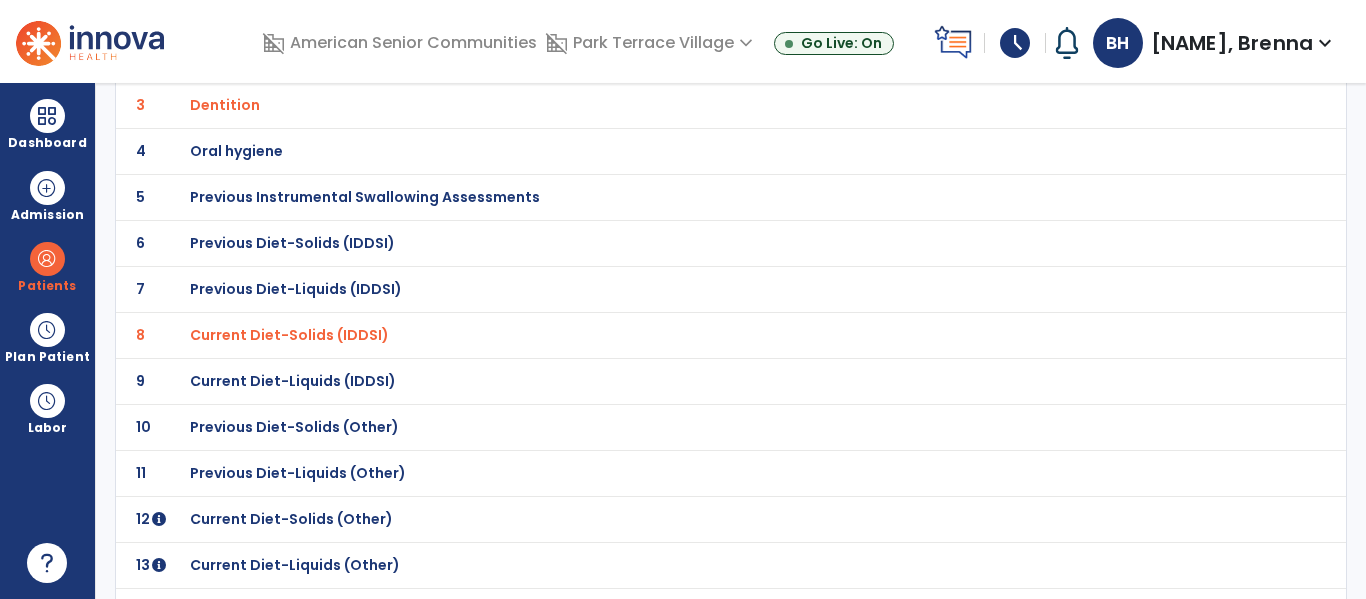 click on "Current Diet-Liquids (IDDSI)" at bounding box center (687, 13) 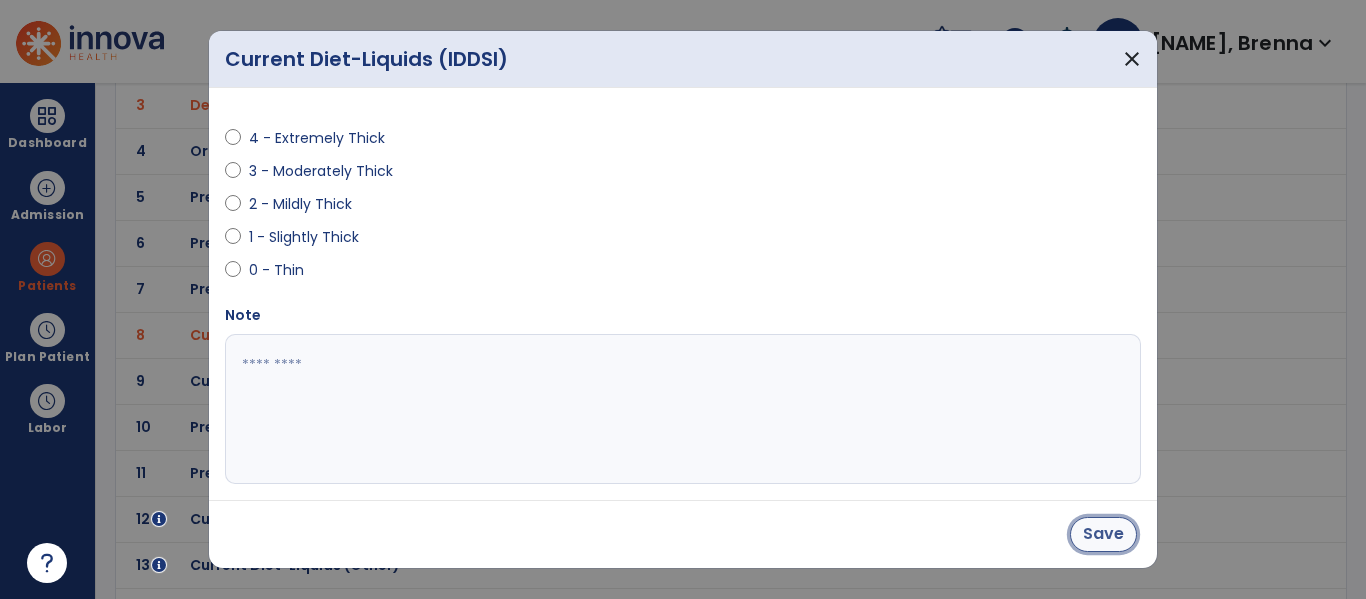 click on "Save" at bounding box center (1103, 534) 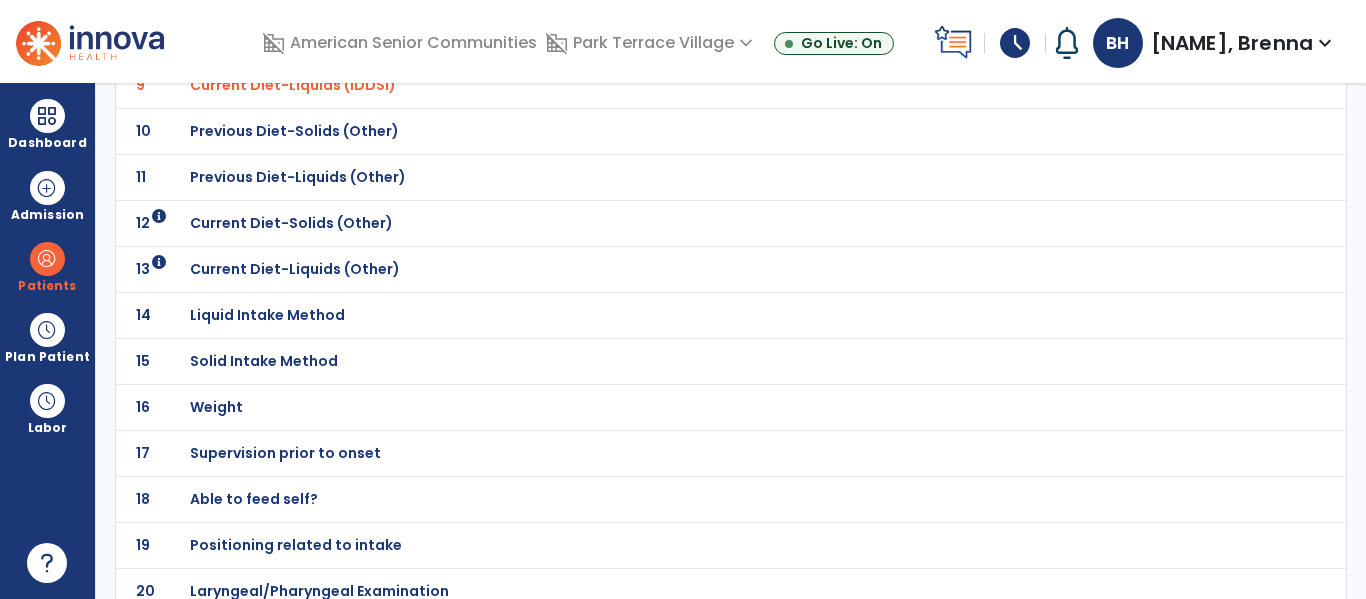 scroll, scrollTop: 570, scrollLeft: 0, axis: vertical 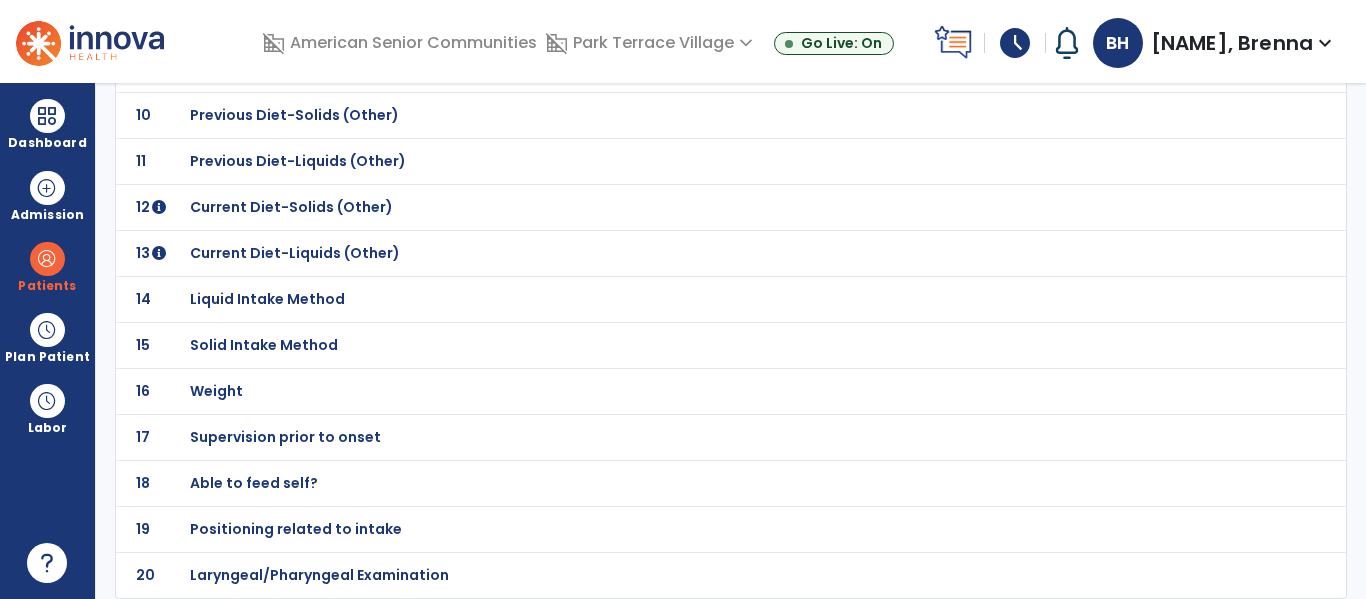 click on "Weight" at bounding box center [687, -299] 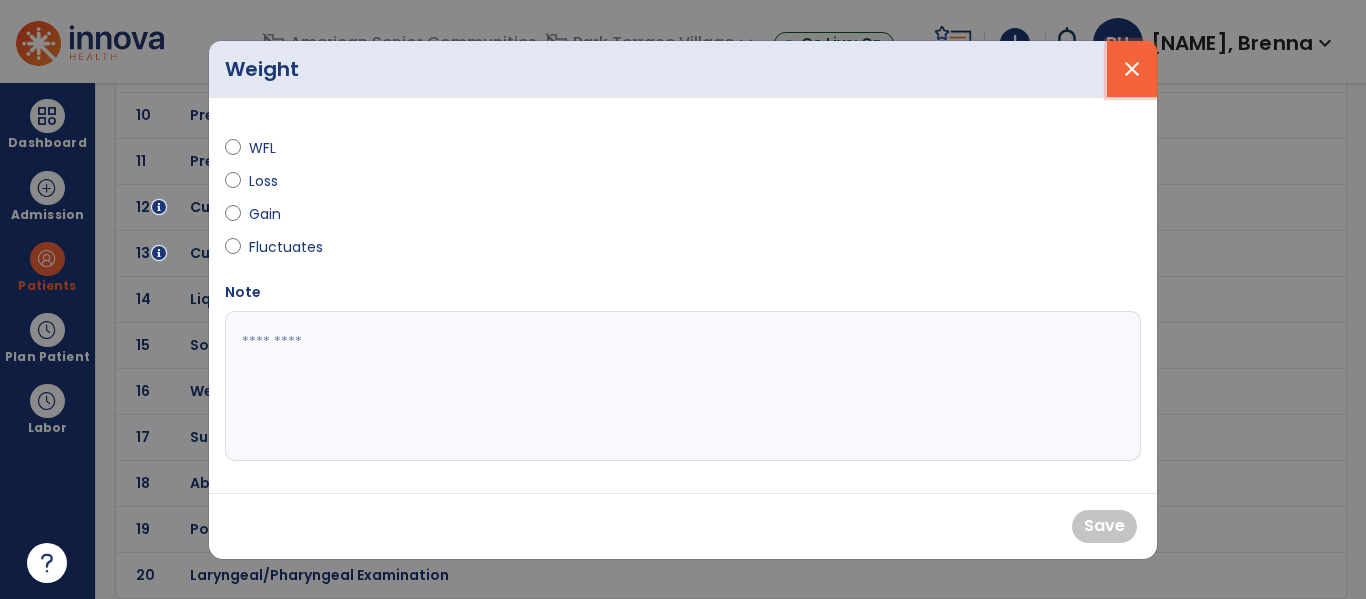 click on "close" at bounding box center (1132, 69) 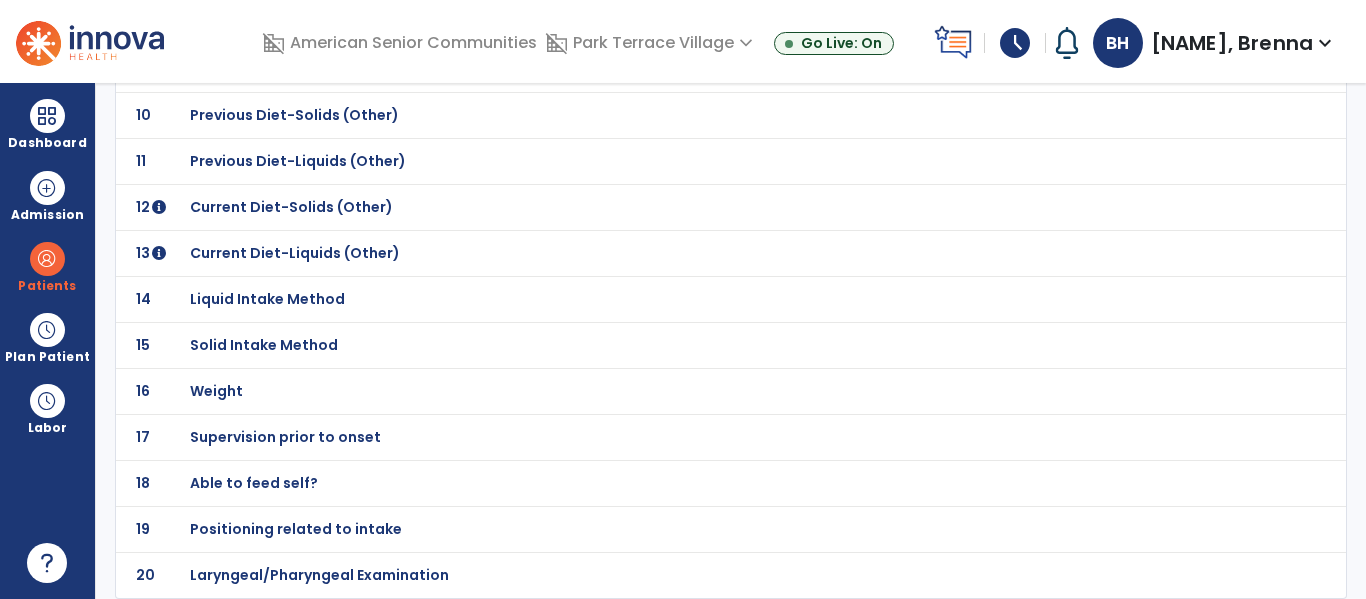 click on "Supervision prior to onset" at bounding box center [310, -299] 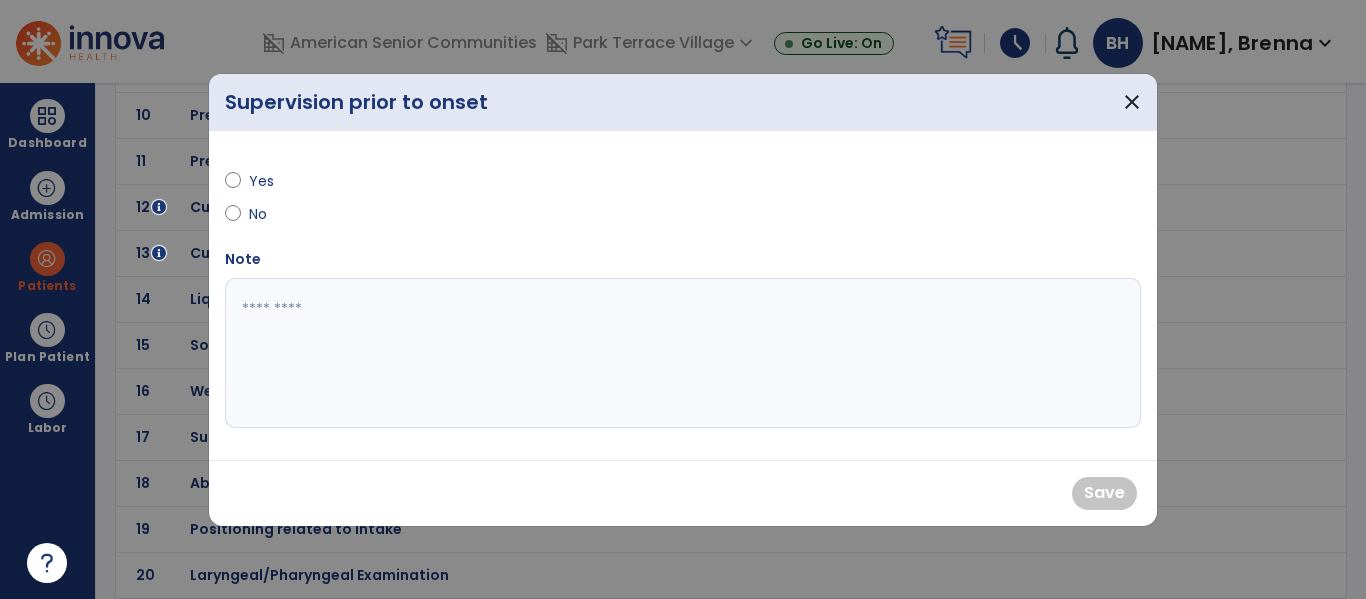click on "No" at bounding box center (284, 214) 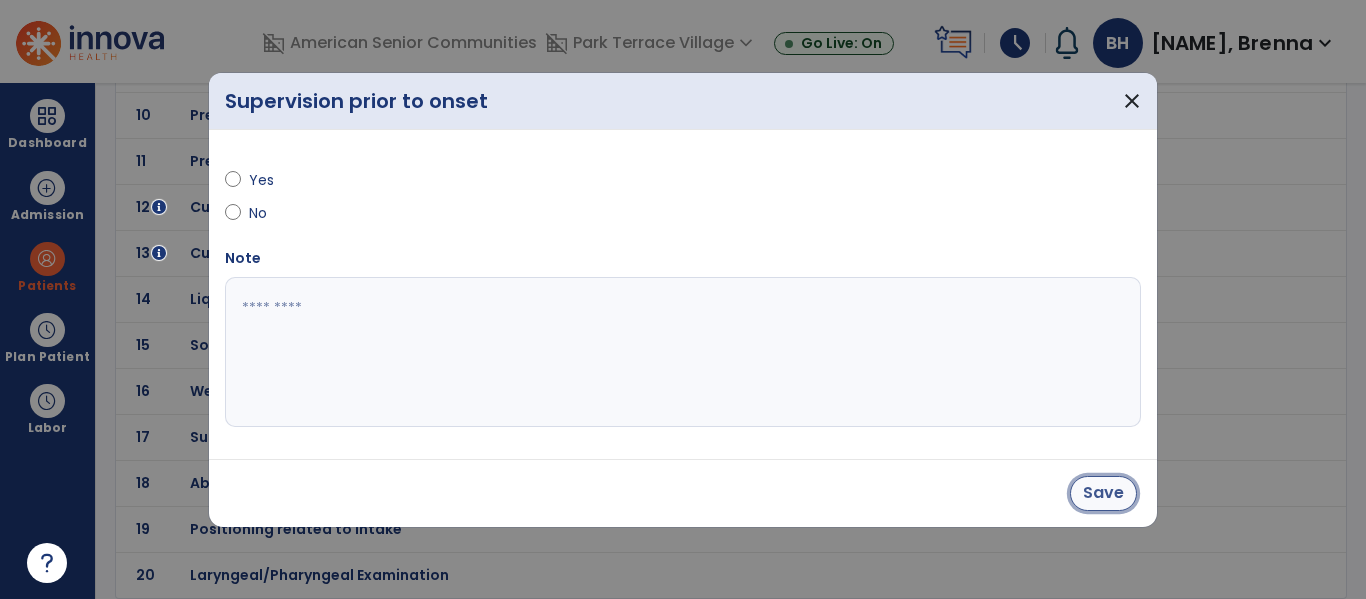 click on "Save" at bounding box center (1103, 493) 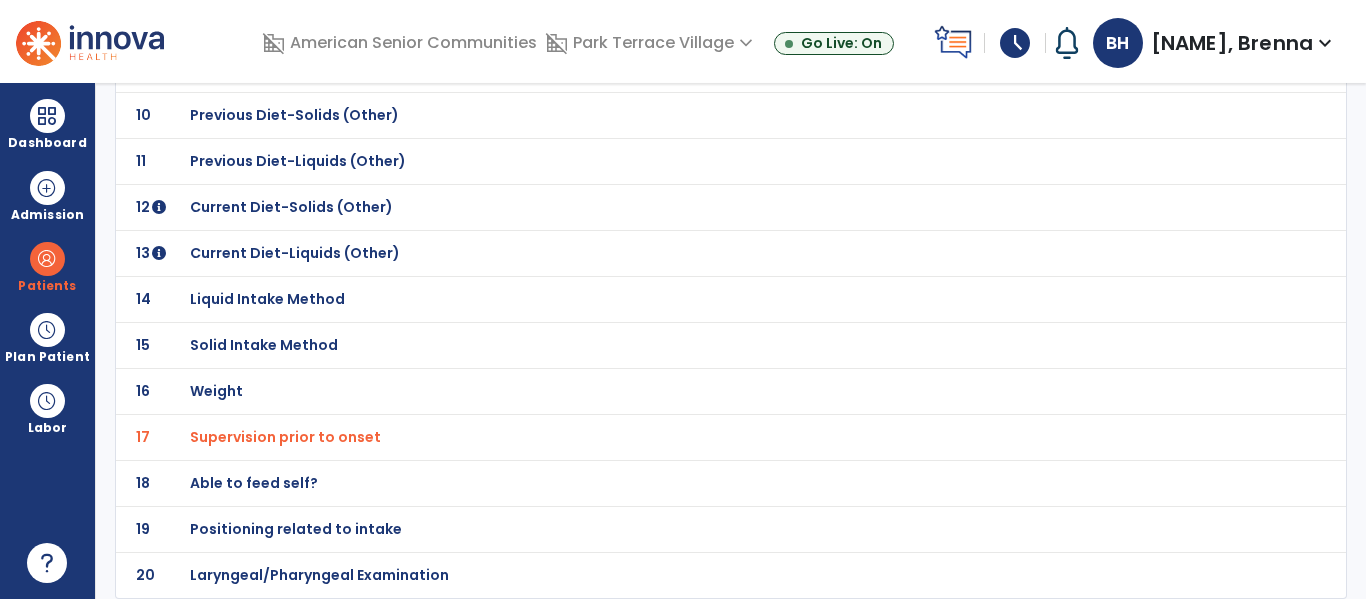 click on "Able to feed self?" at bounding box center [687, -299] 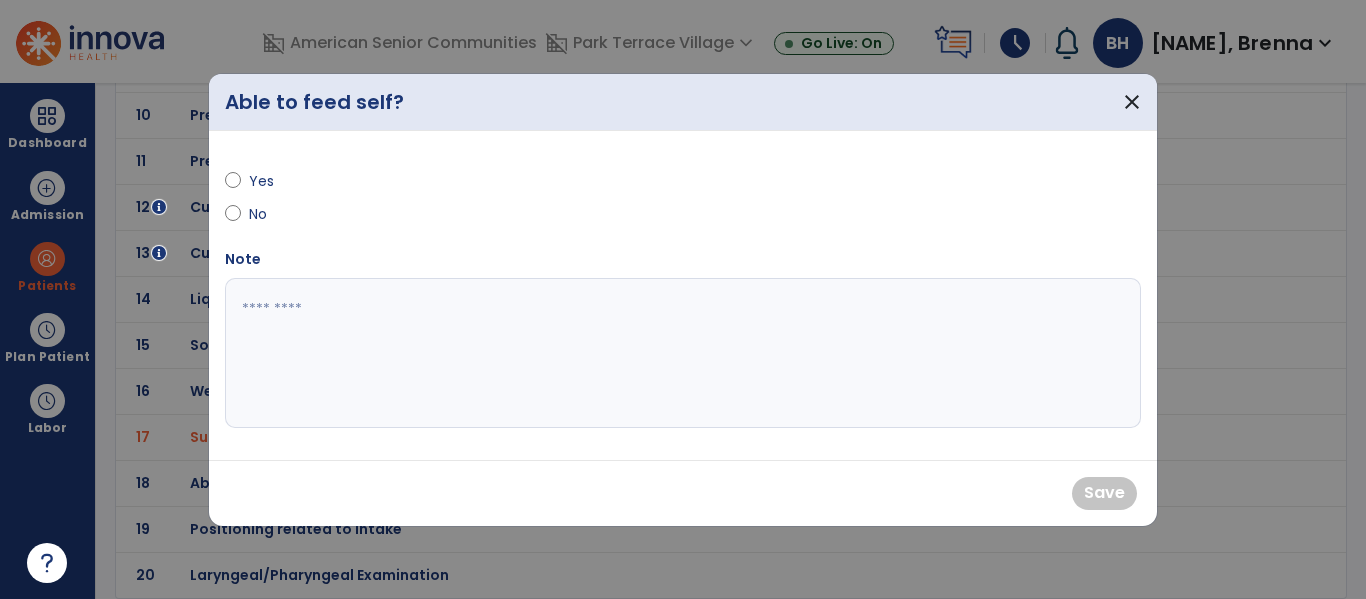 click on "No" at bounding box center (284, 214) 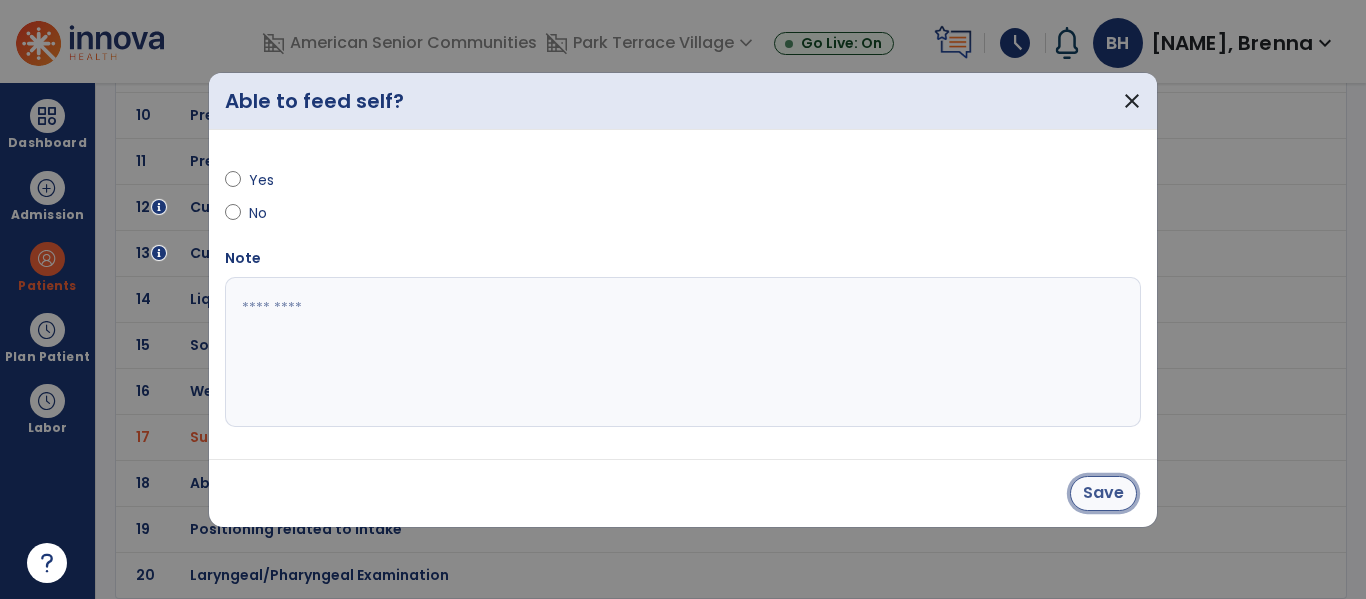 click on "Save" at bounding box center [1103, 493] 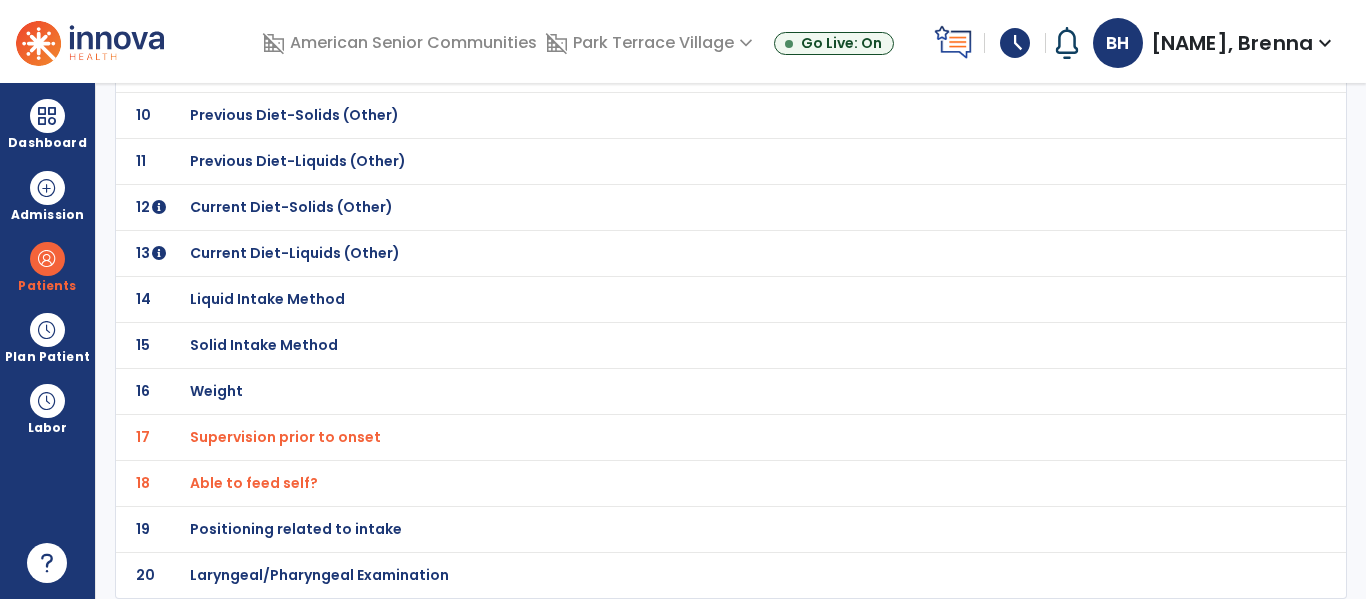 click on "Positioning related to intake" at bounding box center [687, -299] 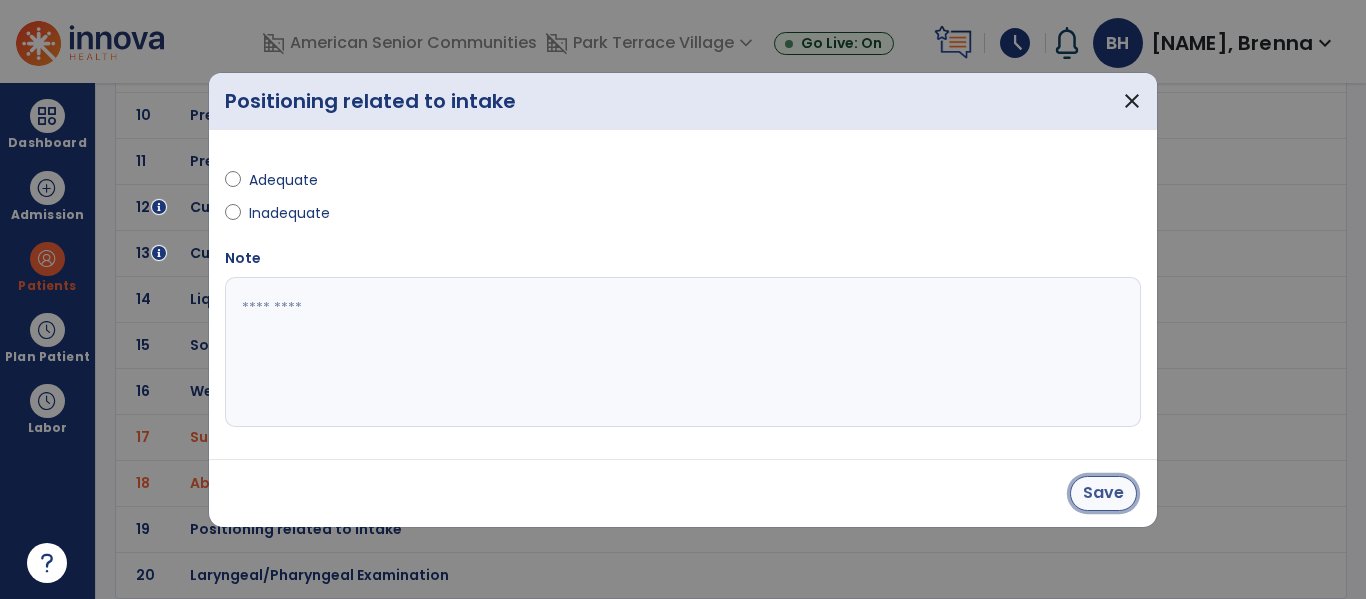 click on "Save" at bounding box center [1103, 493] 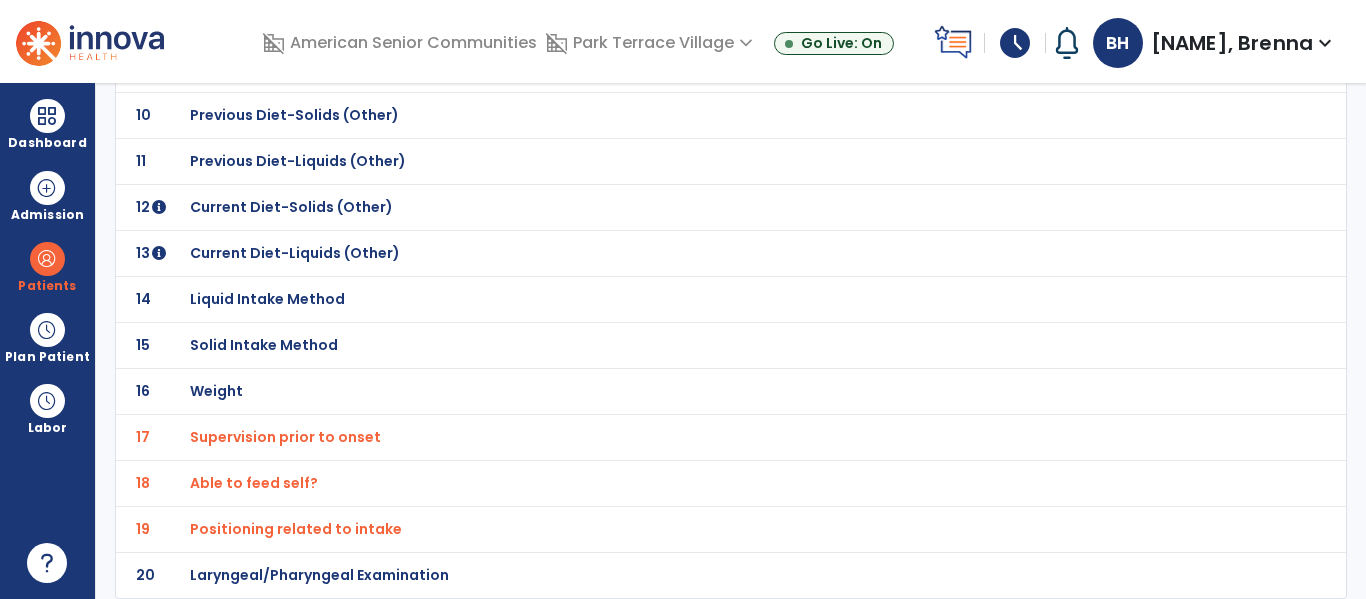 click on "Laryngeal/Pharyngeal Examination" at bounding box center (687, -299) 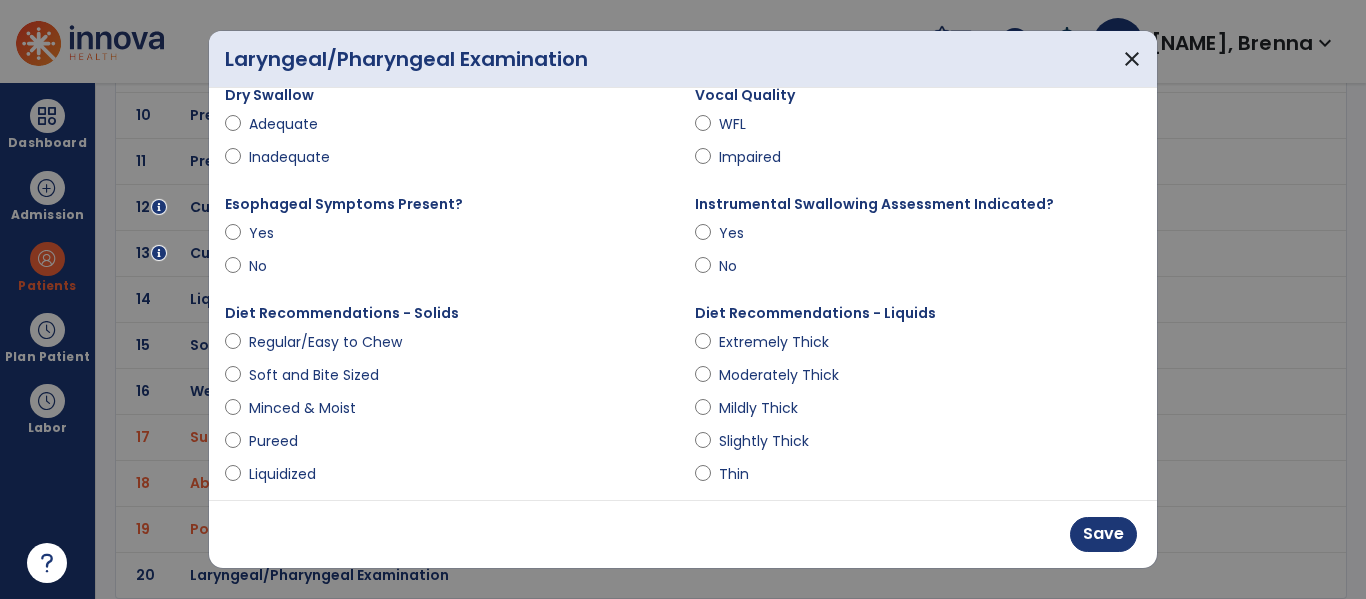 scroll, scrollTop: 132, scrollLeft: 0, axis: vertical 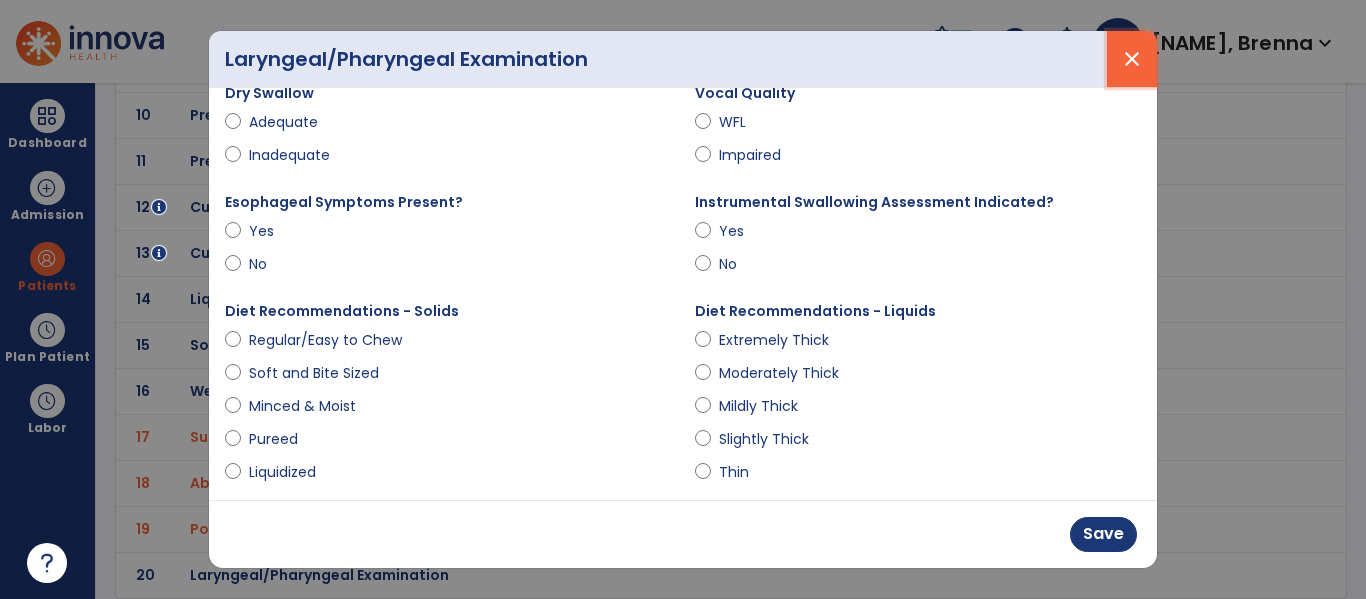 click on "close" at bounding box center [1132, 59] 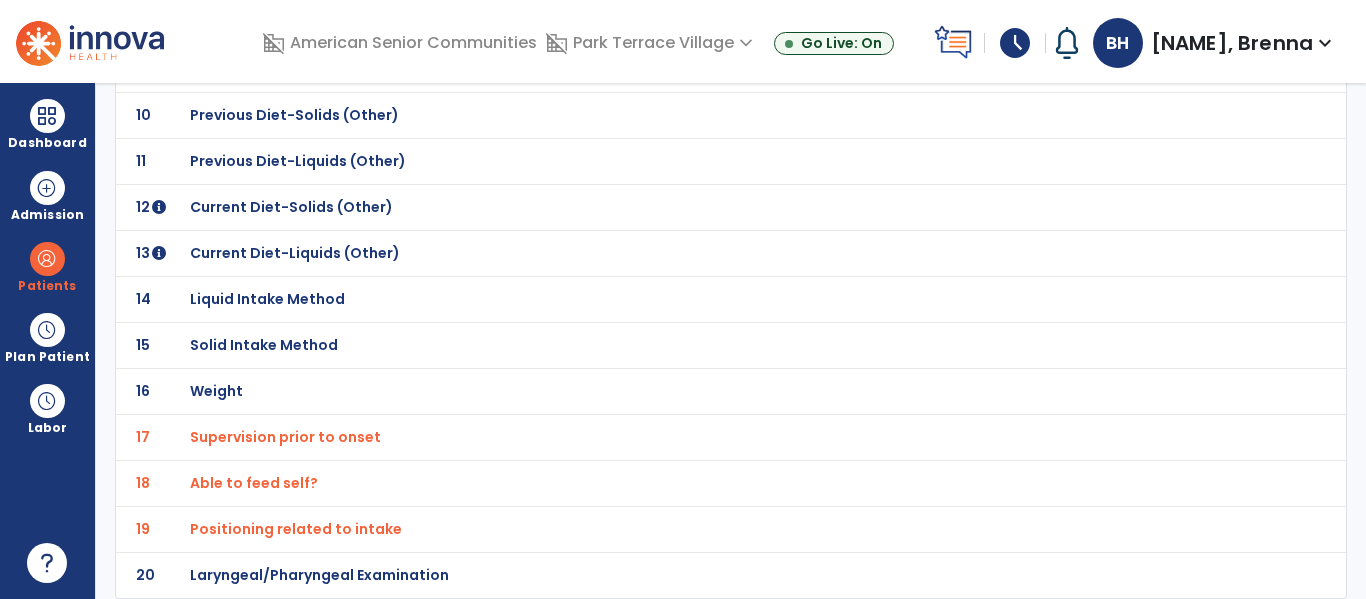 click on "Laryngeal/Pharyngeal Examination" at bounding box center [310, -299] 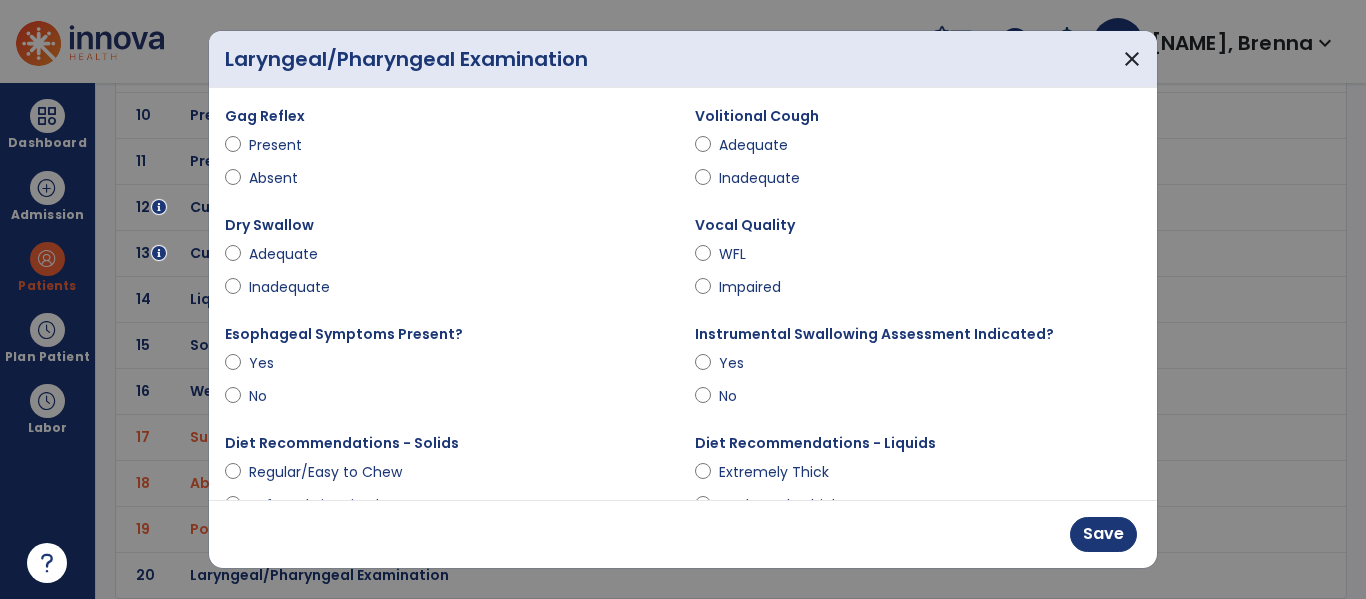 click on "Esophageal Symptoms Present? Yes No" at bounding box center [448, 368] 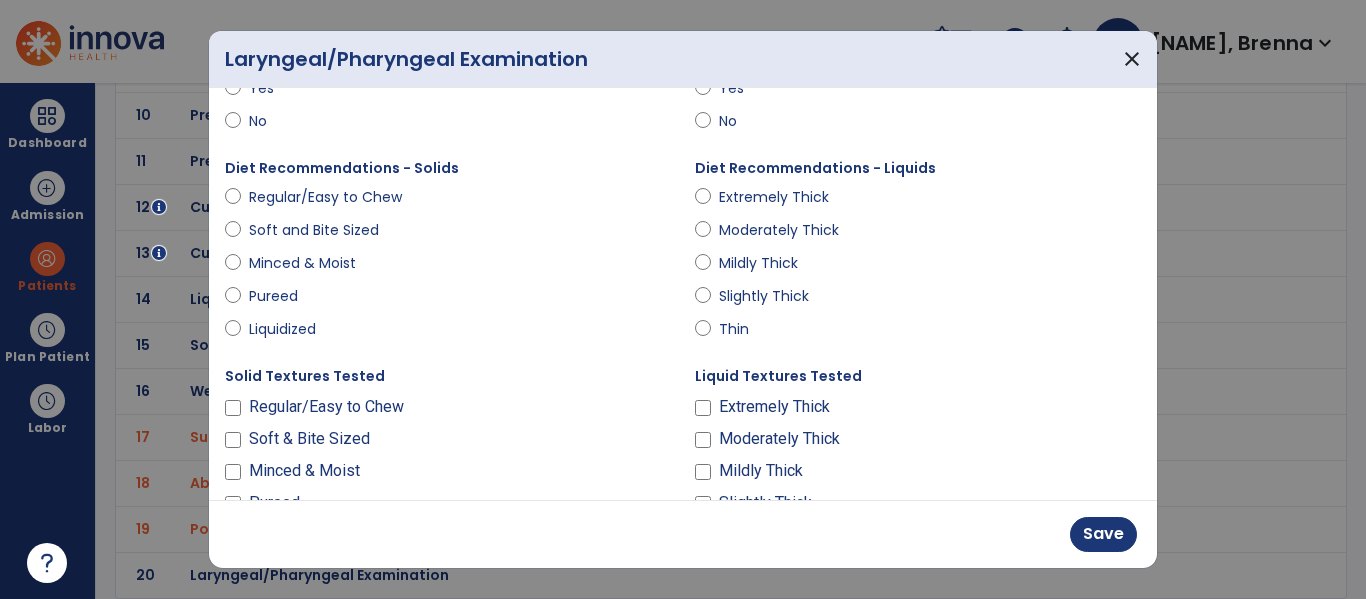 scroll, scrollTop: 276, scrollLeft: 0, axis: vertical 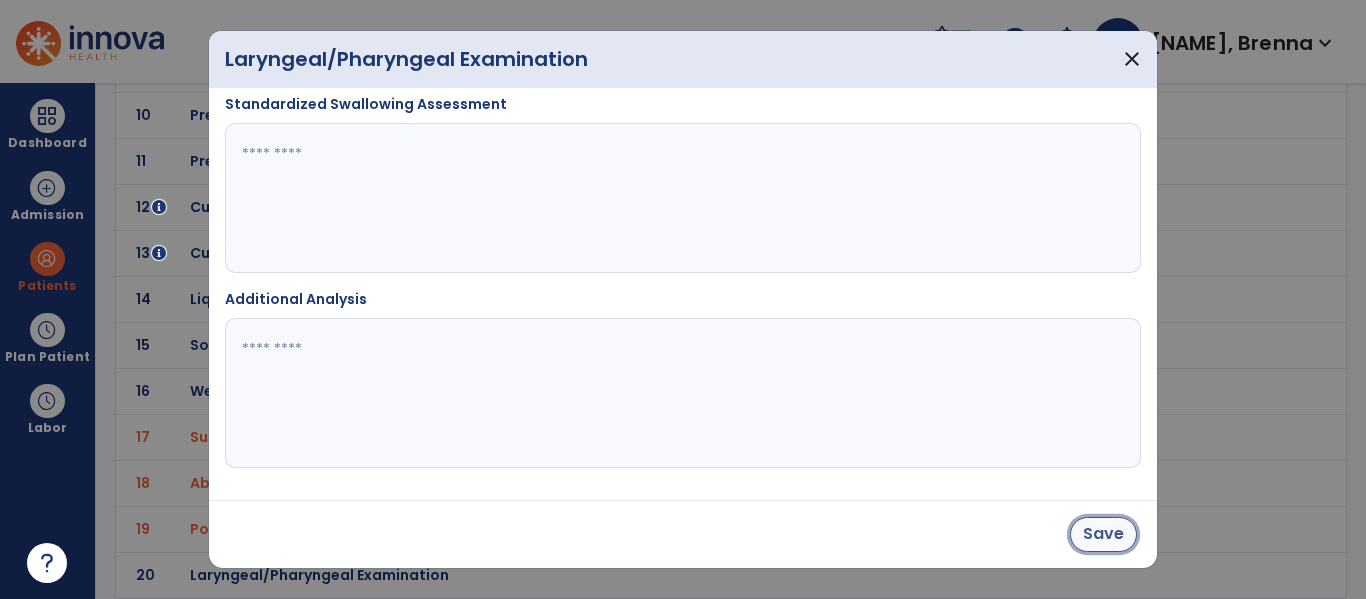 click on "Save" at bounding box center [1103, 534] 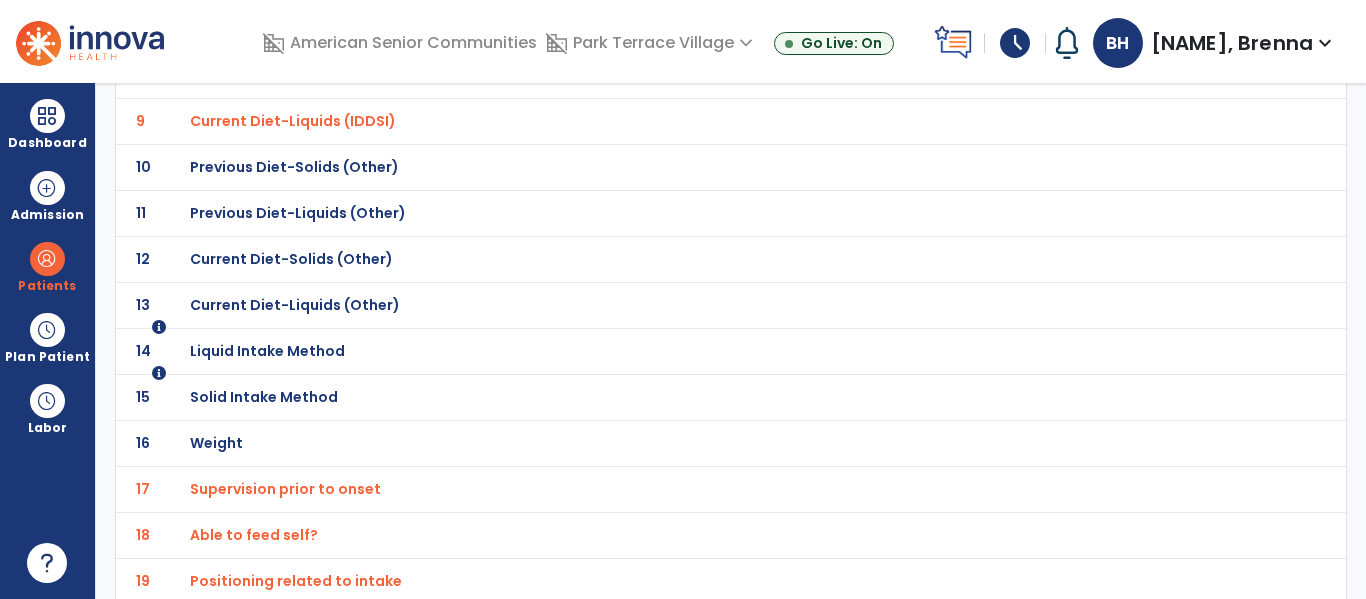scroll, scrollTop: 0, scrollLeft: 0, axis: both 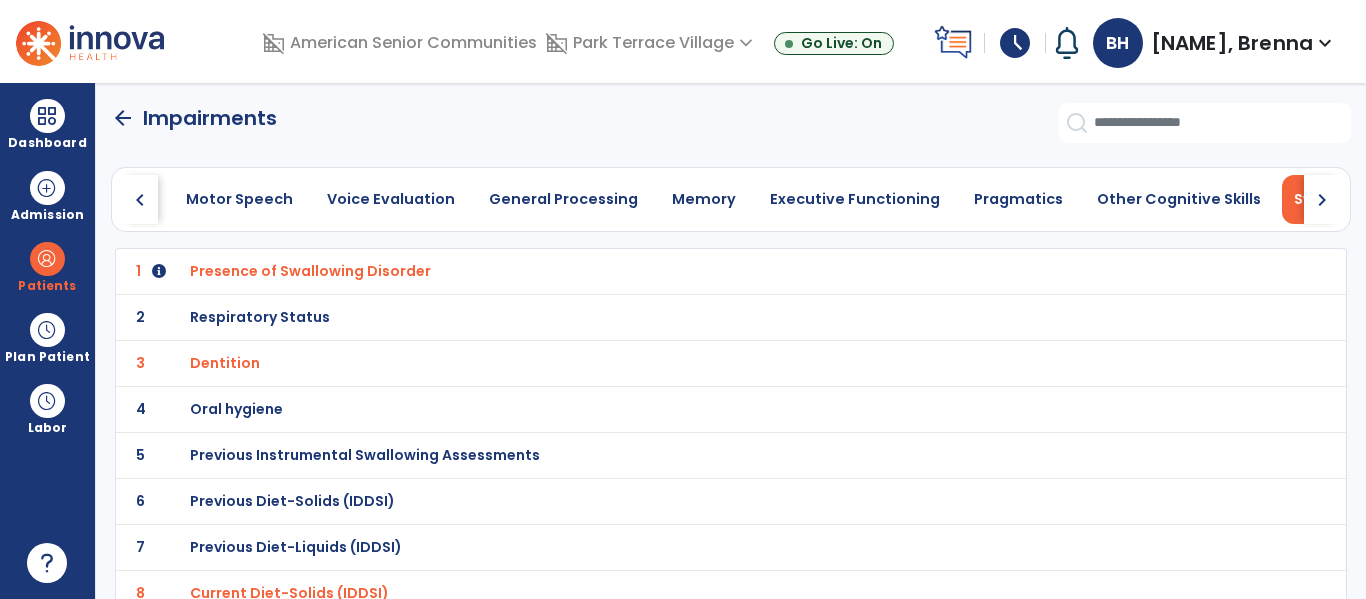 click on "arrow_back" 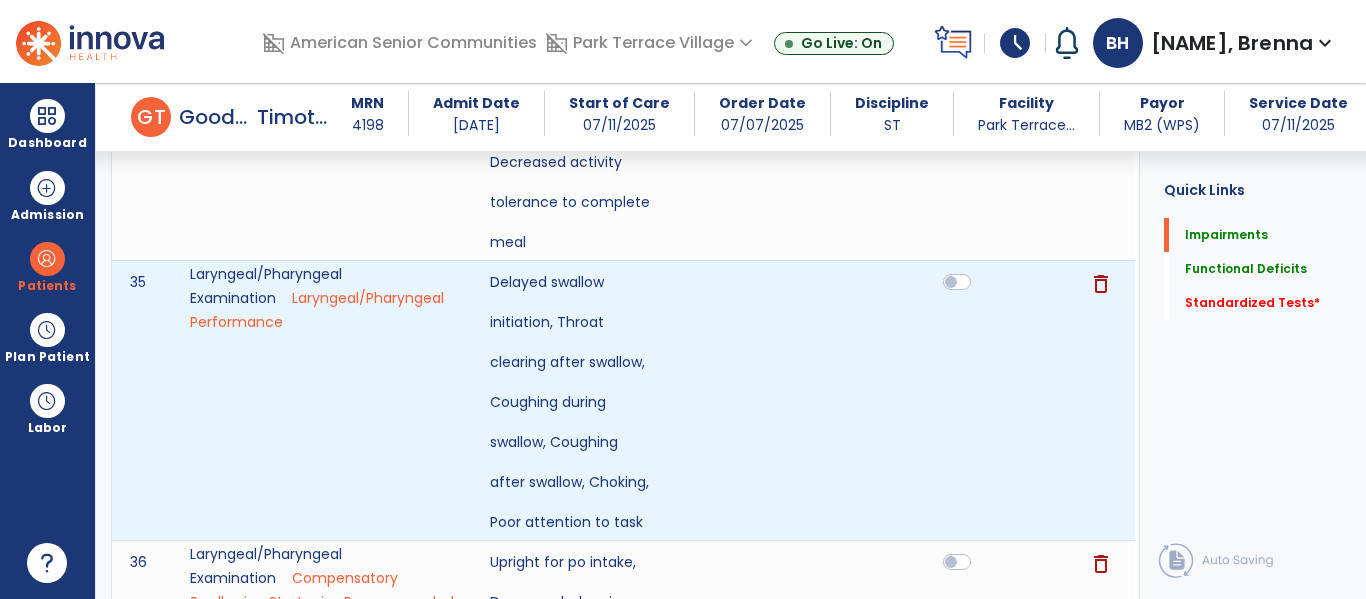 scroll, scrollTop: 2791, scrollLeft: 0, axis: vertical 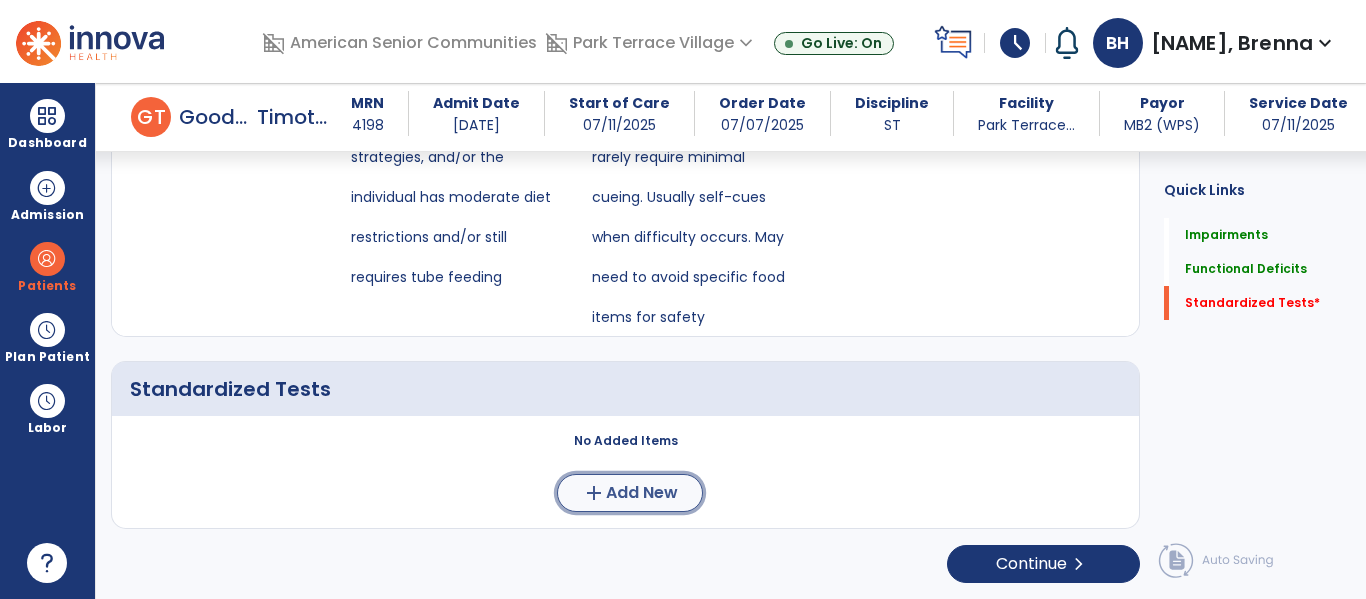 click on "Add New" 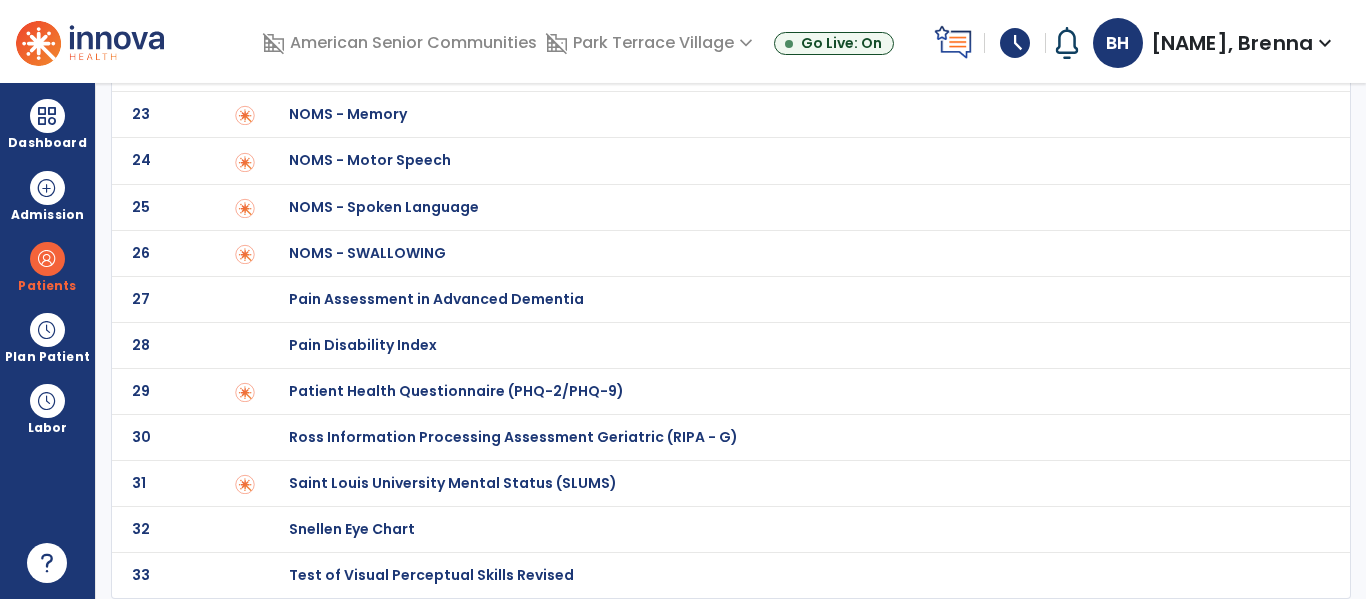 scroll, scrollTop: 0, scrollLeft: 0, axis: both 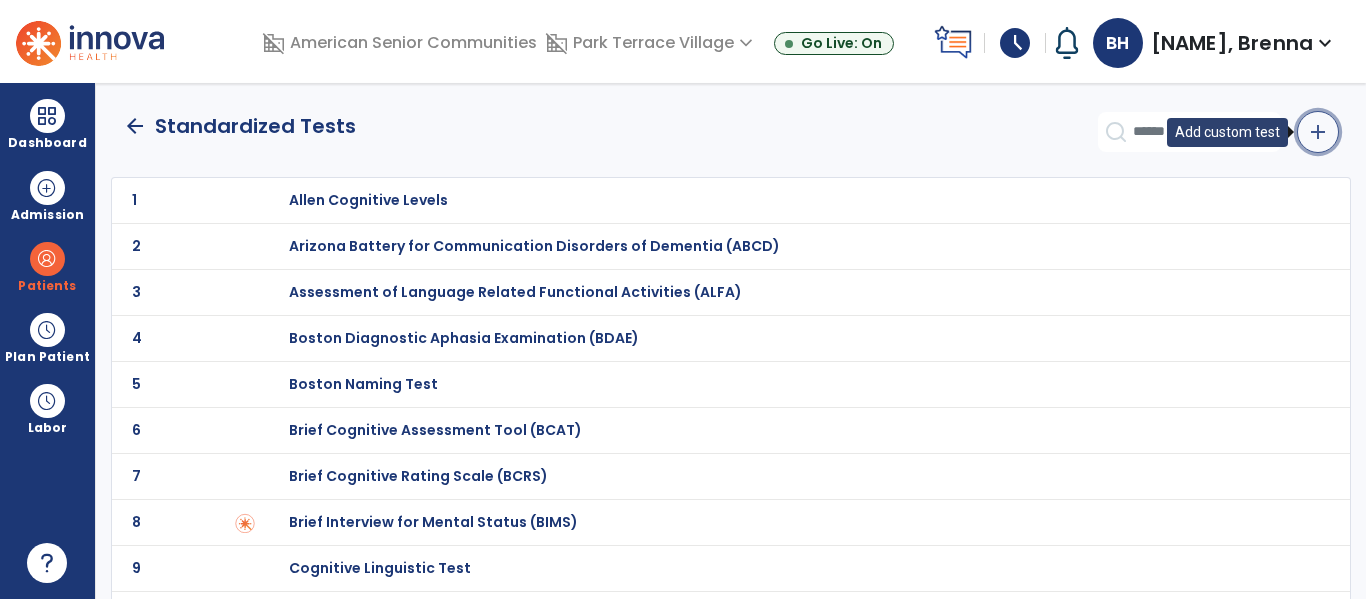 click on "add" 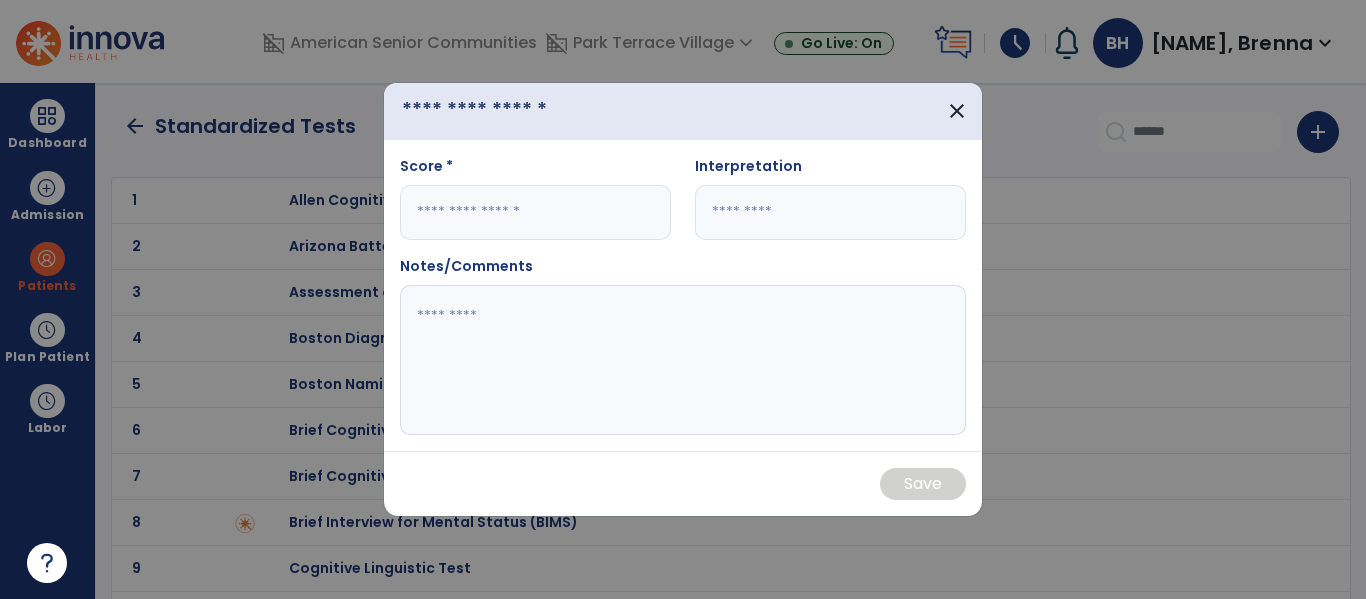 click at bounding box center [502, 111] 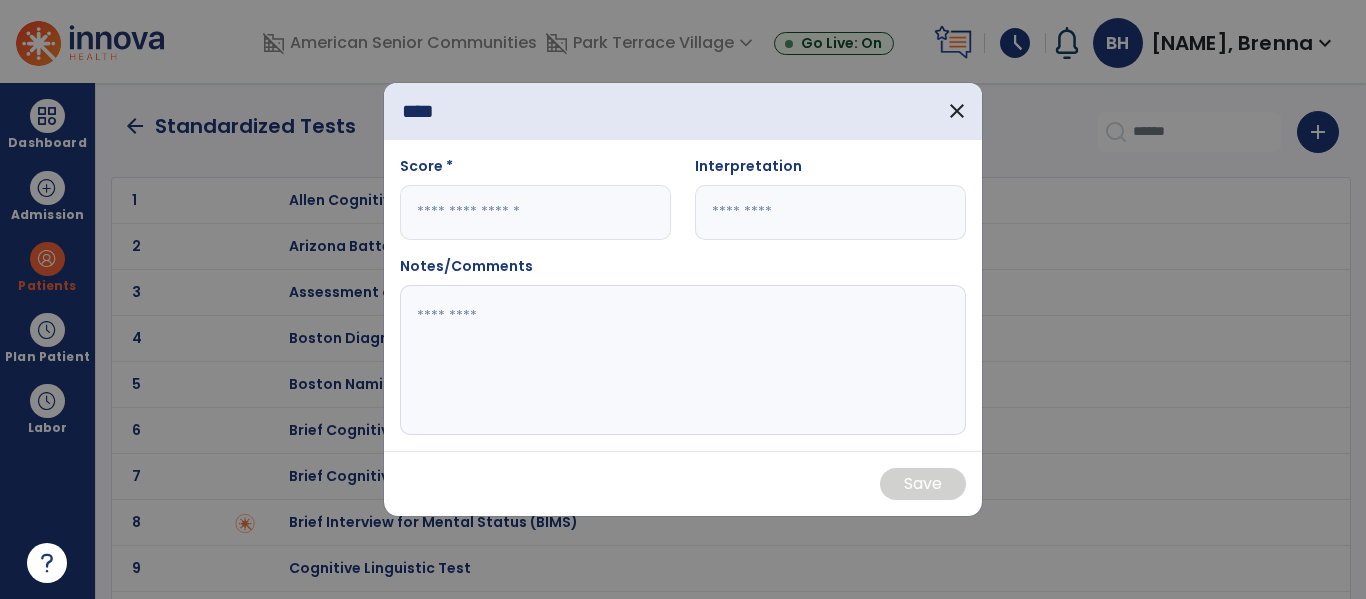 type on "****" 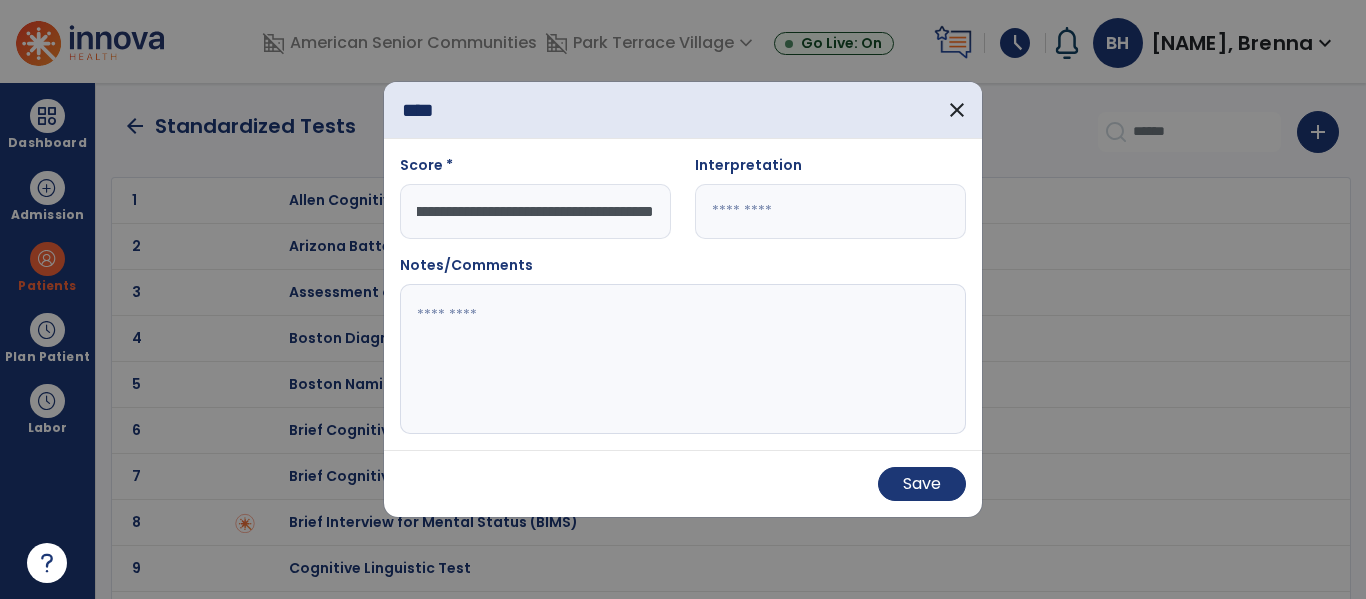scroll, scrollTop: 0, scrollLeft: 82, axis: horizontal 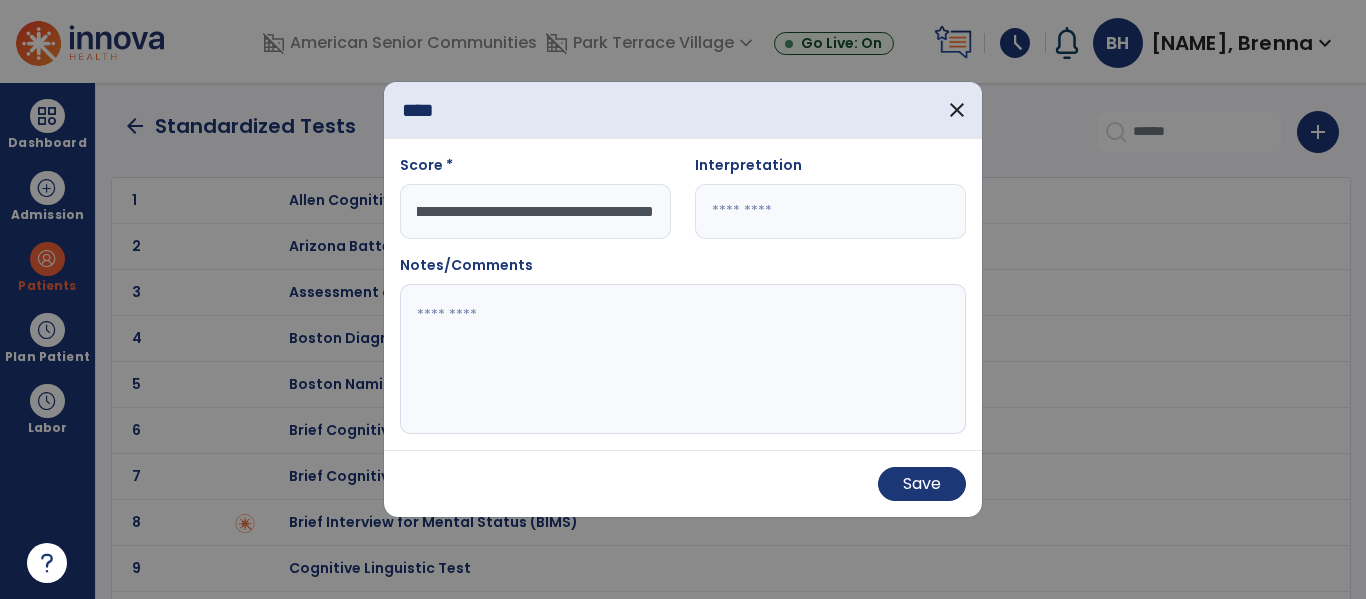 type on "**********" 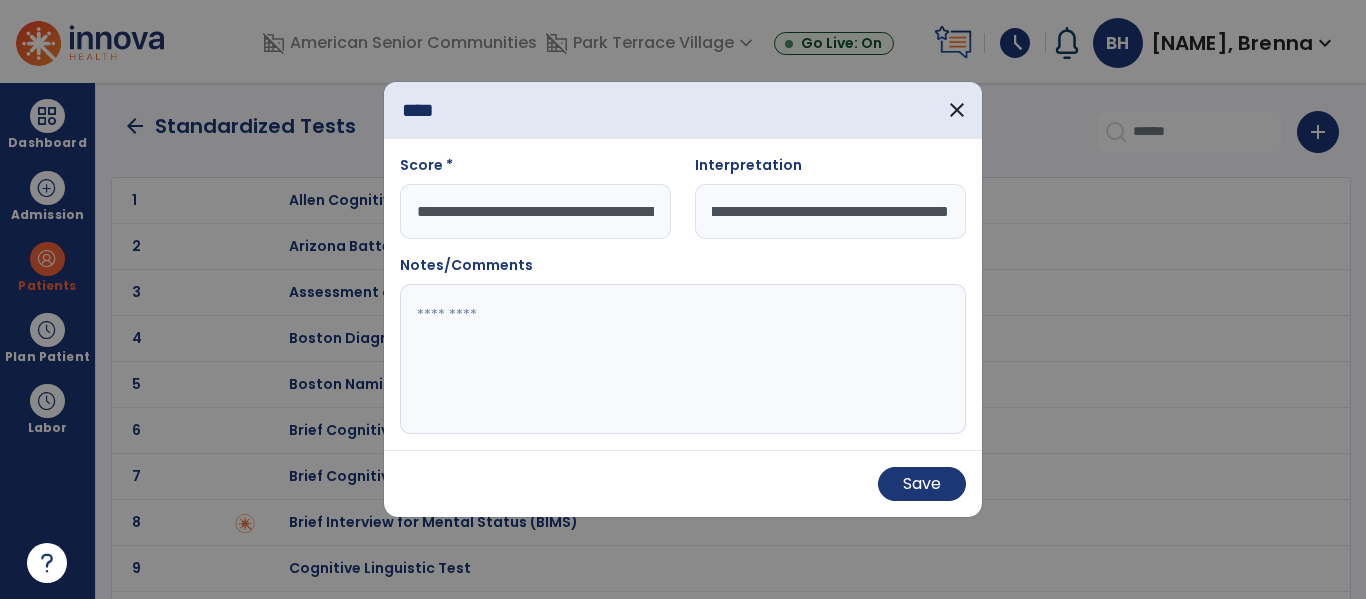 scroll, scrollTop: 0, scrollLeft: 205, axis: horizontal 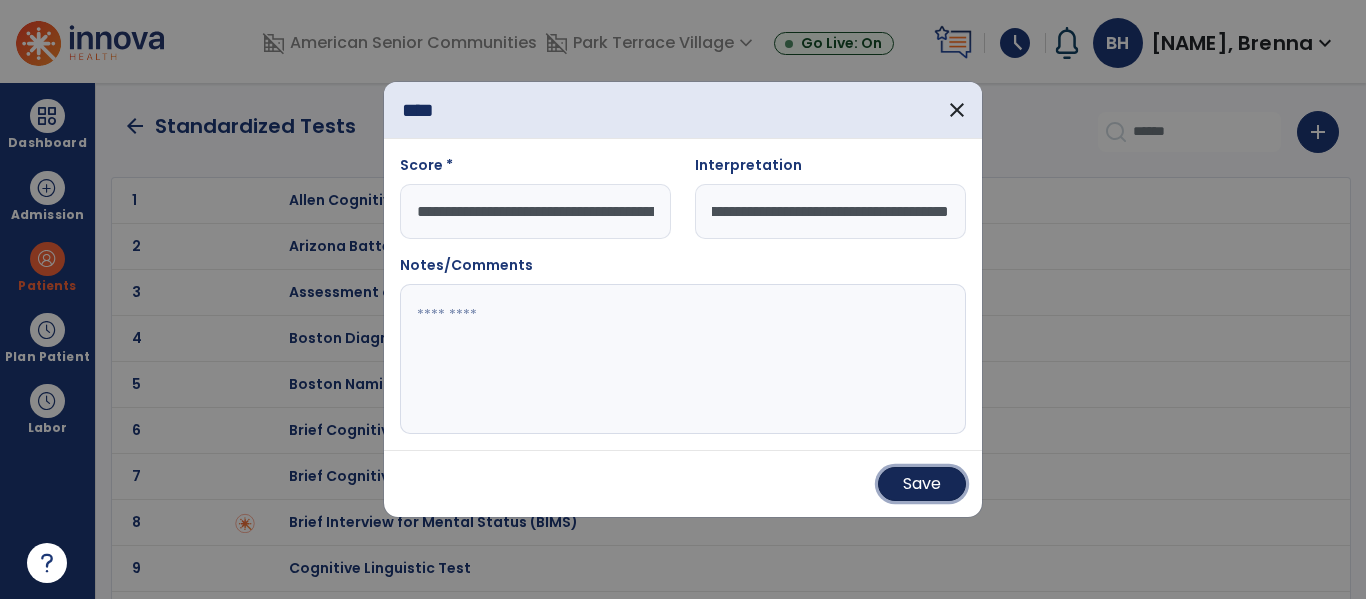click on "Save" at bounding box center [922, 484] 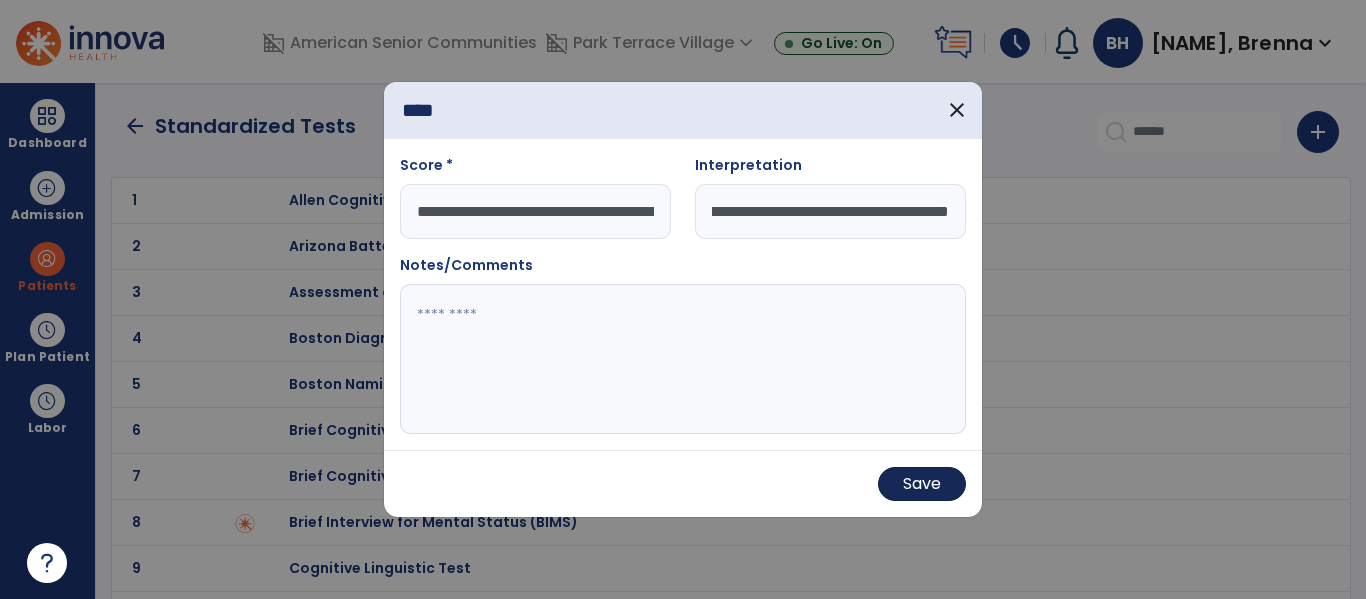 scroll, scrollTop: 0, scrollLeft: 0, axis: both 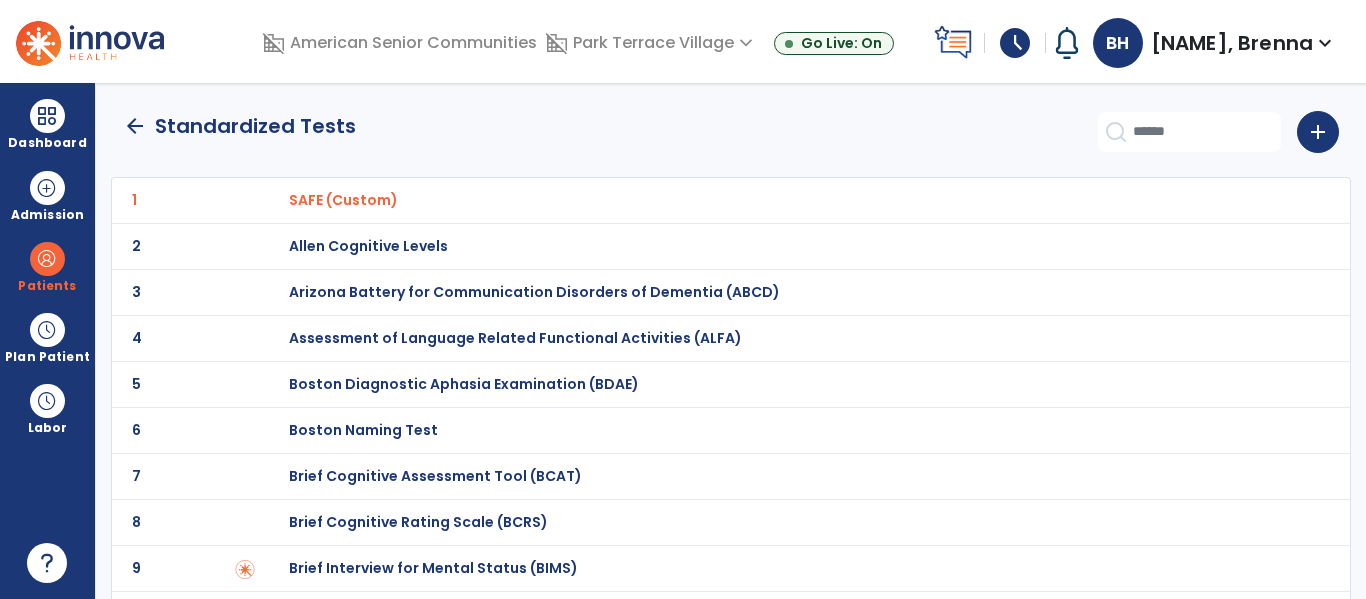 click on "arrow_back" 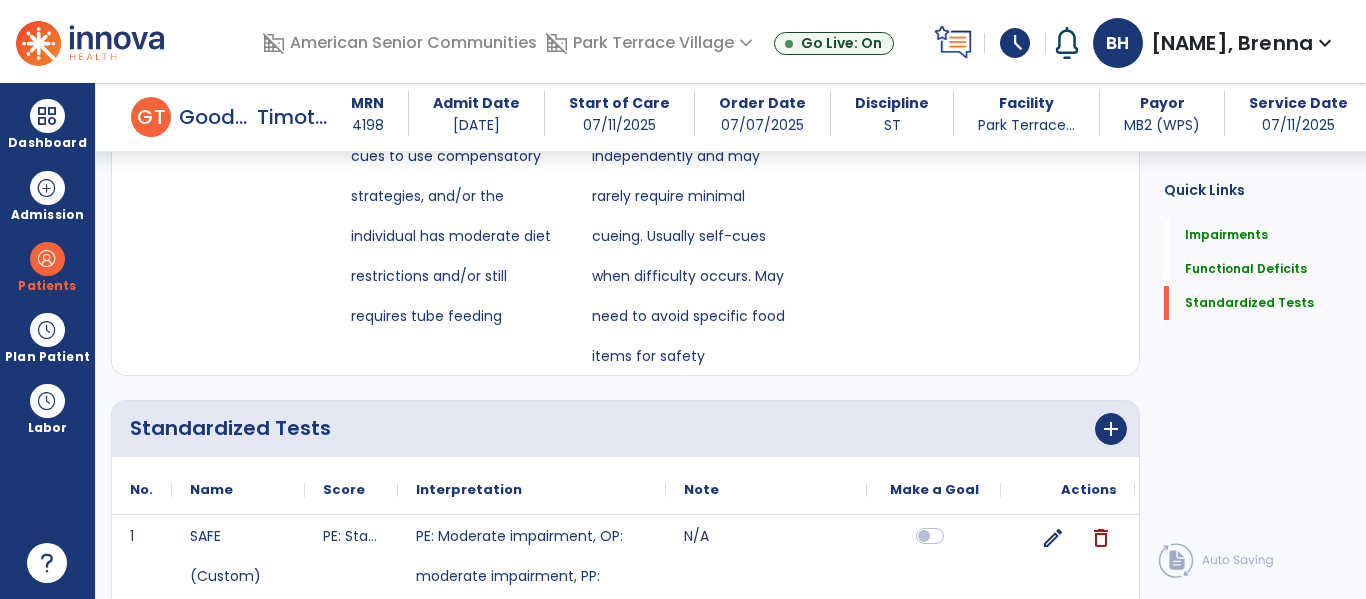 scroll, scrollTop: 2889, scrollLeft: 0, axis: vertical 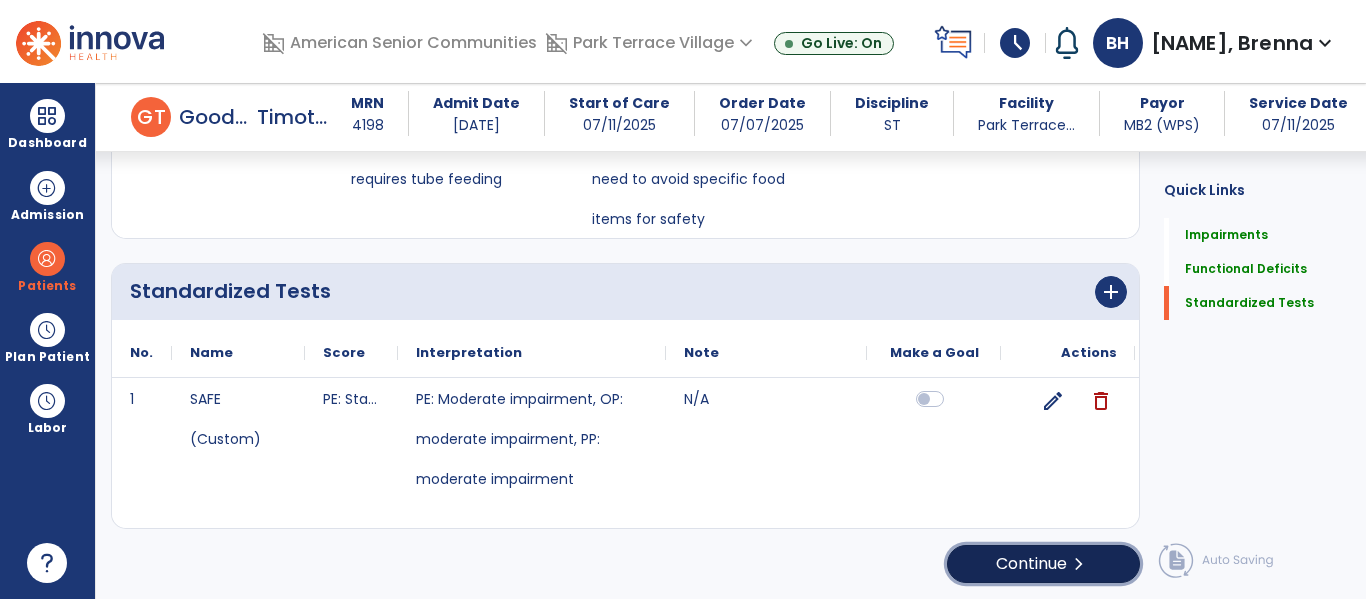 click on "Continue  chevron_right" 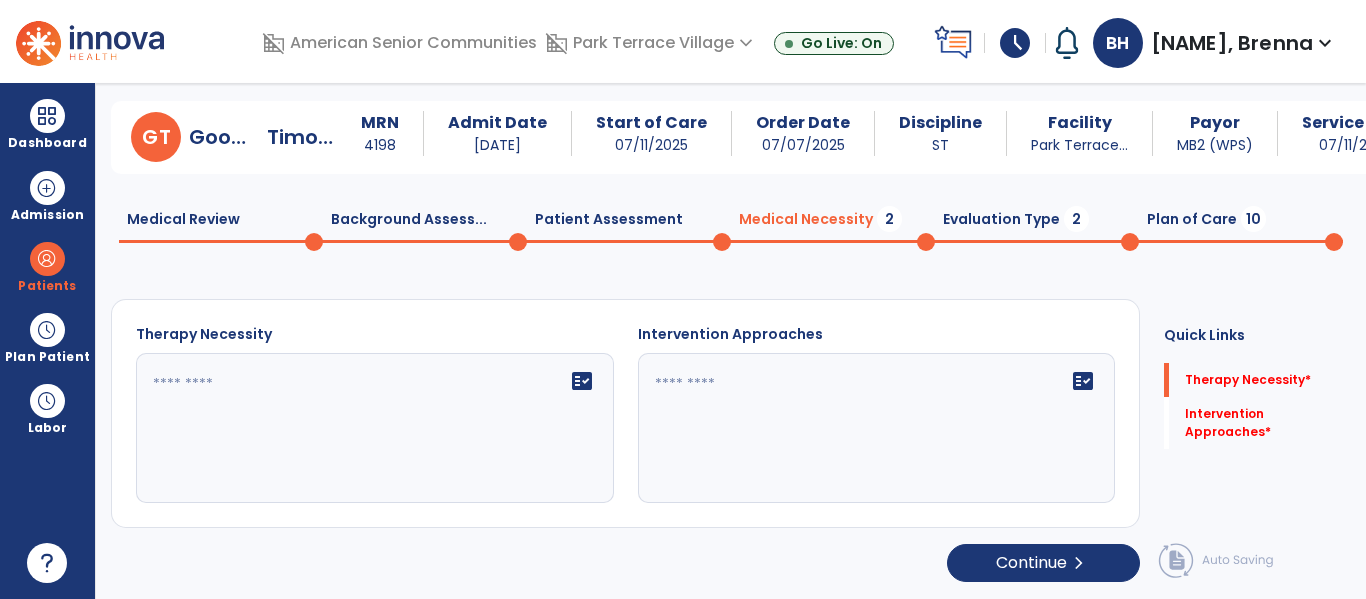 scroll, scrollTop: 29, scrollLeft: 0, axis: vertical 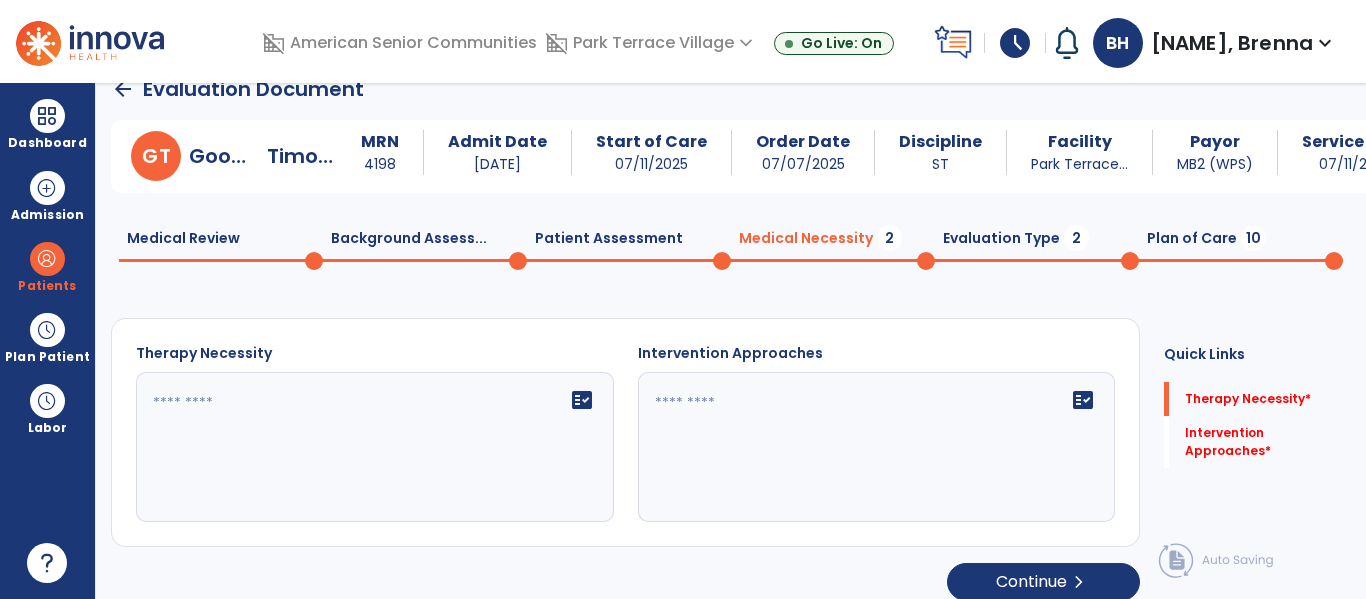 click on "fact_check" 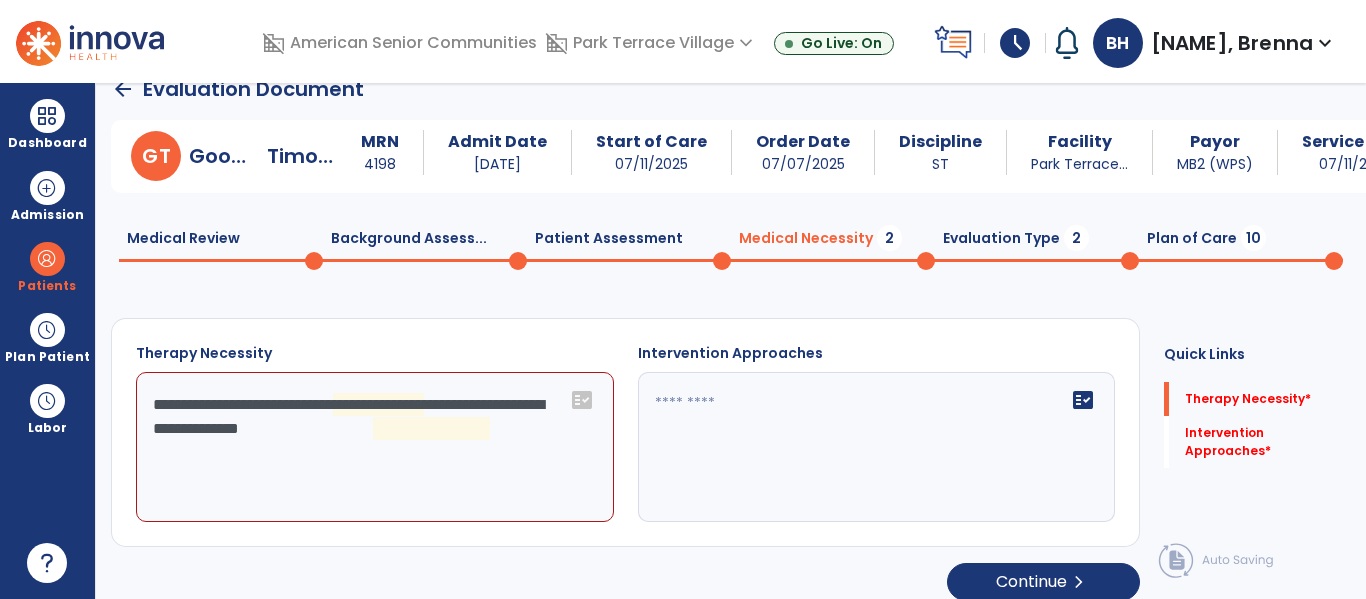 click on "**********" 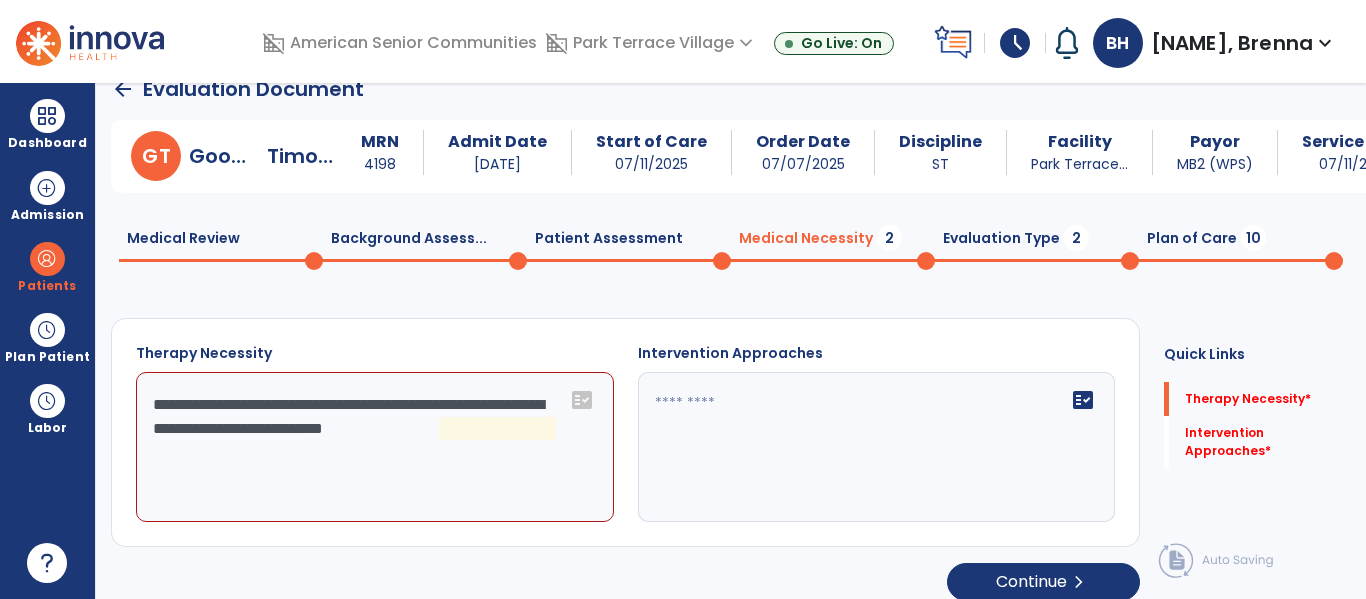 click on "**********" 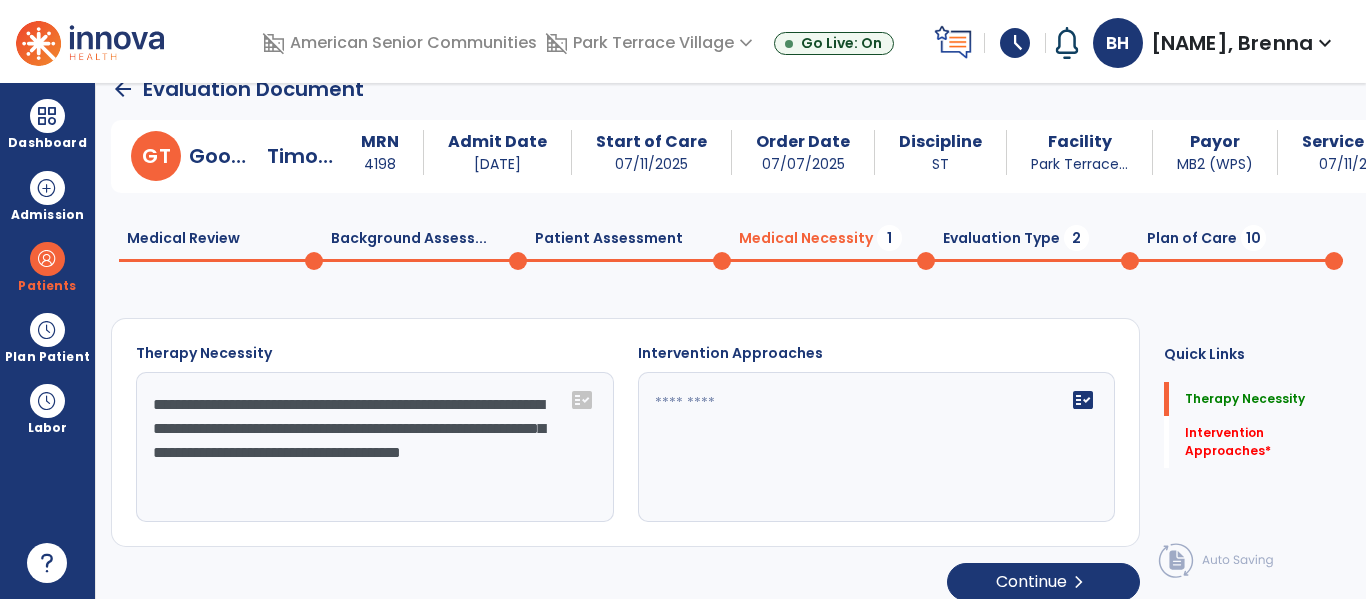 type on "**********" 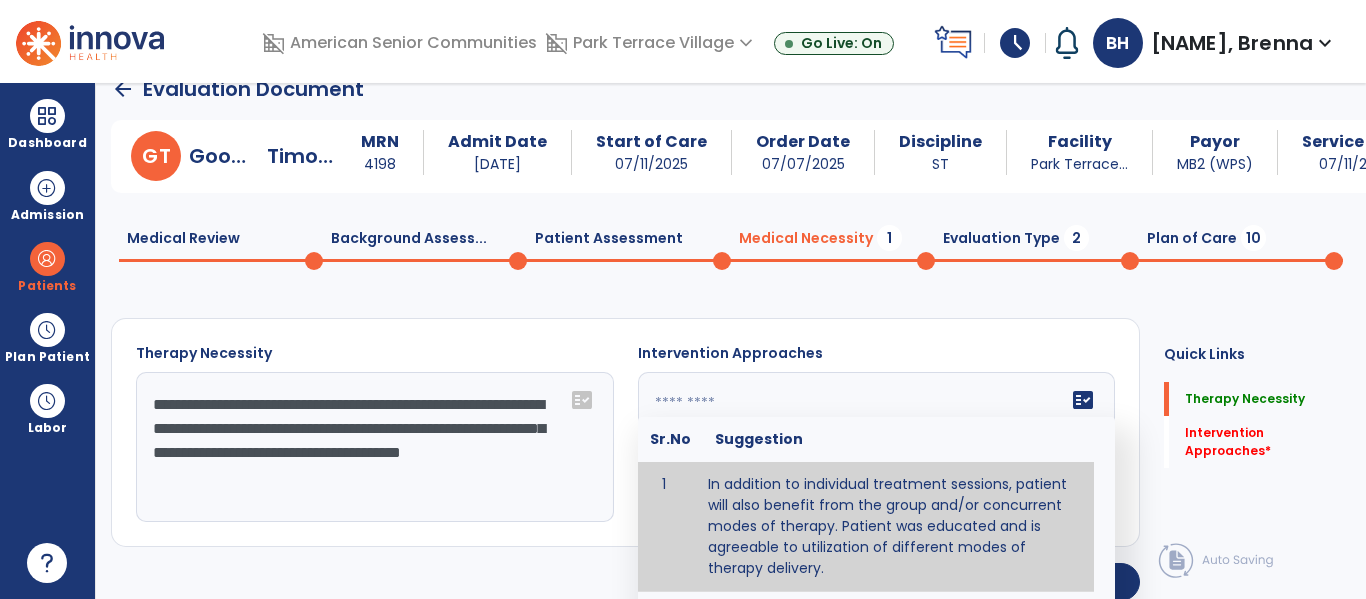 type on "**********" 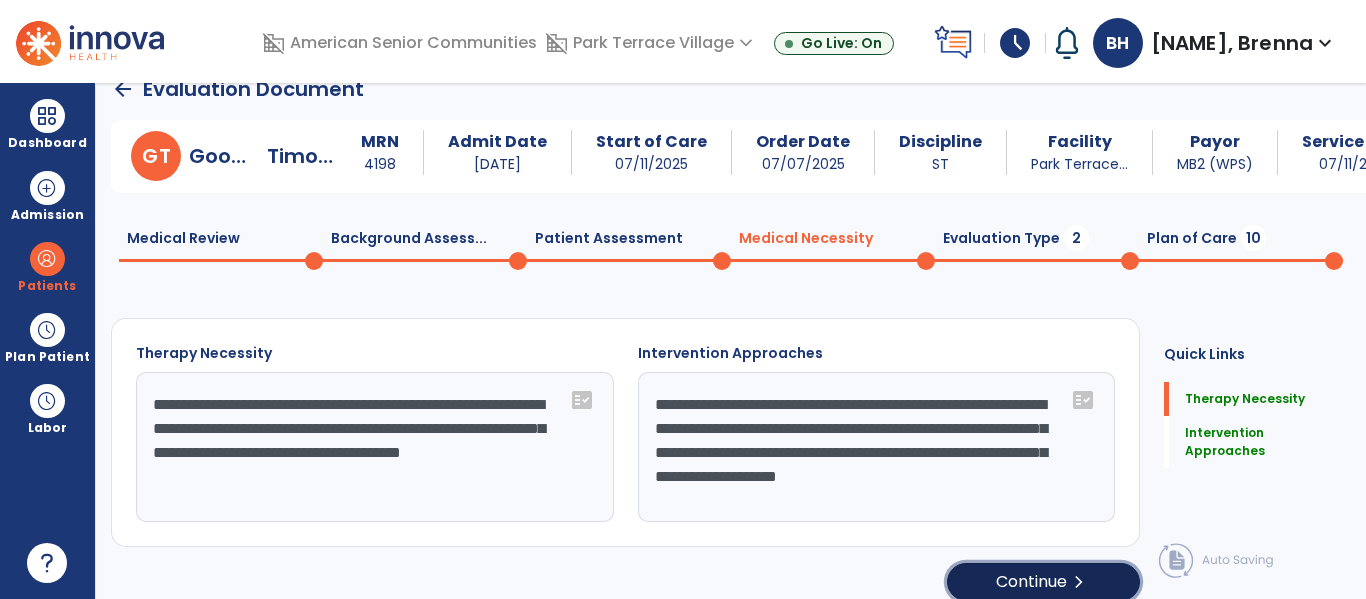 click on "Continue  chevron_right" 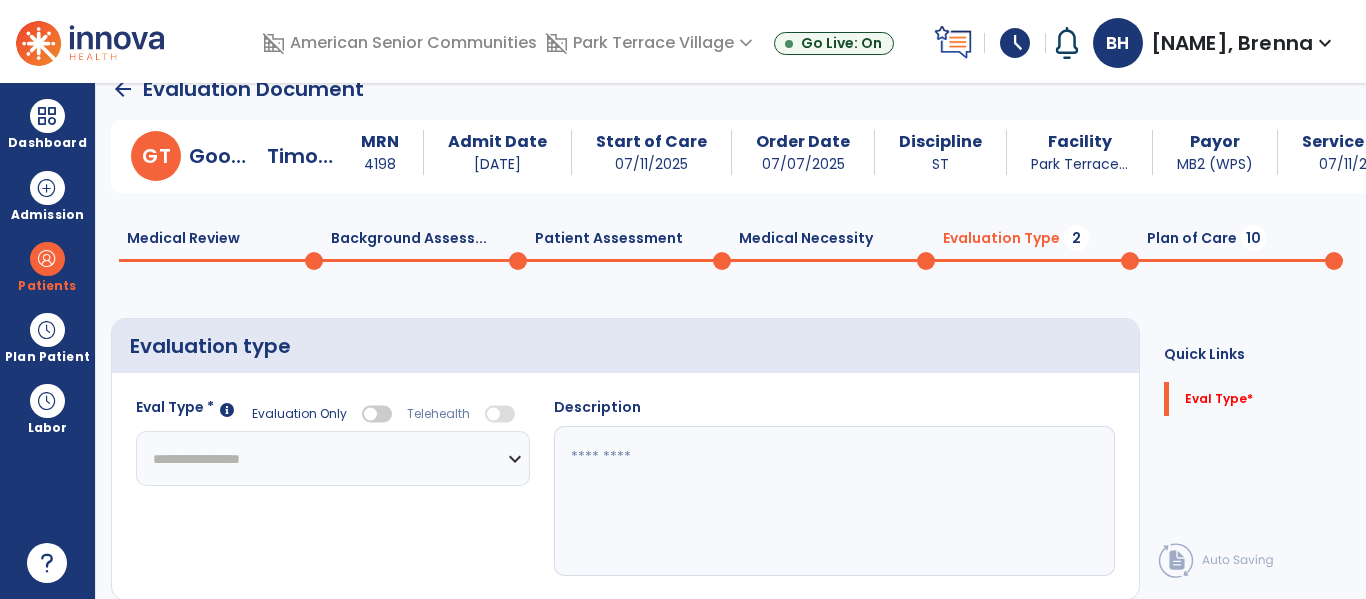 click on "**********" 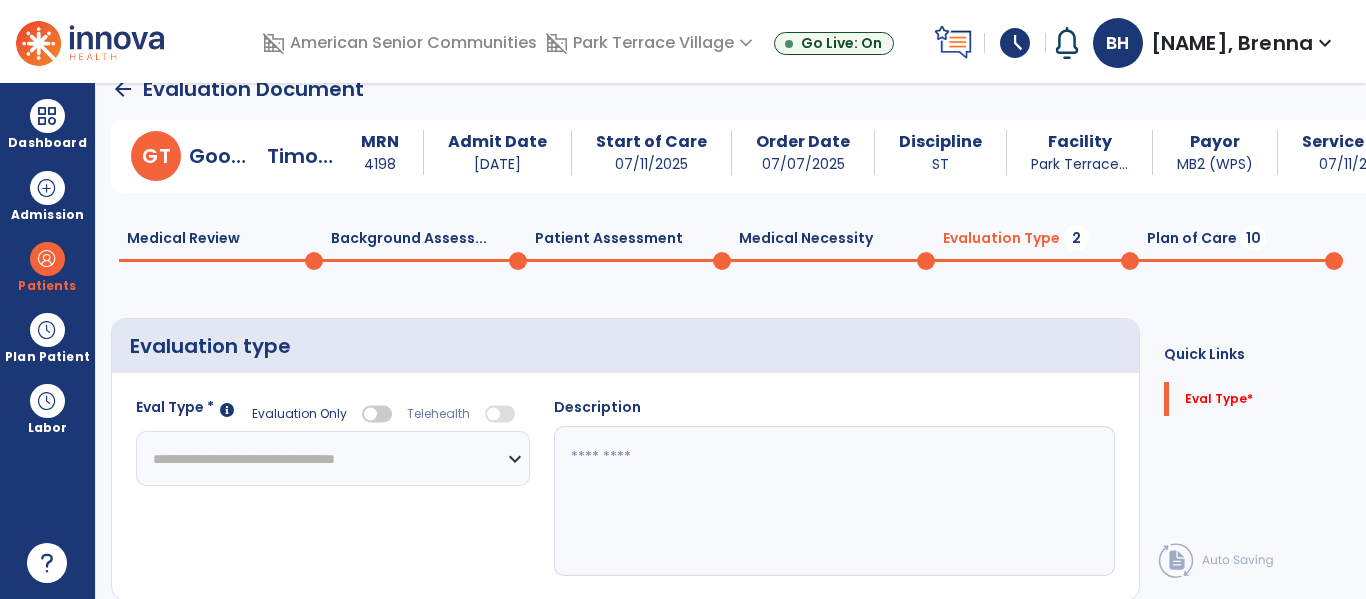 click on "**********" 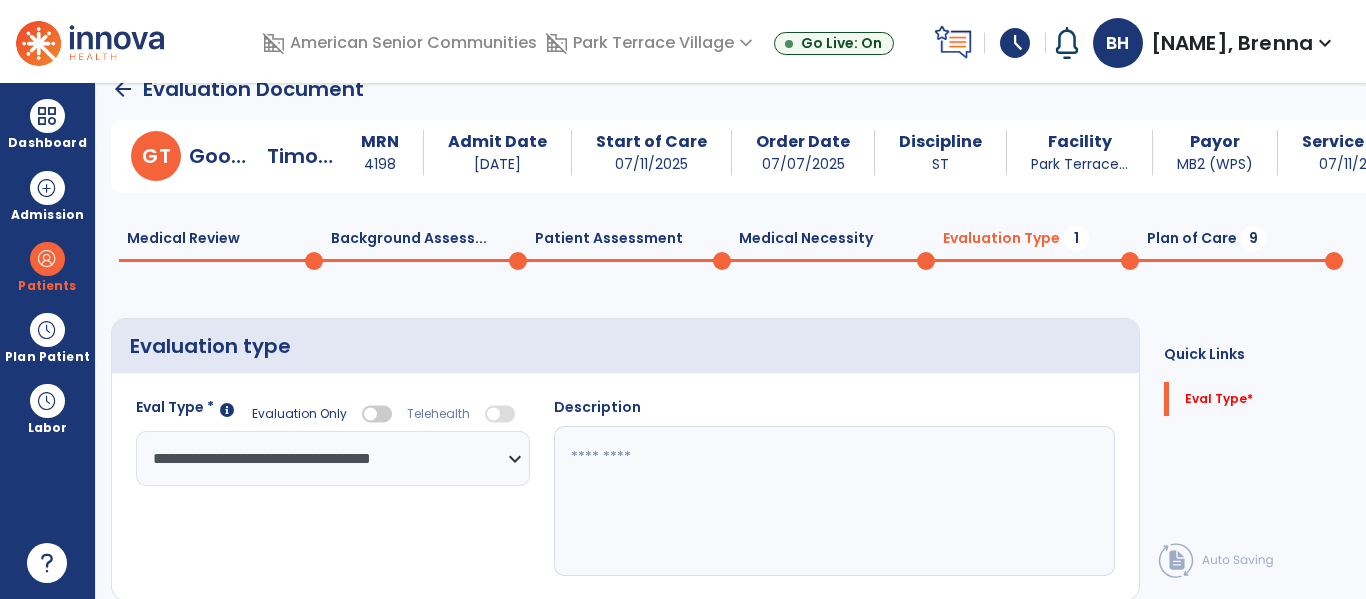click 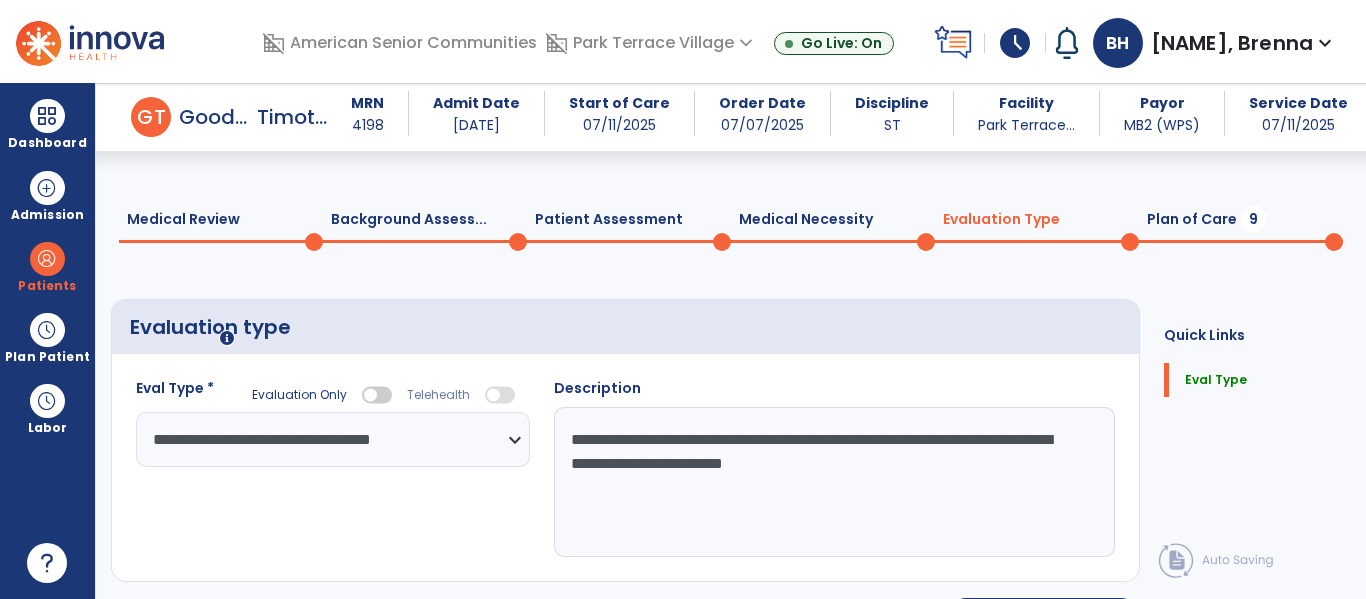 scroll, scrollTop: 82, scrollLeft: 0, axis: vertical 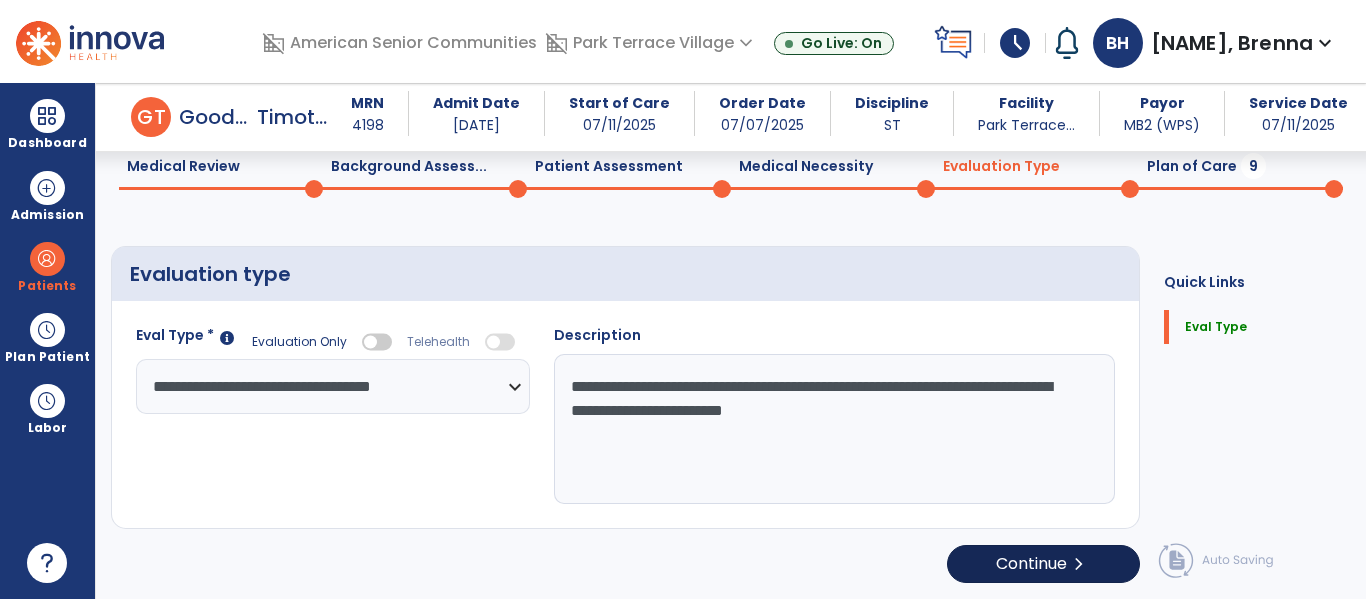 type on "**********" 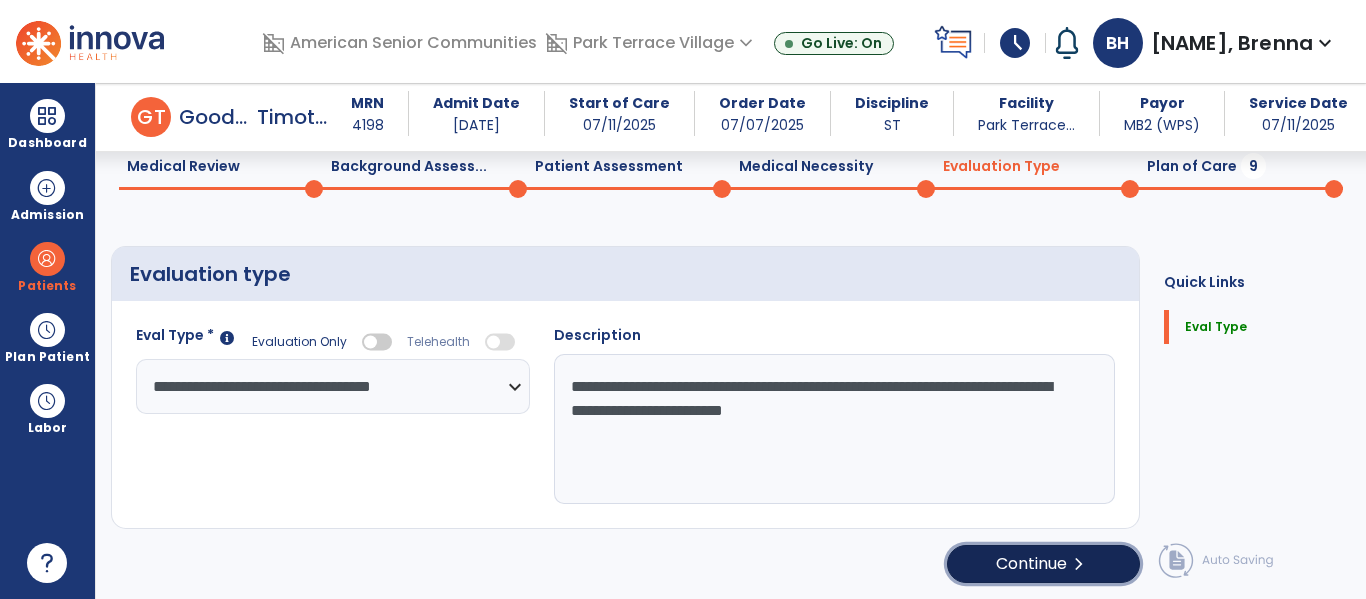 click on "Continue  chevron_right" 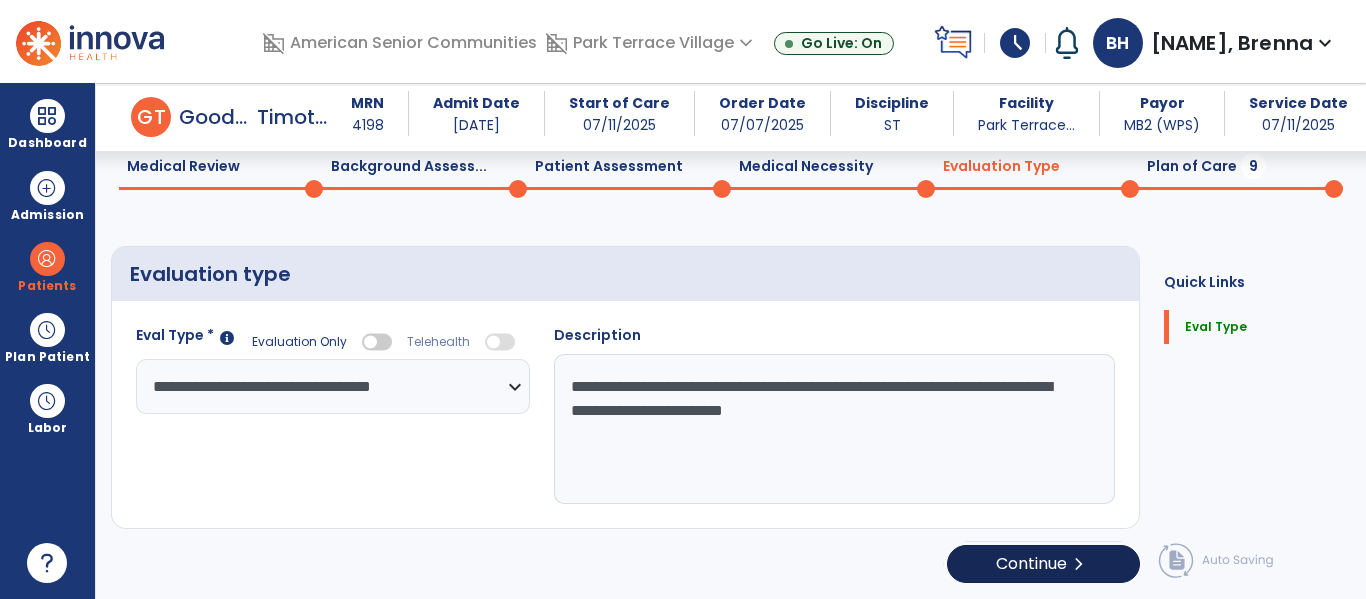 select on "*****" 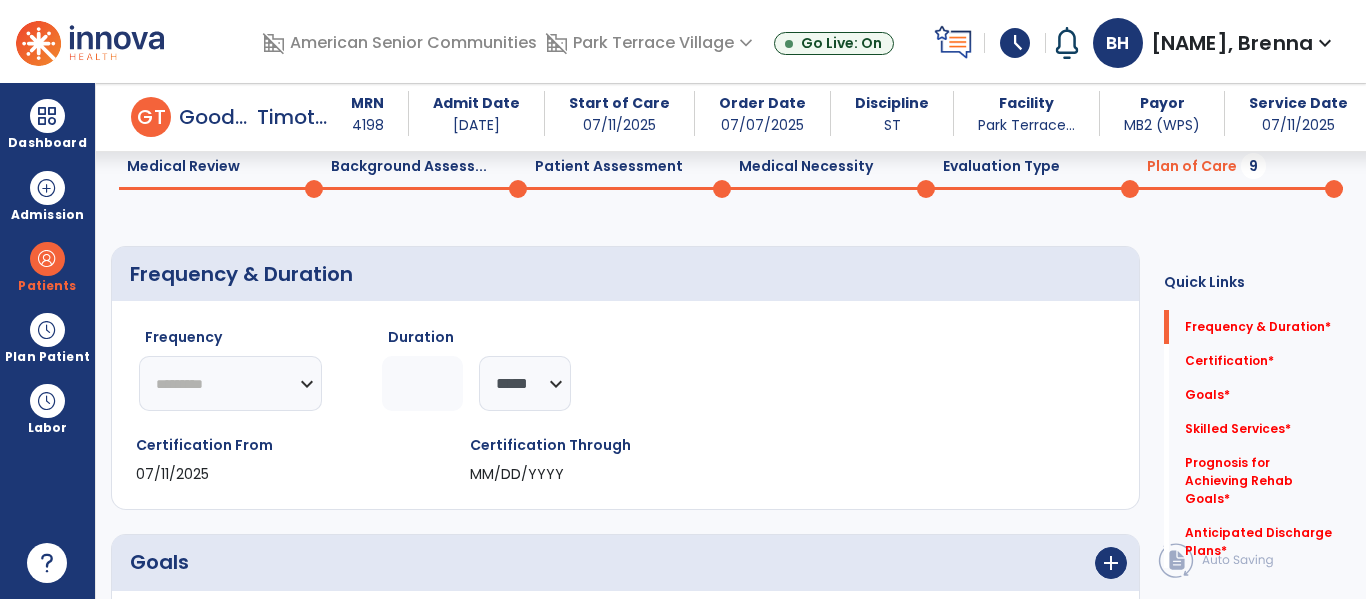 click on "********* ** ** ** ** ** ** **" 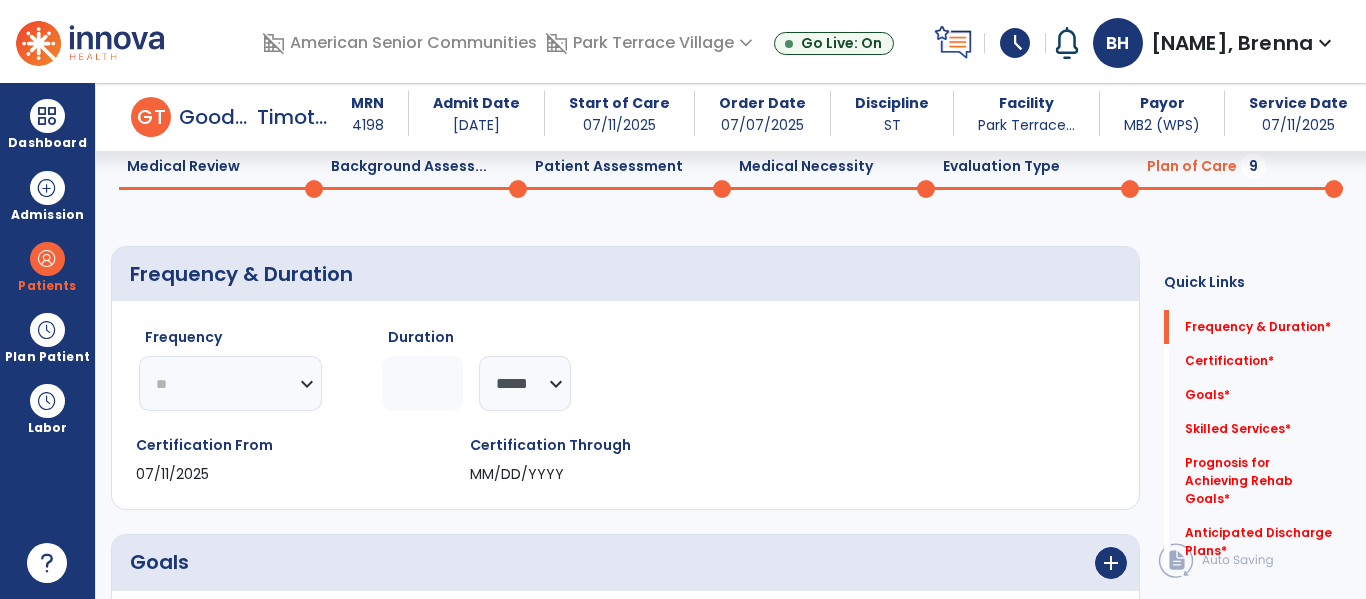 click on "********* ** ** ** ** ** ** **" 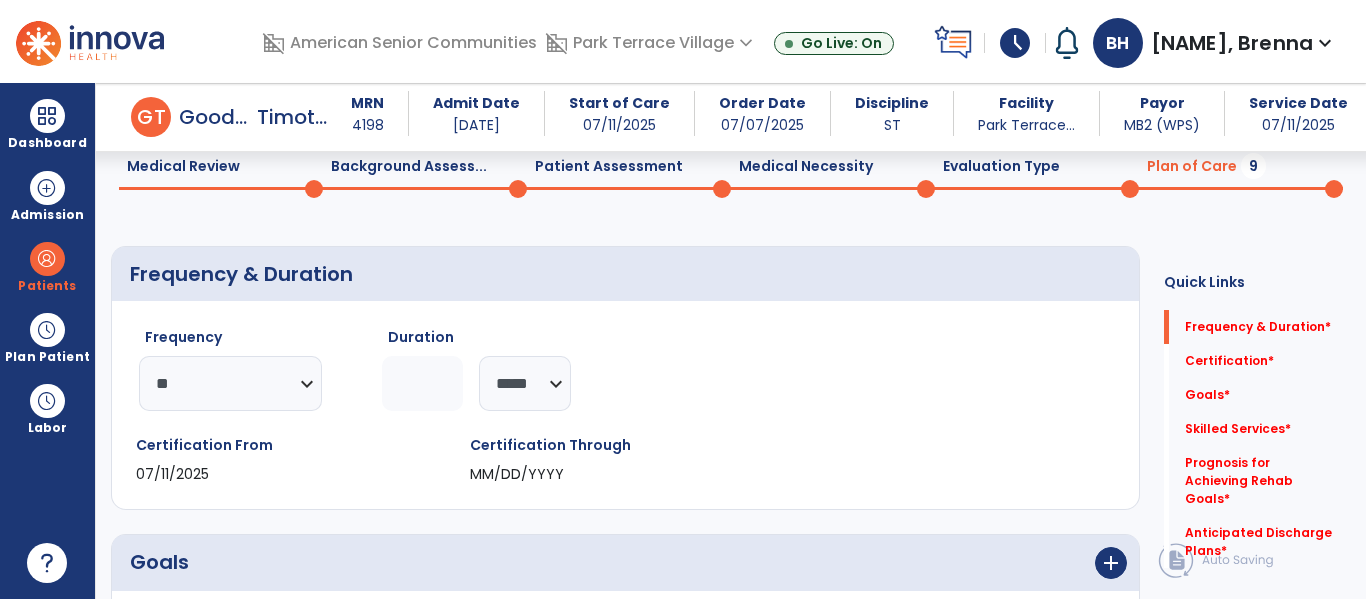 click 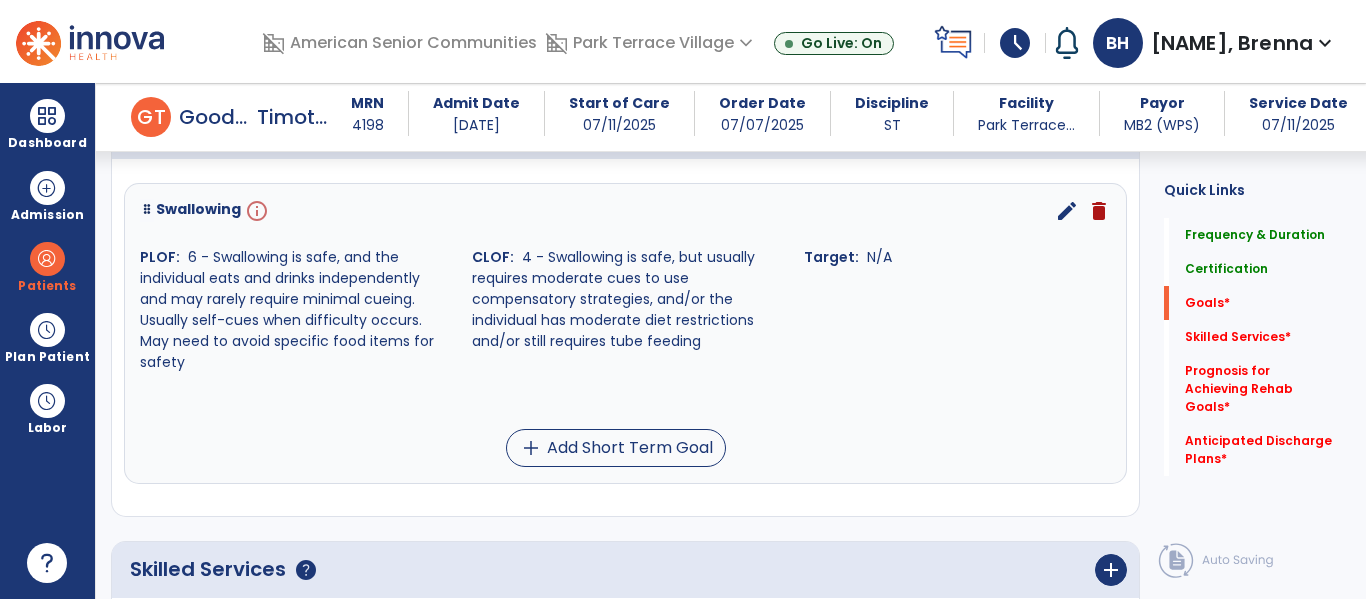 scroll, scrollTop: 515, scrollLeft: 0, axis: vertical 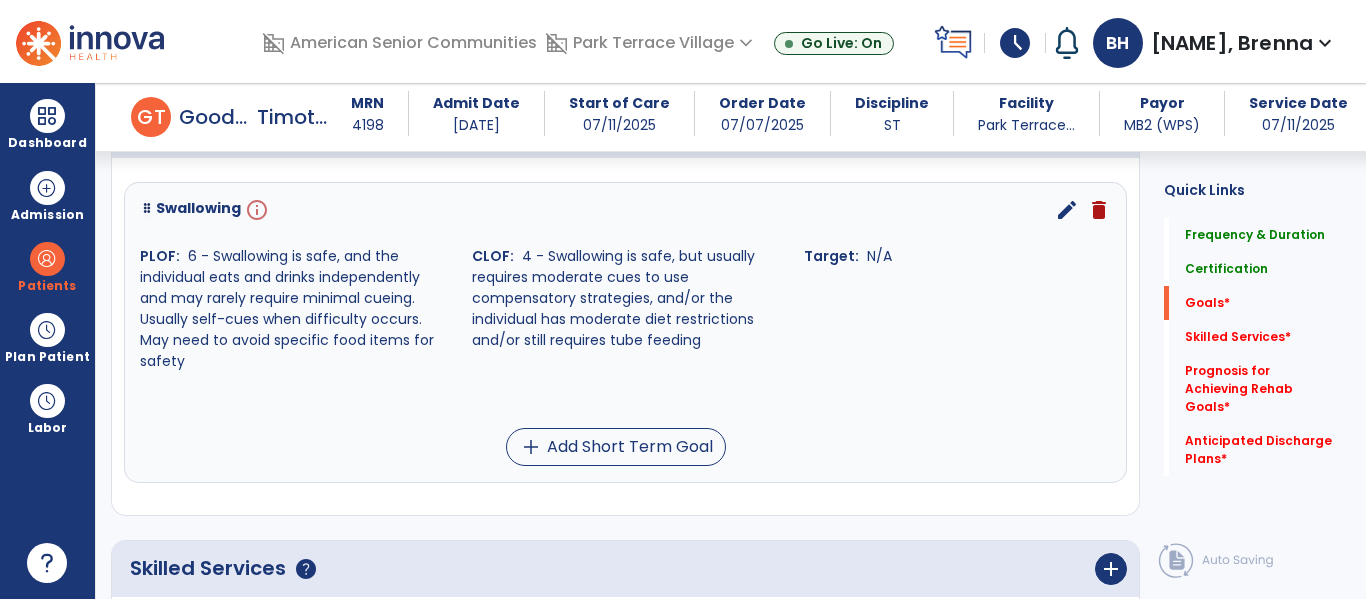 type on "*" 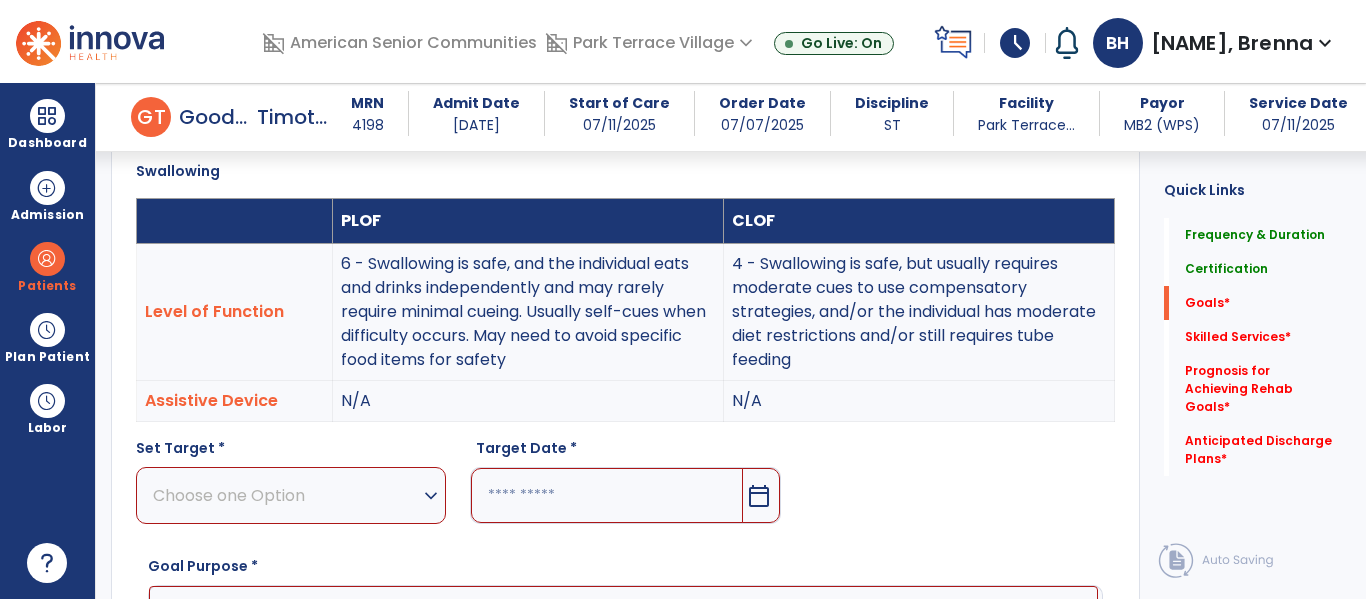 click on "Choose one Option" at bounding box center (286, 495) 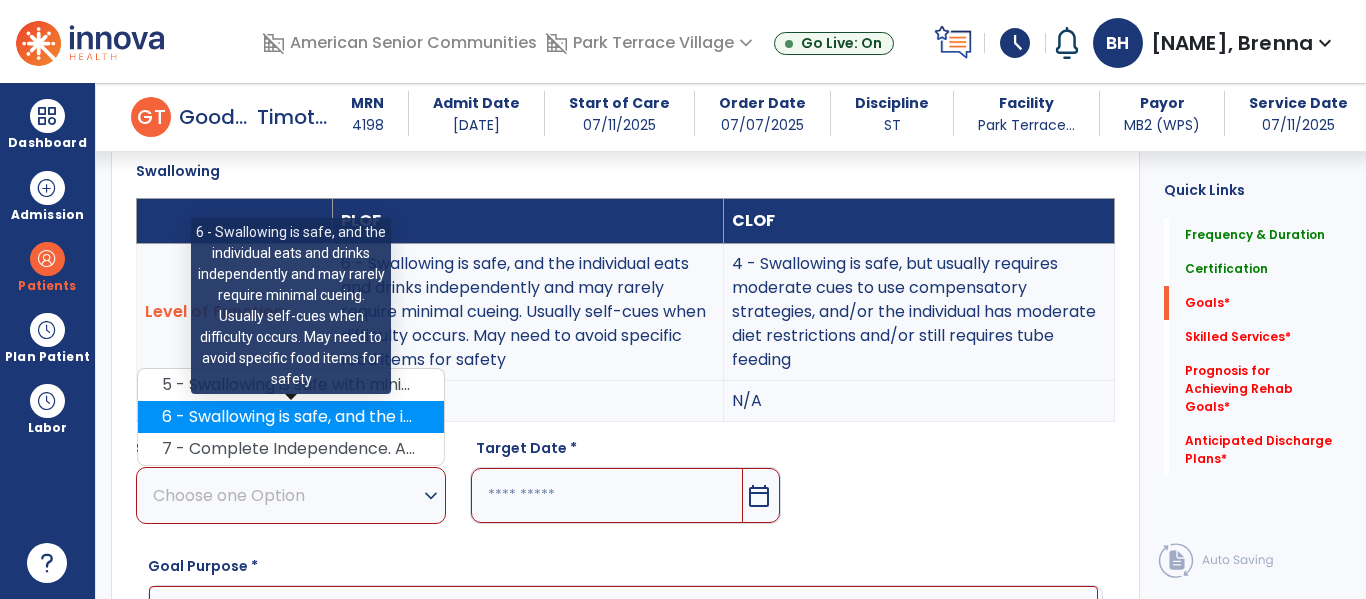 click on "6 - Swallowing is safe, and the individual eats and drinks independently and may rarely require minimal cueing. Usually self-cues when difficulty occurs. May need to avoid specific food items for safety" at bounding box center (291, 417) 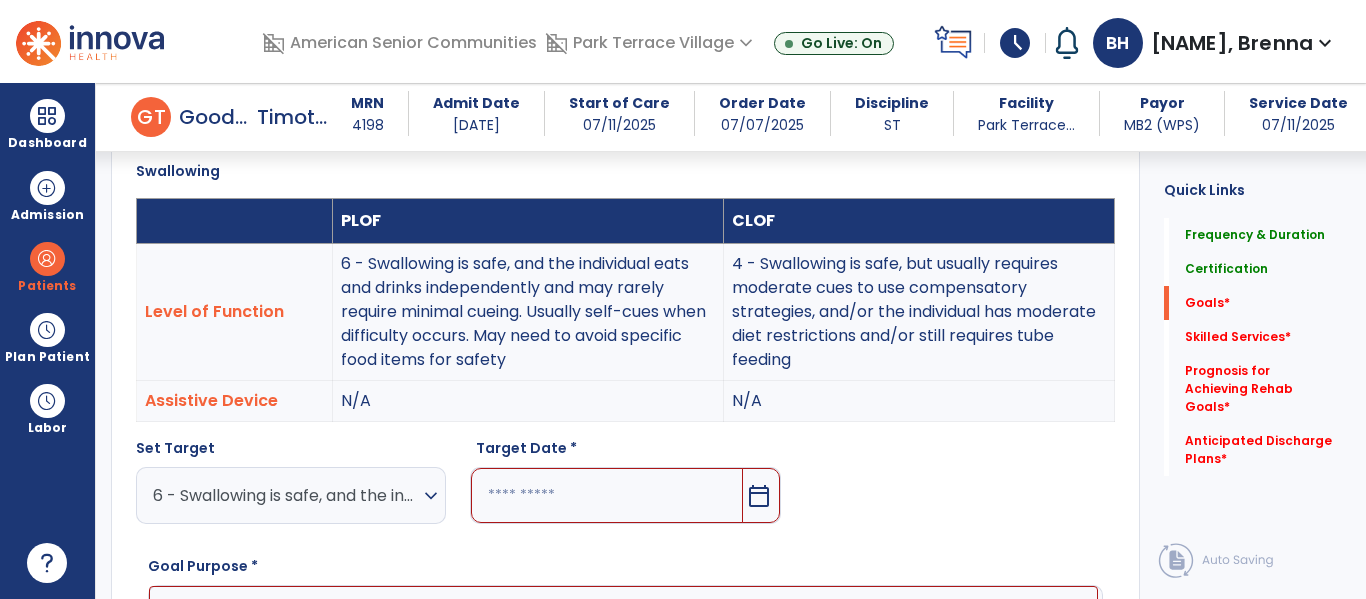 click at bounding box center [606, 495] 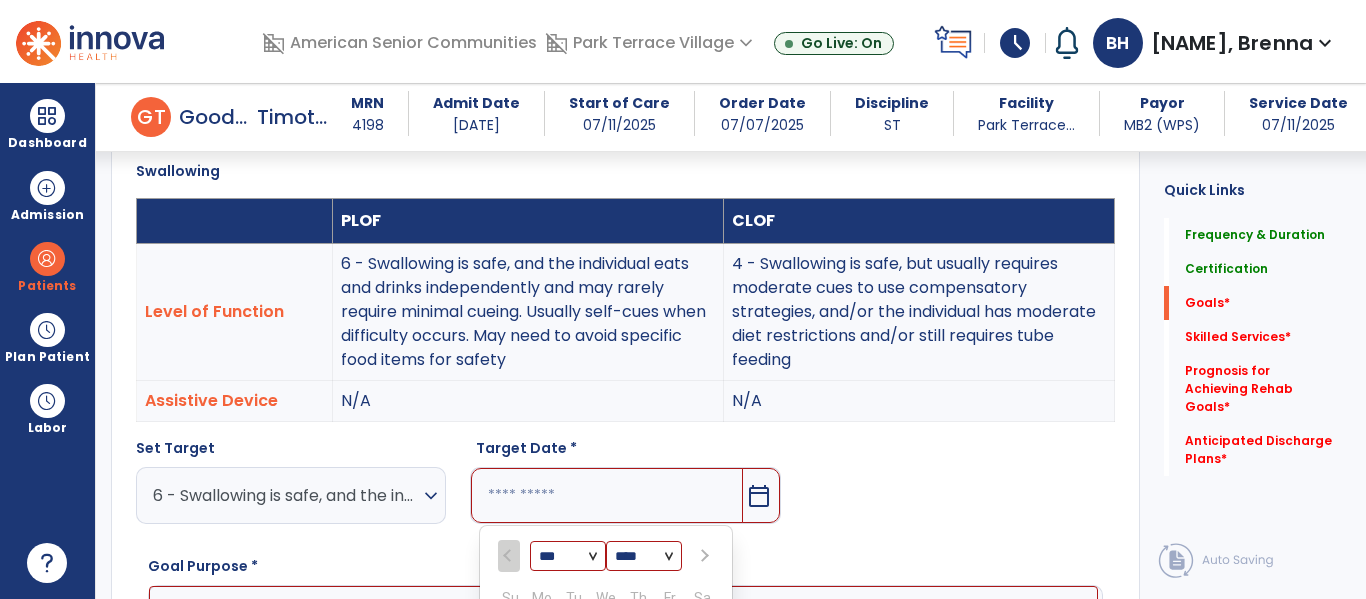 scroll, scrollTop: 856, scrollLeft: 0, axis: vertical 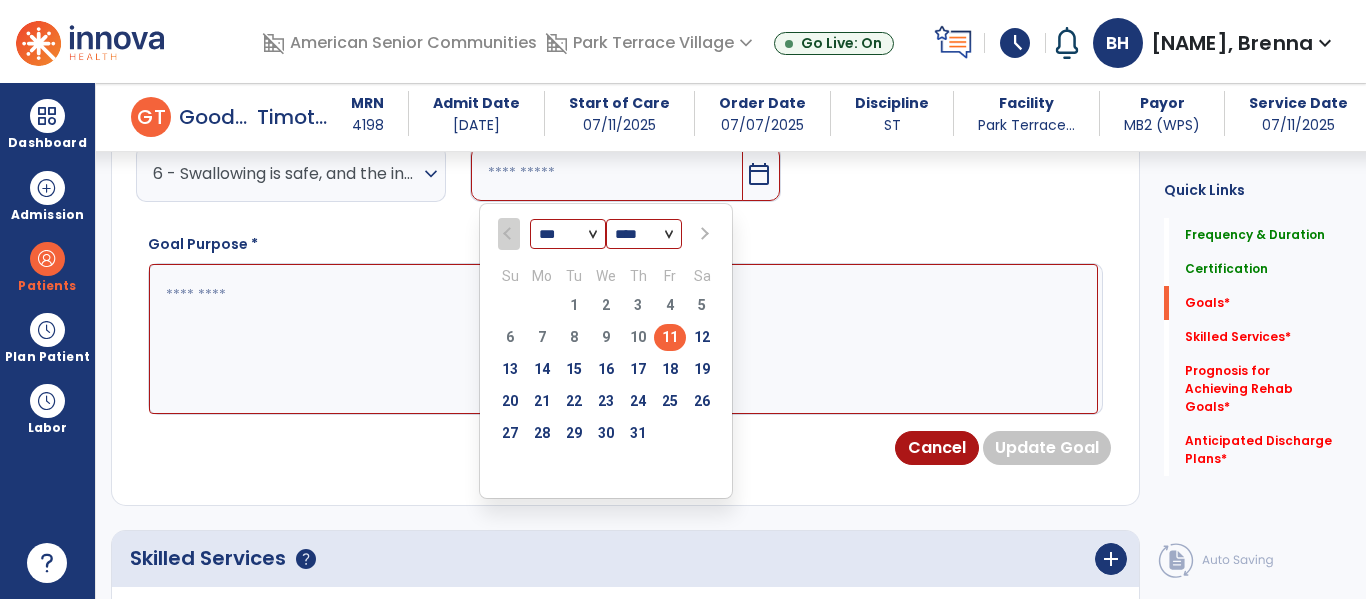 click at bounding box center (704, 234) 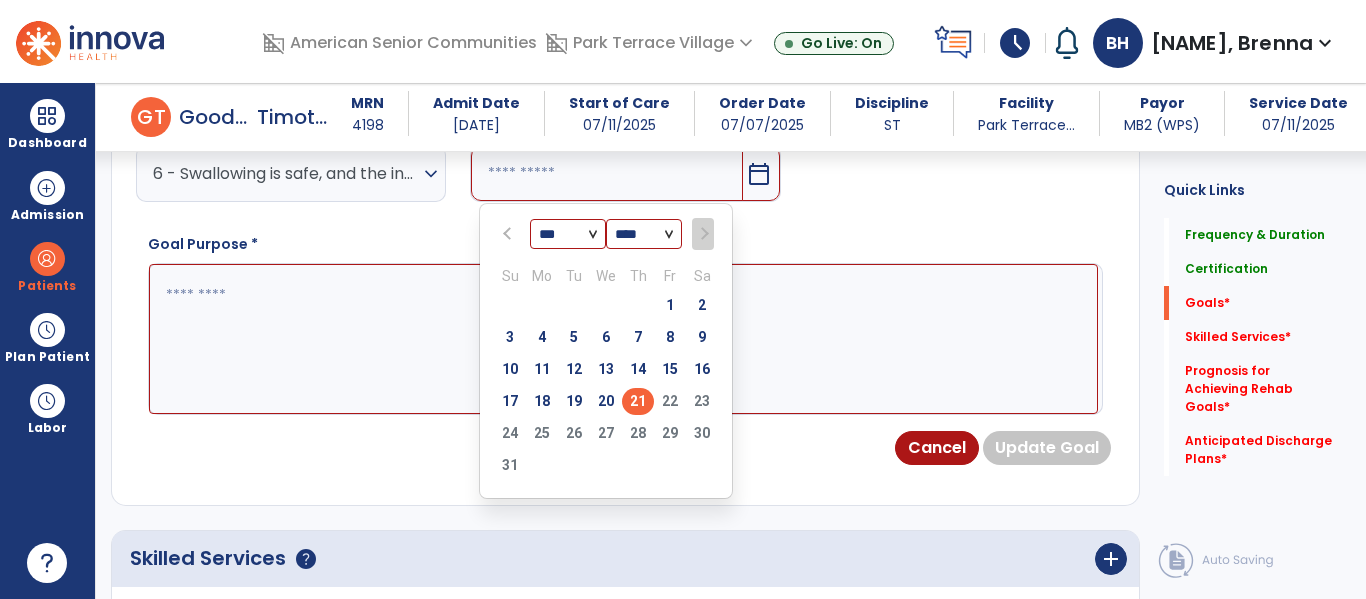 click on "21" at bounding box center (638, 401) 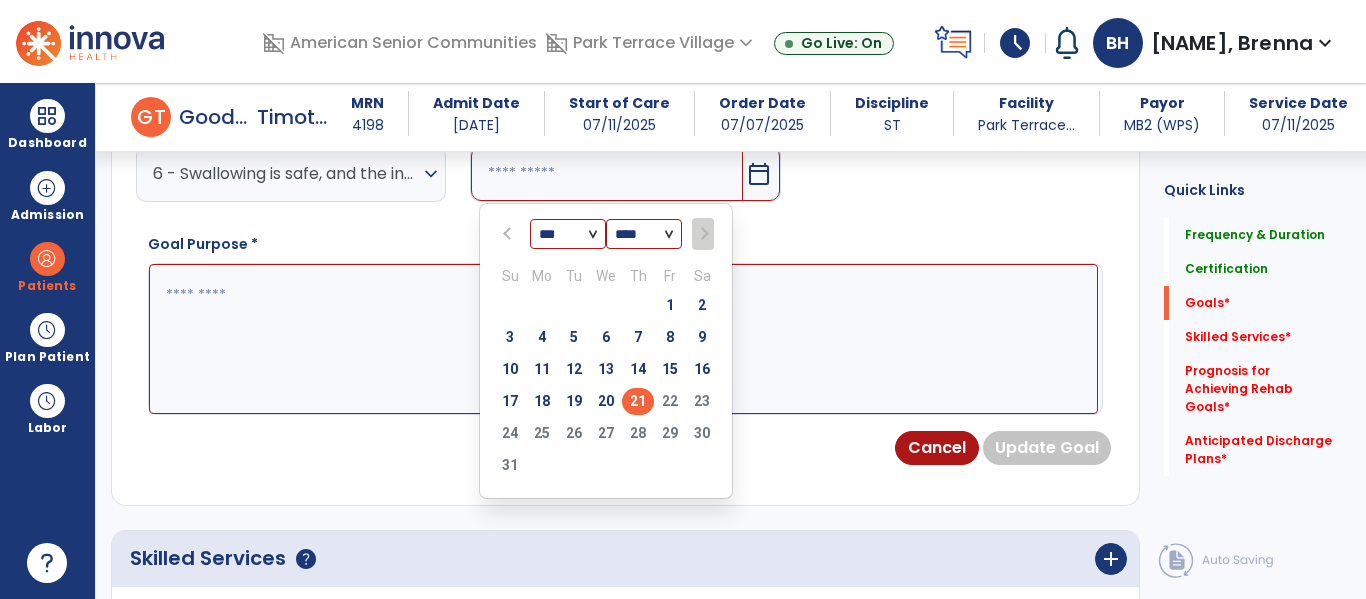 type on "*********" 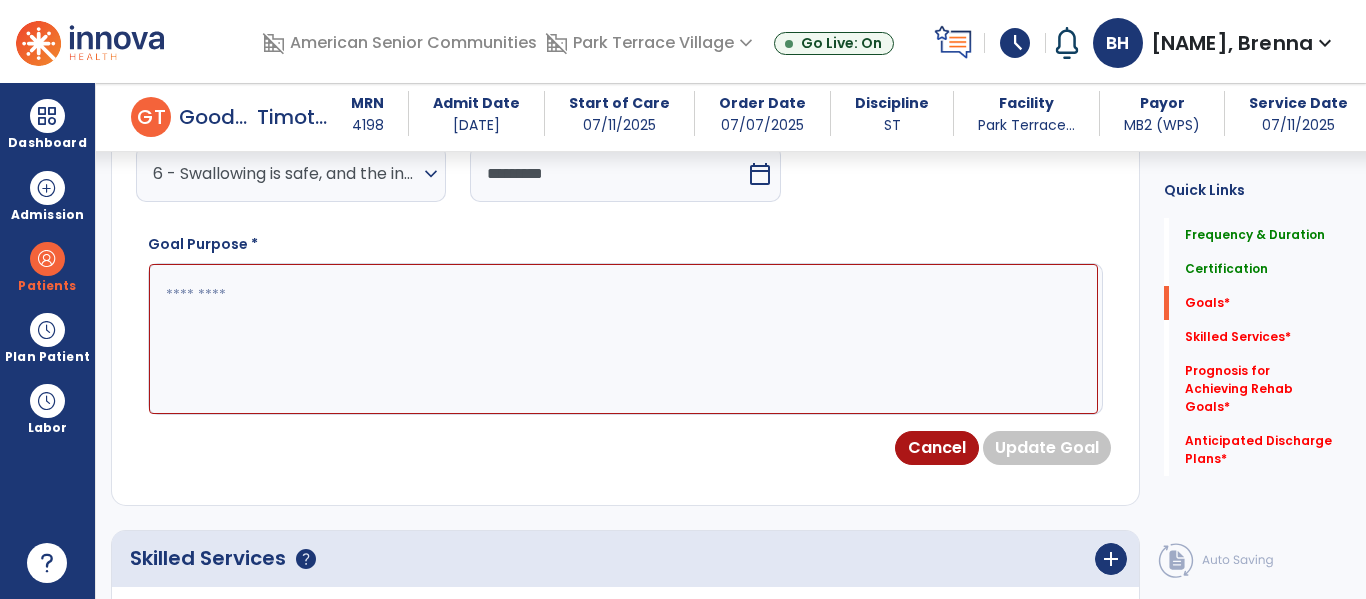 click at bounding box center (623, 339) 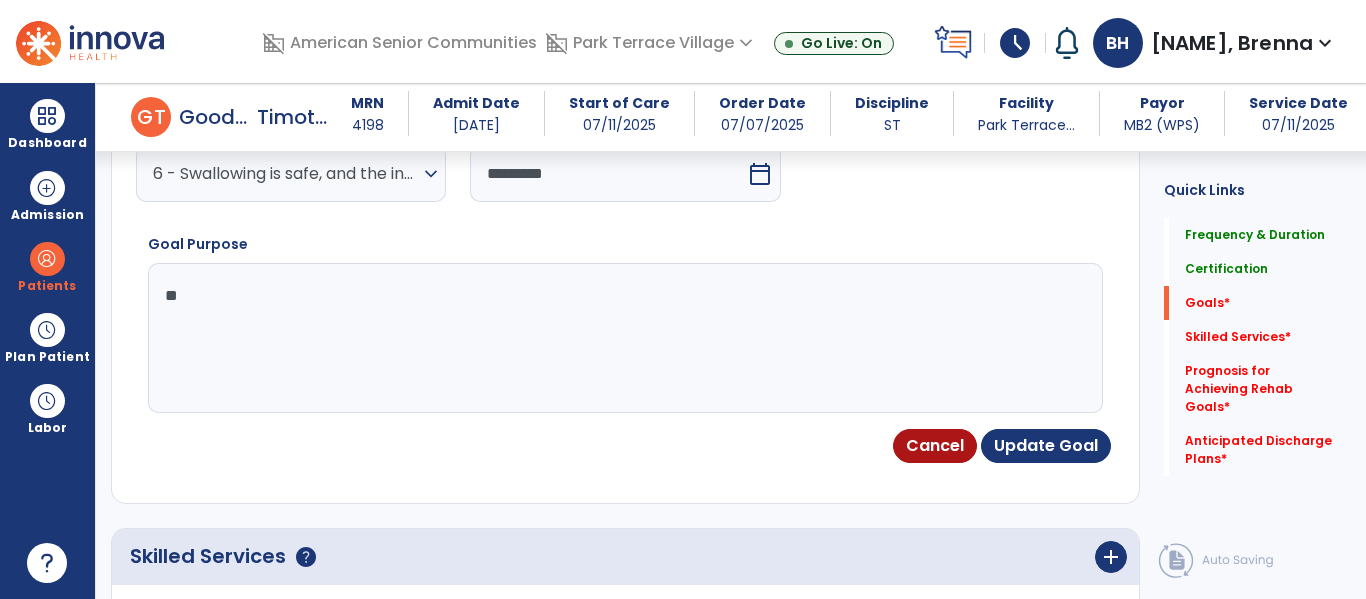 type on "*" 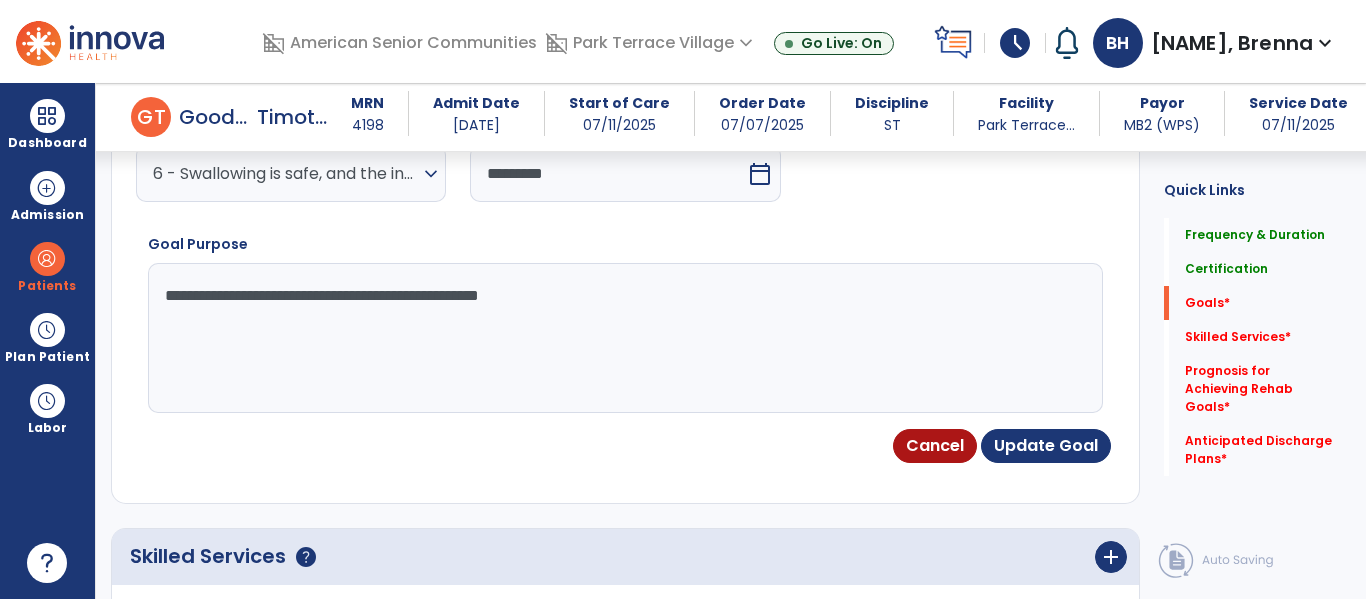 click on "**********" at bounding box center (623, 338) 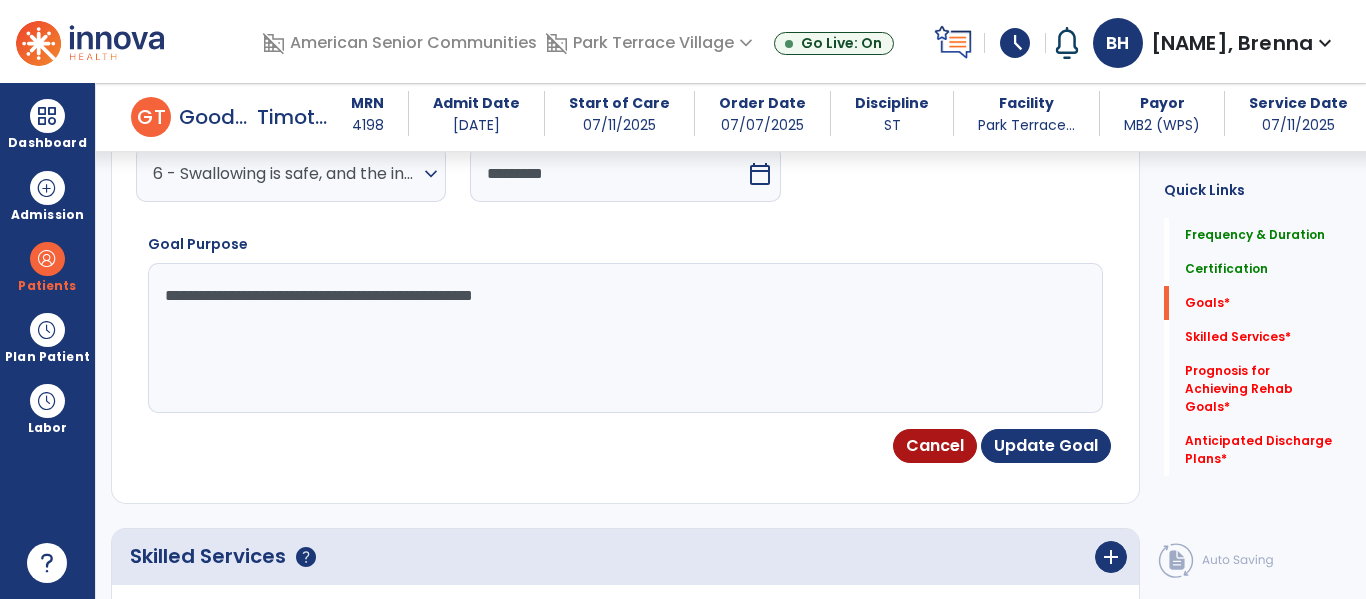 type on "**********" 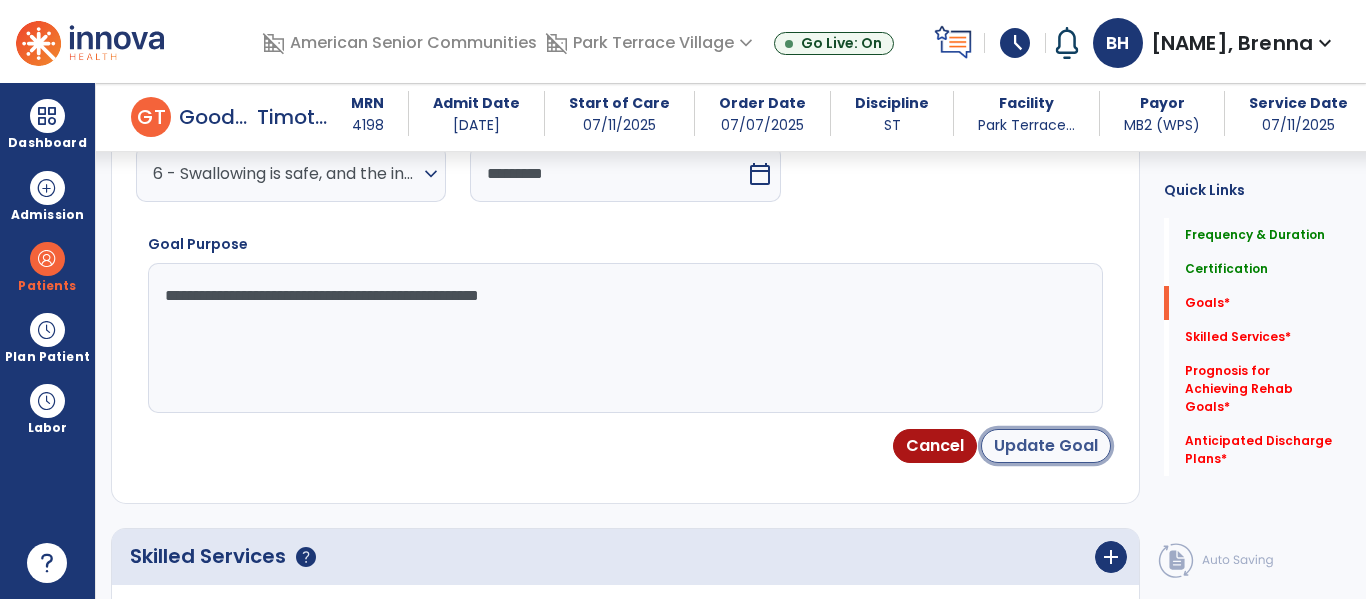 click on "Update Goal" at bounding box center (1046, 446) 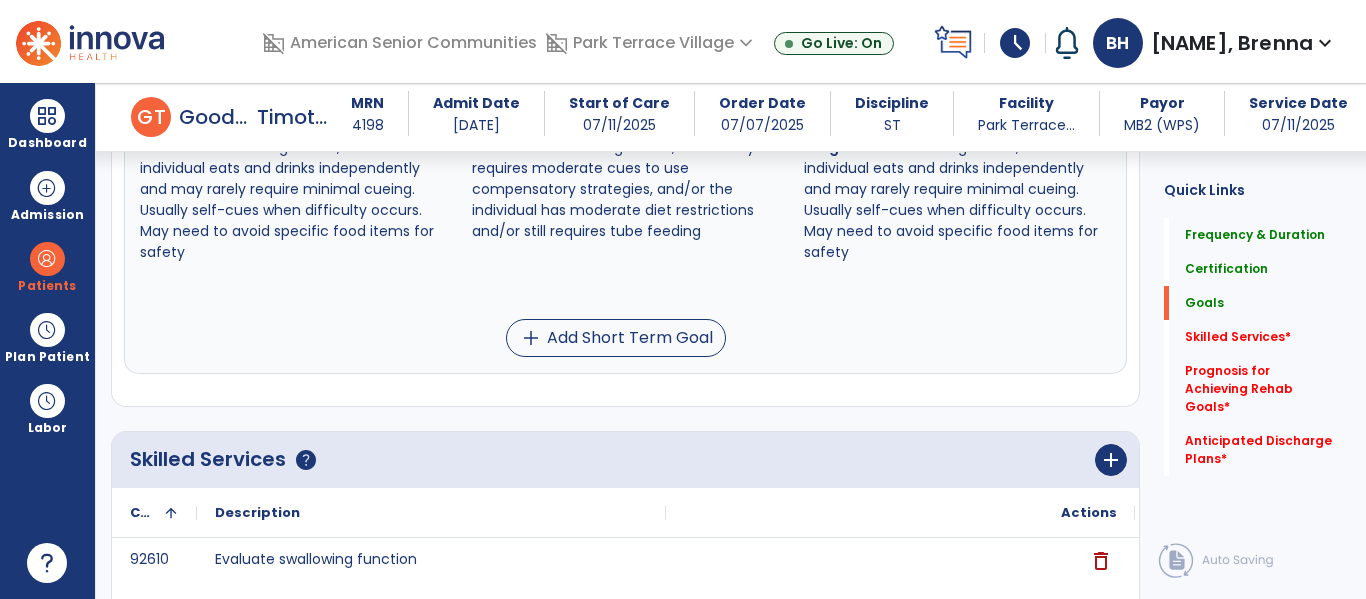 scroll, scrollTop: 648, scrollLeft: 0, axis: vertical 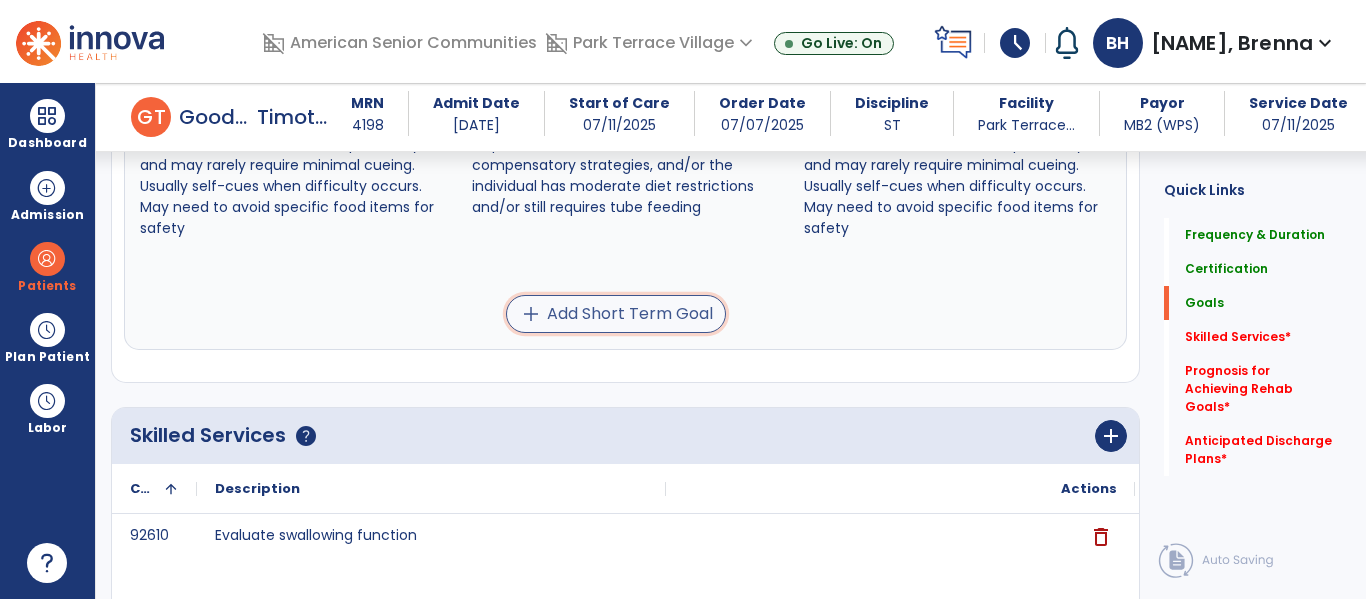 click on "add  Add Short Term Goal" at bounding box center [616, 314] 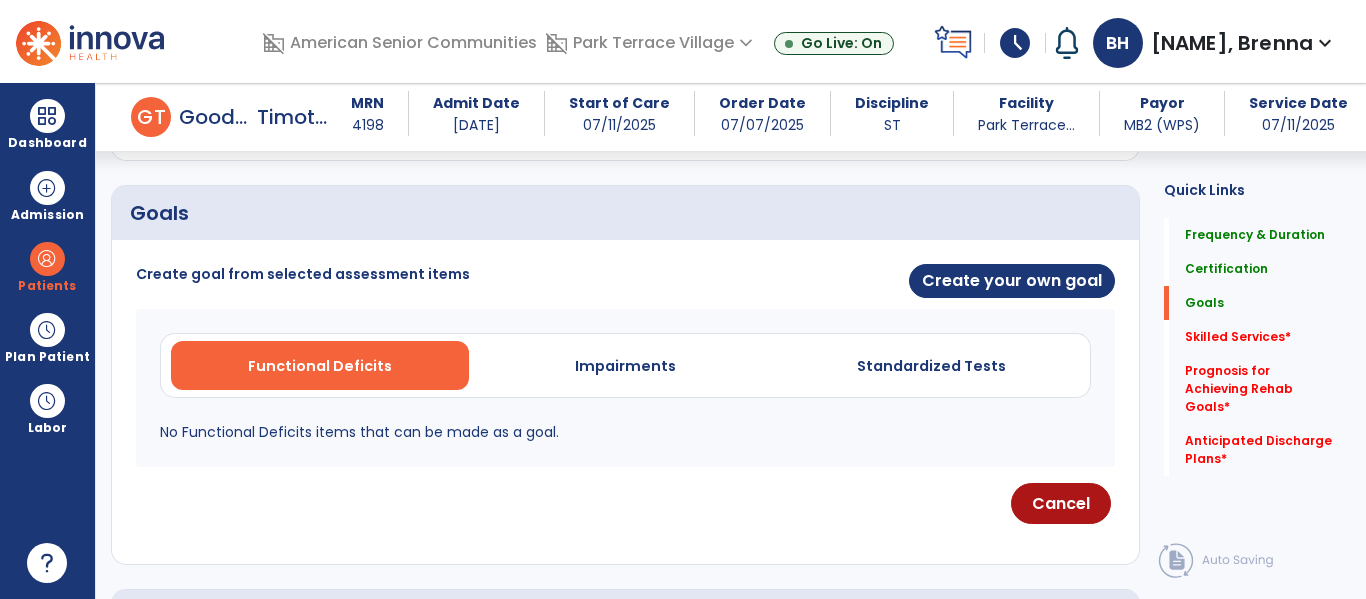 scroll, scrollTop: 420, scrollLeft: 0, axis: vertical 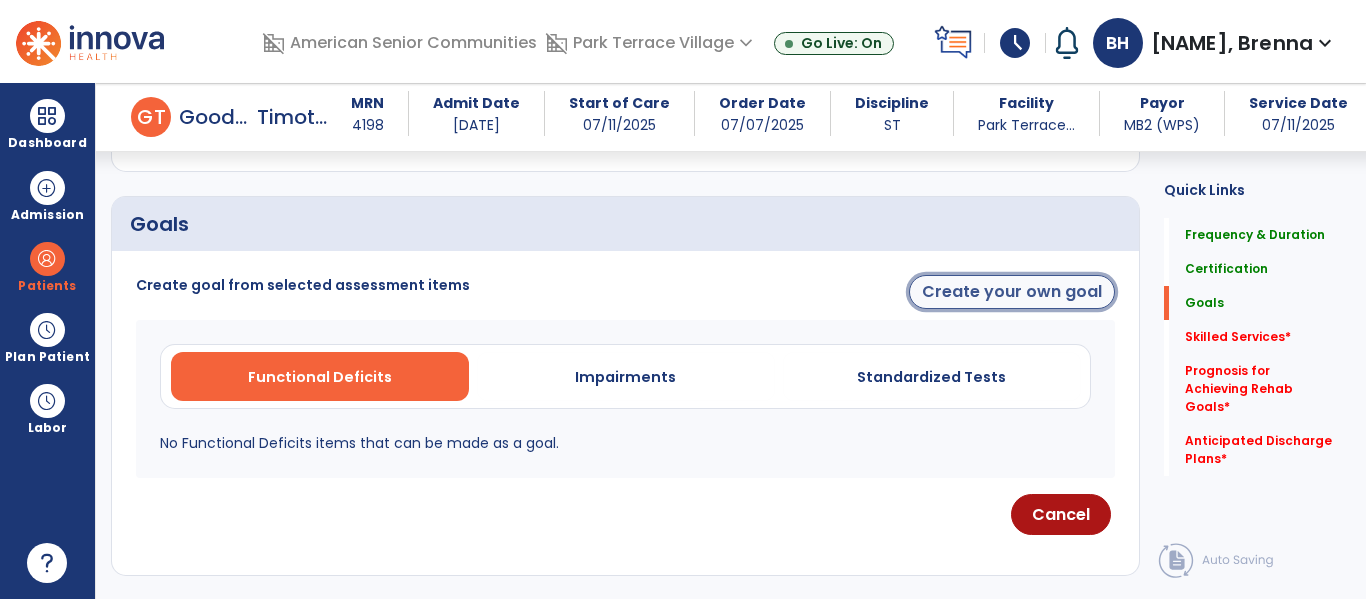 click on "Create your own goal" at bounding box center [1012, 292] 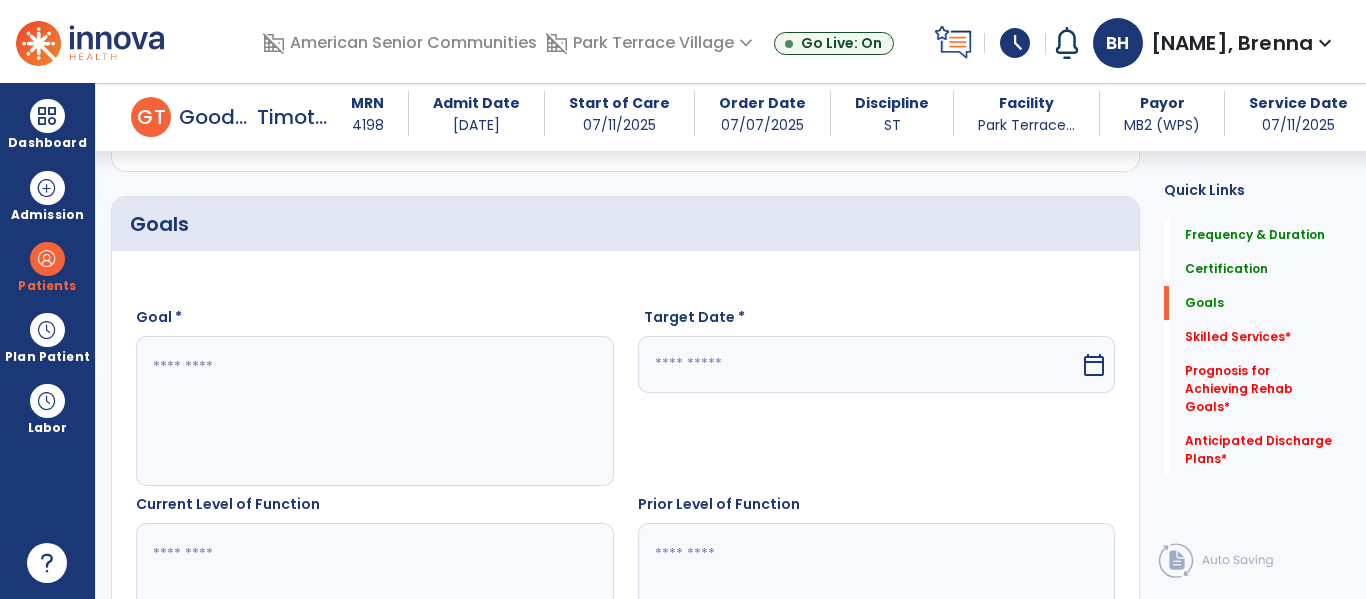 click at bounding box center (374, 411) 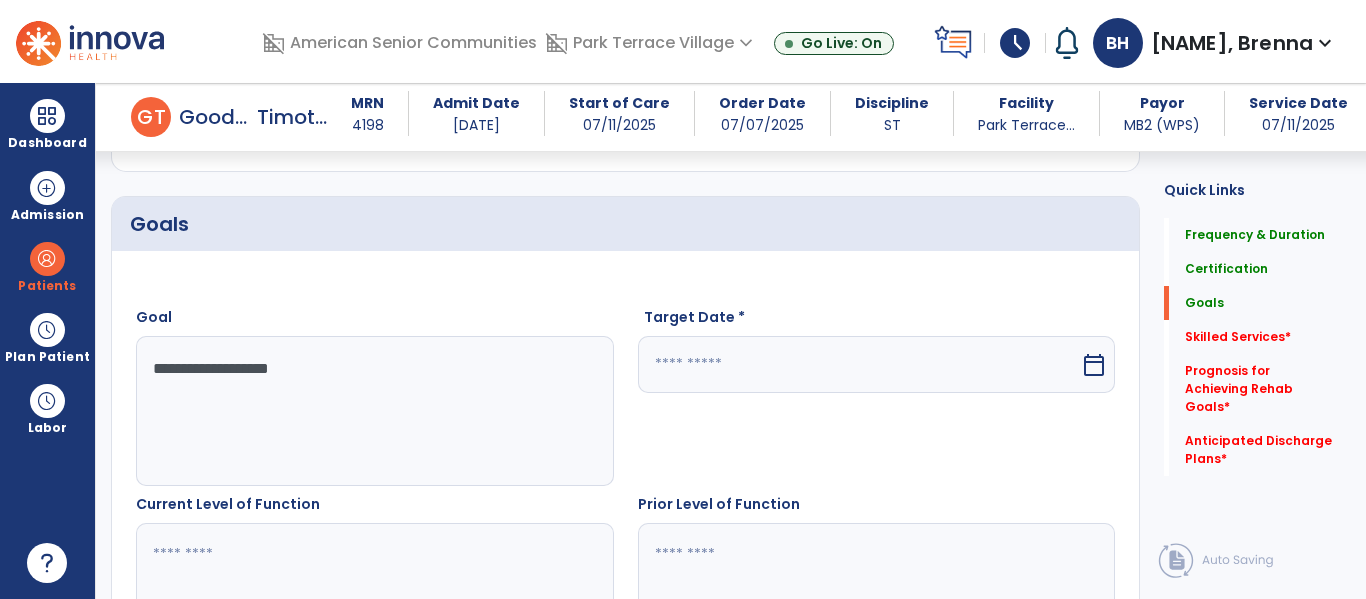 type on "**********" 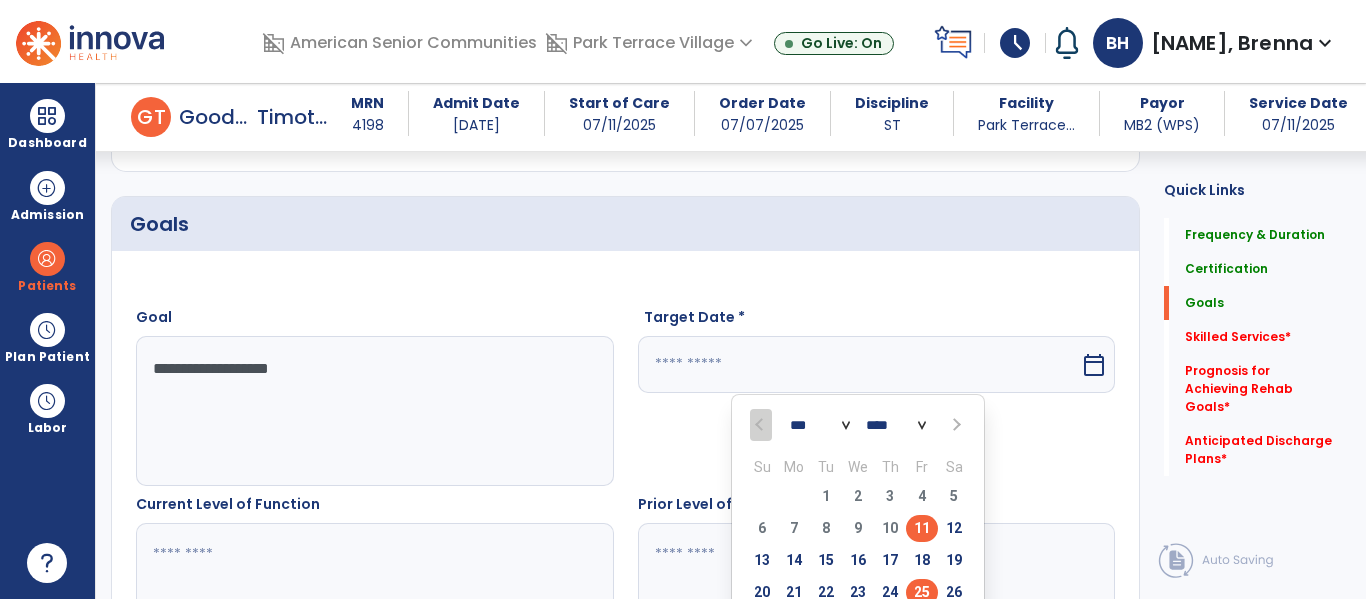 click on "25" at bounding box center [922, 592] 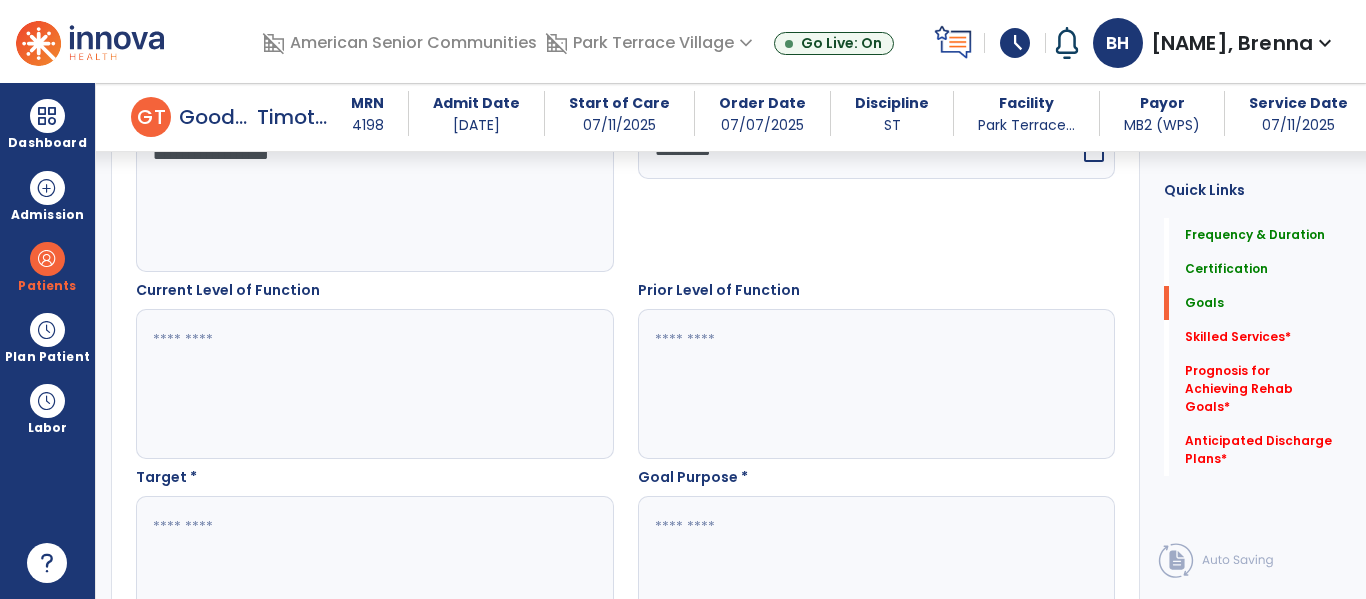 scroll, scrollTop: 635, scrollLeft: 0, axis: vertical 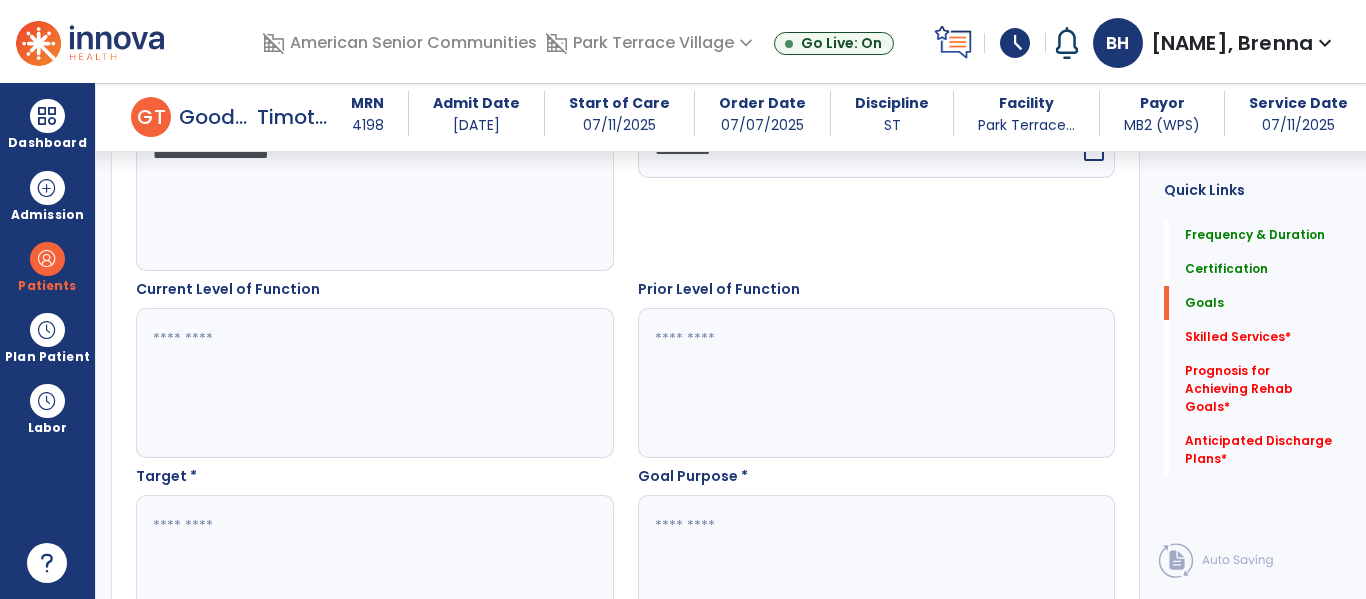 click at bounding box center [374, 383] 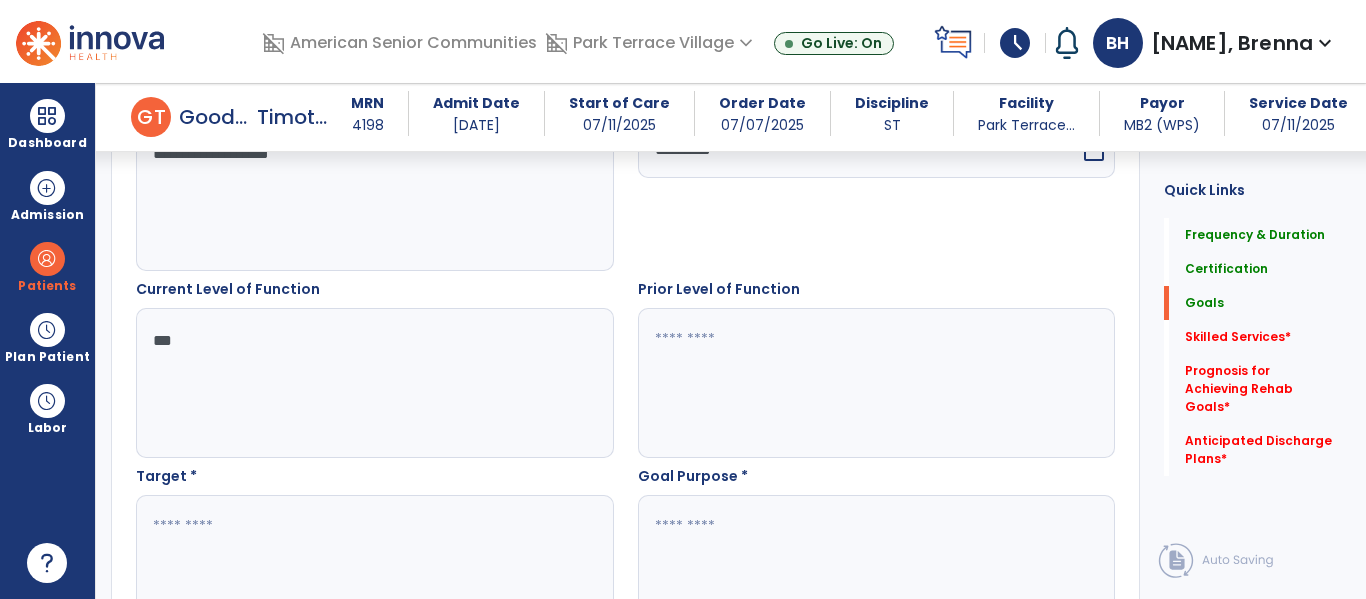 type on "***" 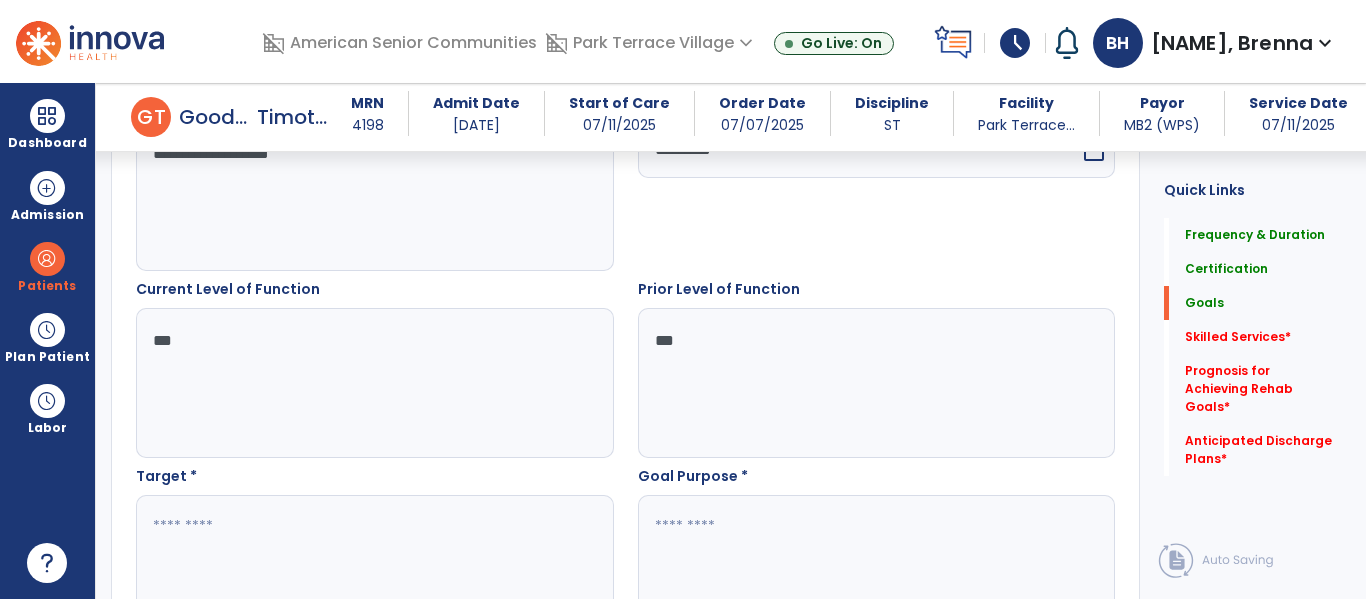 type on "***" 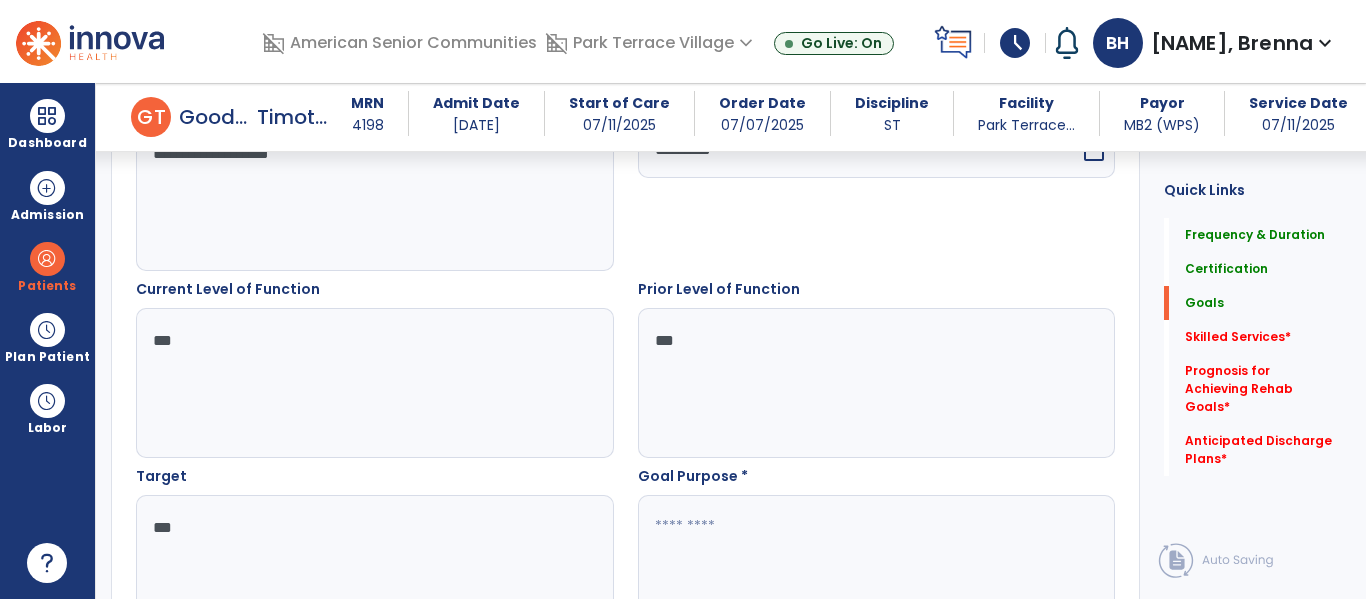 type on "***" 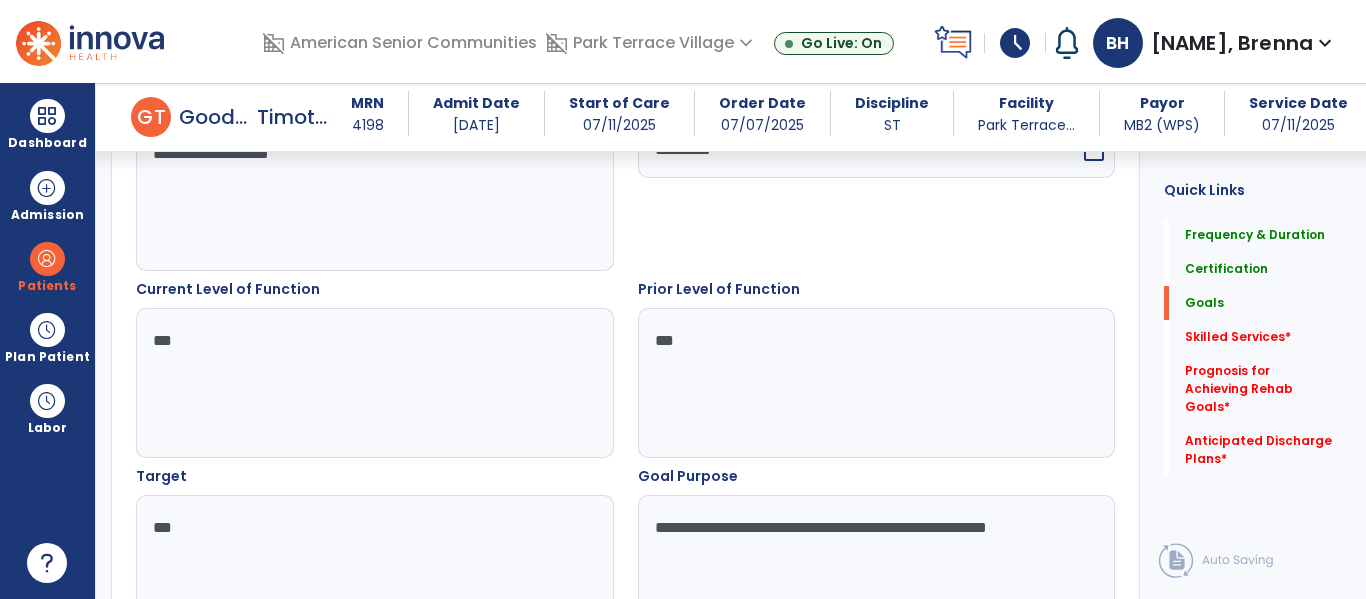 type on "**********" 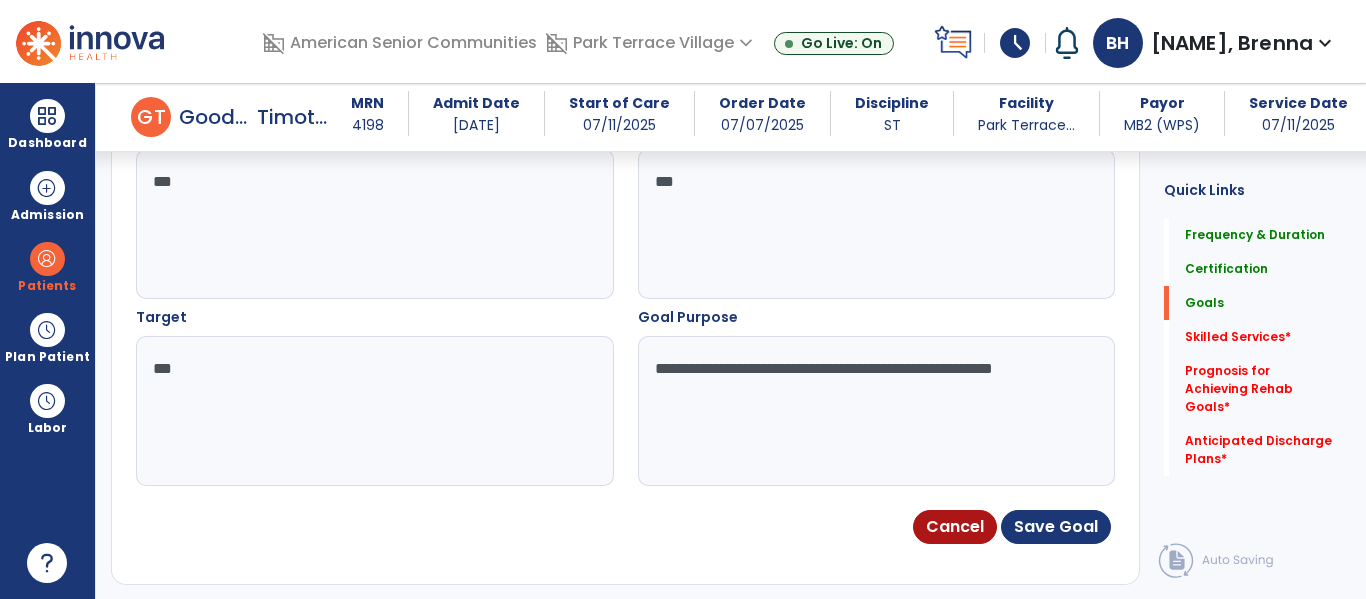 scroll, scrollTop: 820, scrollLeft: 0, axis: vertical 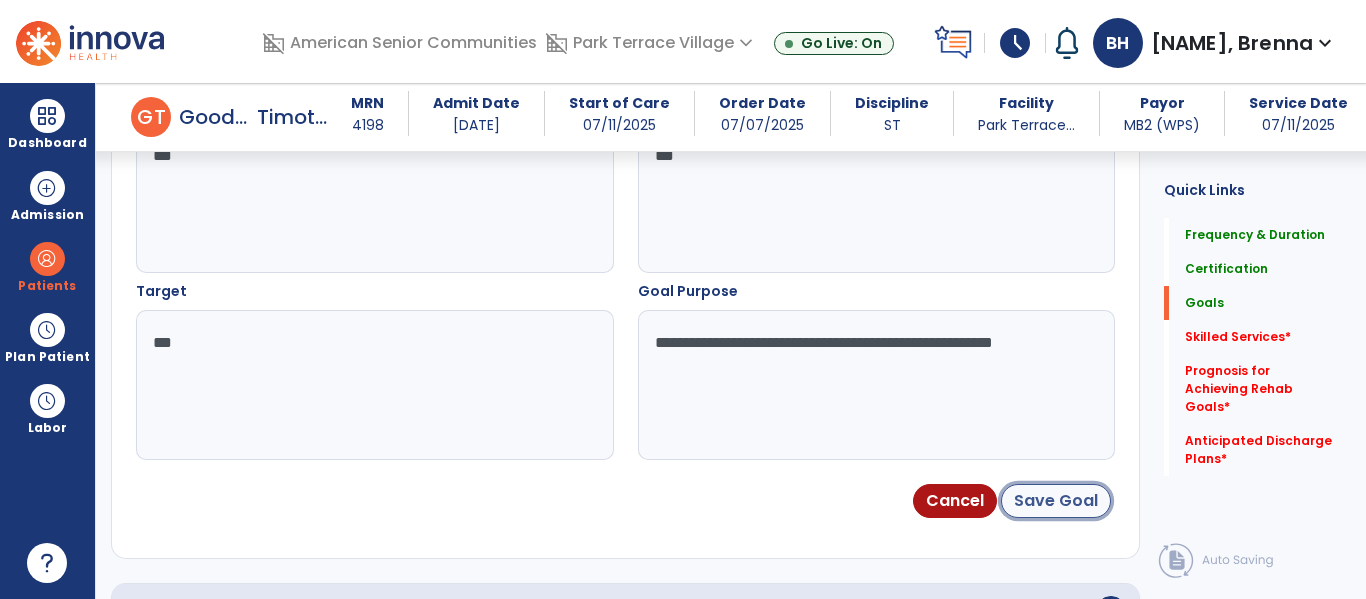 click on "Save Goal" at bounding box center (1056, 501) 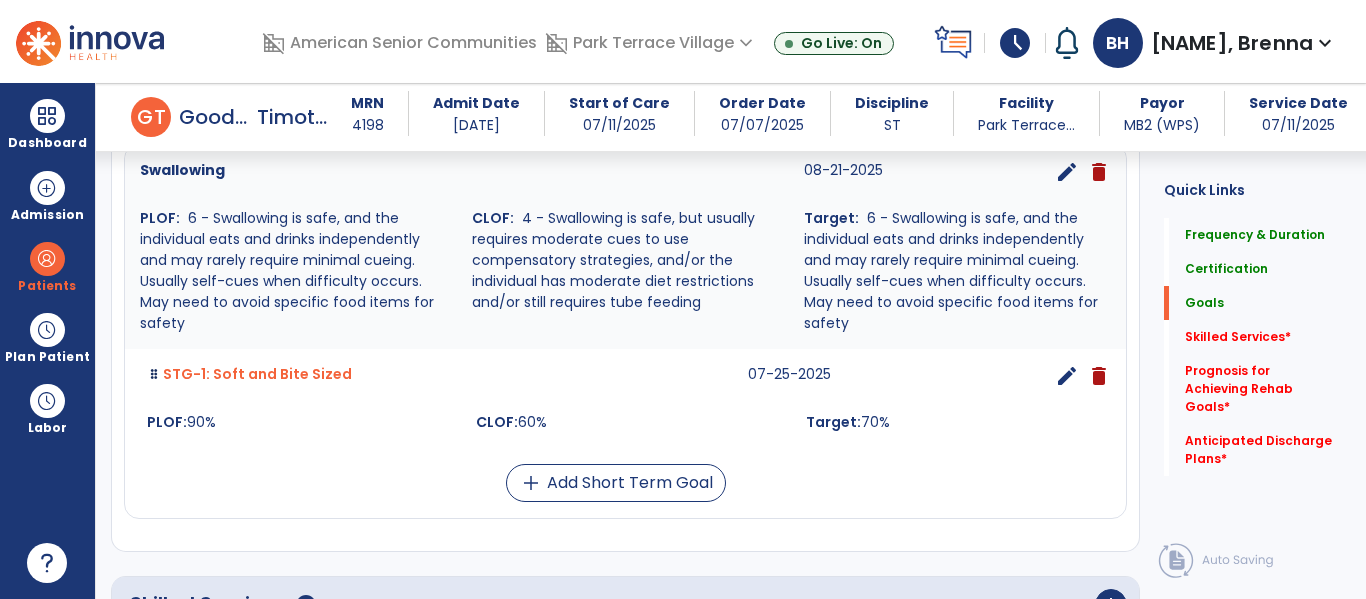 scroll, scrollTop: 576, scrollLeft: 0, axis: vertical 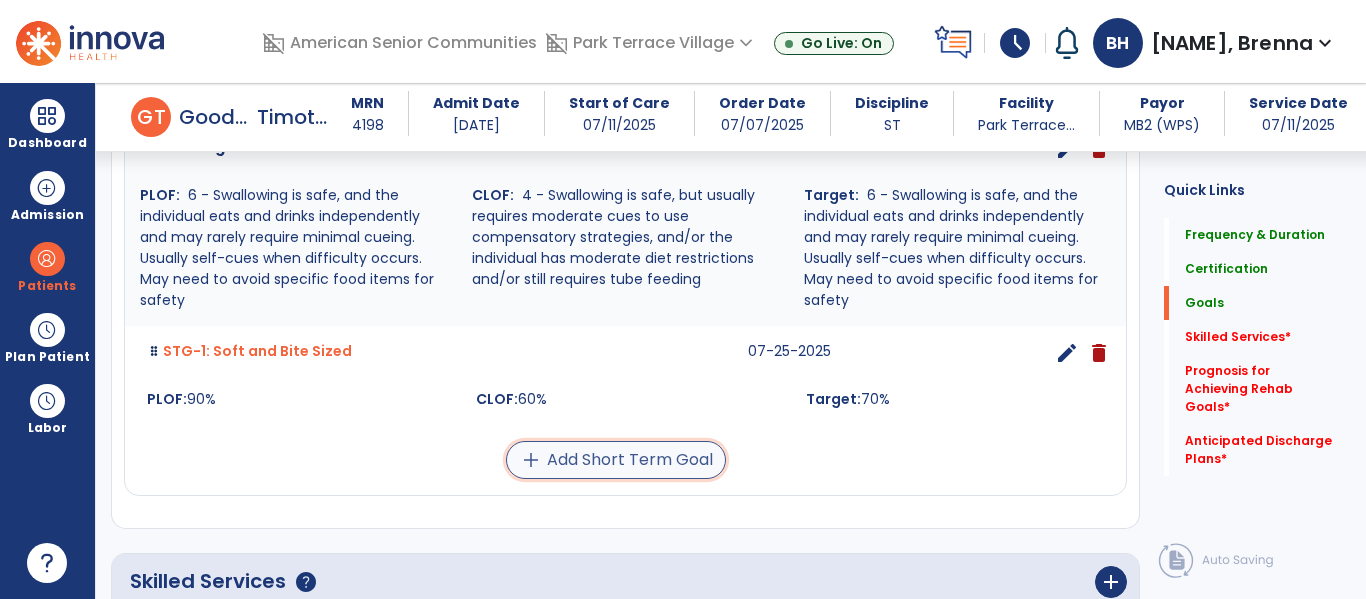 click on "add  Add Short Term Goal" at bounding box center [616, 460] 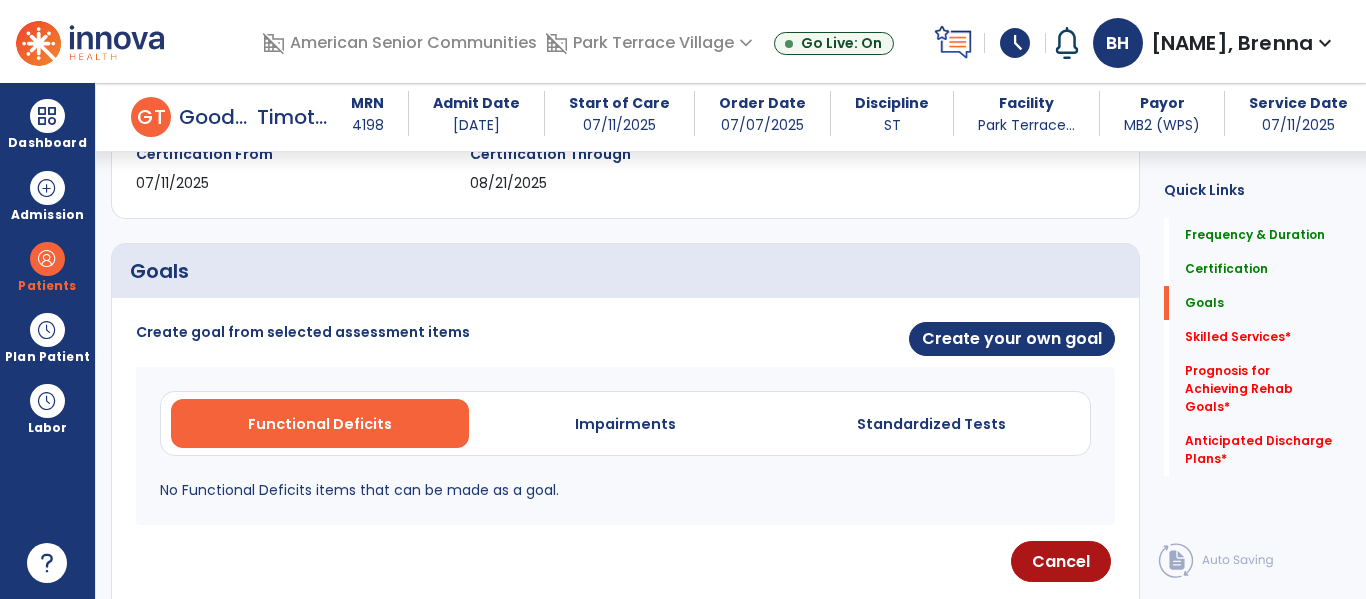 scroll, scrollTop: 365, scrollLeft: 0, axis: vertical 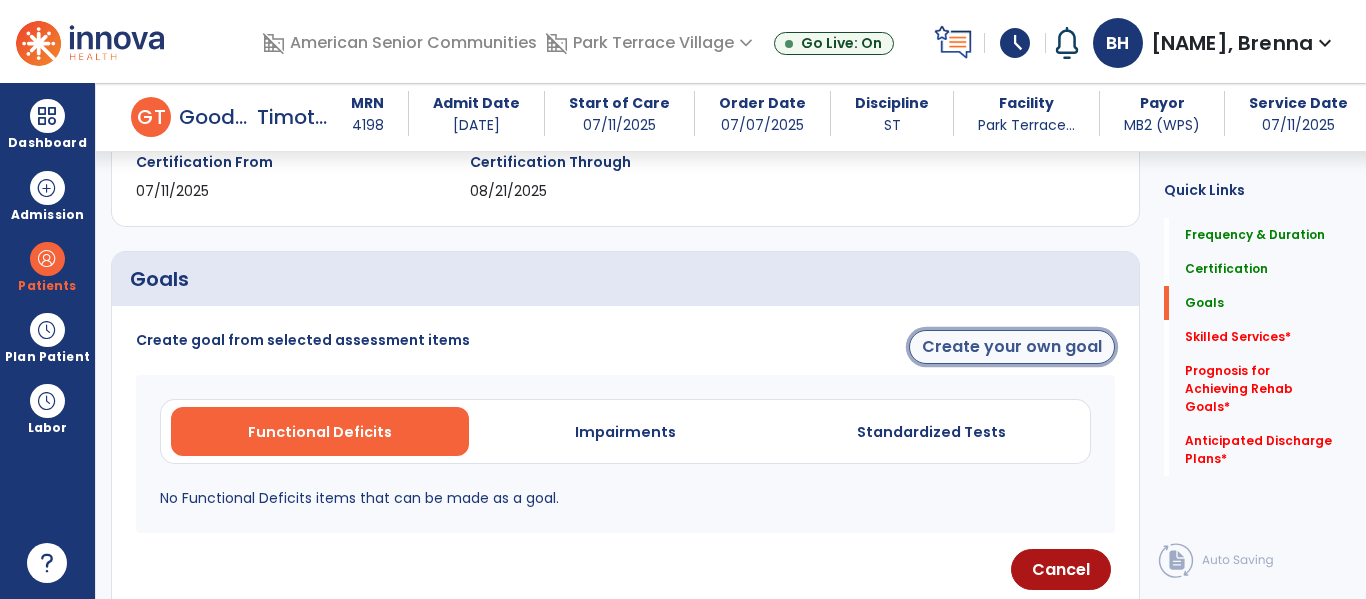 click on "Create your own goal" at bounding box center (1012, 347) 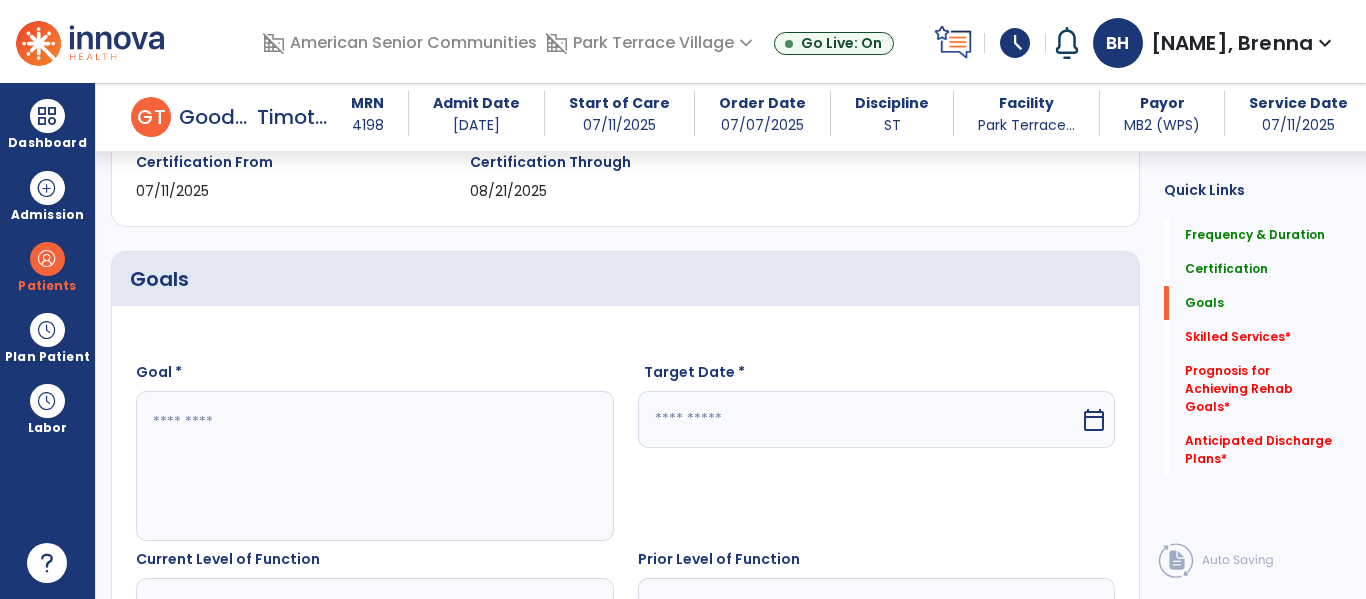 click at bounding box center (374, 466) 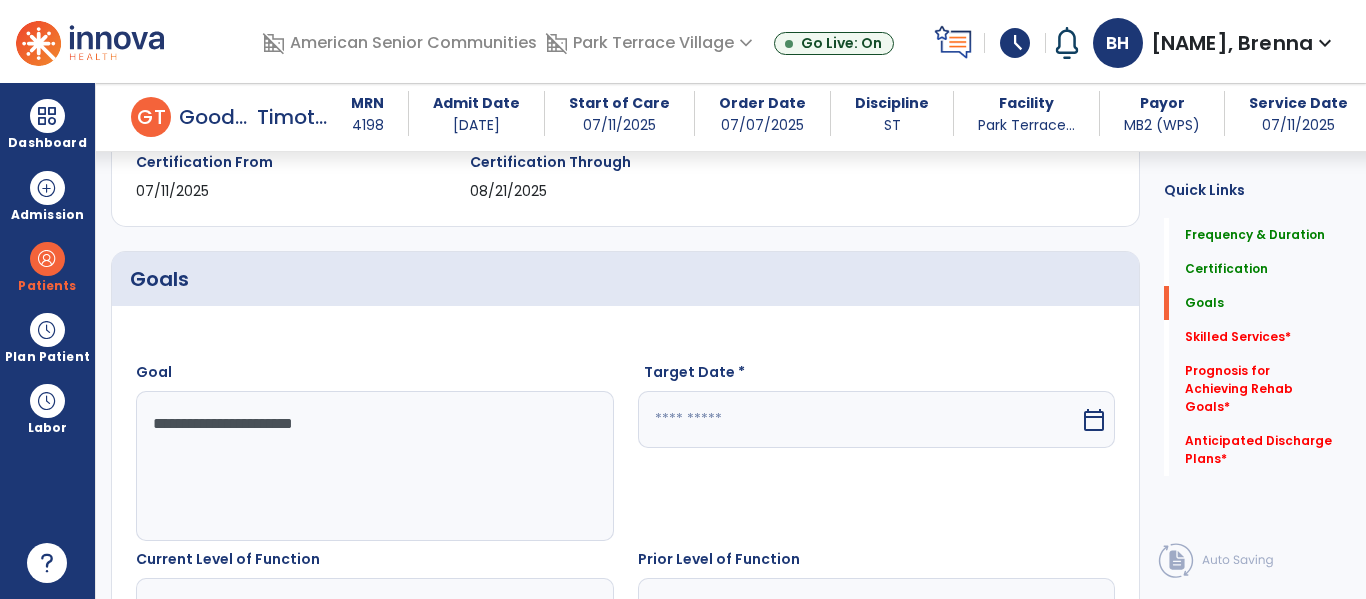 type on "**********" 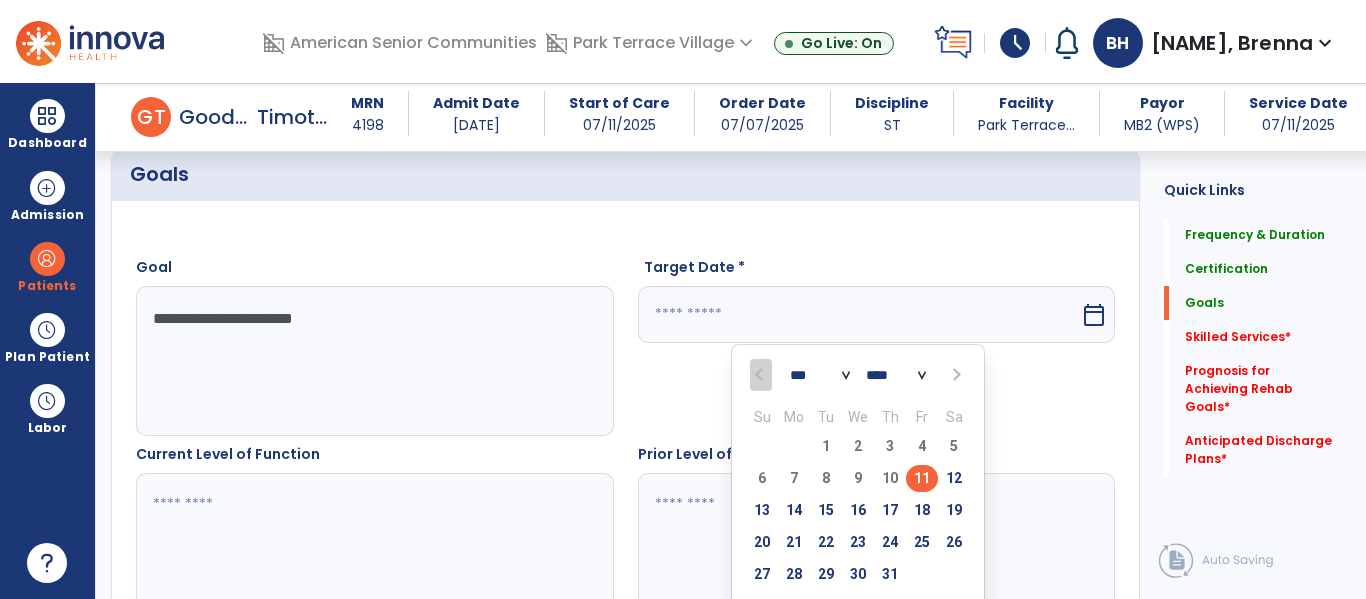 scroll, scrollTop: 471, scrollLeft: 0, axis: vertical 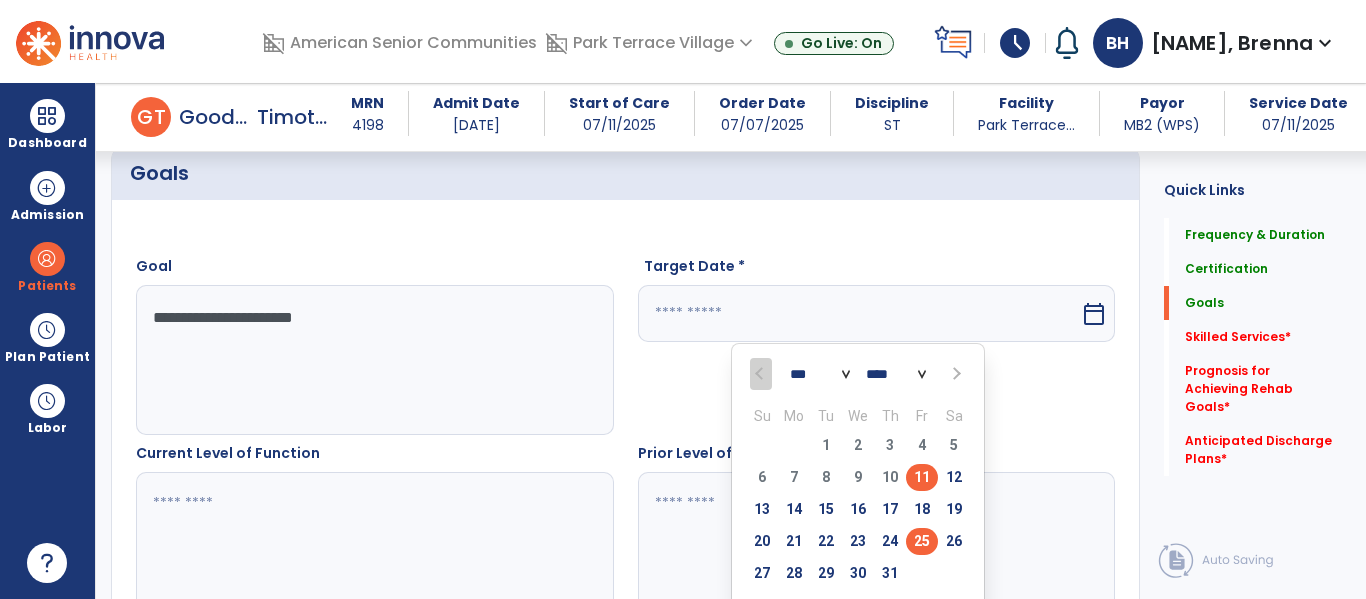 click on "25" at bounding box center (922, 541) 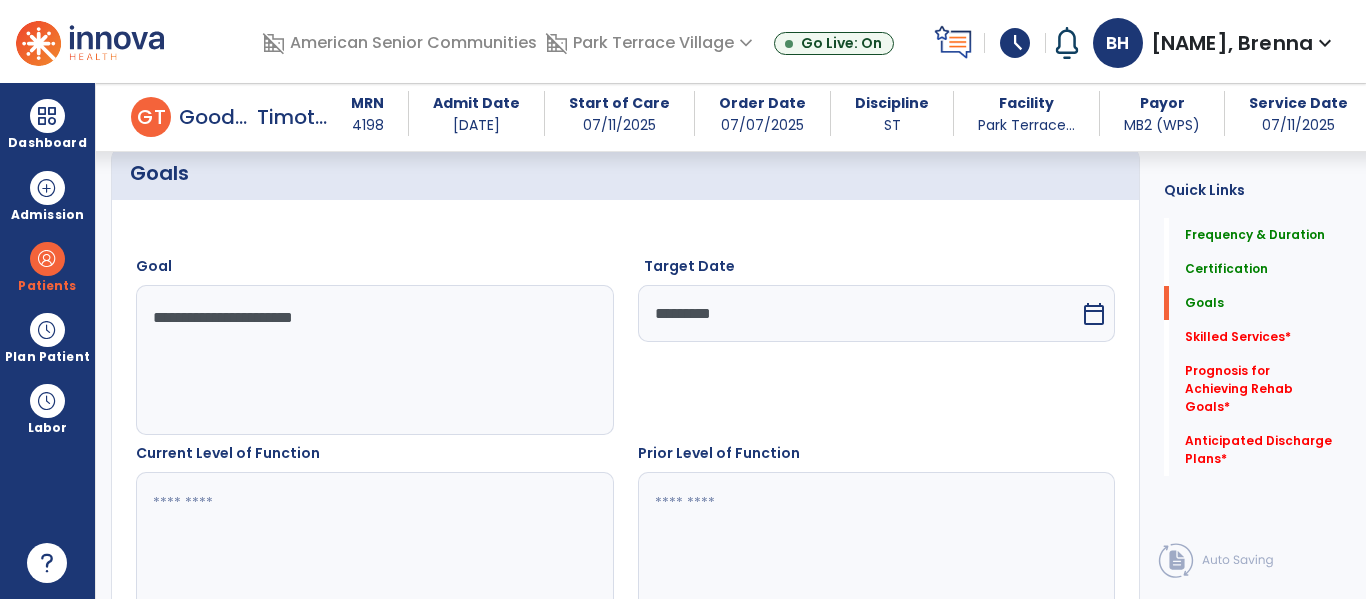 click at bounding box center [374, 547] 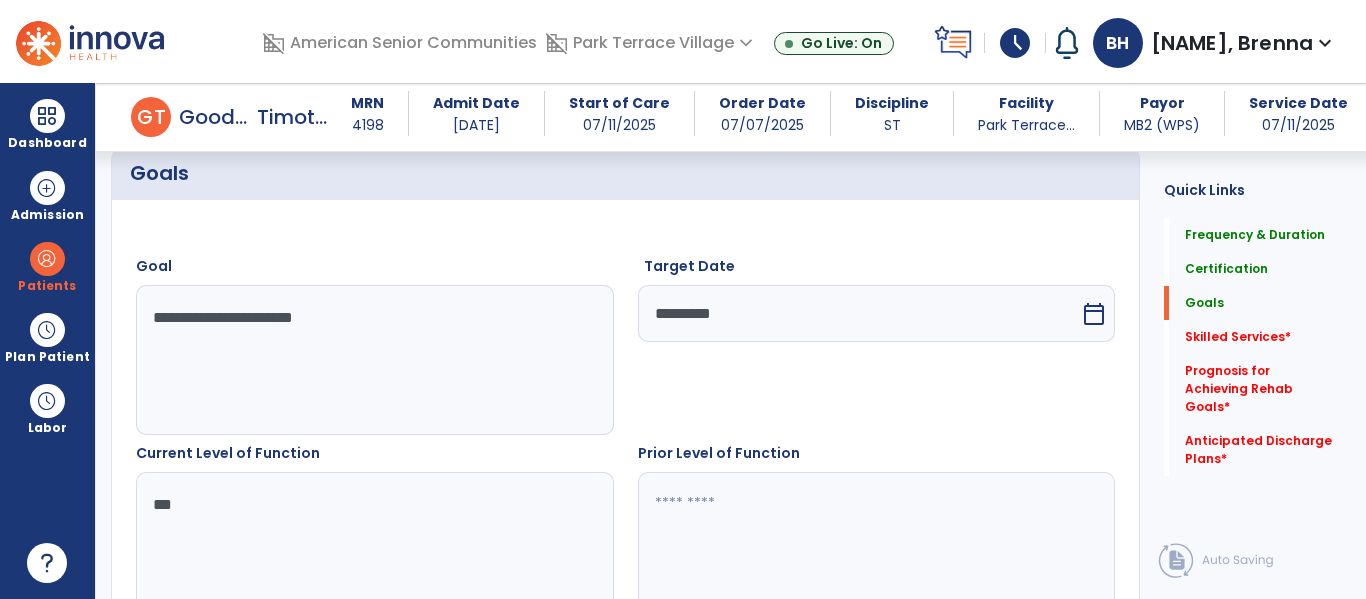 type on "***" 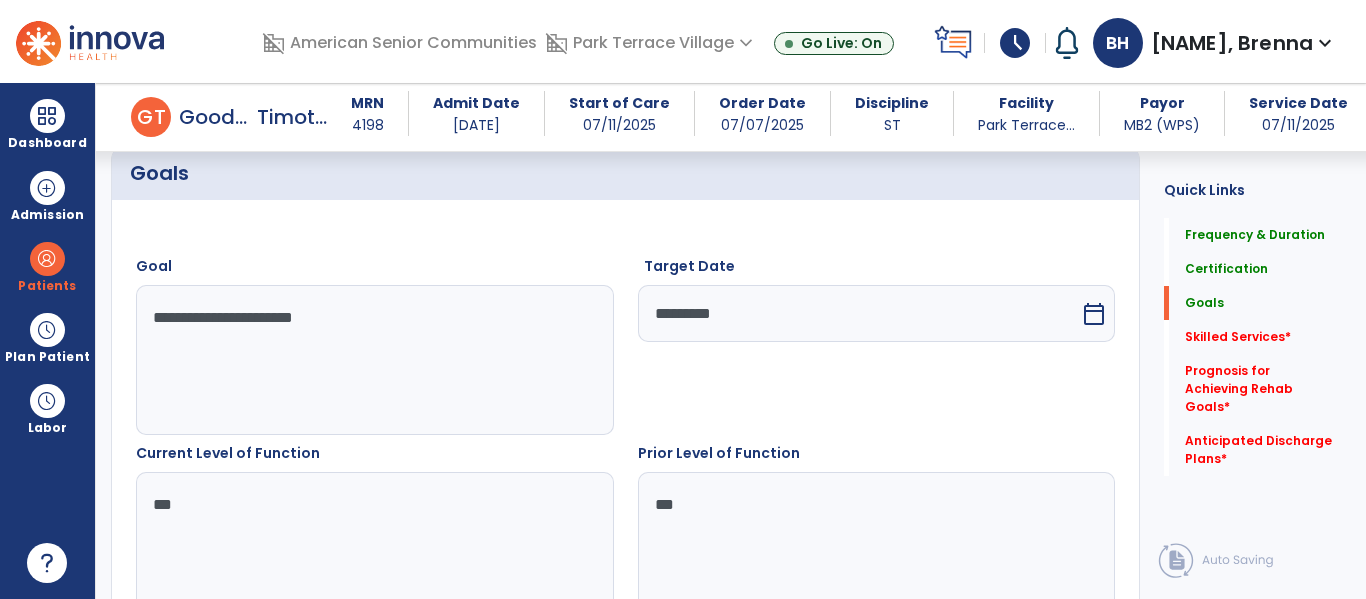 type on "***" 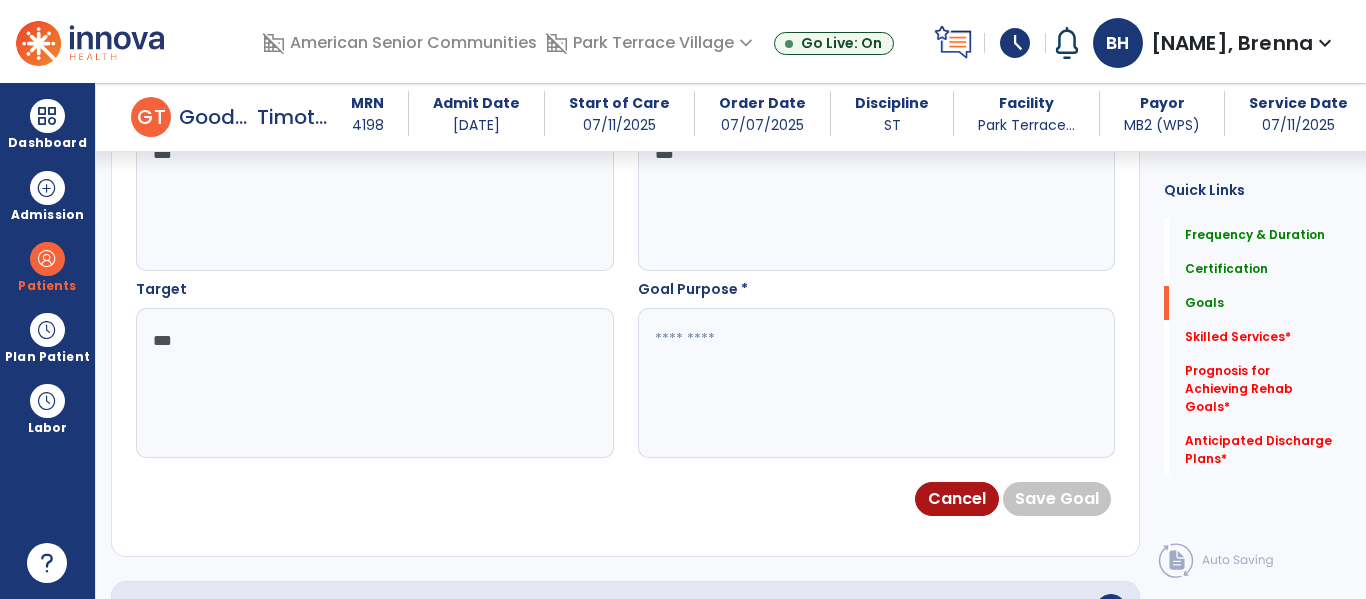 type on "***" 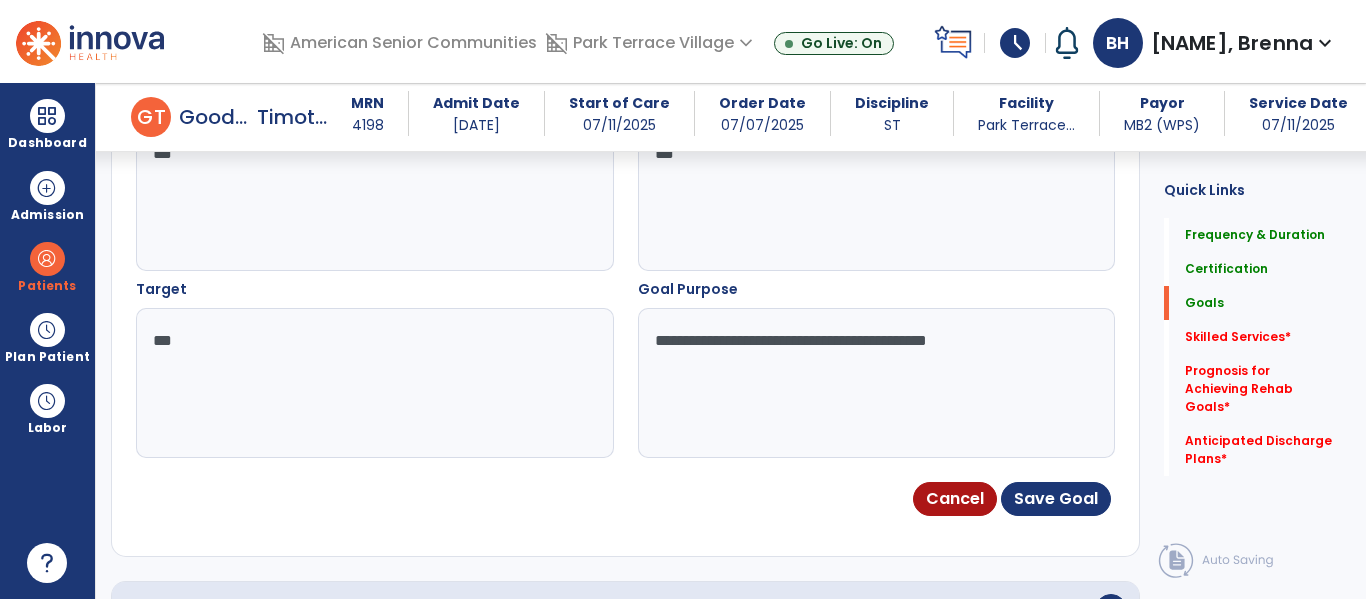 type on "**********" 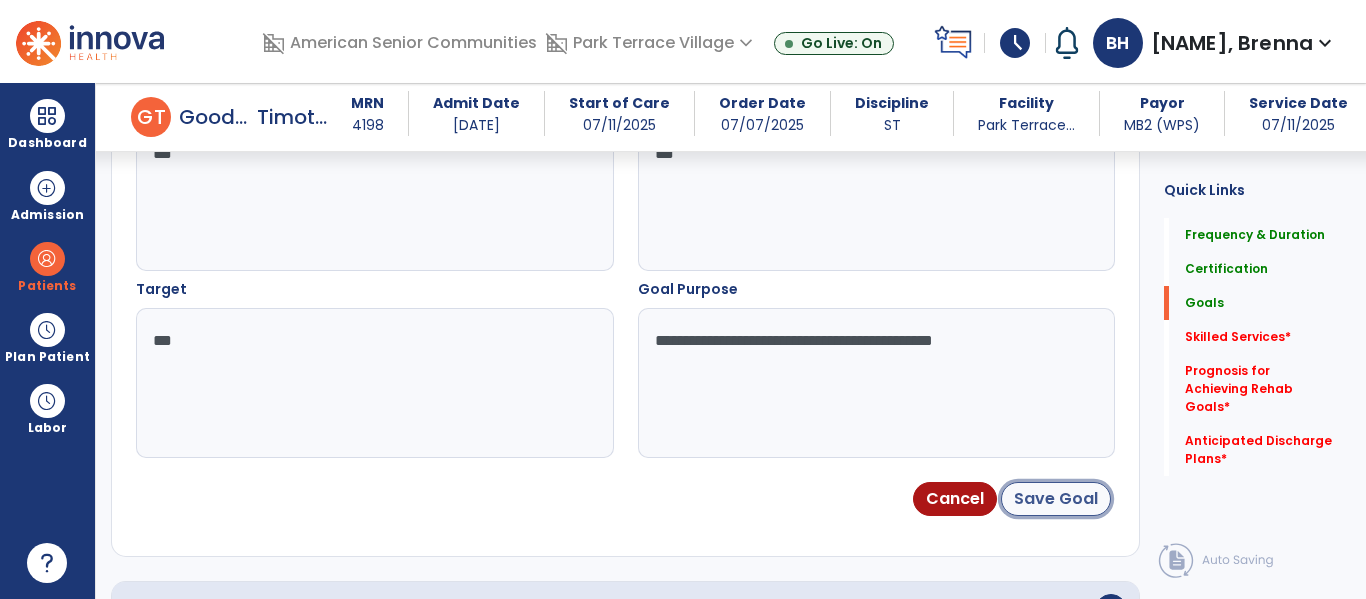 click on "Save Goal" at bounding box center (1056, 499) 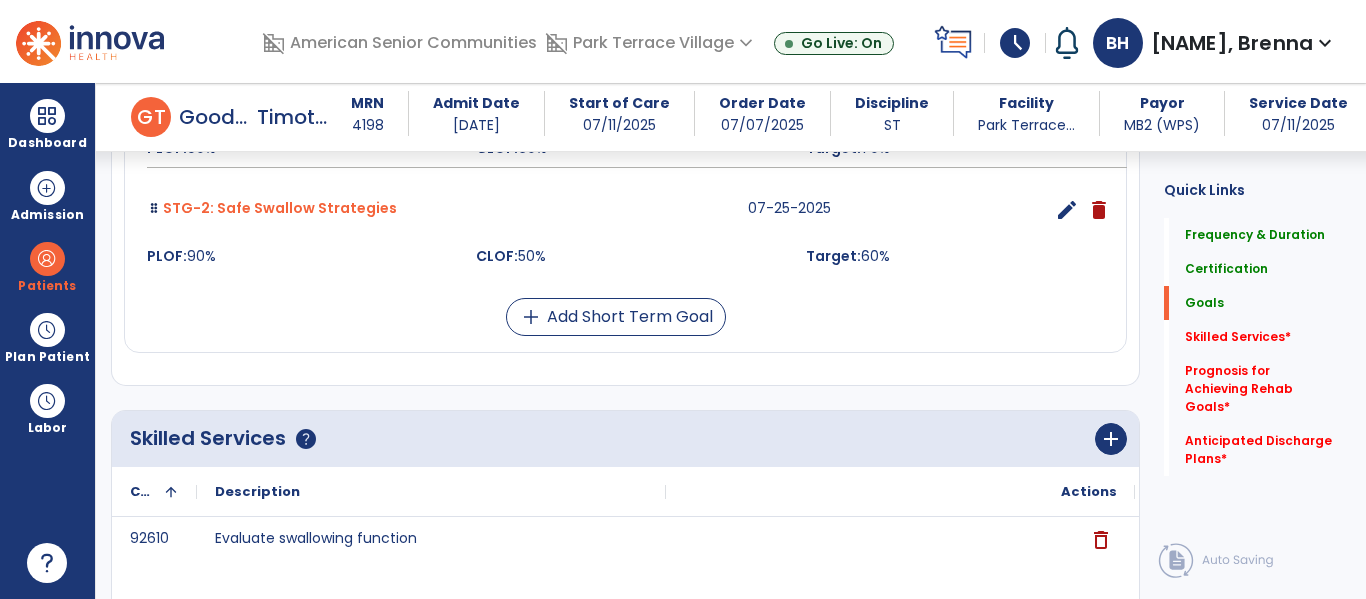 scroll, scrollTop: 828, scrollLeft: 0, axis: vertical 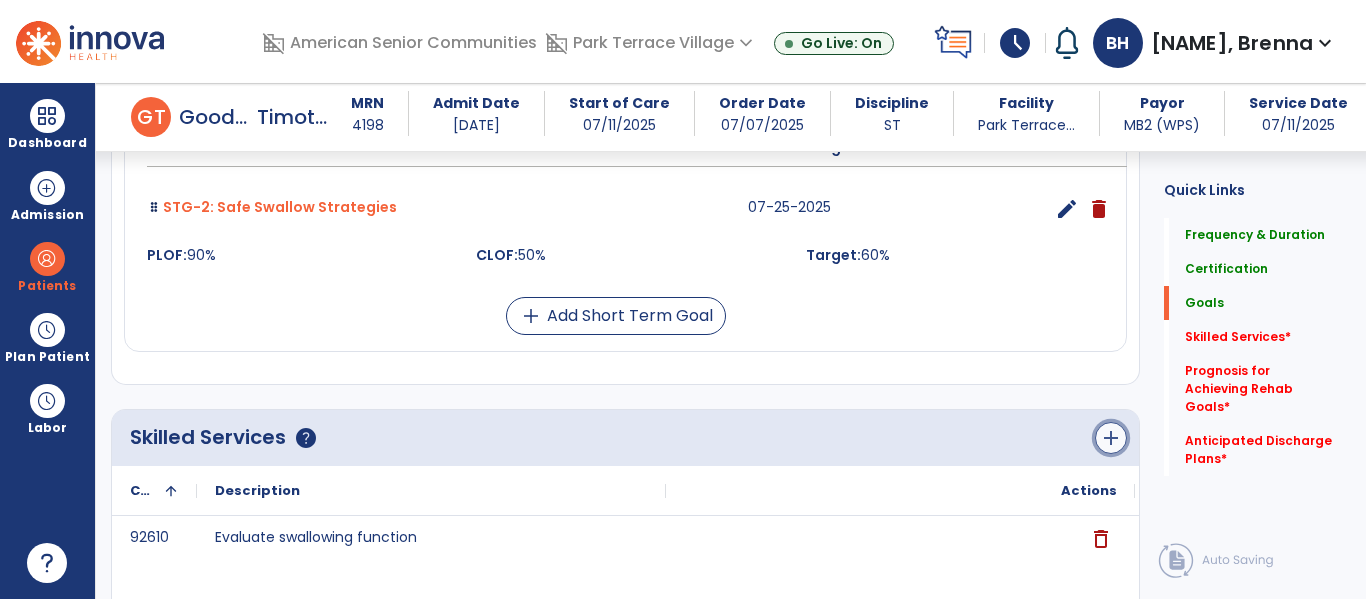 click on "add" 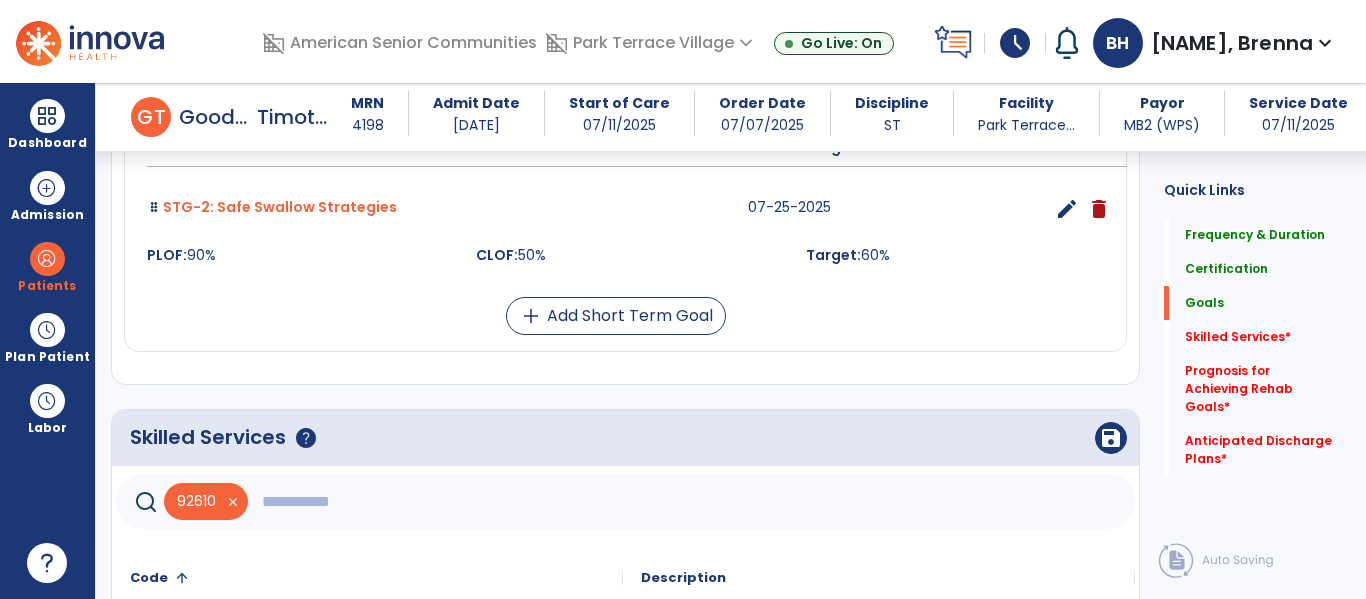 click 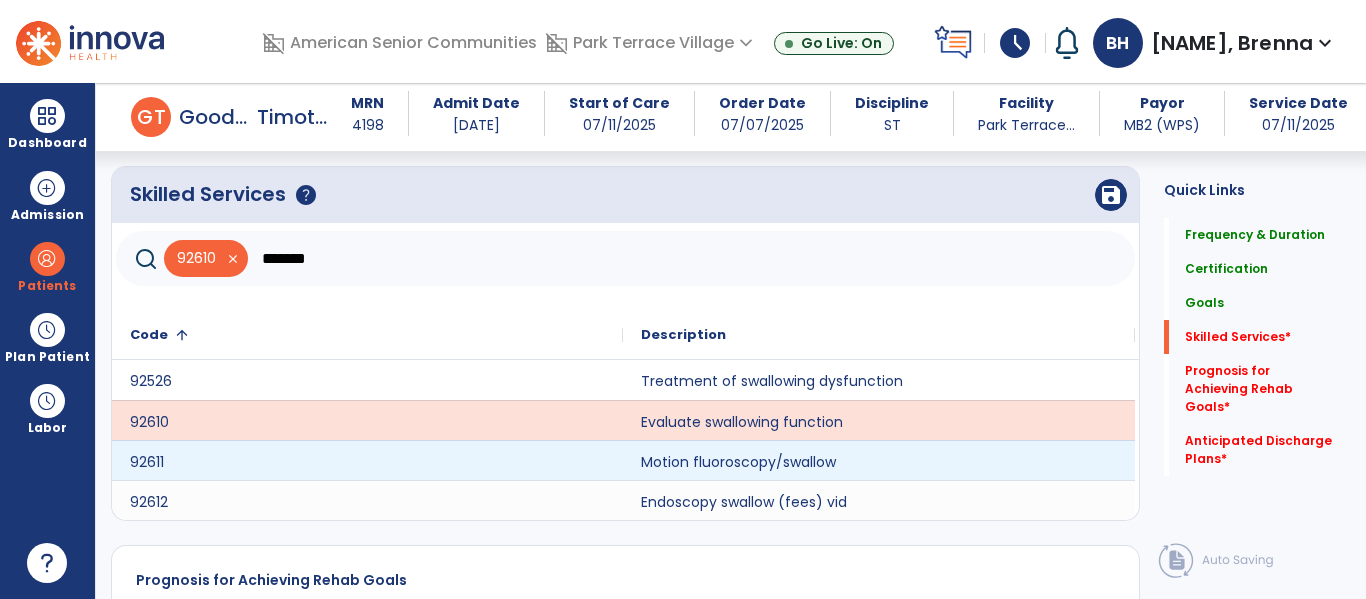 scroll, scrollTop: 1070, scrollLeft: 0, axis: vertical 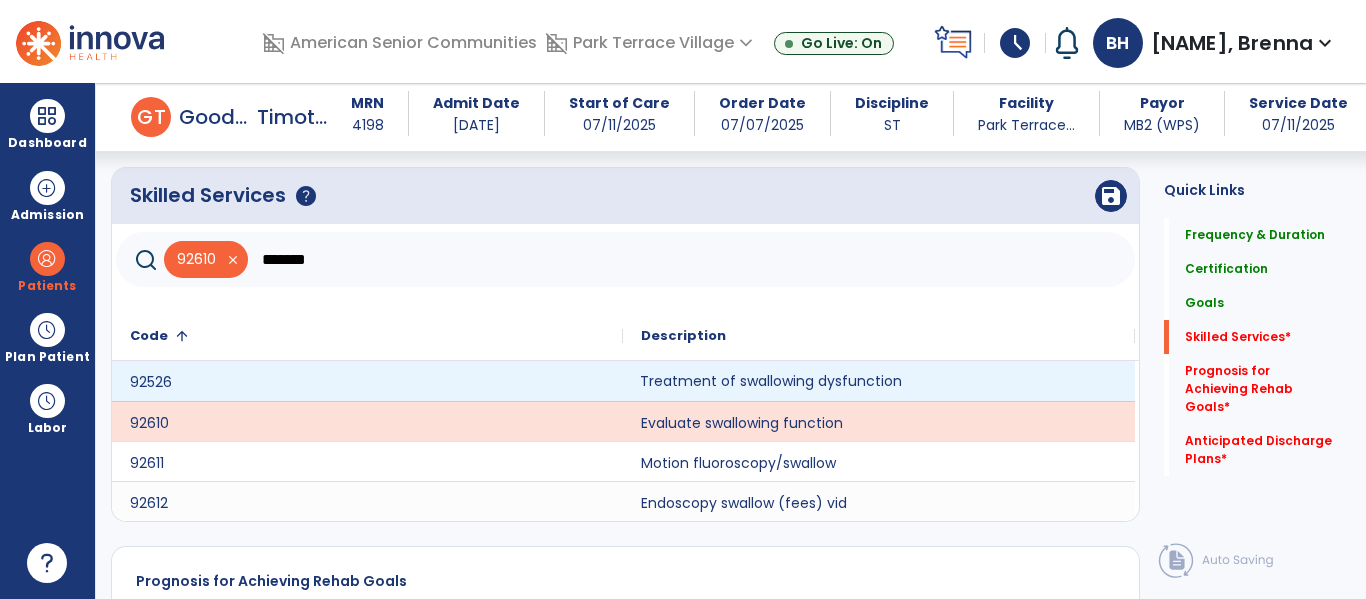 click on "Treatment of swallowing dysfunction" 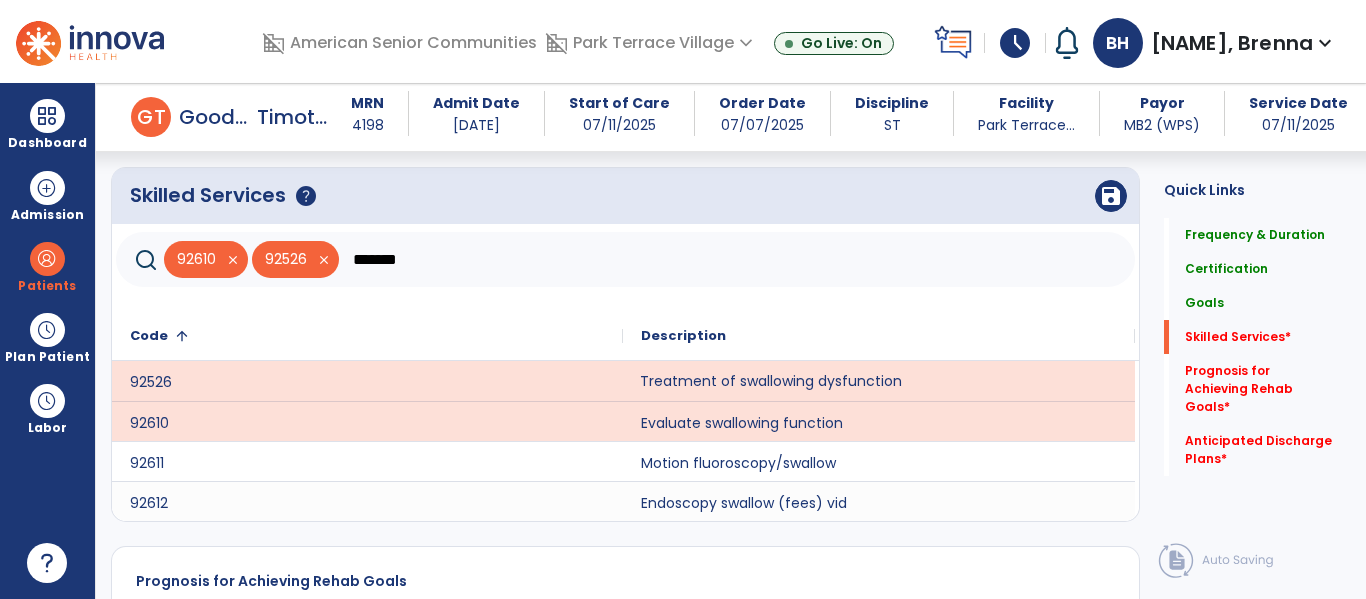 click on "*******" 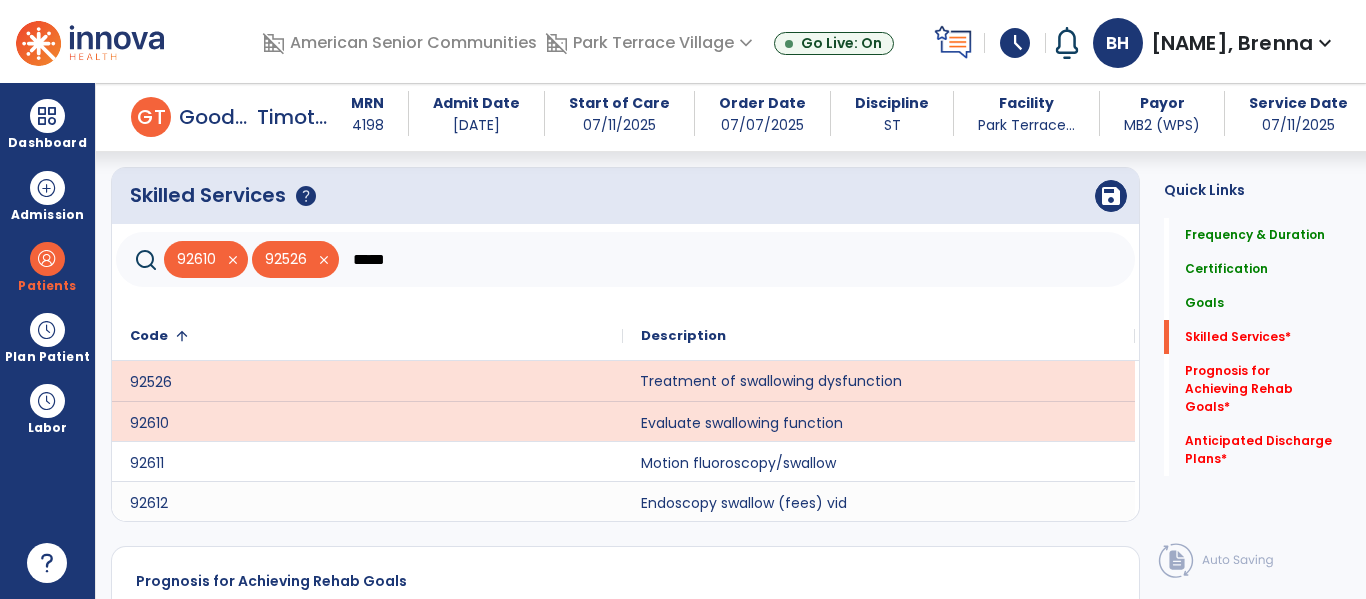 type on "*****" 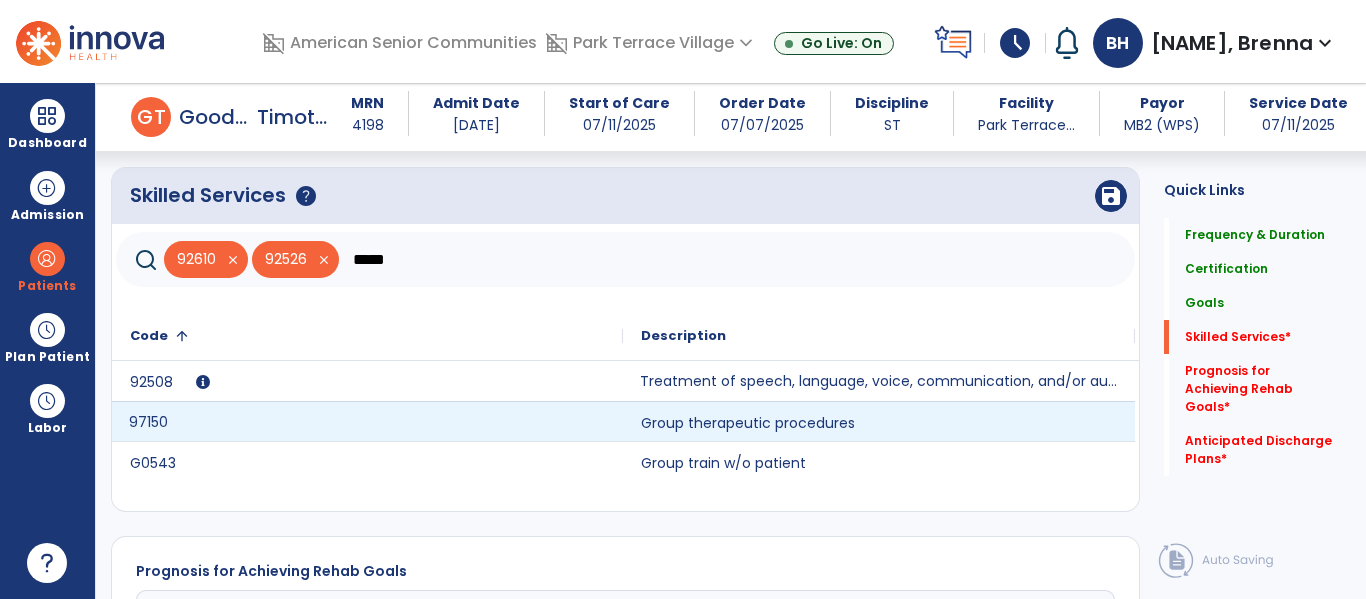 click on "97150" 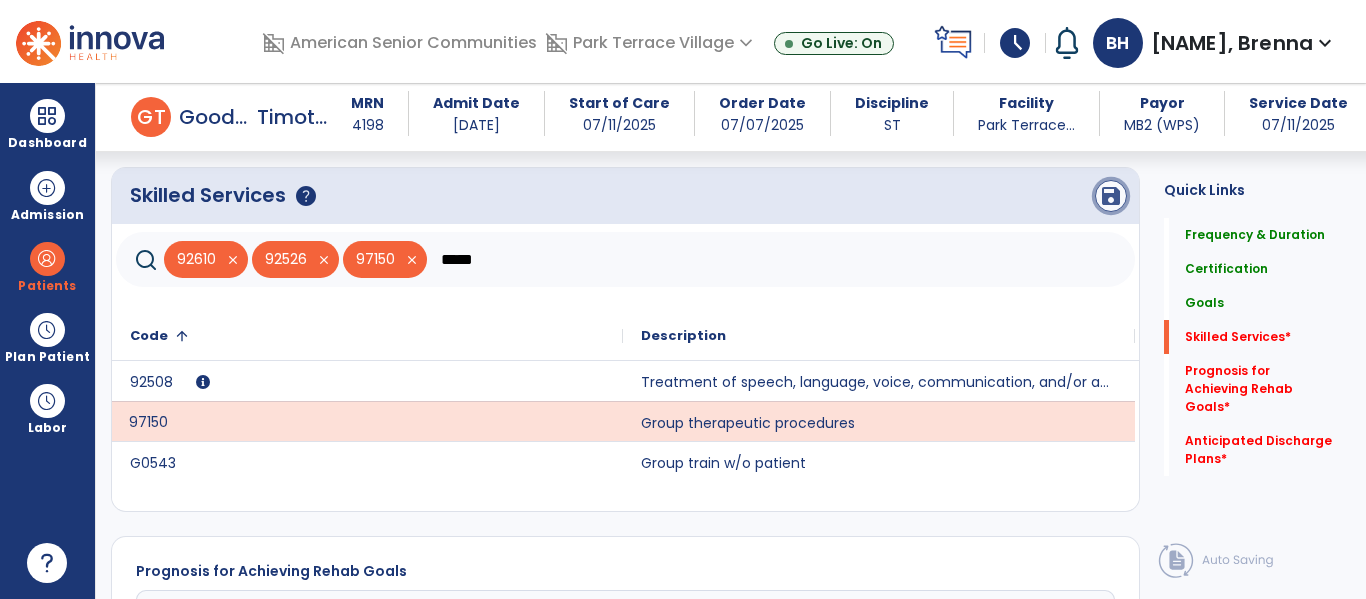 click on "save" 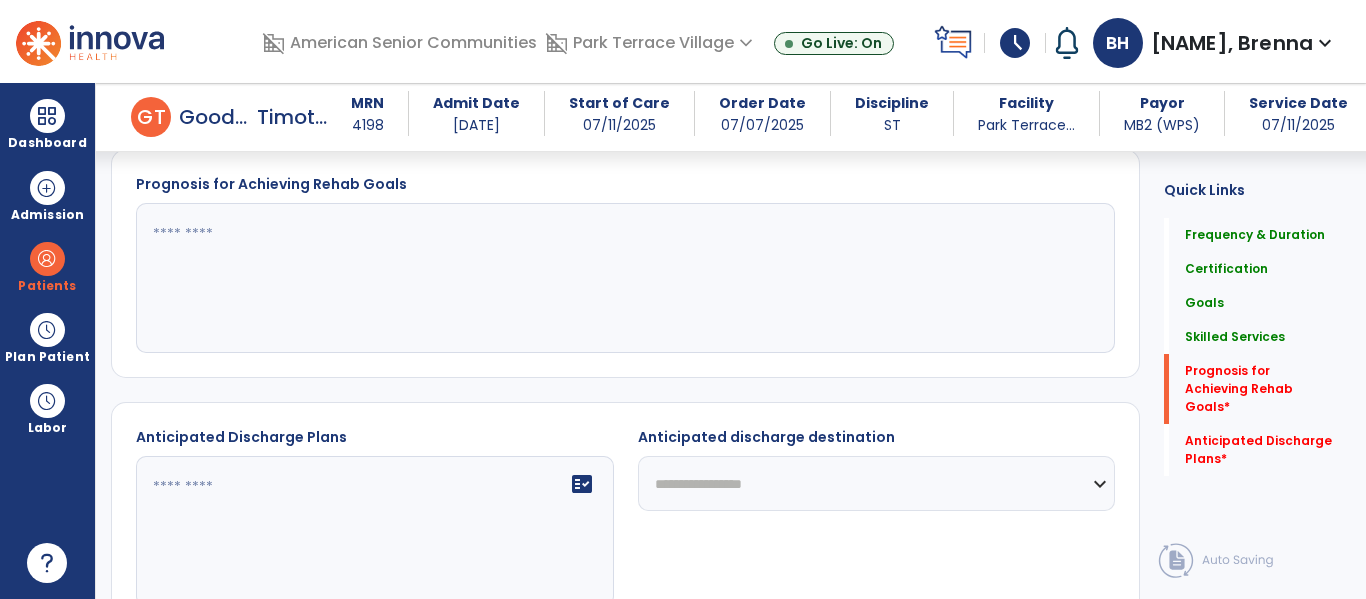 scroll, scrollTop: 1366, scrollLeft: 0, axis: vertical 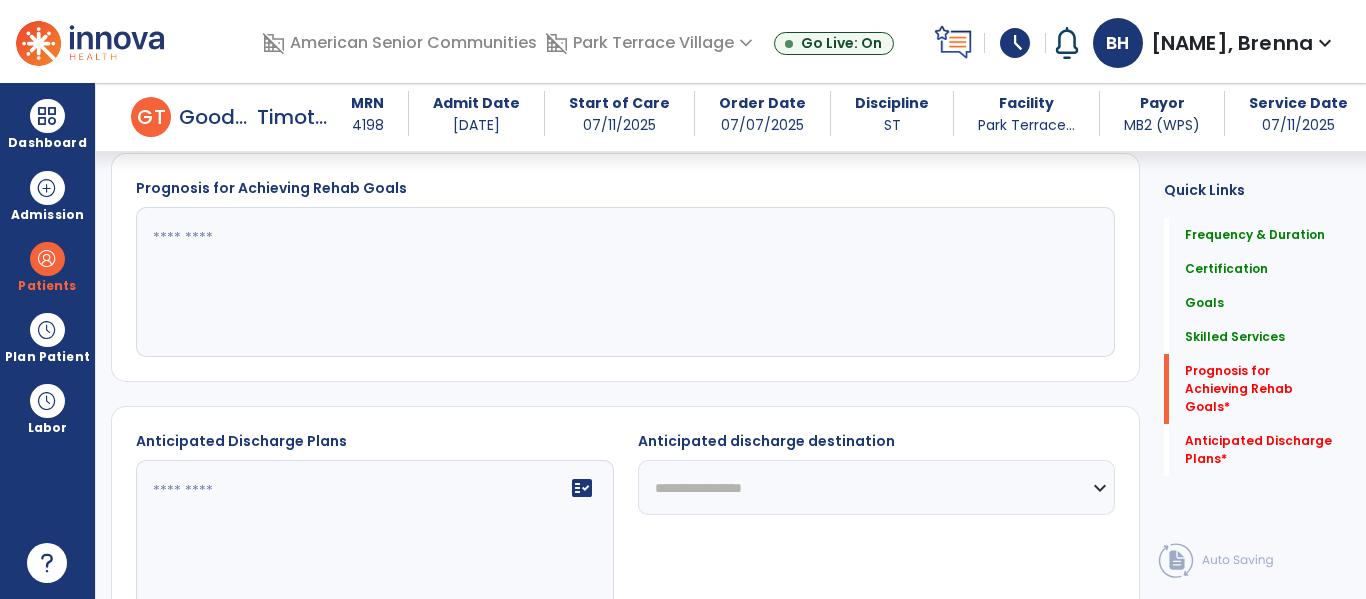 click 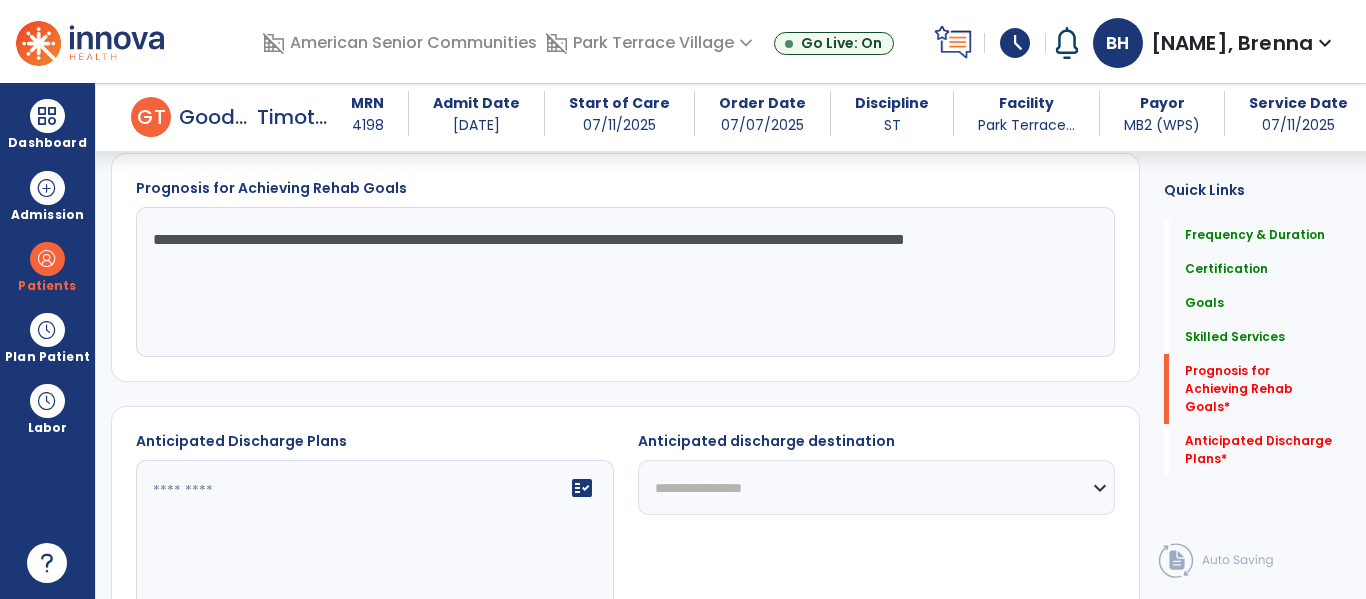 type on "**********" 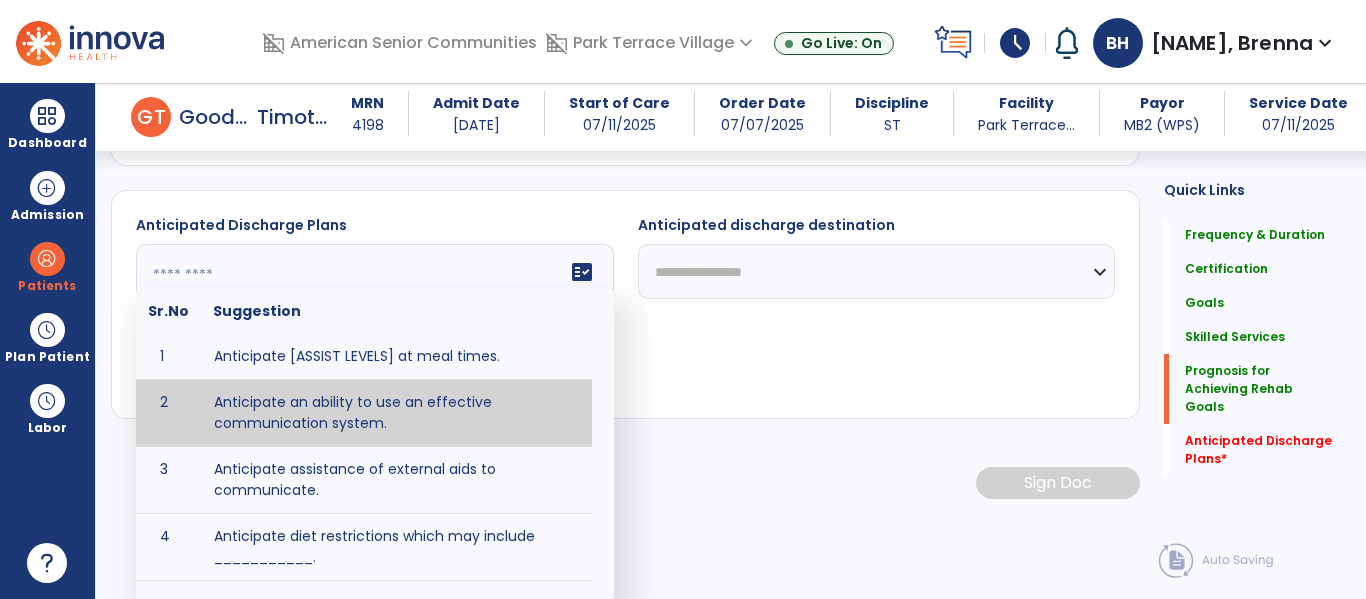 scroll, scrollTop: 1583, scrollLeft: 0, axis: vertical 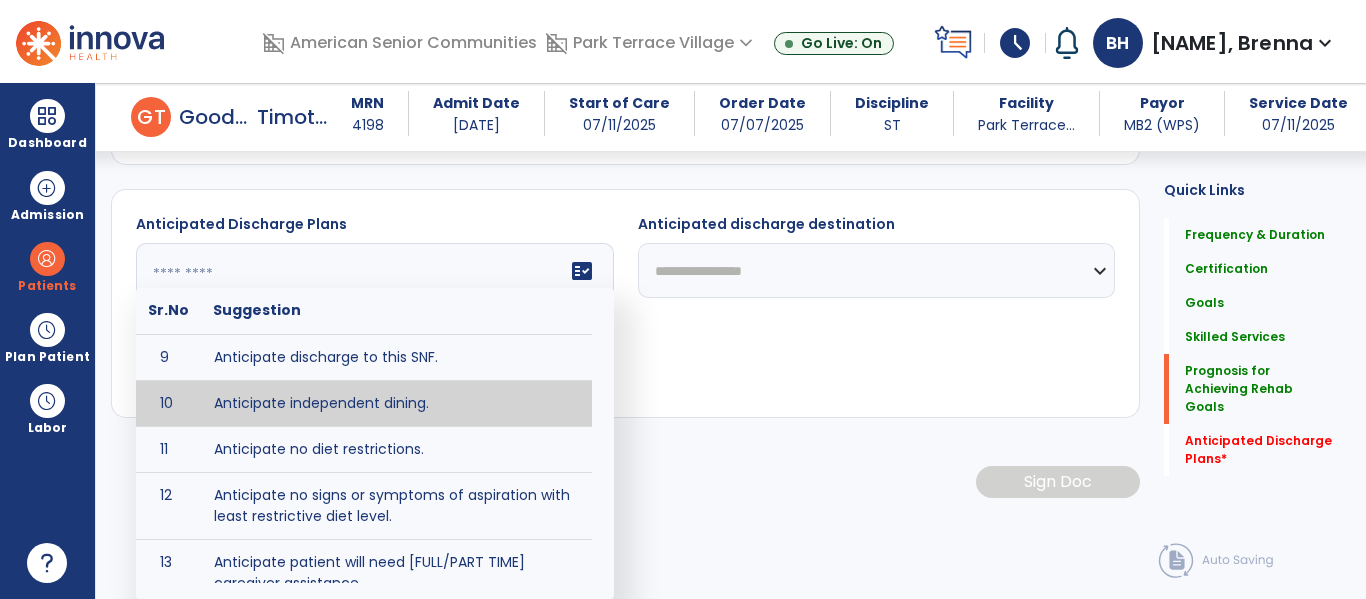 type on "**********" 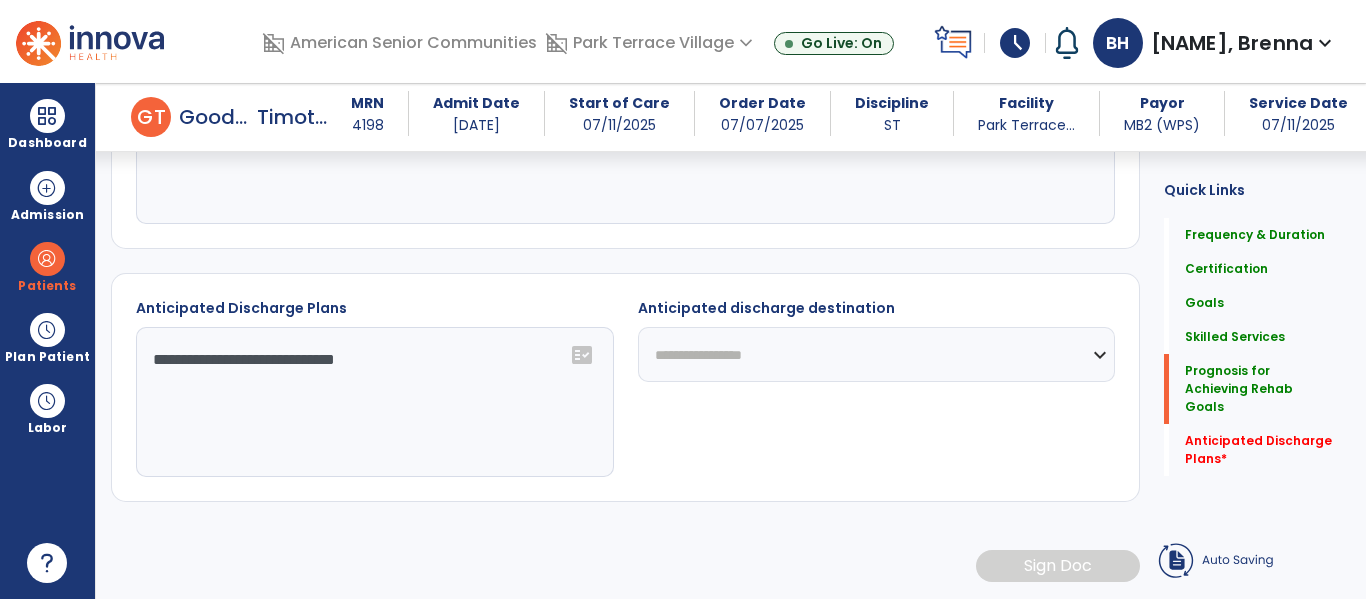 scroll, scrollTop: 1499, scrollLeft: 0, axis: vertical 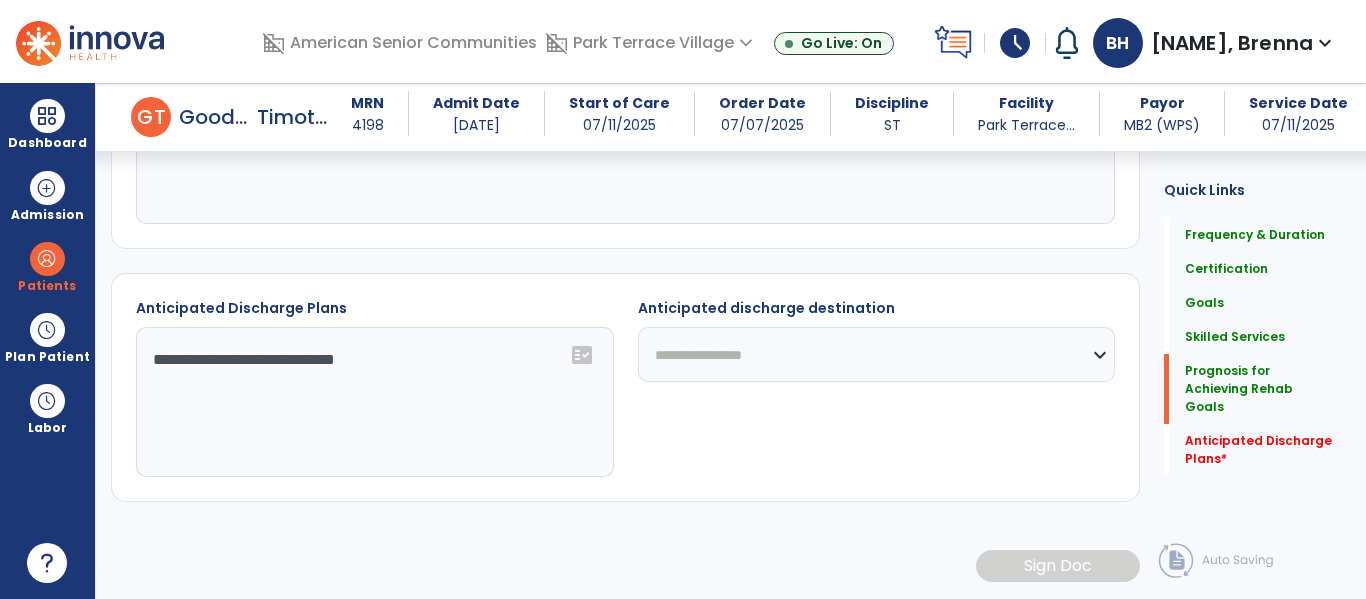 click on "**********" 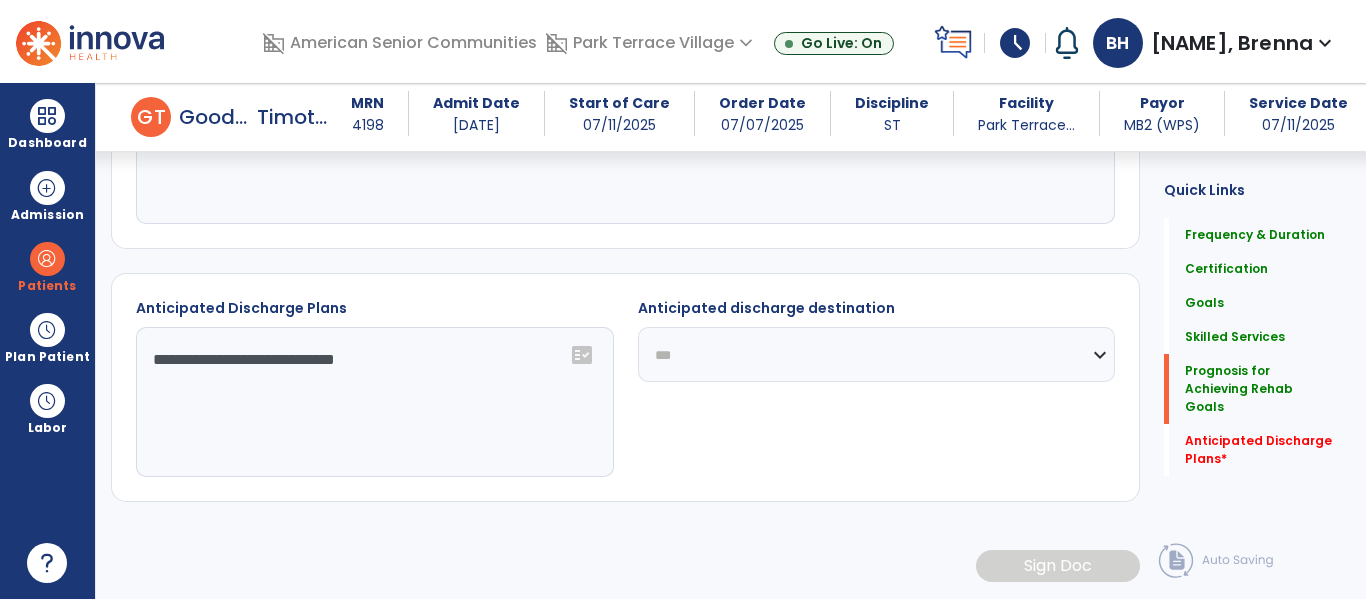 click on "**********" 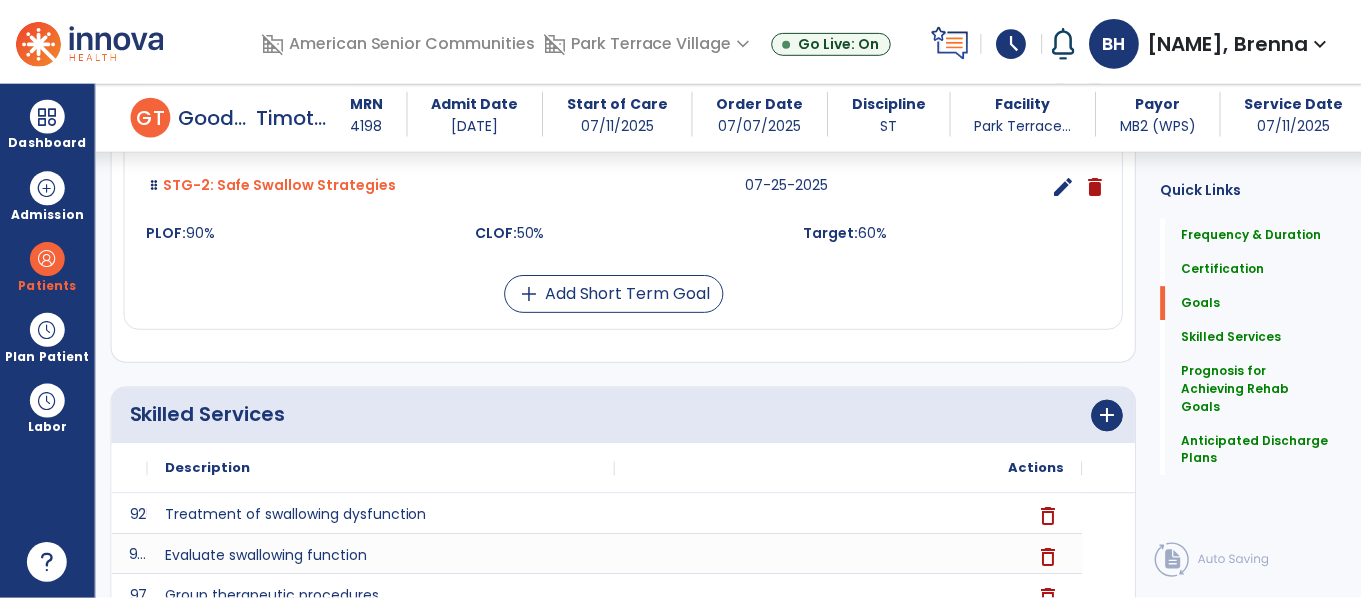 scroll, scrollTop: 1500, scrollLeft: 0, axis: vertical 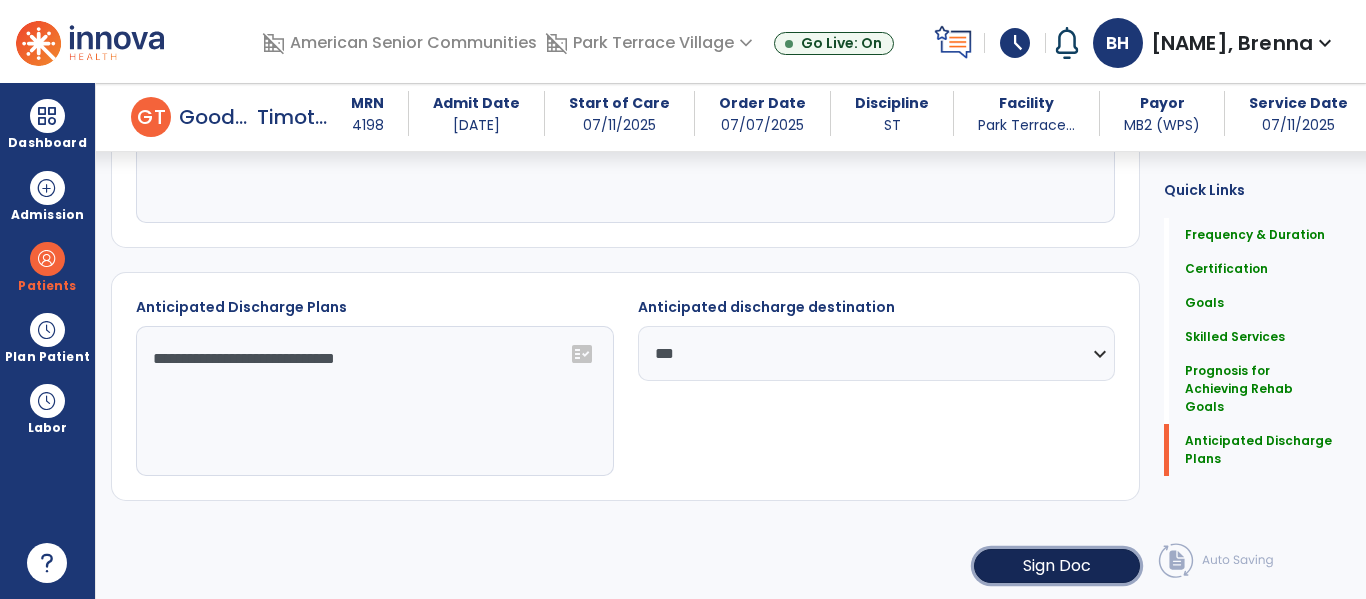 click on "Sign Doc" 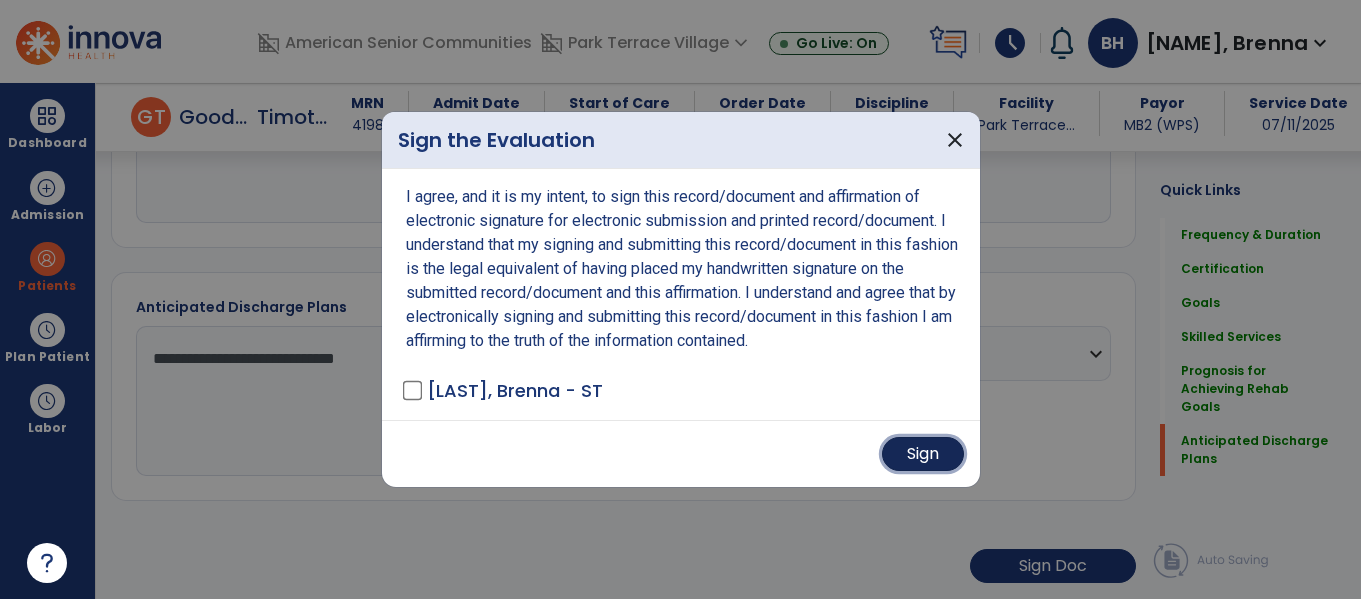 click on "Sign" at bounding box center [923, 454] 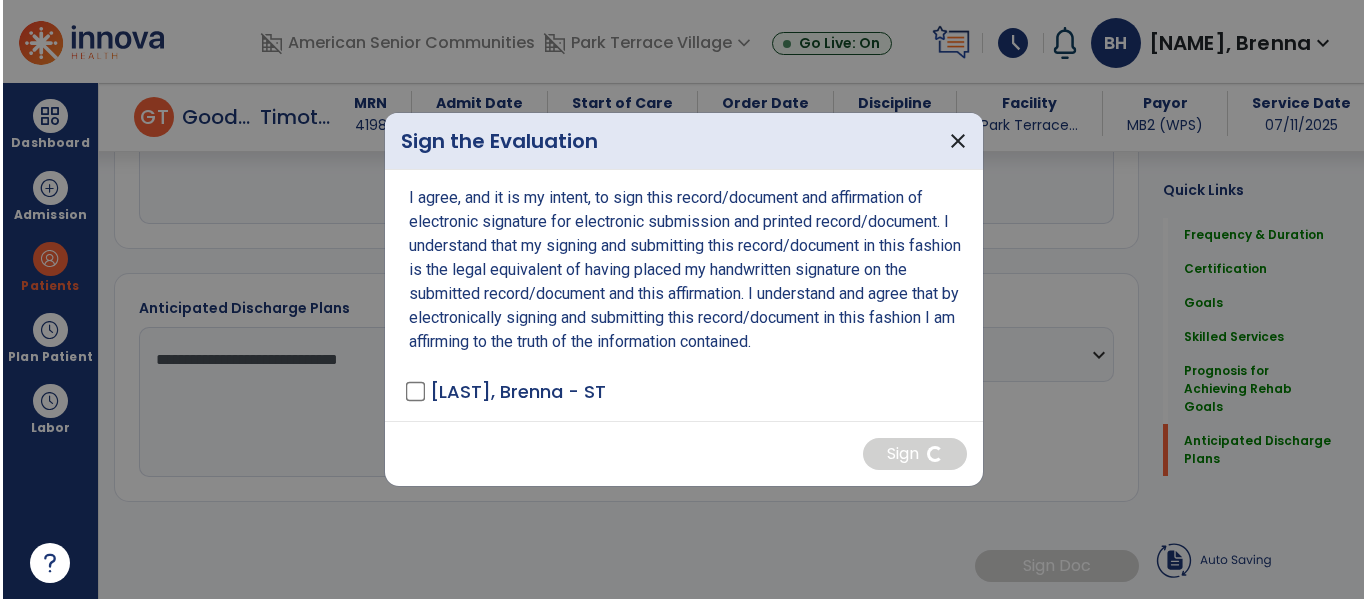 scroll, scrollTop: 1499, scrollLeft: 0, axis: vertical 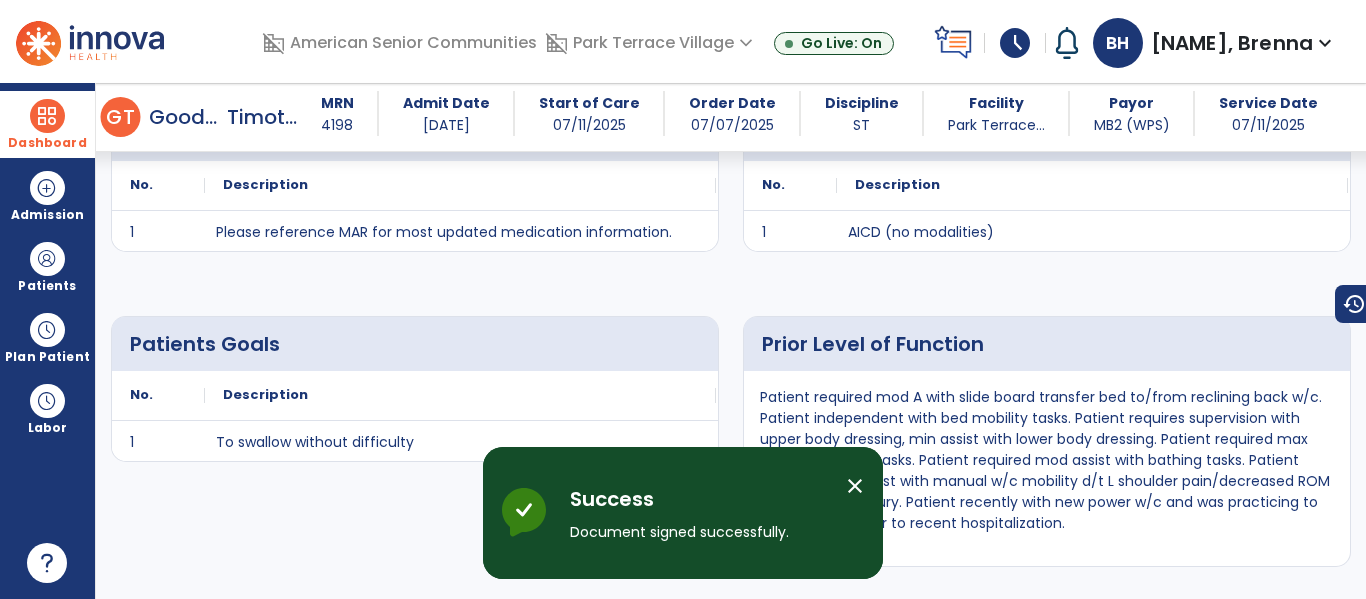 click at bounding box center [47, 116] 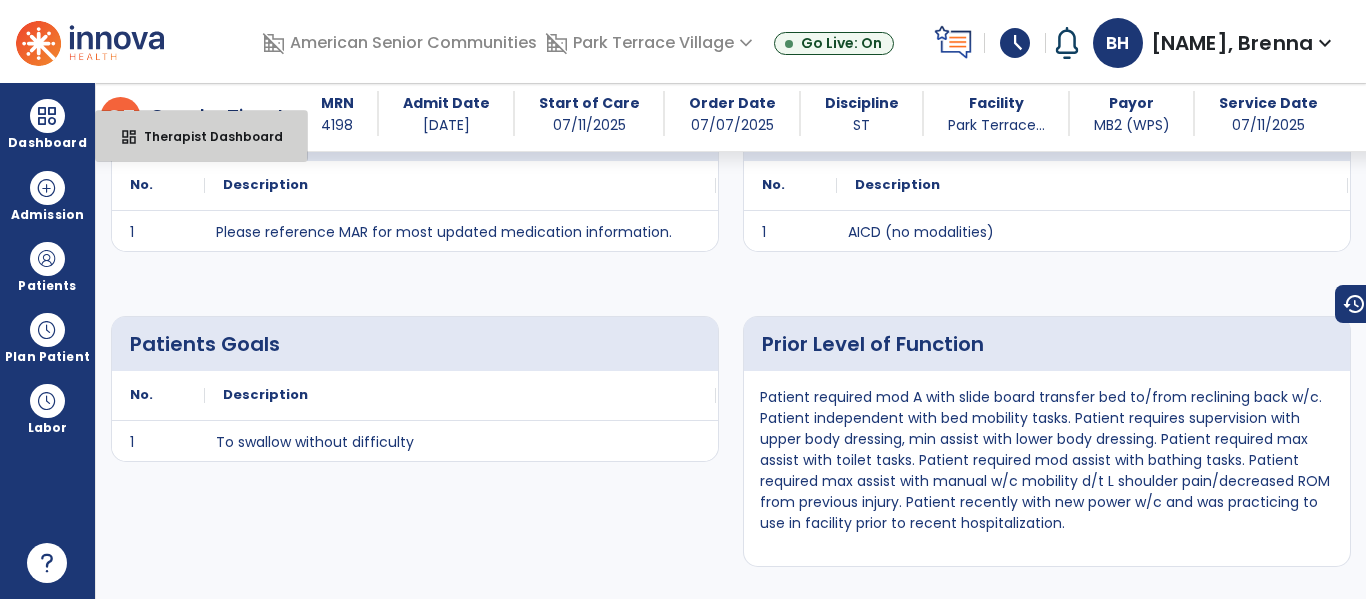 click on "dashboard  Therapist Dashboard" at bounding box center (201, 136) 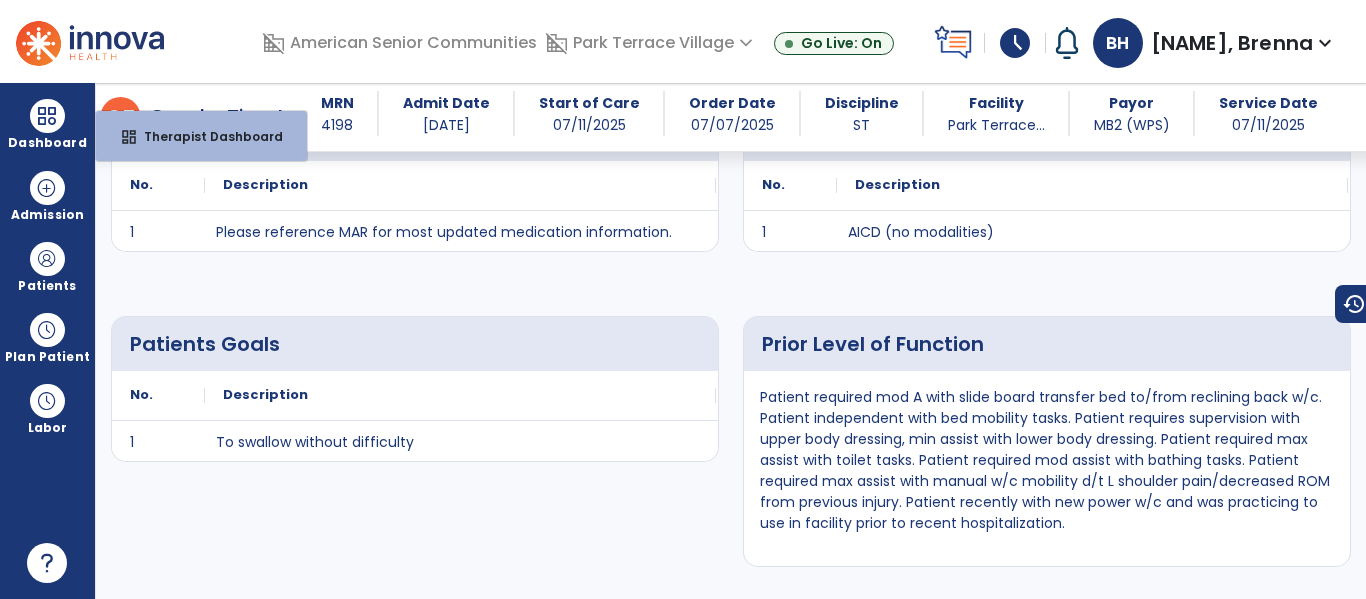 select on "****" 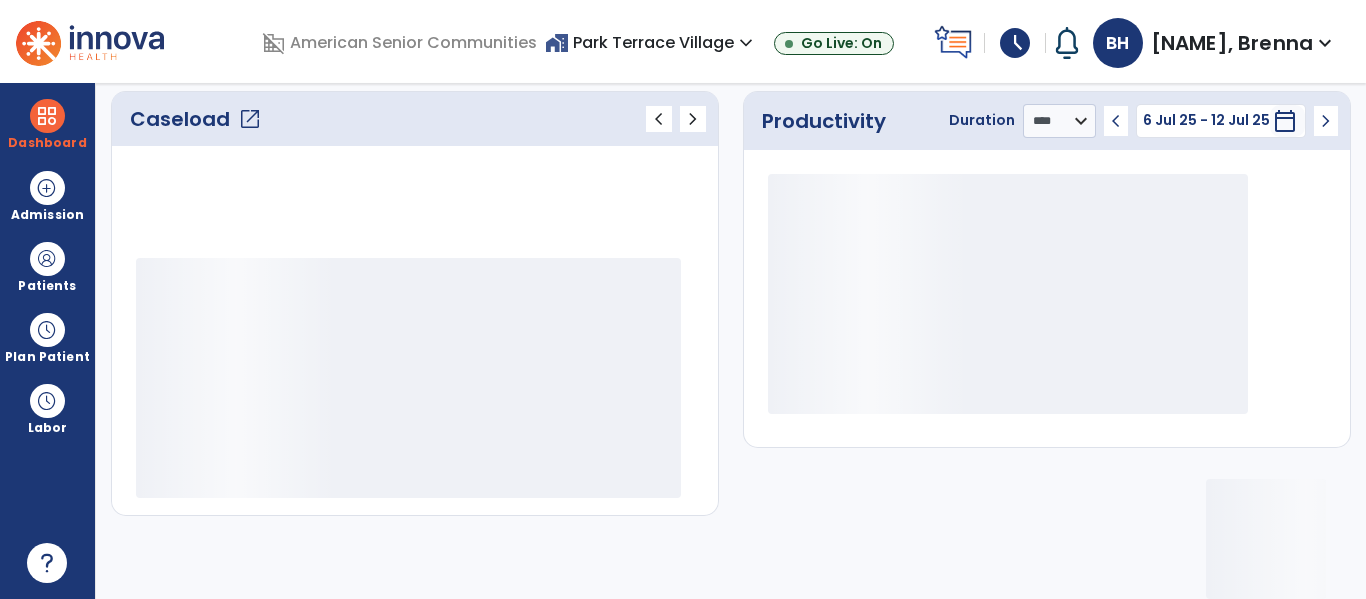 scroll, scrollTop: 278, scrollLeft: 0, axis: vertical 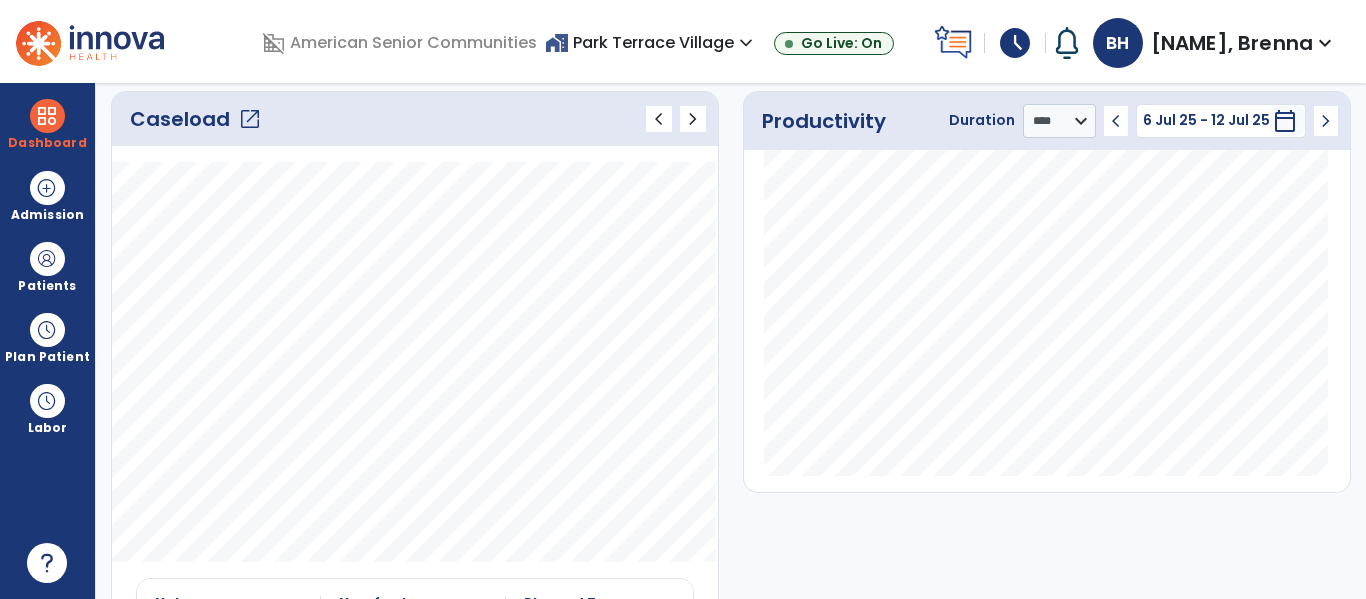 click on "open_in_new" 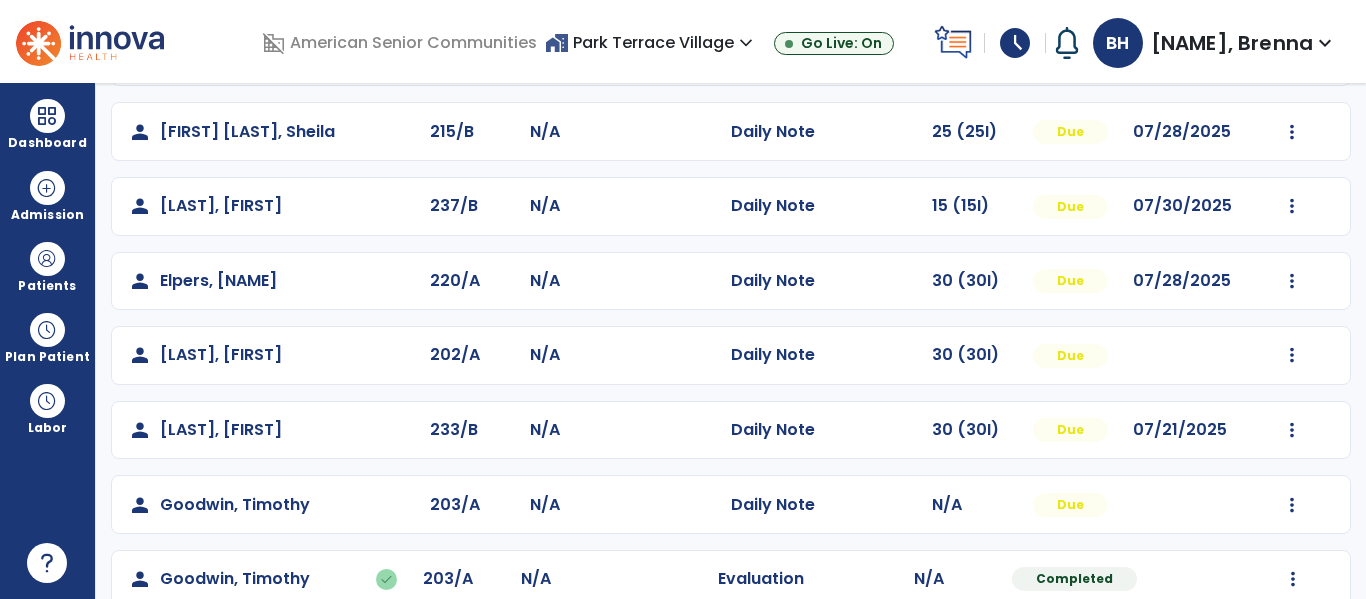 scroll, scrollTop: 413, scrollLeft: 0, axis: vertical 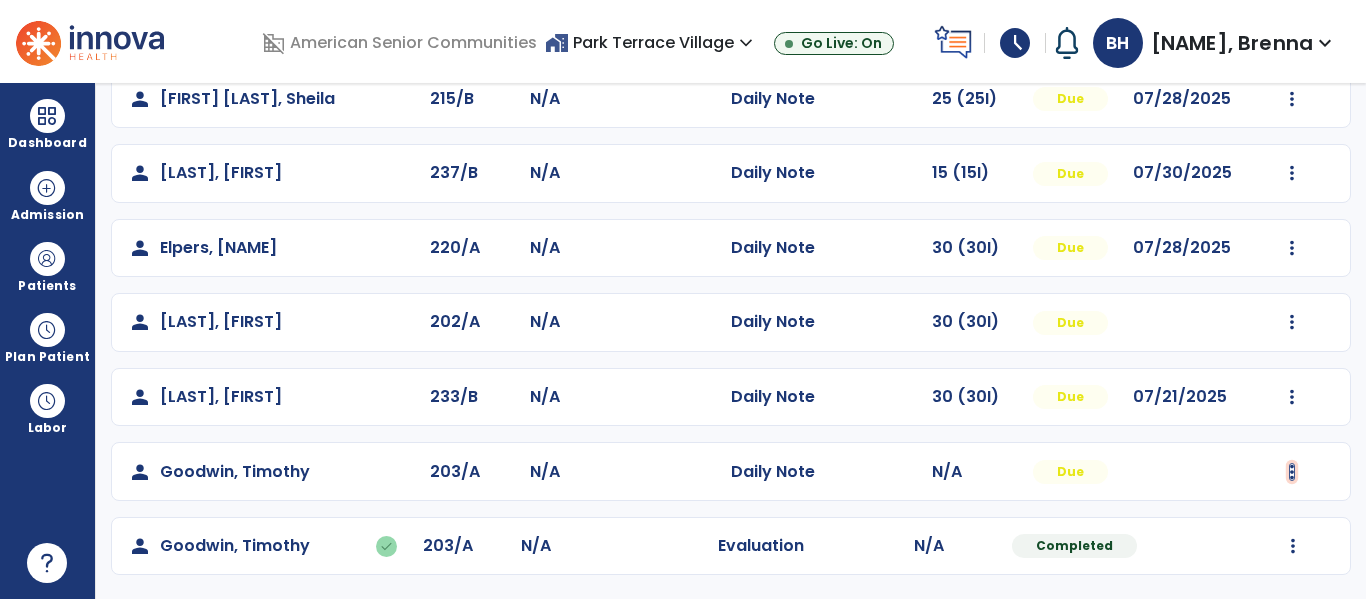 click at bounding box center [1292, -125] 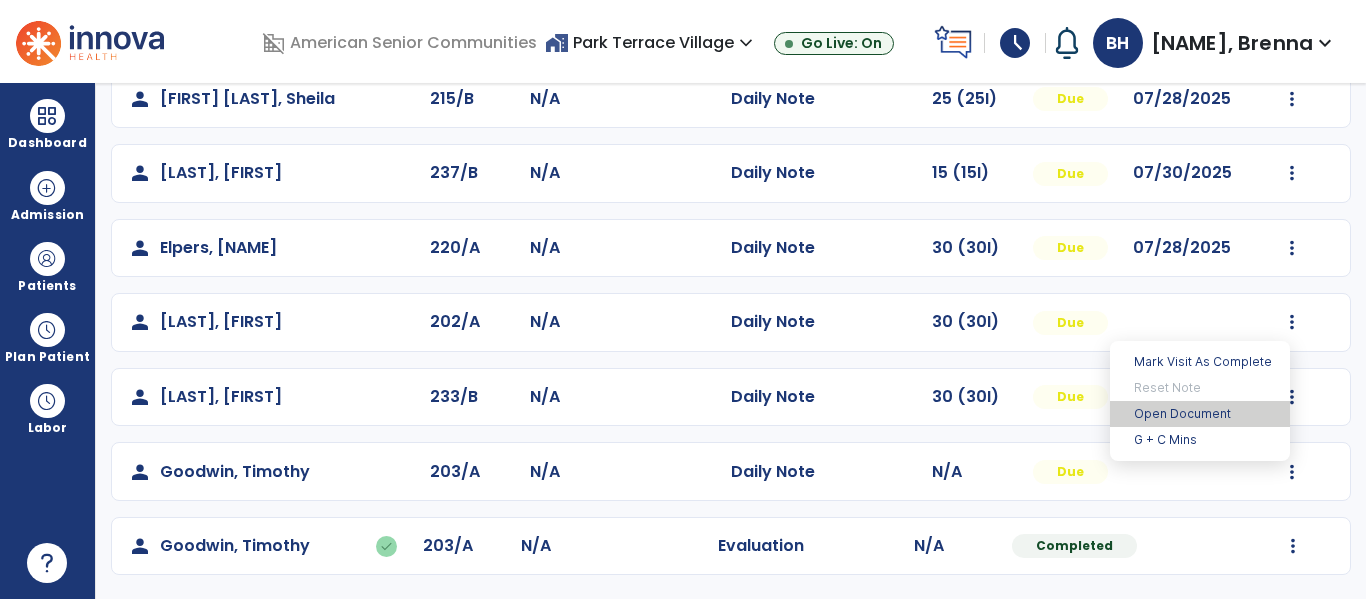 click on "Open Document" at bounding box center [1200, 414] 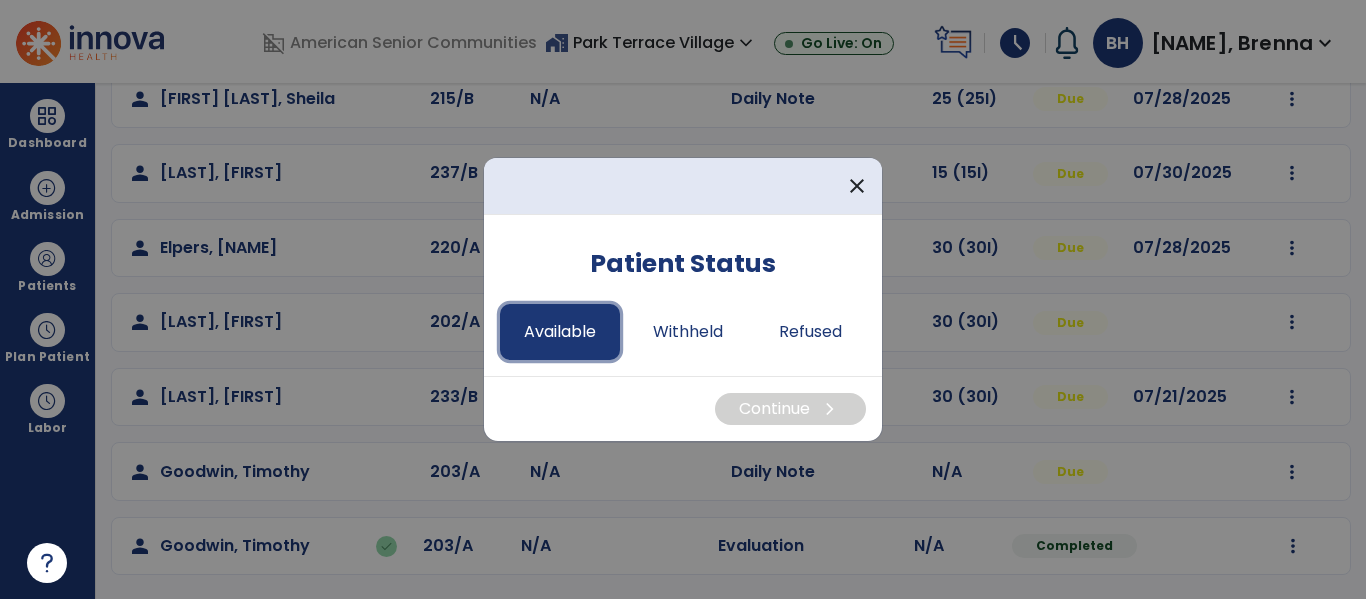 click on "Available" at bounding box center [560, 332] 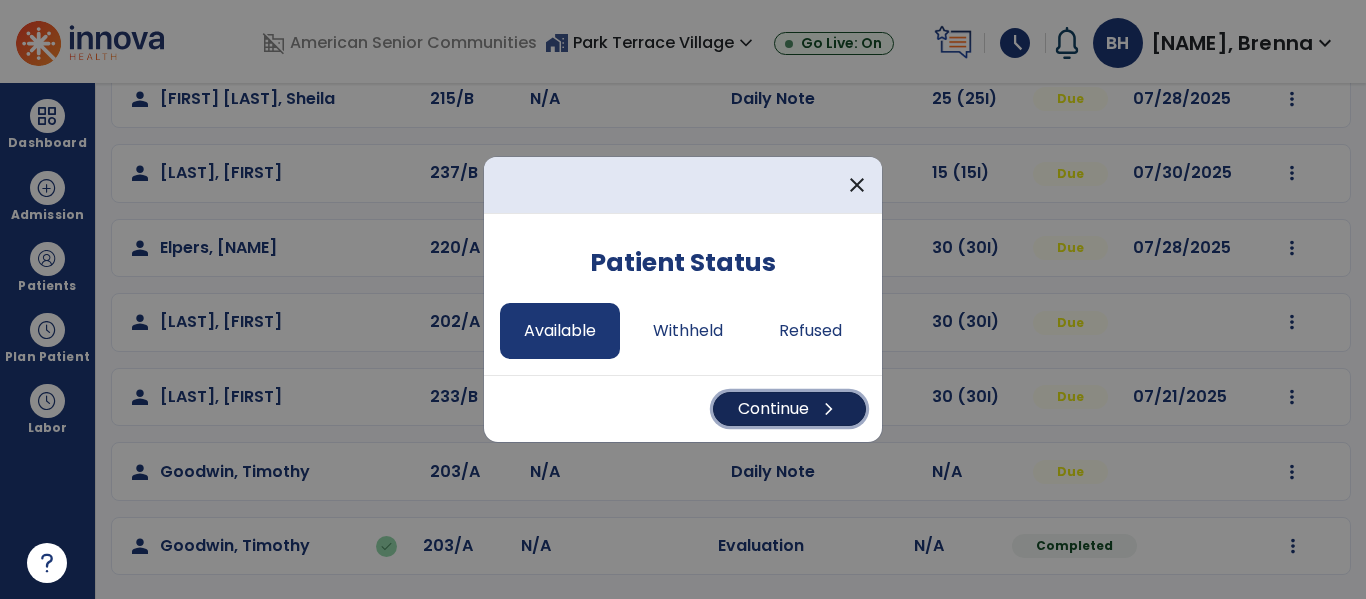 click on "Continue   chevron_right" at bounding box center [789, 409] 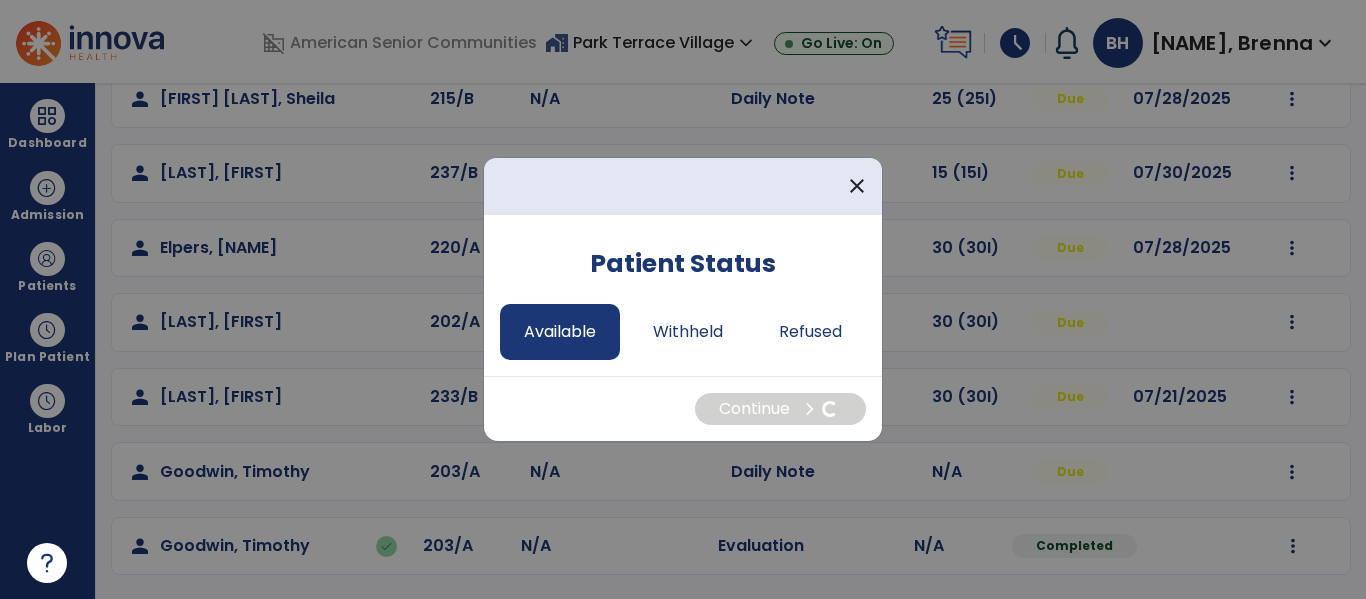 select on "*" 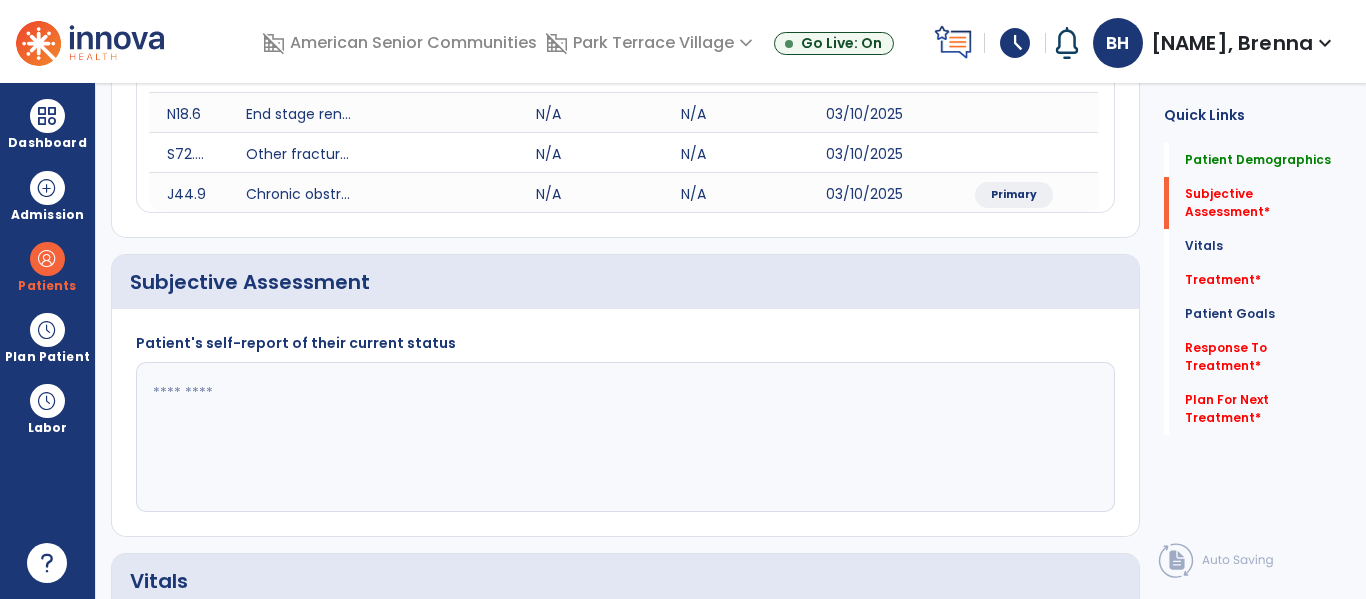 click 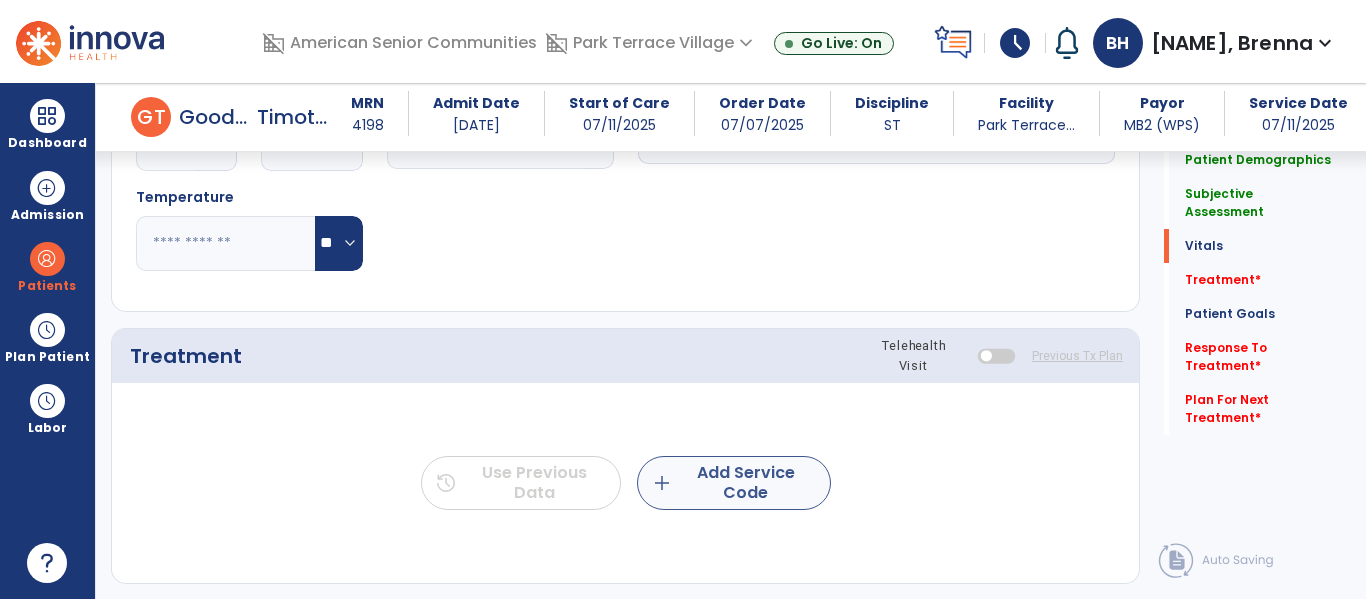 type on "**********" 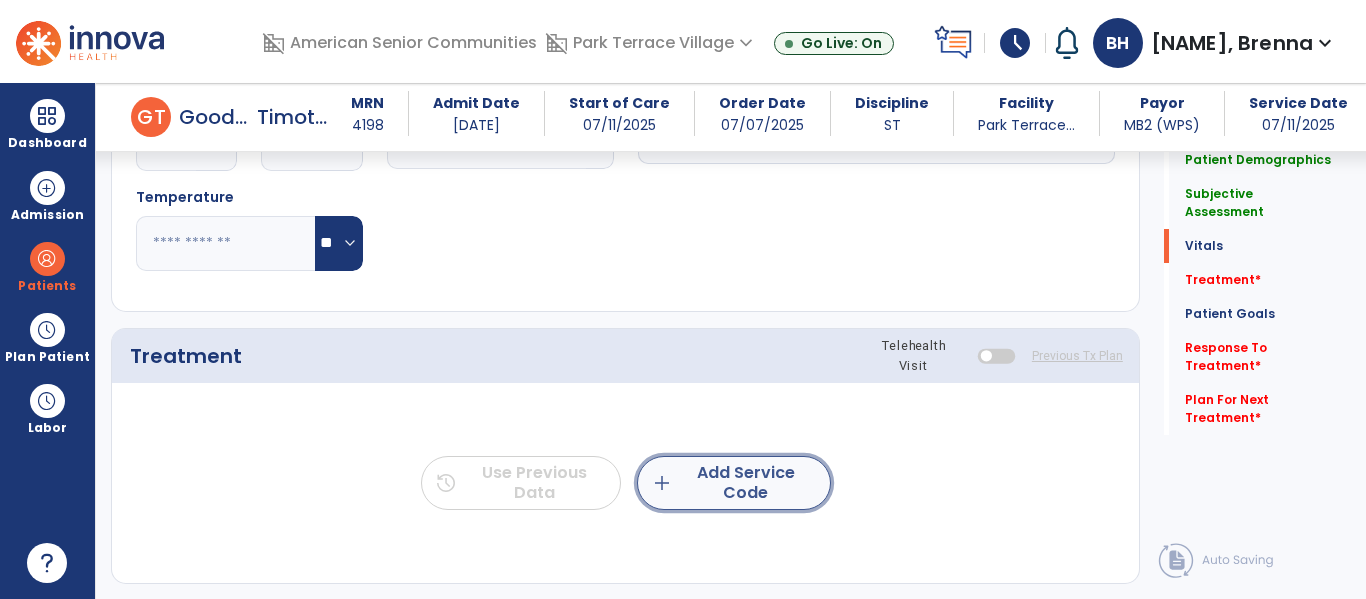 click on "add  Add Service Code" 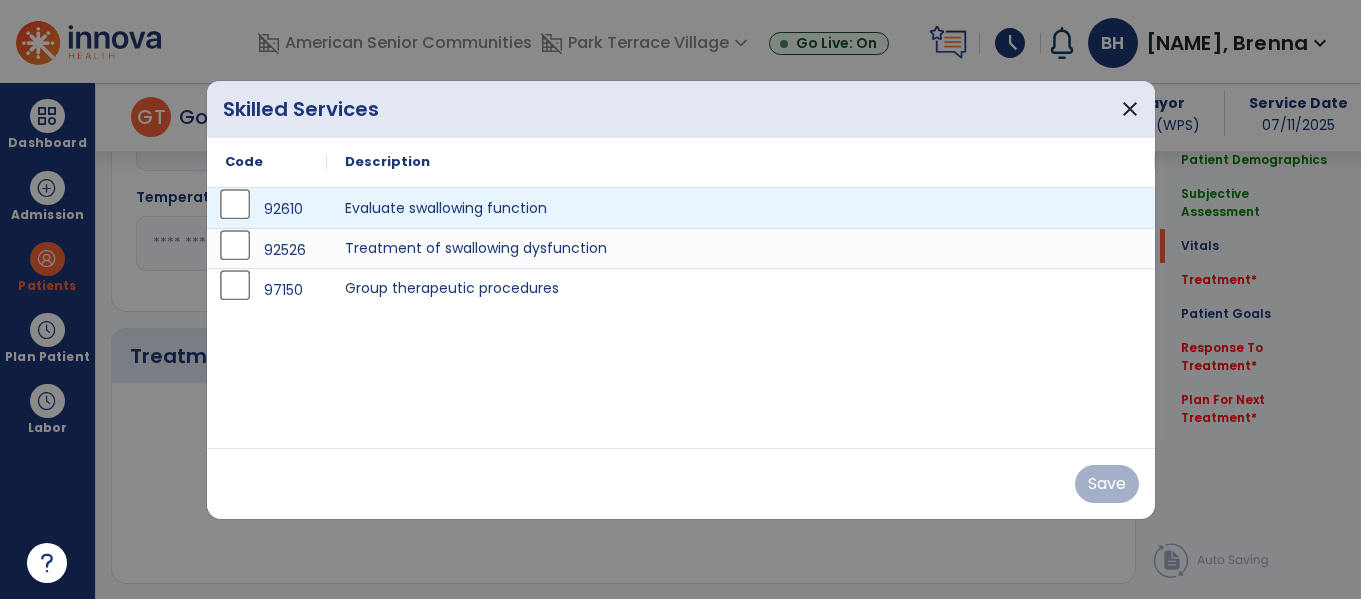 scroll, scrollTop: 1041, scrollLeft: 0, axis: vertical 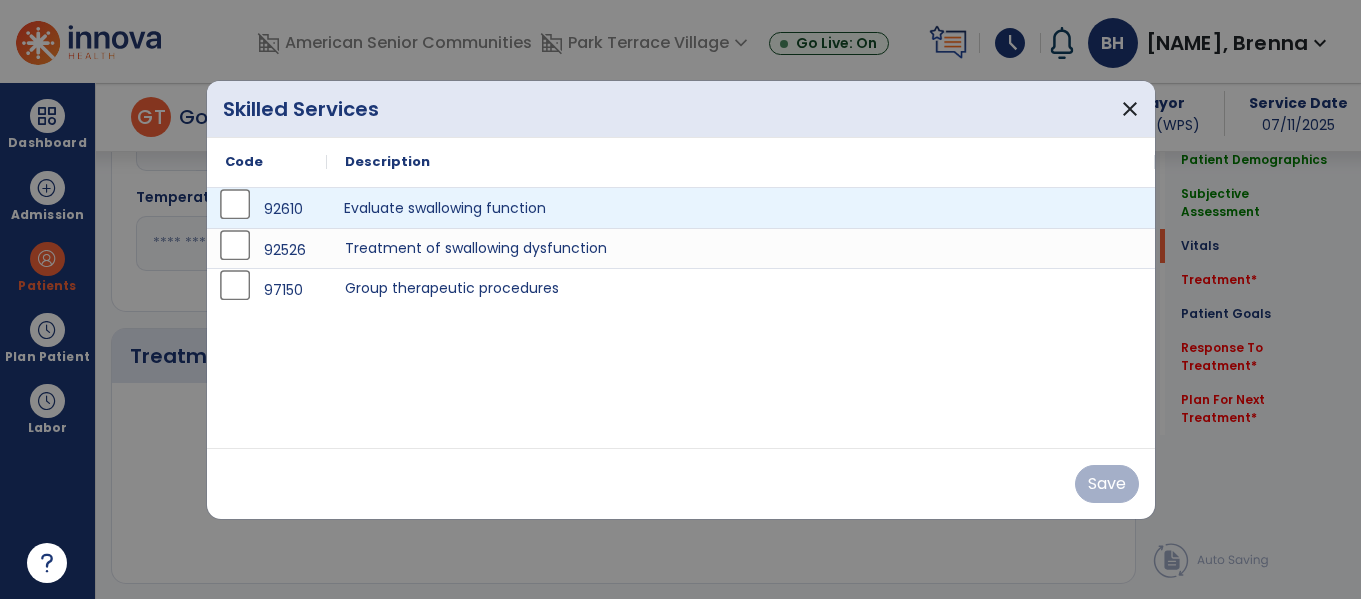 click on "Evaluate swallowing function" at bounding box center (741, 208) 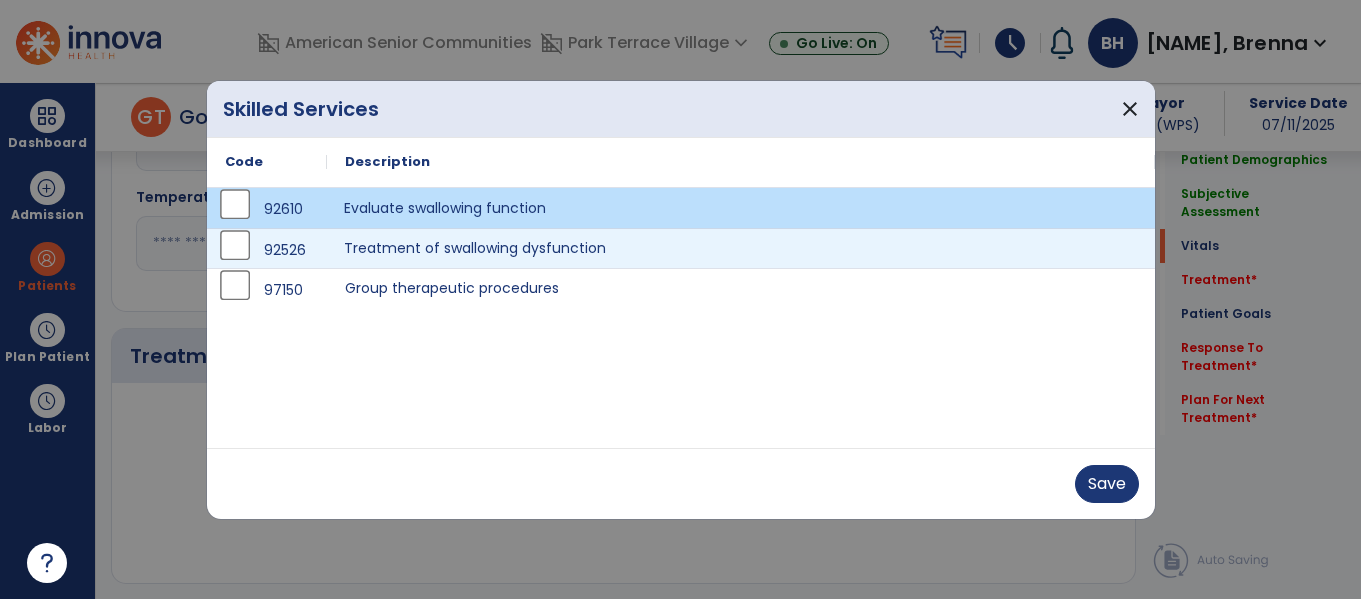 click on "Treatment of swallowing dysfunction" at bounding box center [741, 248] 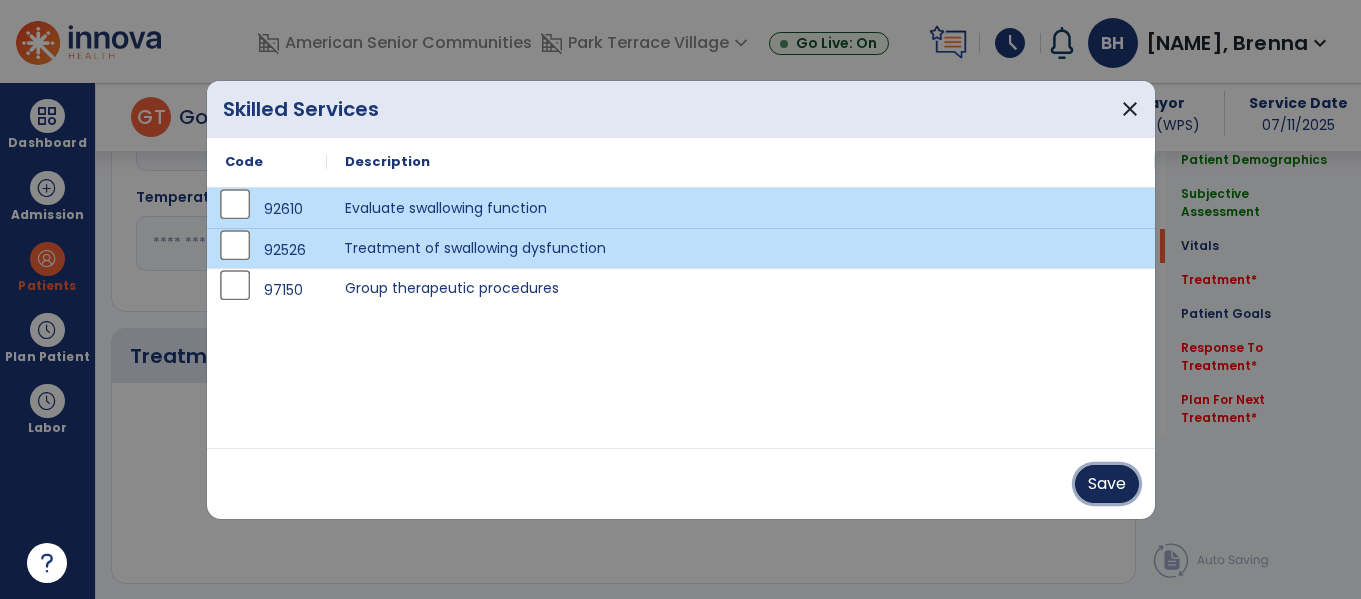 click on "Save" at bounding box center [1107, 484] 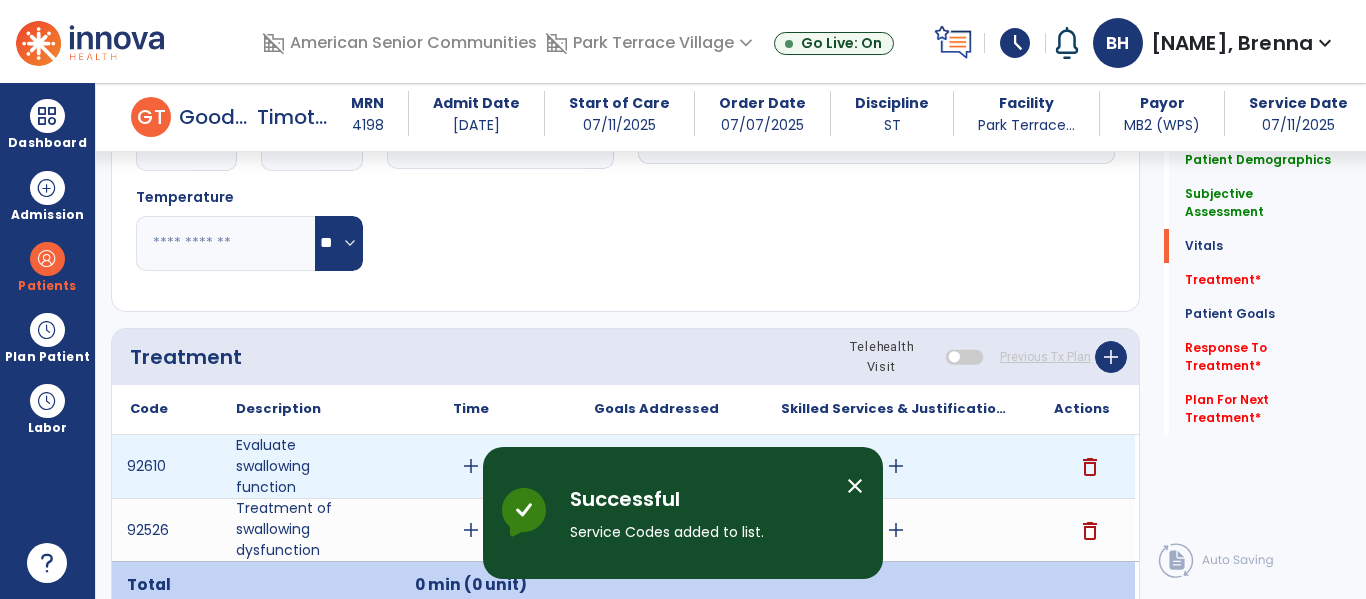 click on "add" at bounding box center (896, 466) 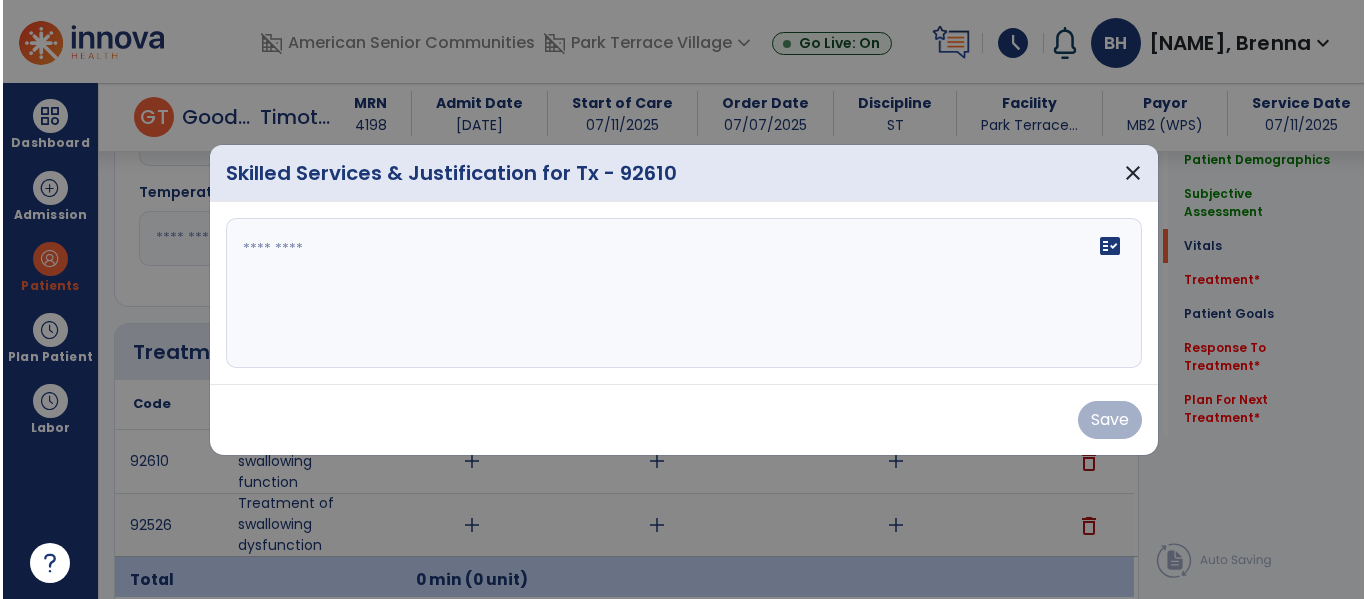scroll, scrollTop: 1041, scrollLeft: 0, axis: vertical 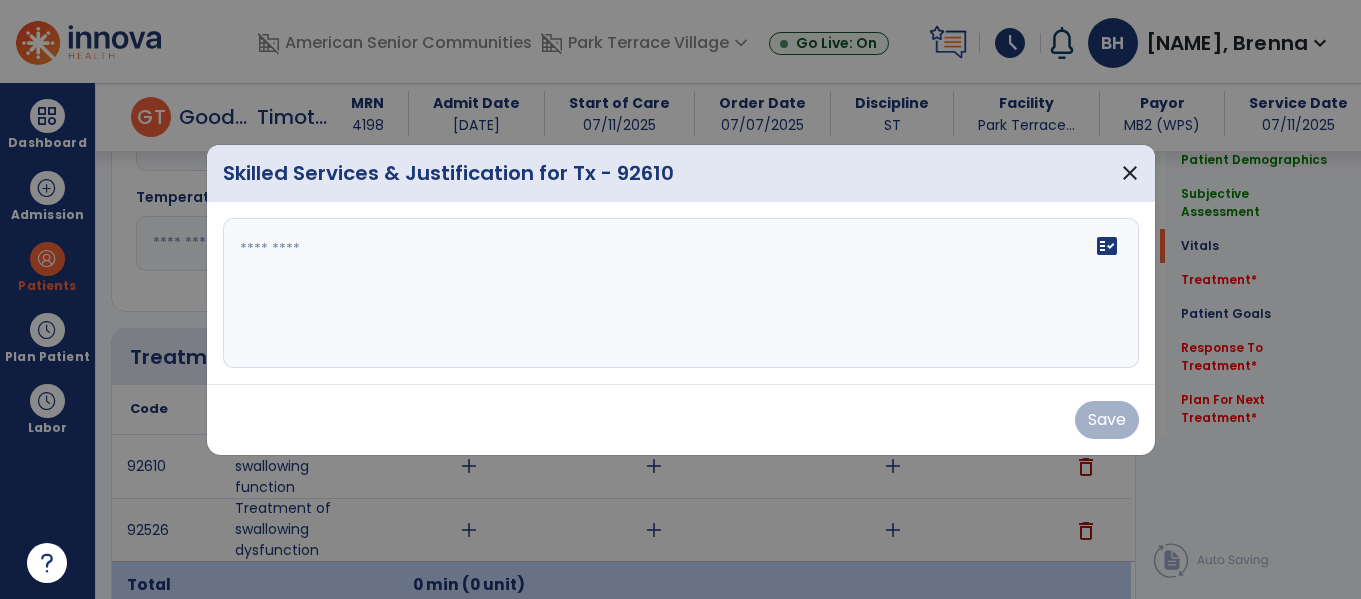 click on "fact_check" at bounding box center [681, 293] 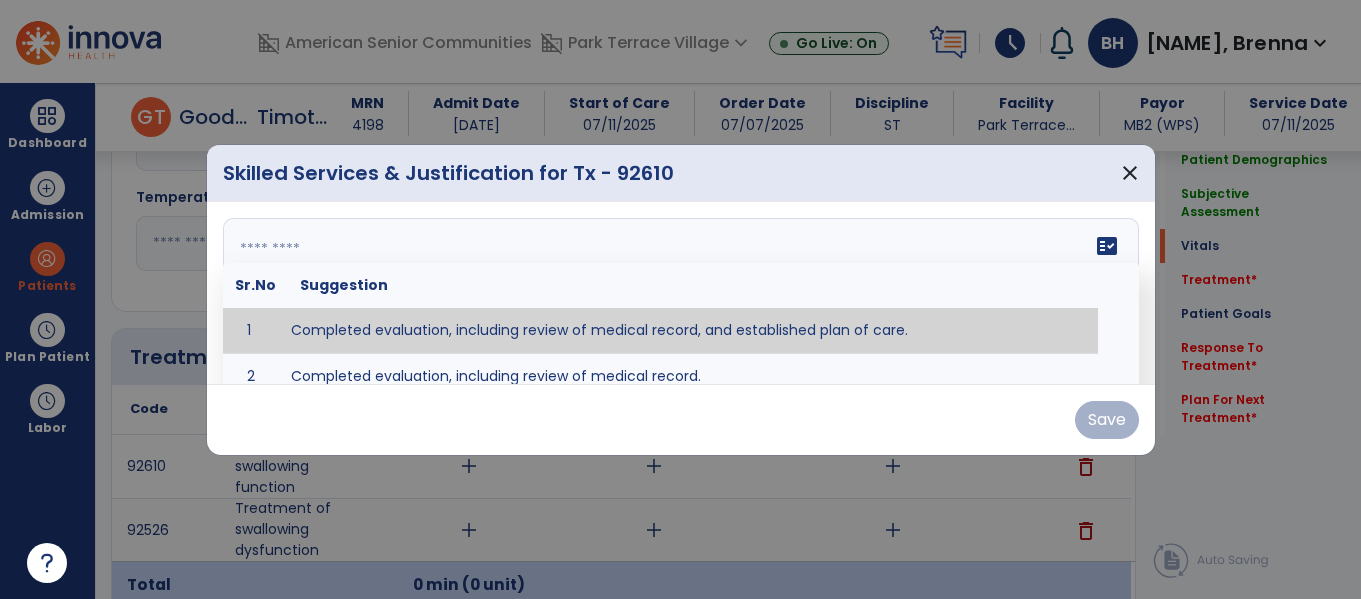 type on "*" 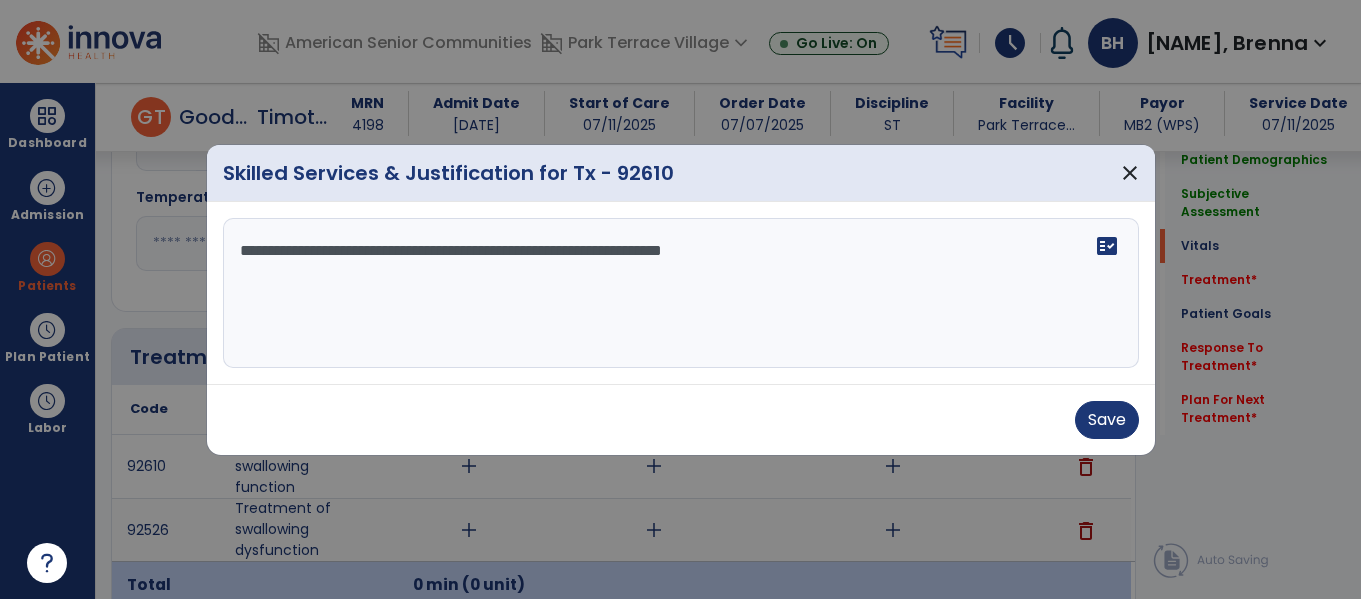 click on "**********" at bounding box center (681, 293) 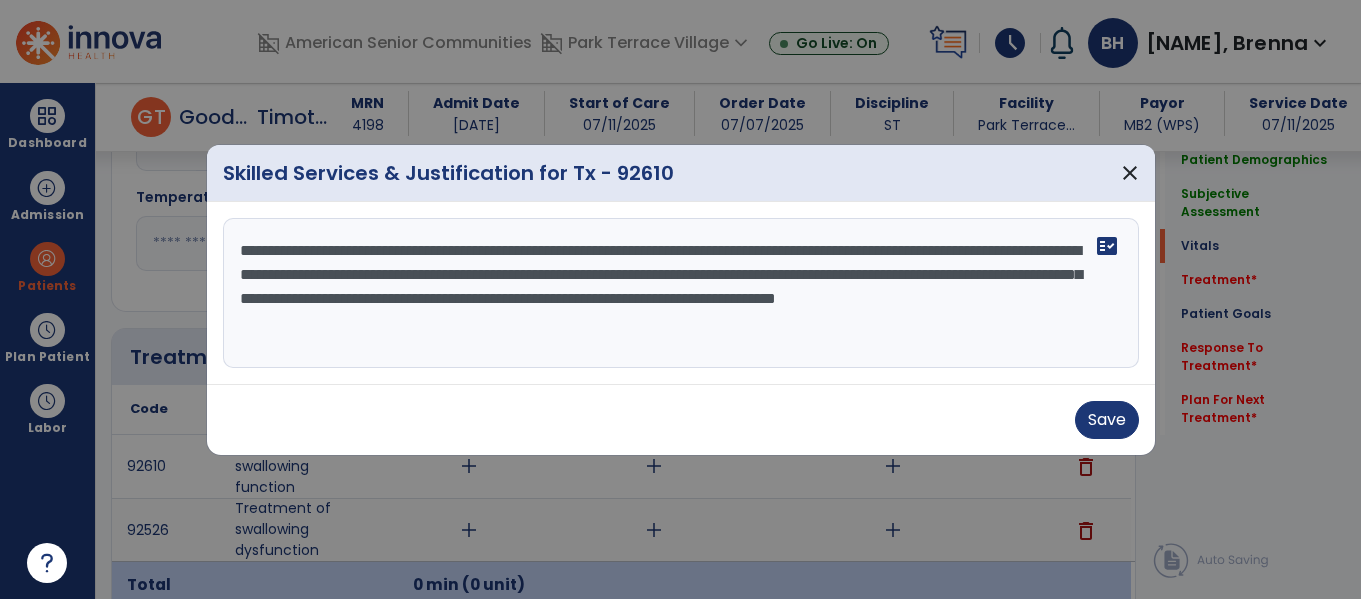 click on "**********" at bounding box center [681, 293] 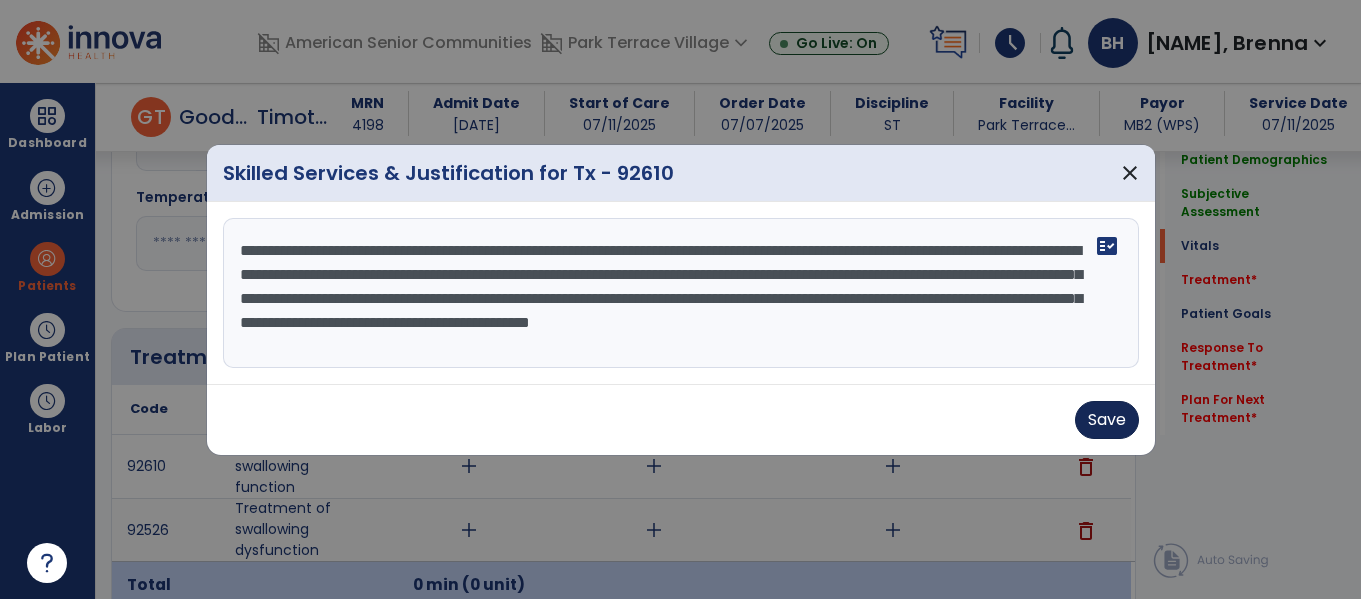 type on "**********" 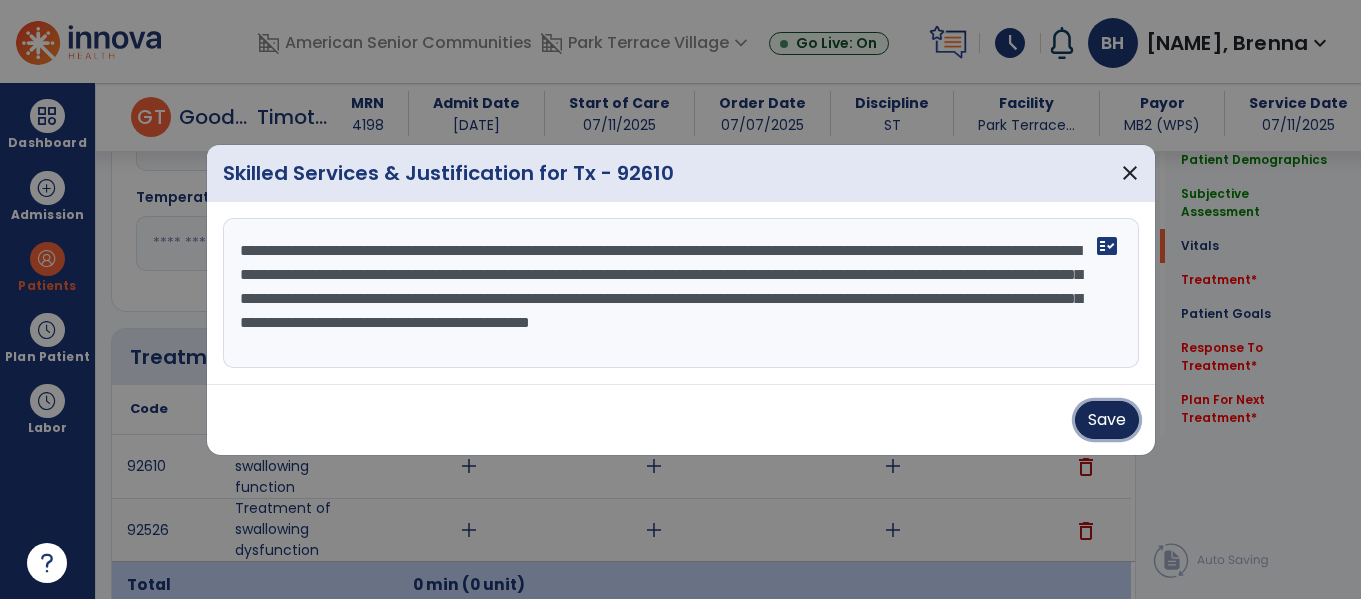 click on "Save" at bounding box center [1107, 420] 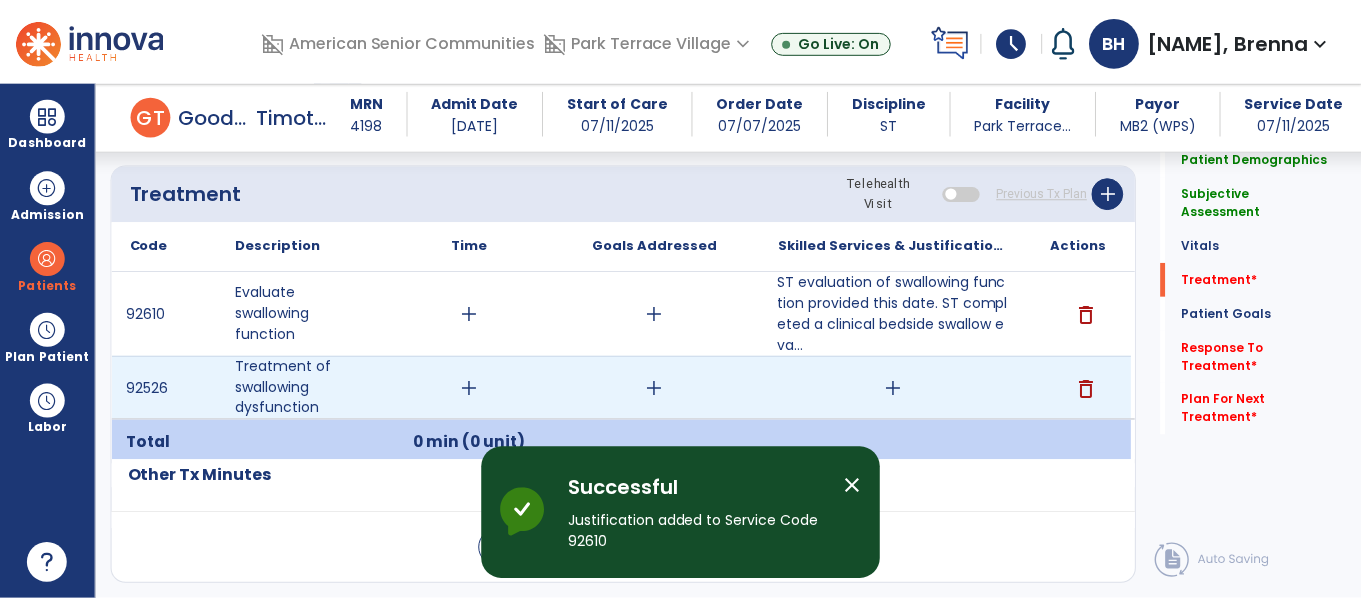 scroll, scrollTop: 1227, scrollLeft: 0, axis: vertical 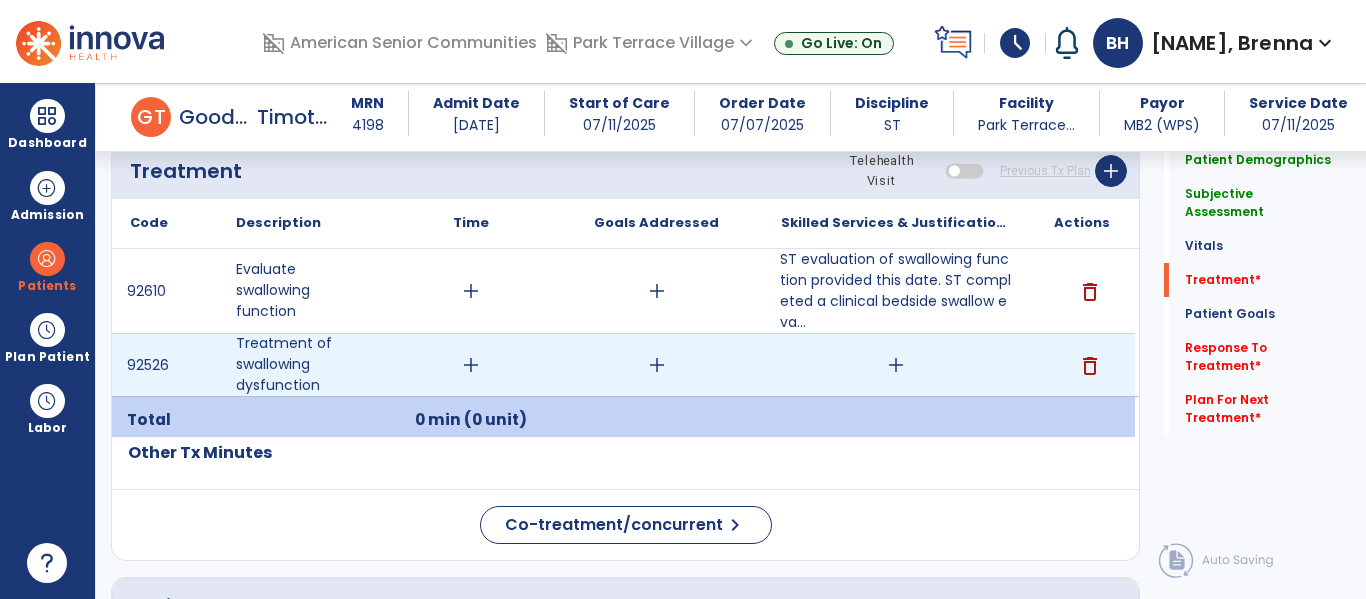 click on "add" at bounding box center [896, 365] 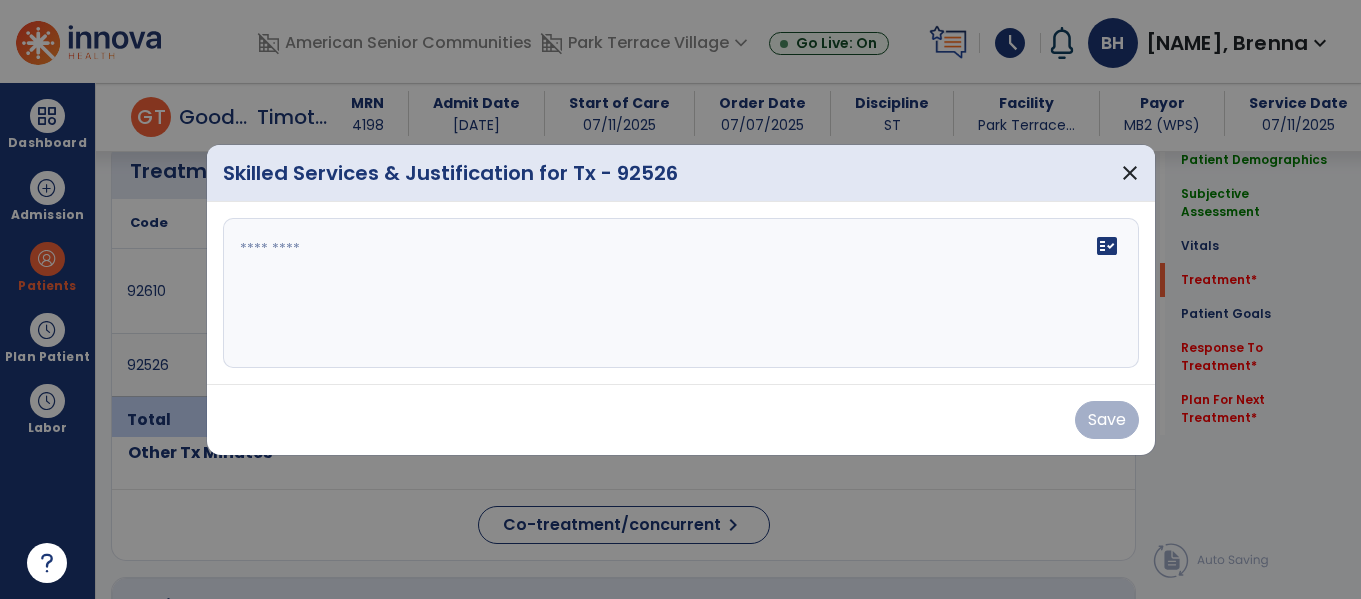 scroll, scrollTop: 1227, scrollLeft: 0, axis: vertical 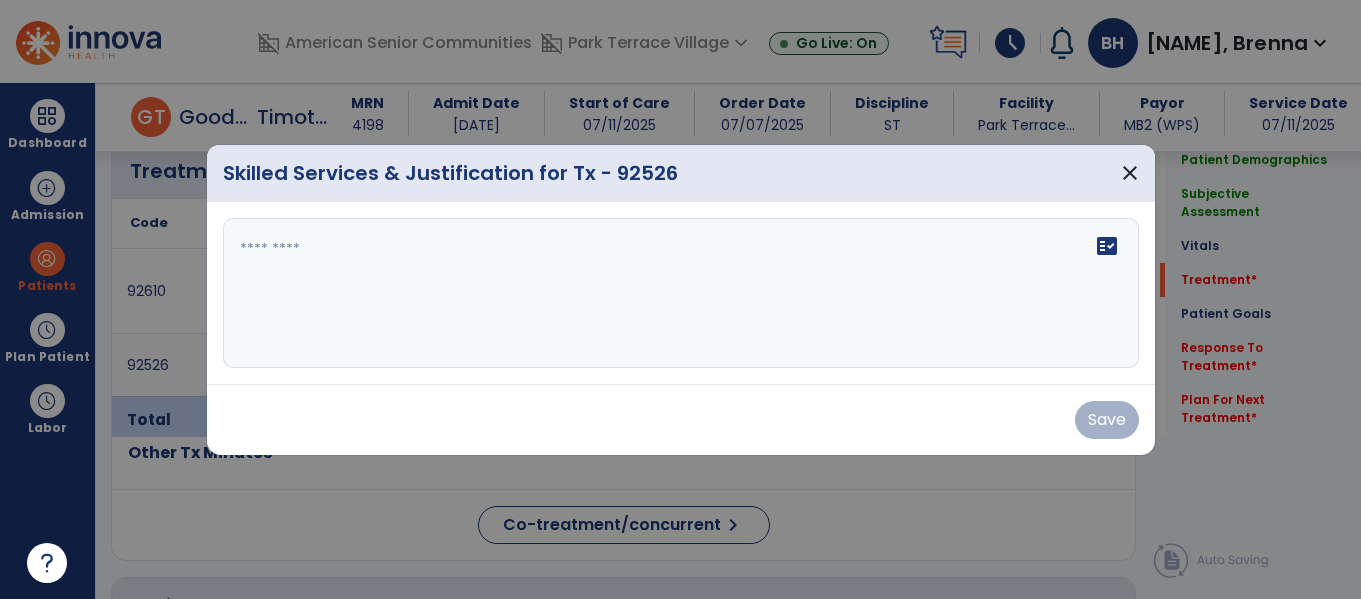 click on "fact_check" at bounding box center (681, 293) 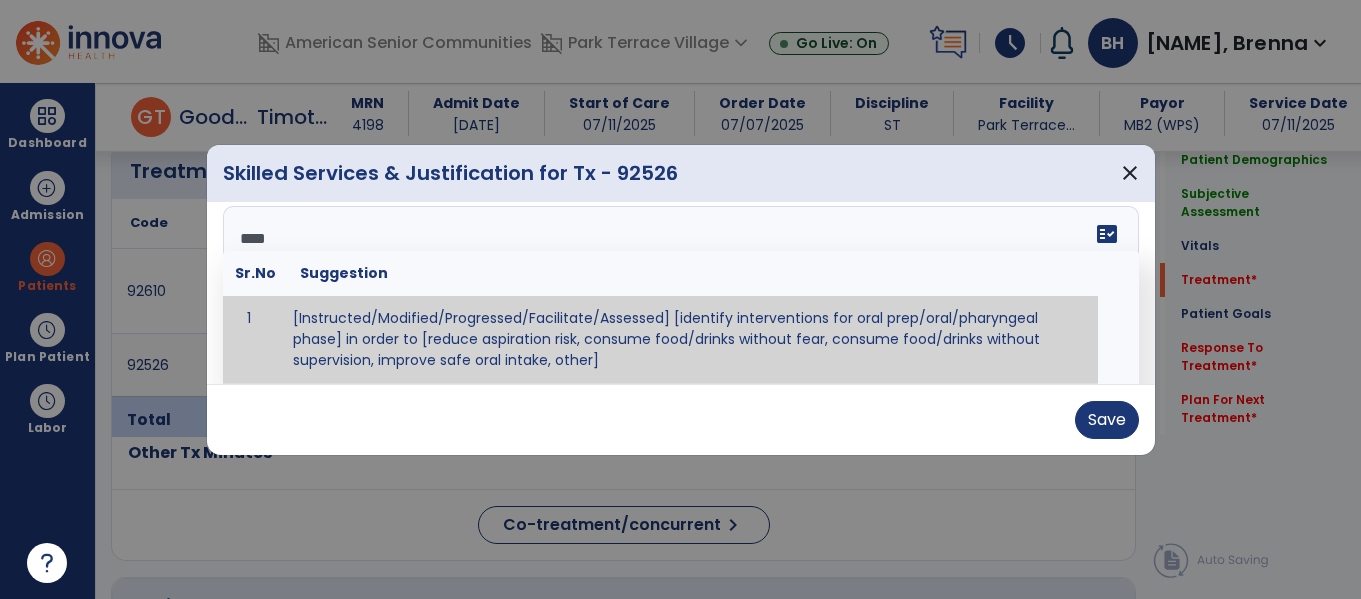 scroll, scrollTop: 0, scrollLeft: 0, axis: both 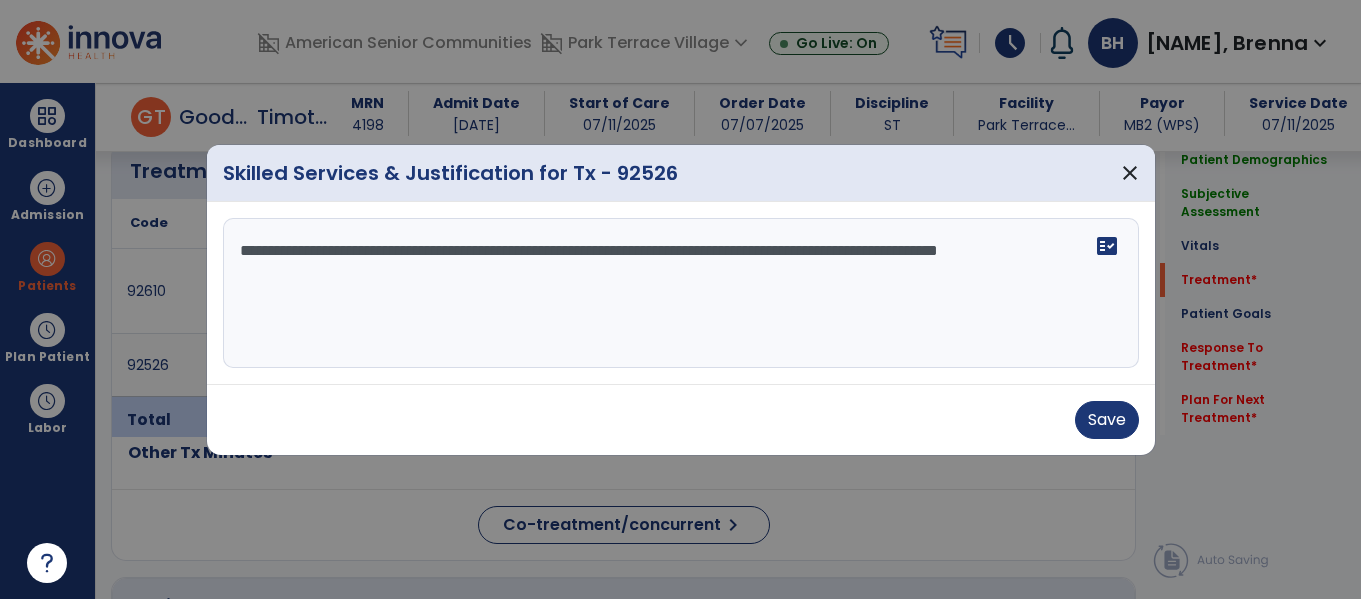 click on "**********" at bounding box center (681, 293) 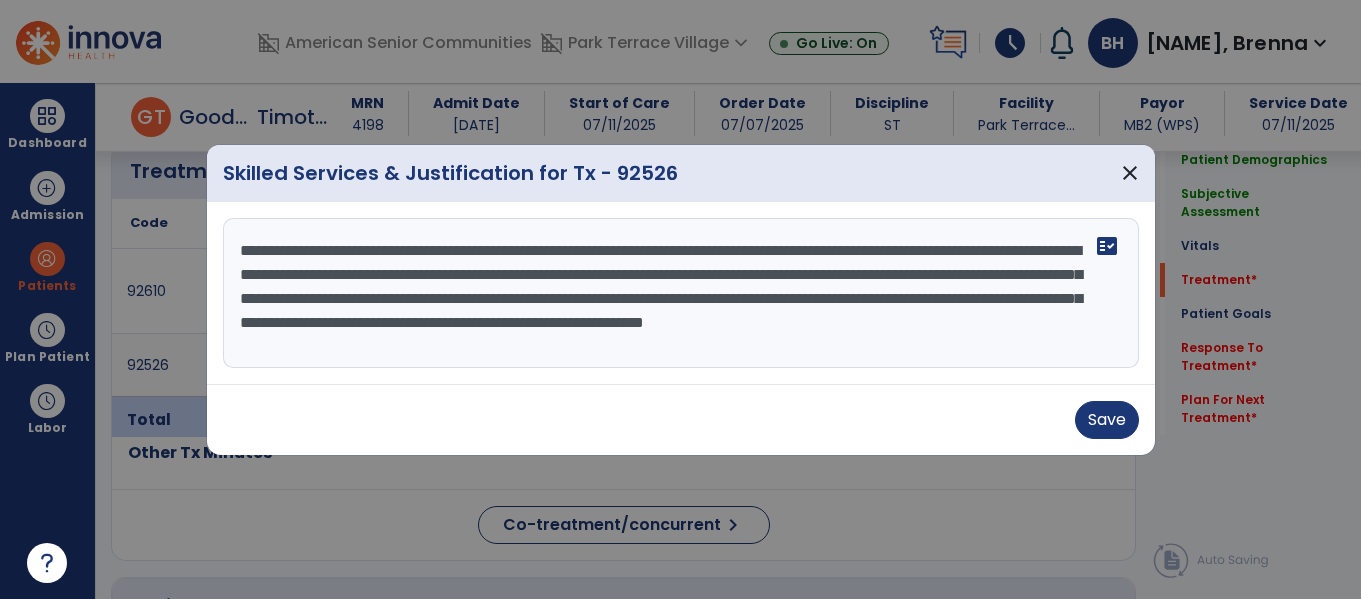 drag, startPoint x: 572, startPoint y: 303, endPoint x: 344, endPoint y: 280, distance: 229.15715 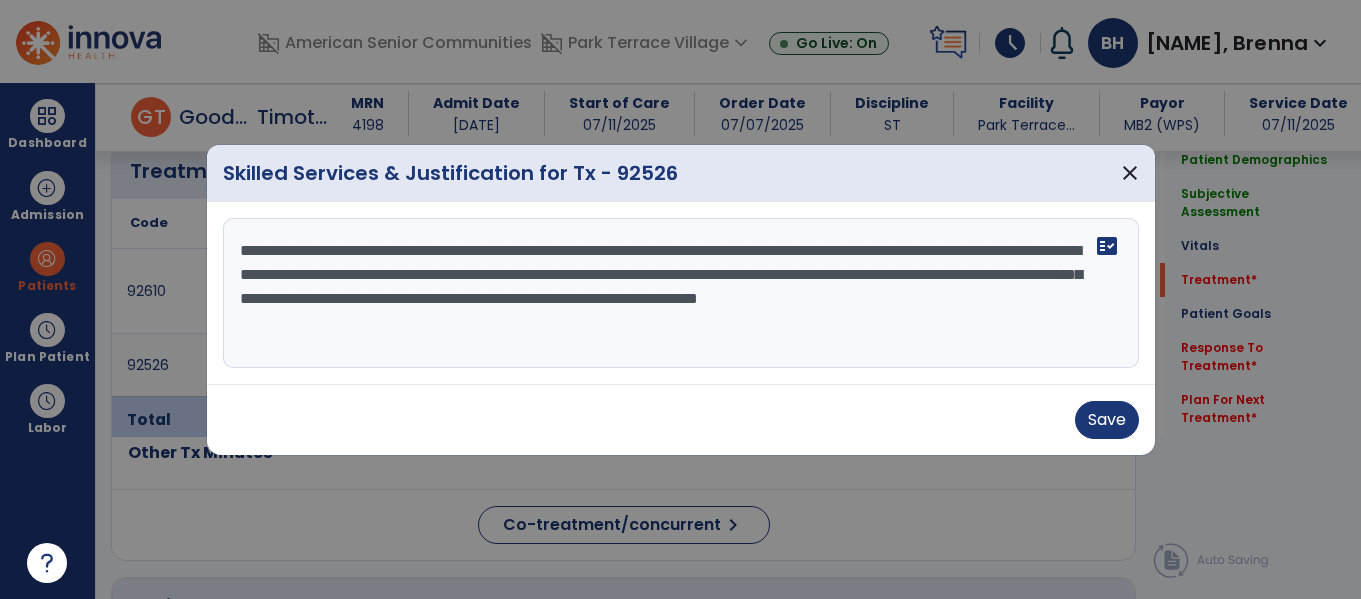 drag, startPoint x: 657, startPoint y: 298, endPoint x: 483, endPoint y: 306, distance: 174.1838 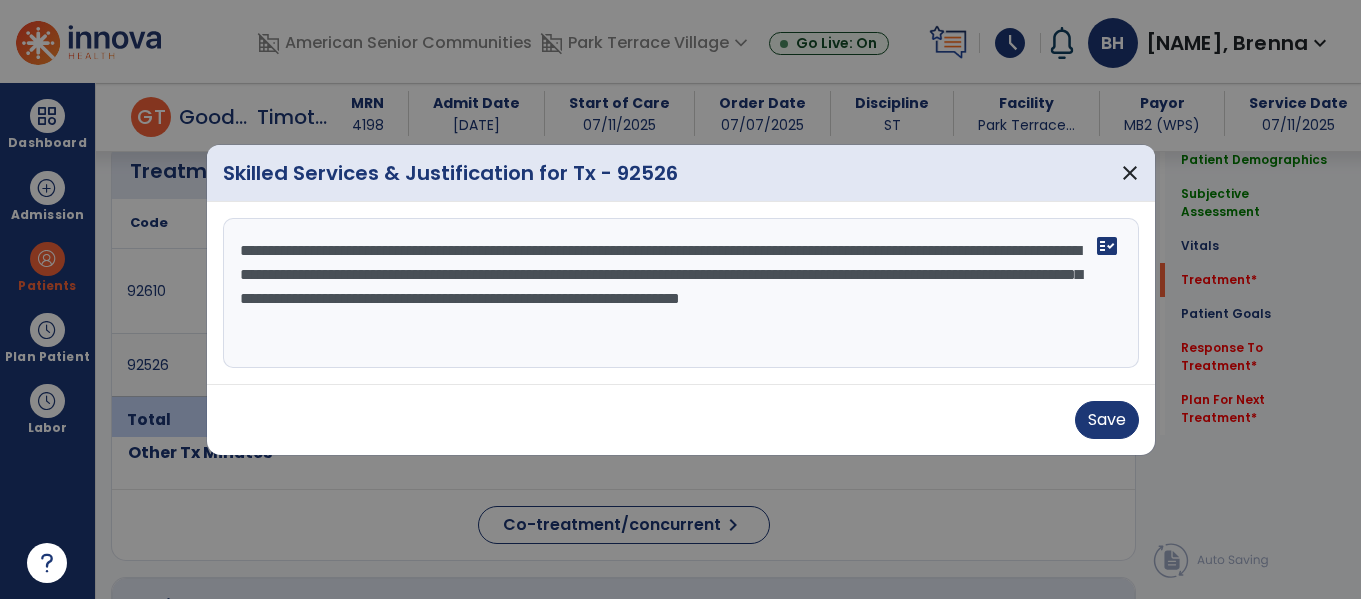 click on "**********" at bounding box center (681, 293) 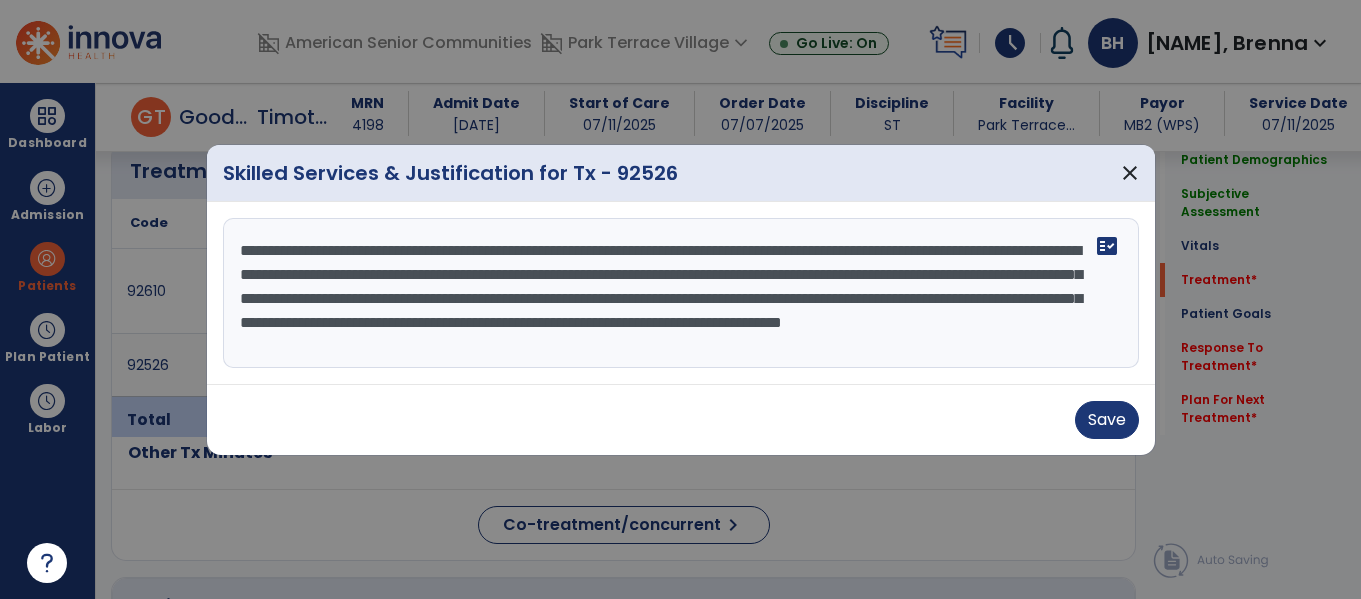 click on "**********" at bounding box center [681, 293] 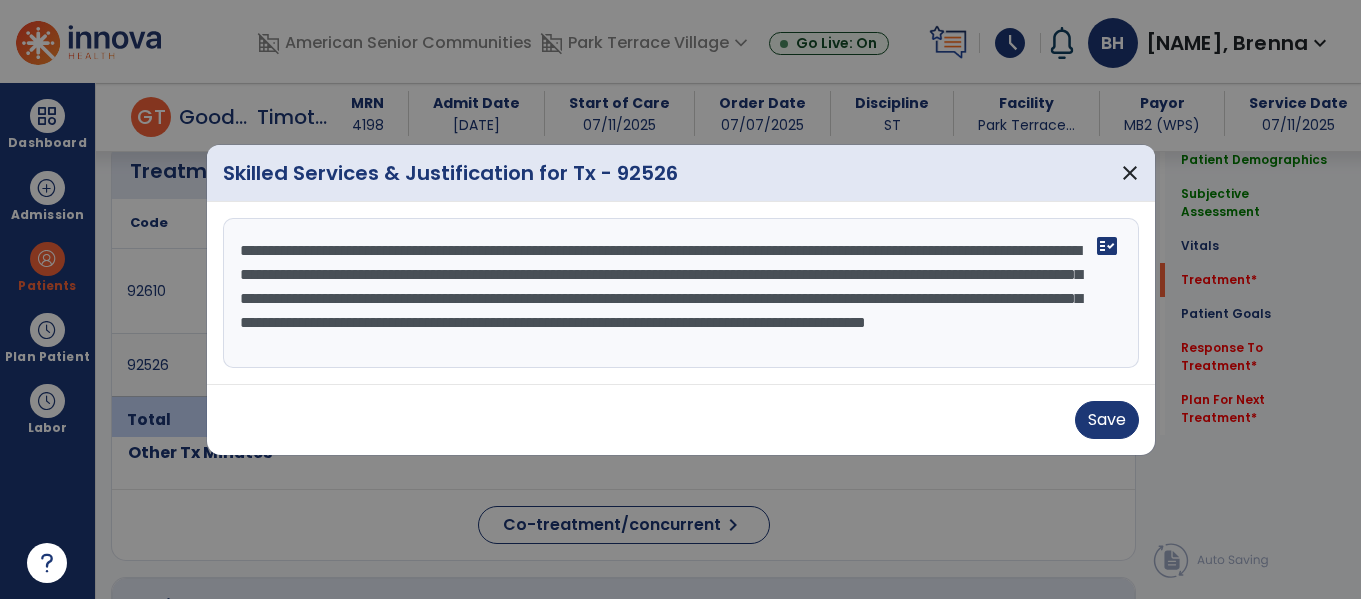 scroll, scrollTop: 16, scrollLeft: 0, axis: vertical 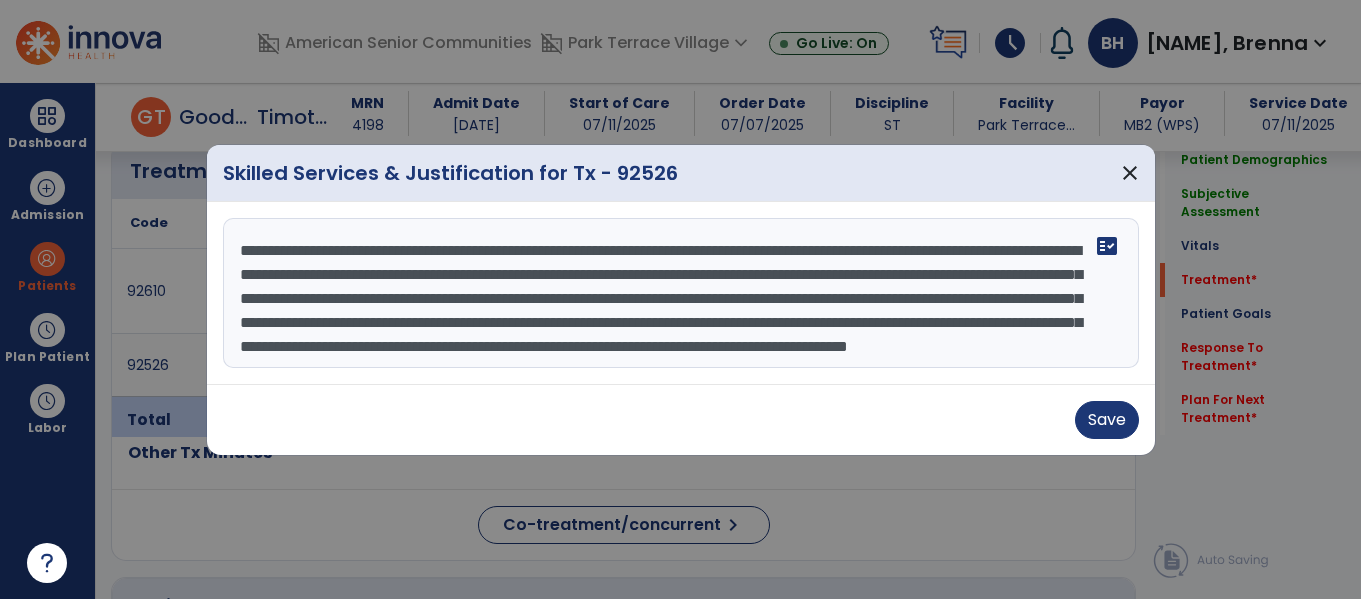 click on "**********" at bounding box center (681, 293) 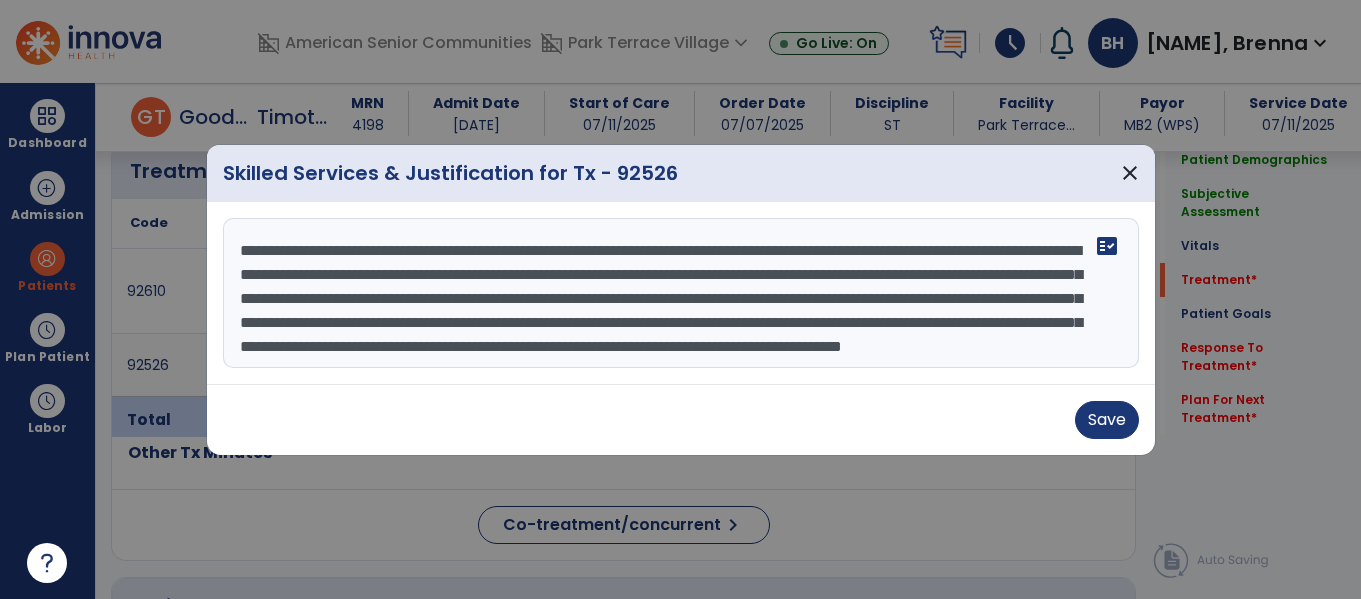 click on "**********" at bounding box center (681, 293) 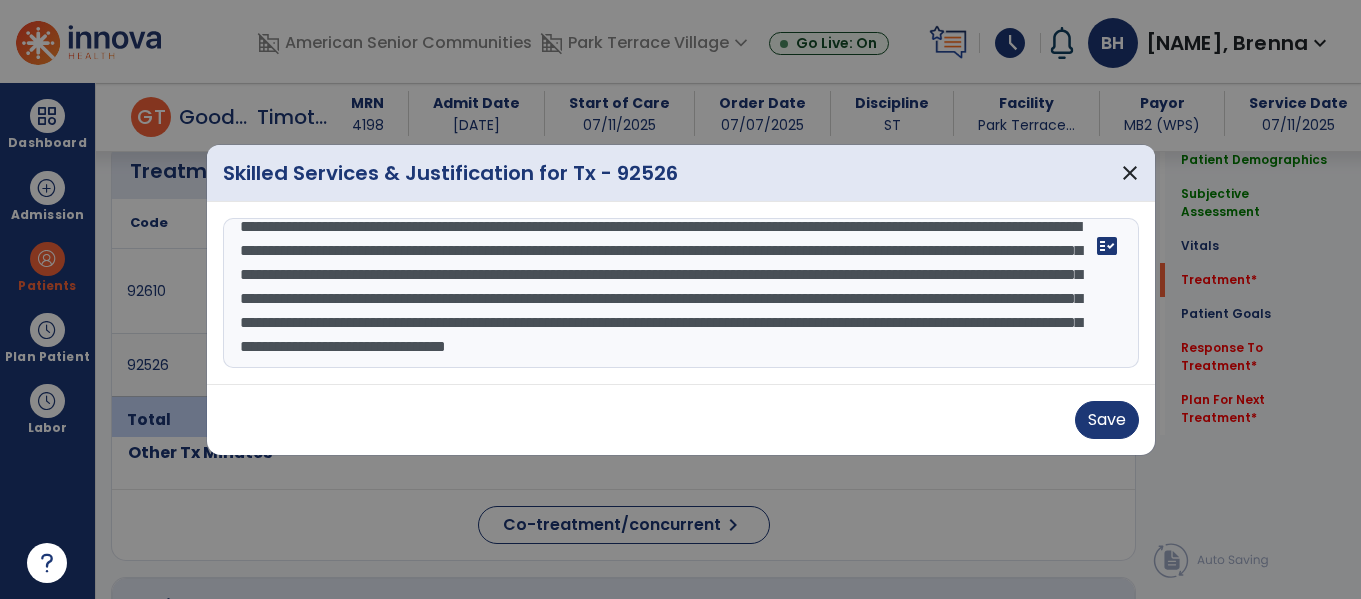 scroll, scrollTop: 40, scrollLeft: 0, axis: vertical 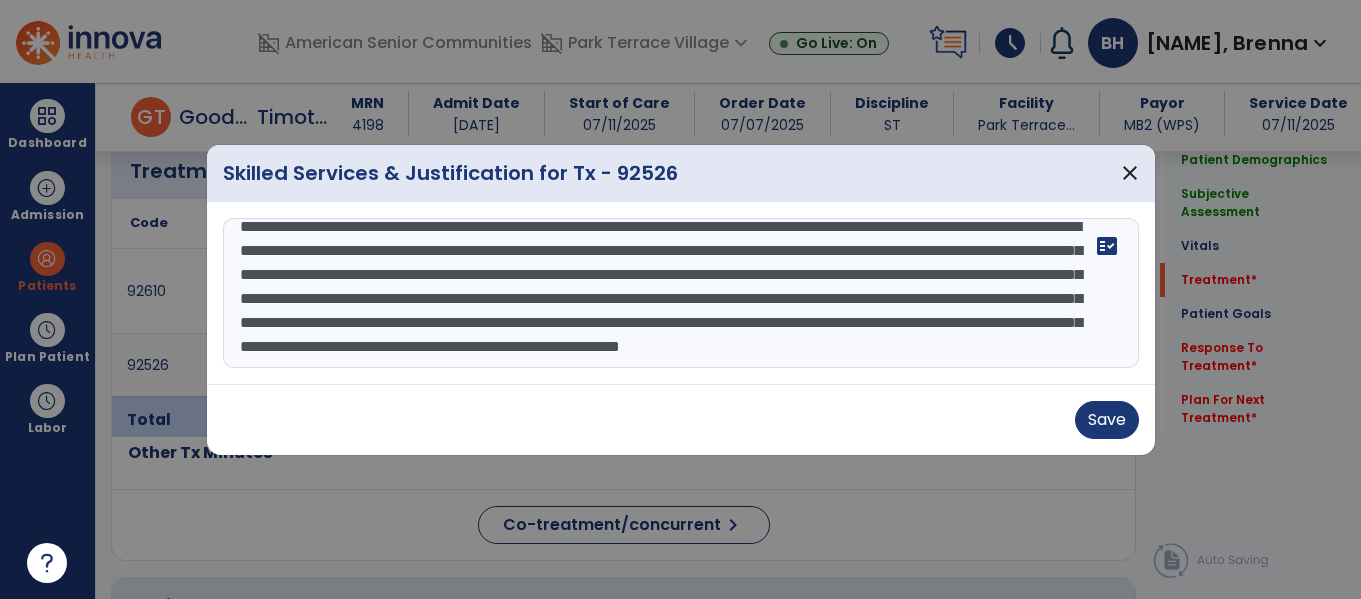 click on "**********" at bounding box center (681, 293) 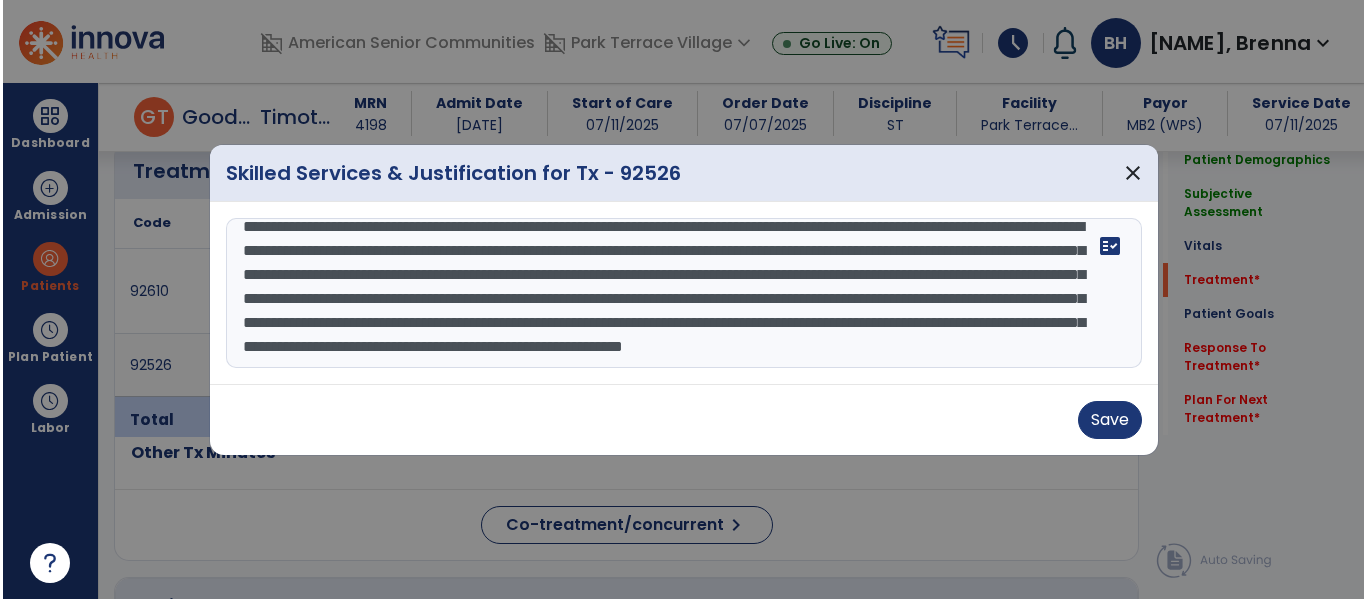 scroll, scrollTop: 72, scrollLeft: 0, axis: vertical 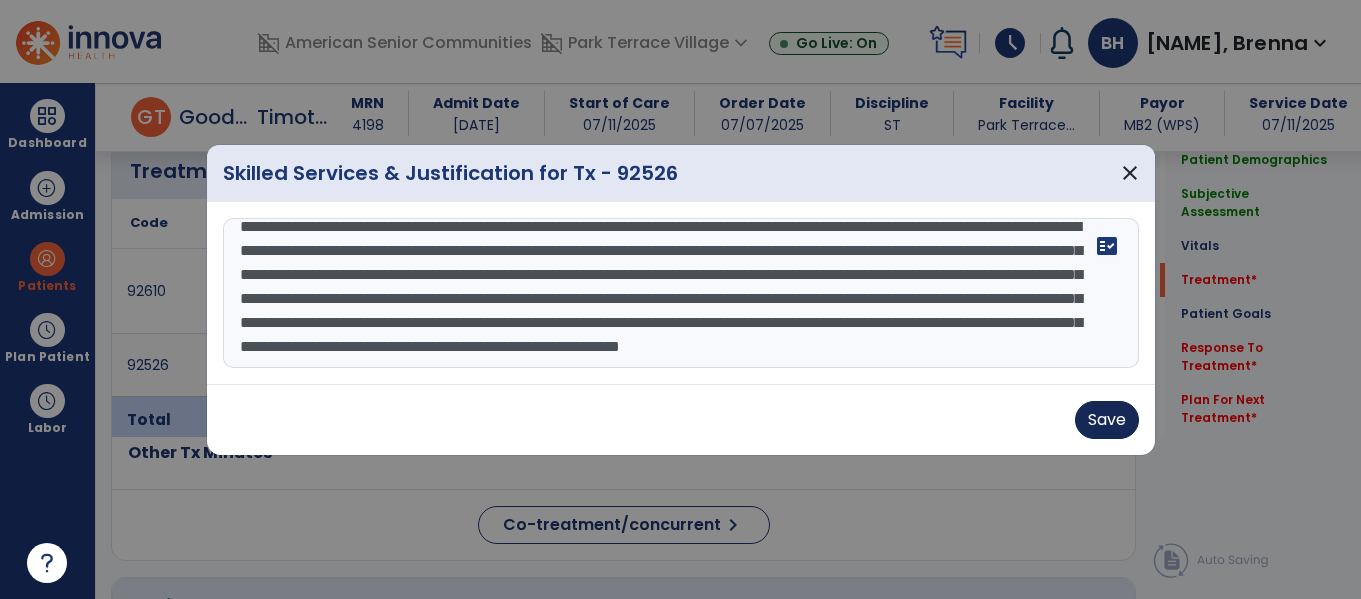type on "**********" 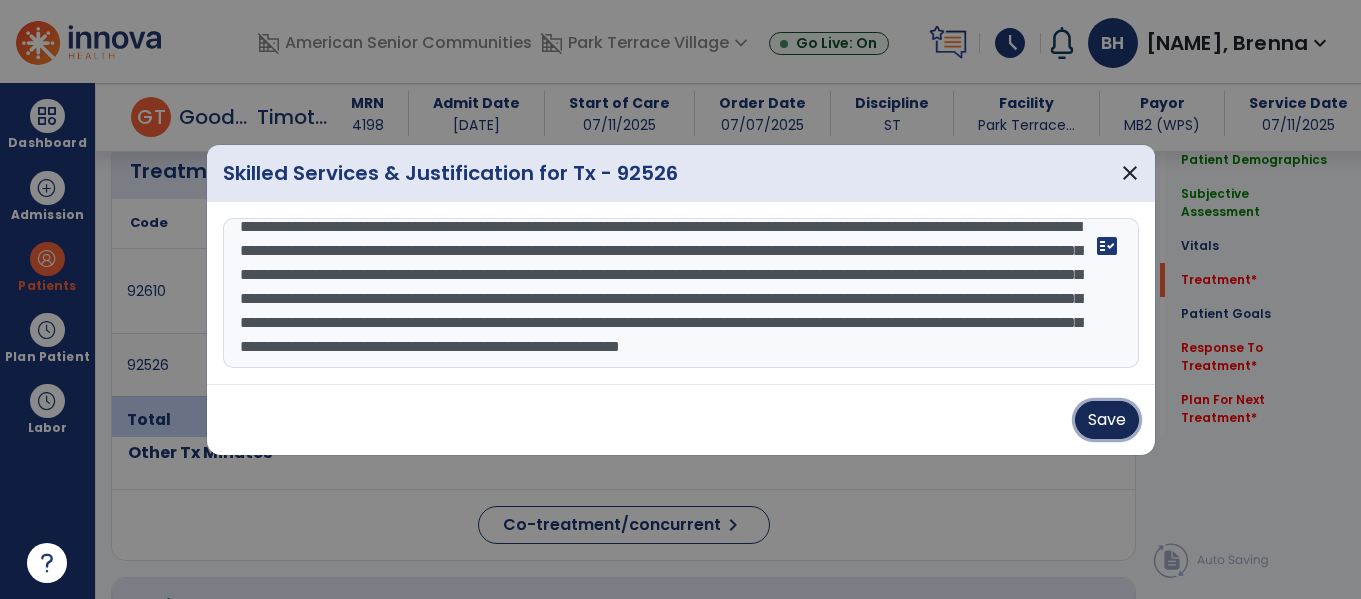 click on "Save" at bounding box center [1107, 420] 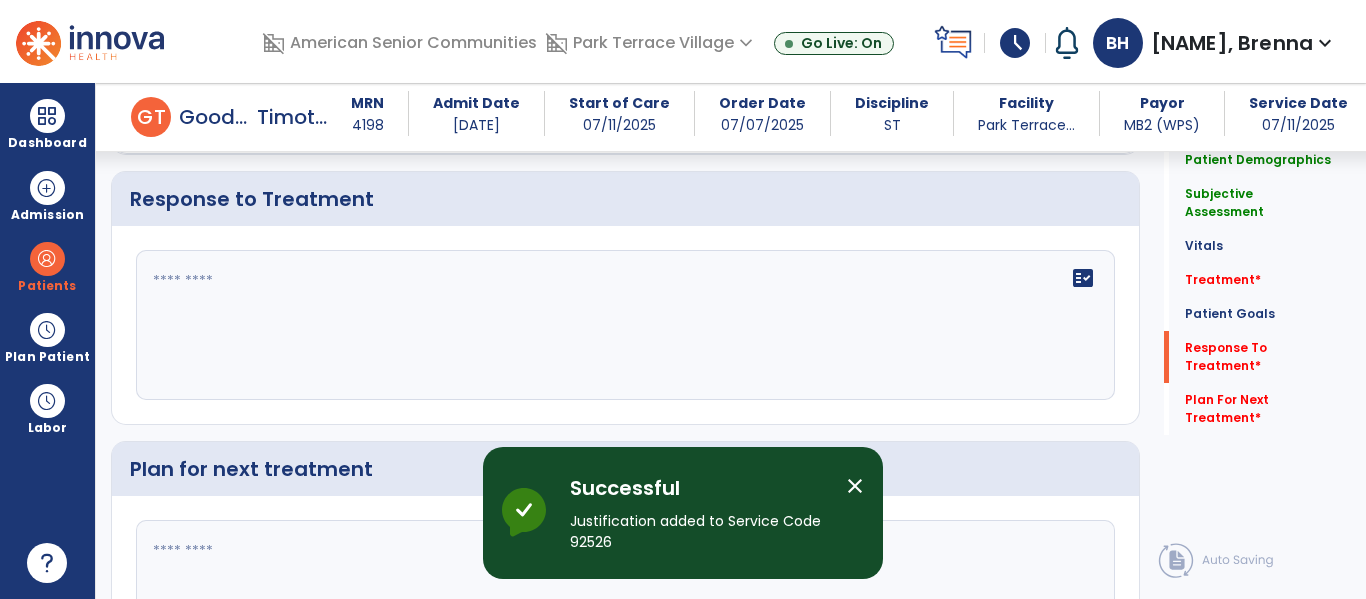 scroll, scrollTop: 2329, scrollLeft: 0, axis: vertical 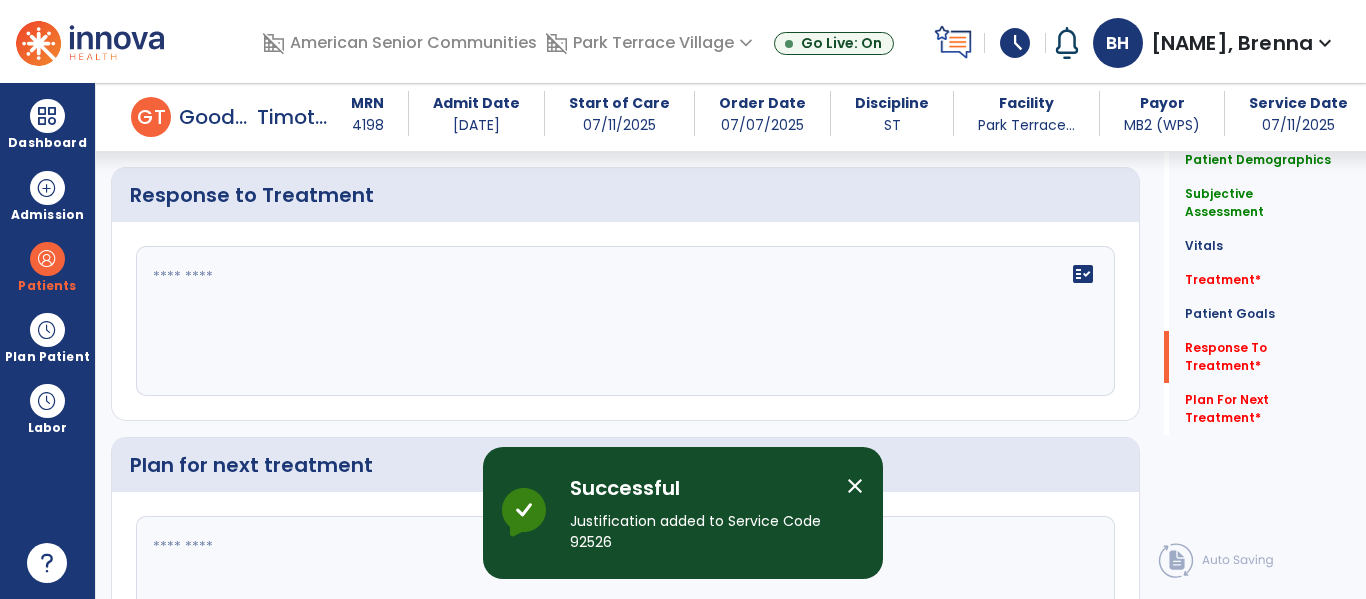 click on "fact_check" 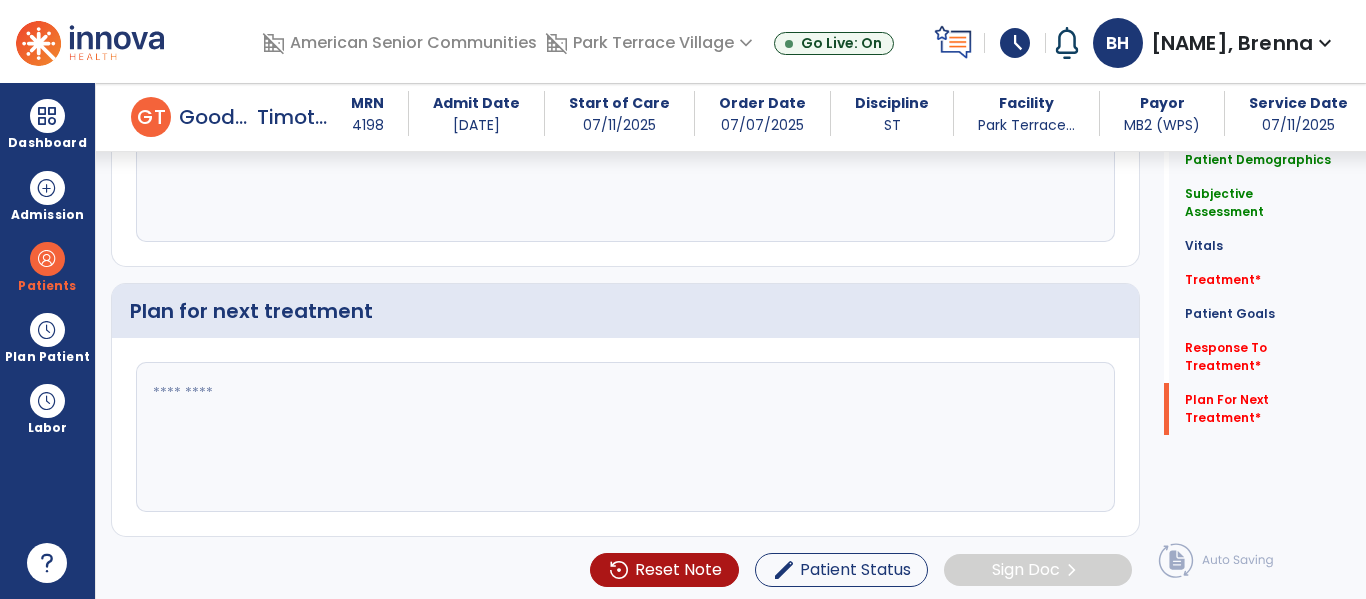 scroll, scrollTop: 2487, scrollLeft: 0, axis: vertical 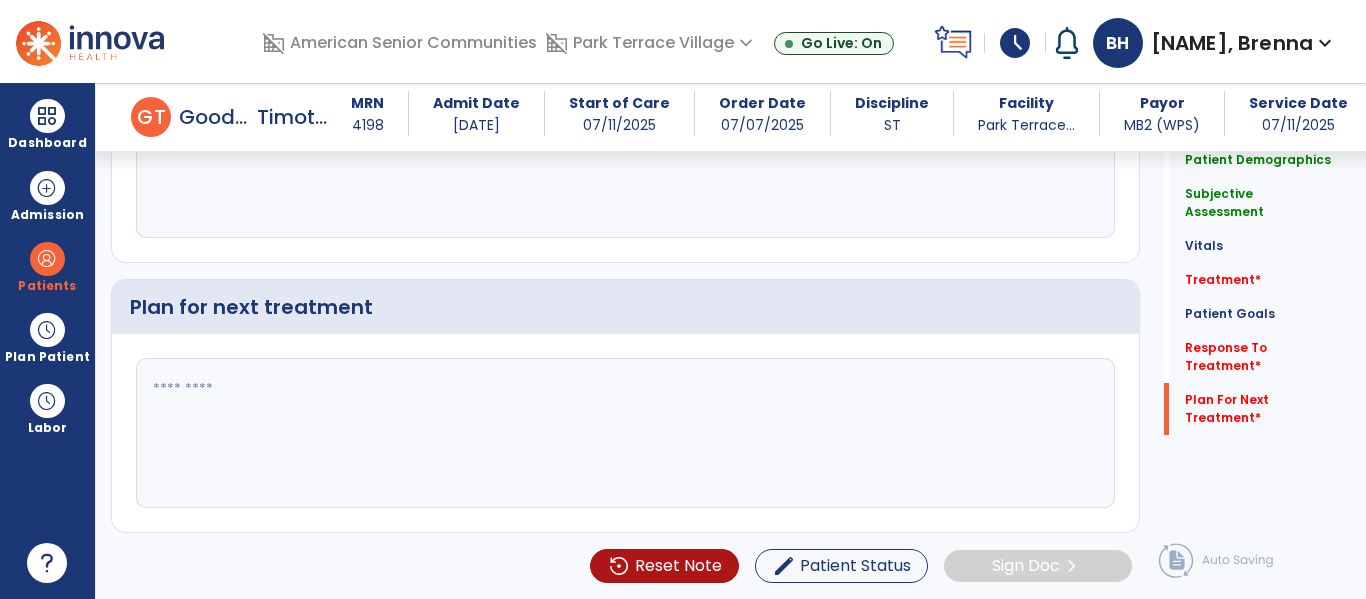 type on "**********" 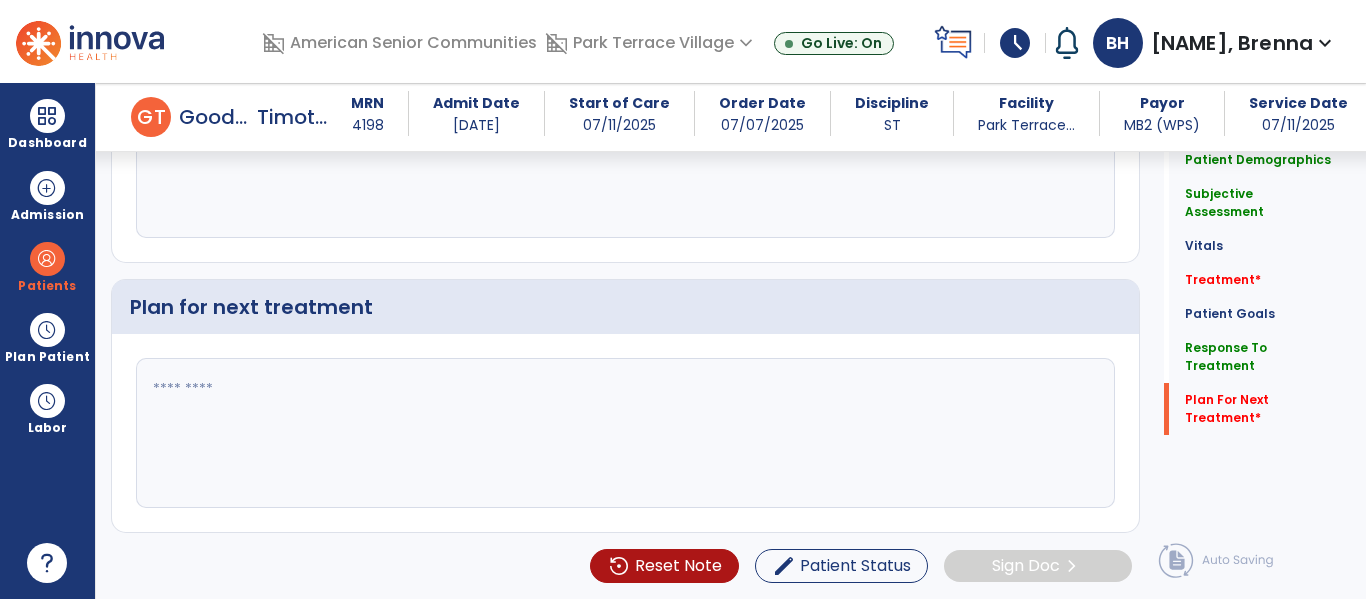 click 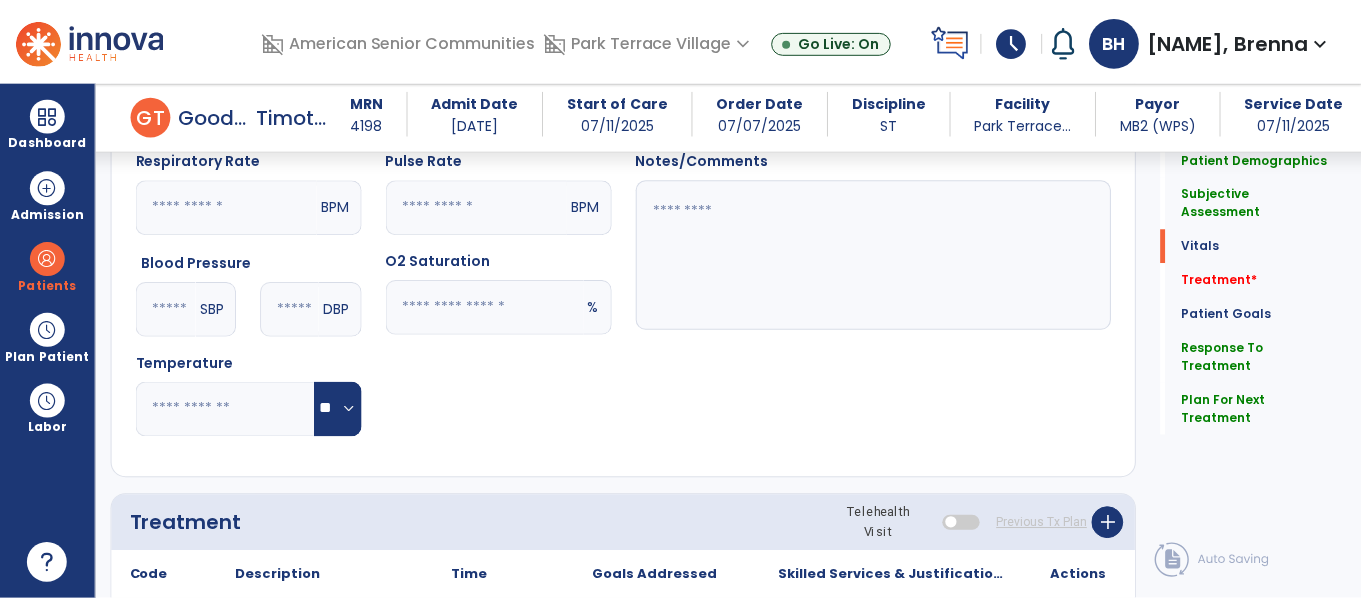 scroll, scrollTop: 1141, scrollLeft: 0, axis: vertical 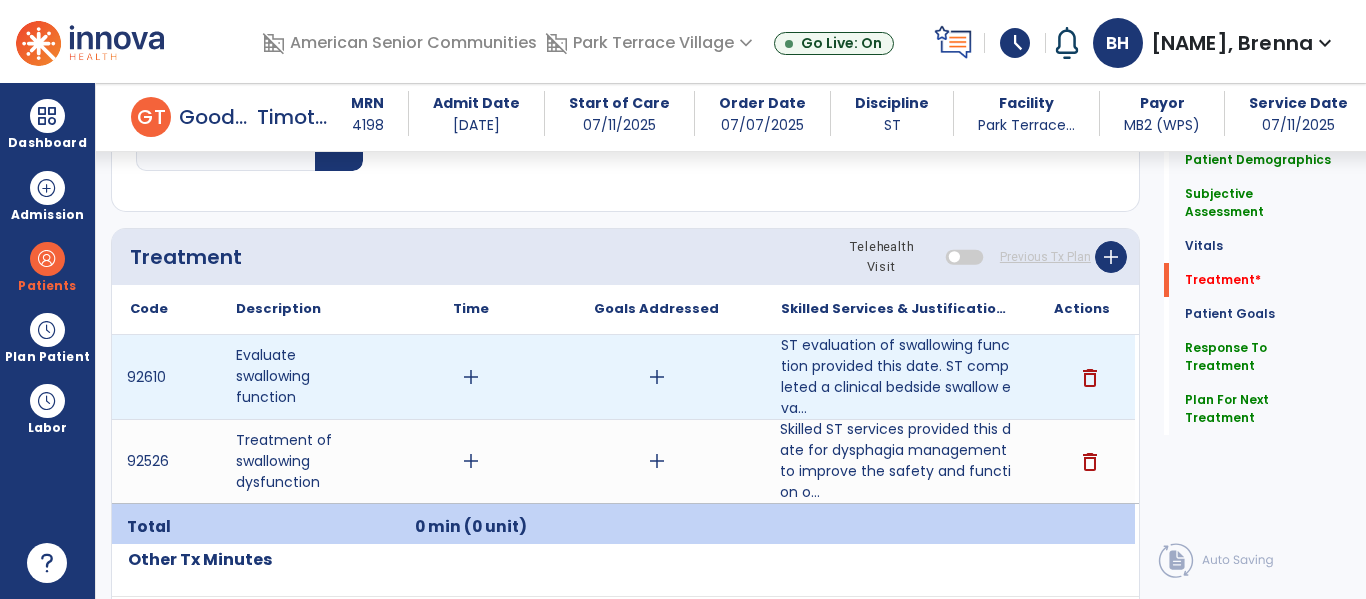 type on "**********" 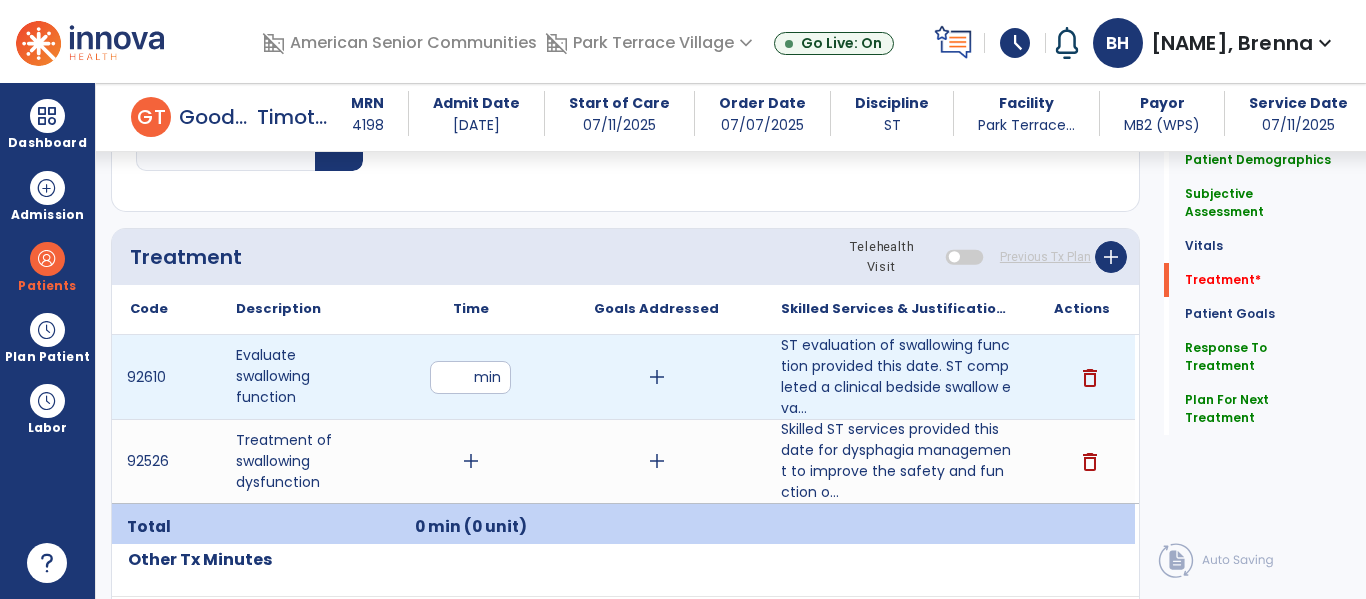 type on "**" 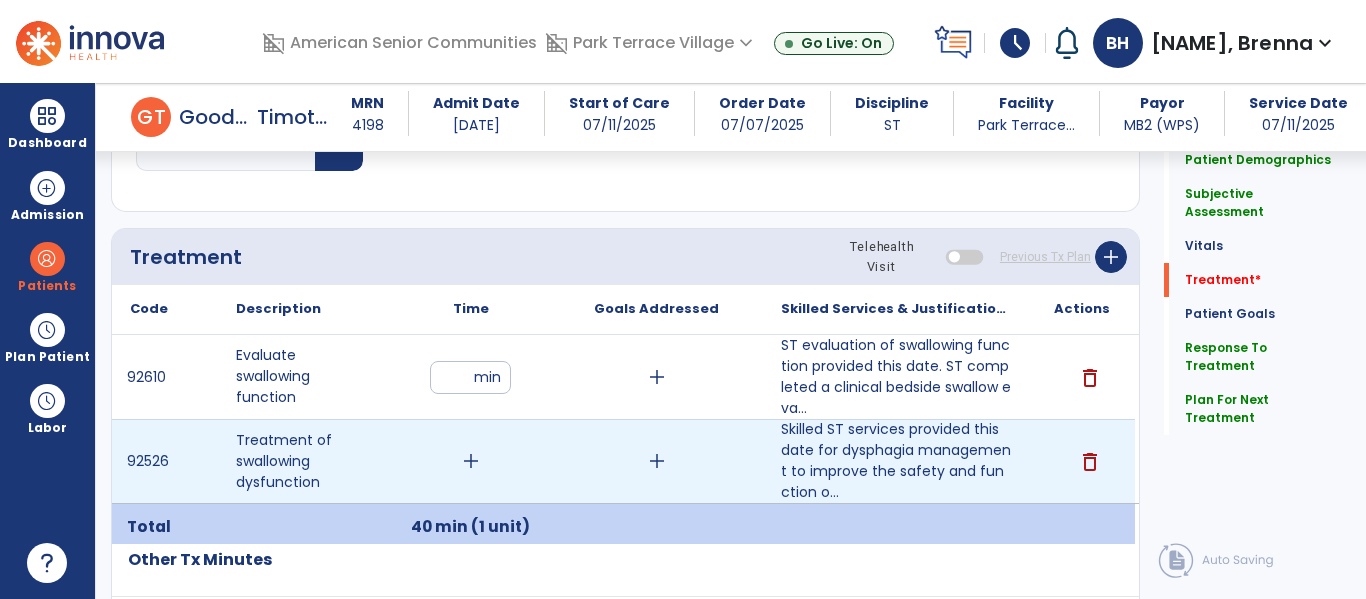 click on "add" at bounding box center [471, 461] 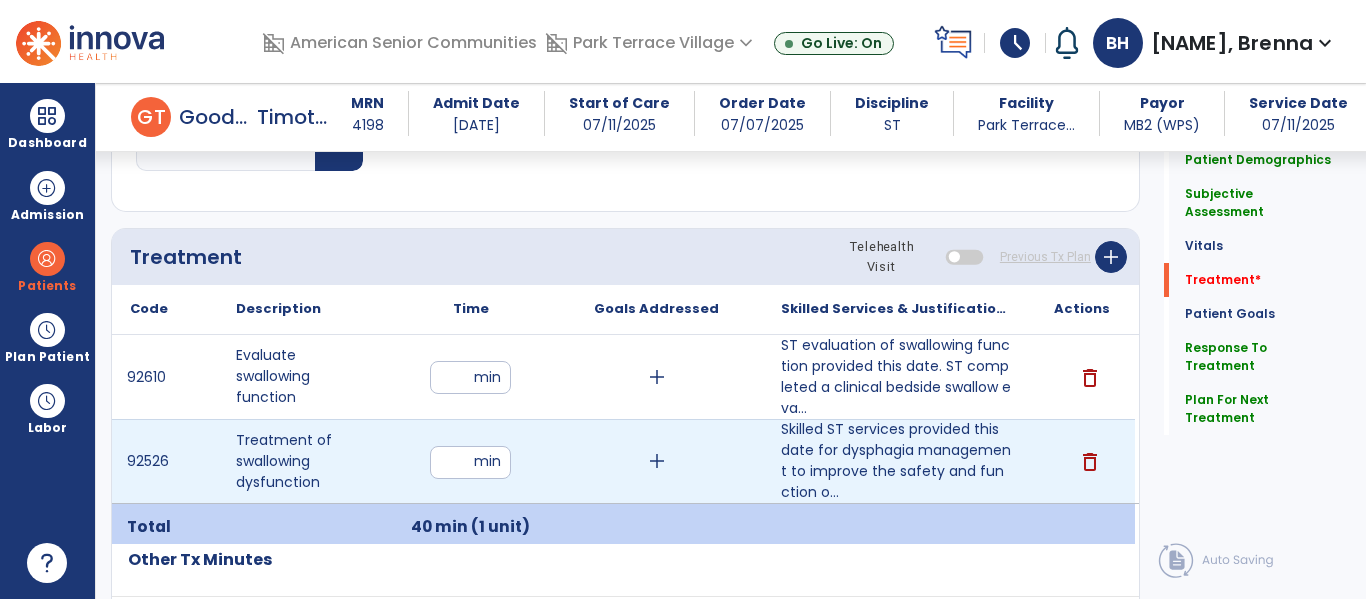 type on "**" 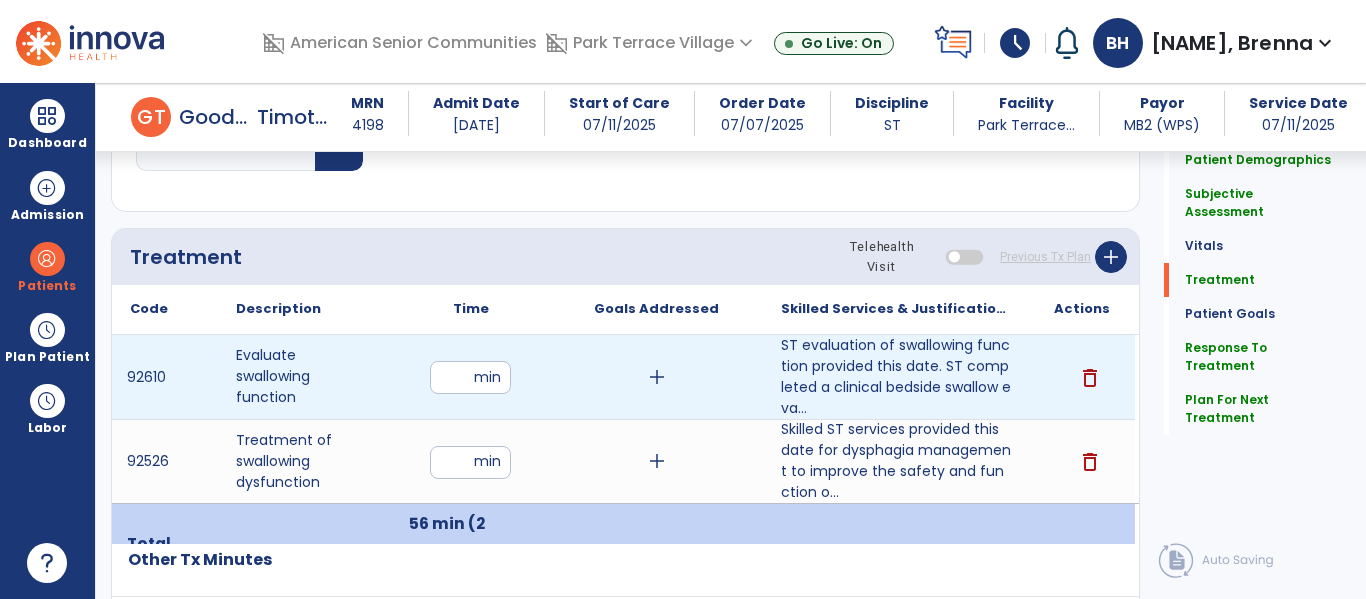 click on "**" at bounding box center [470, 377] 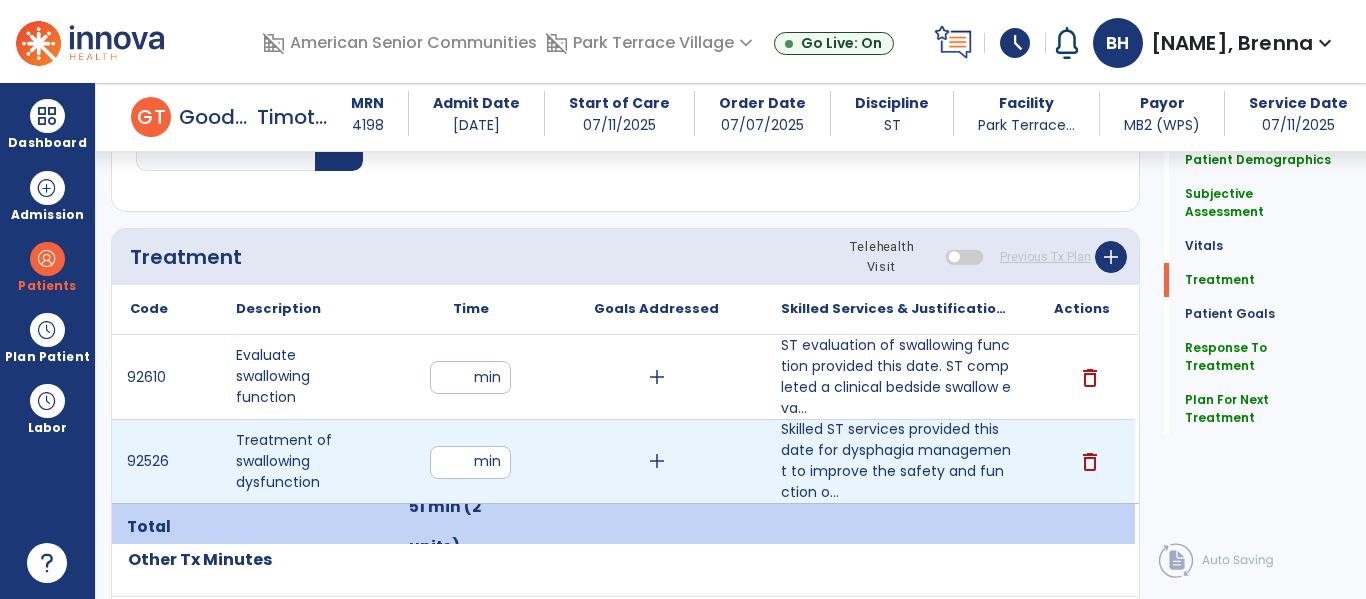 click on "**" at bounding box center (470, 462) 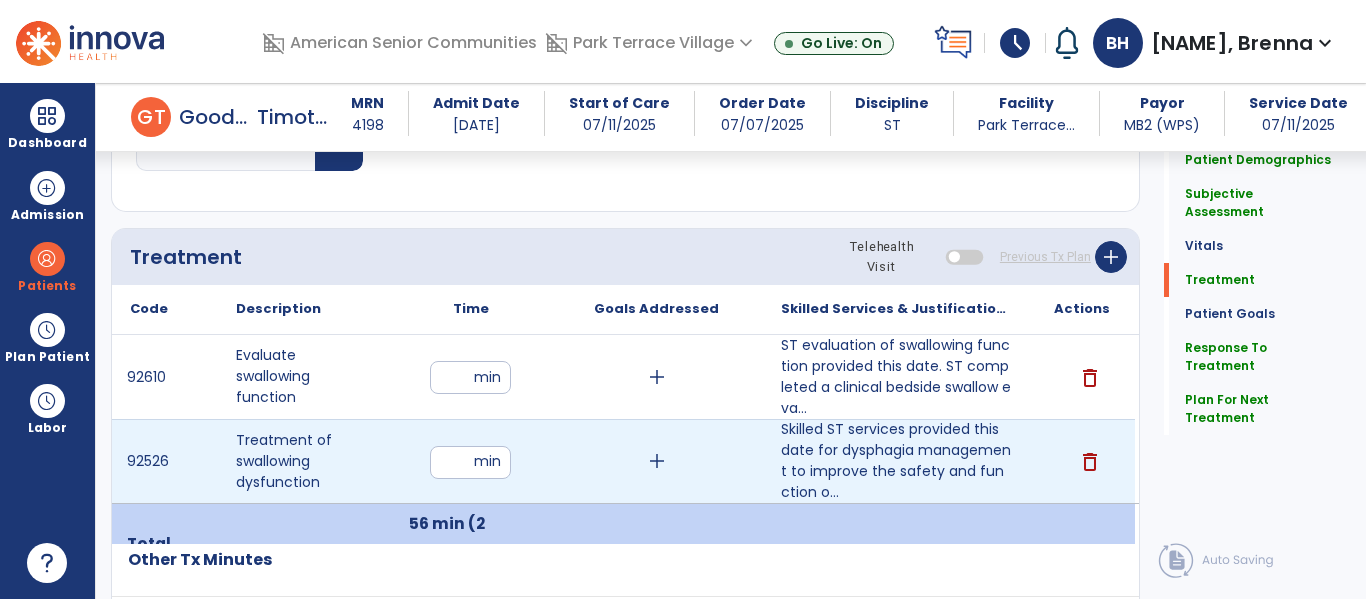 click on "**" at bounding box center (470, 462) 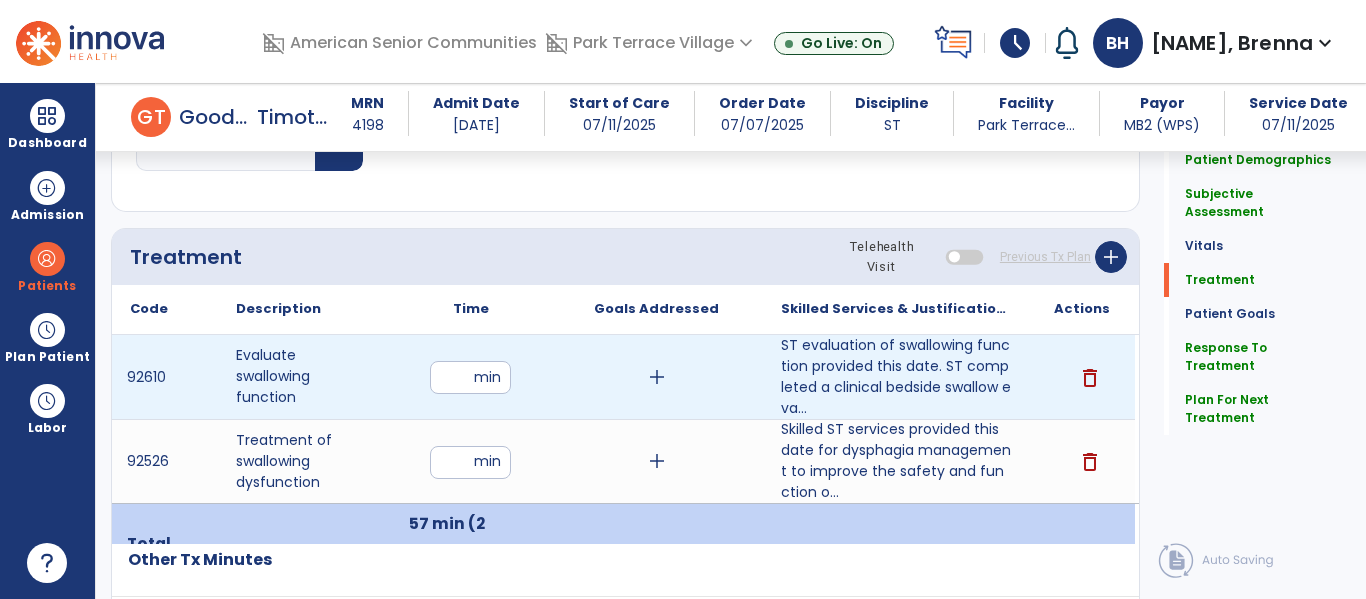 click on "add" at bounding box center (657, 377) 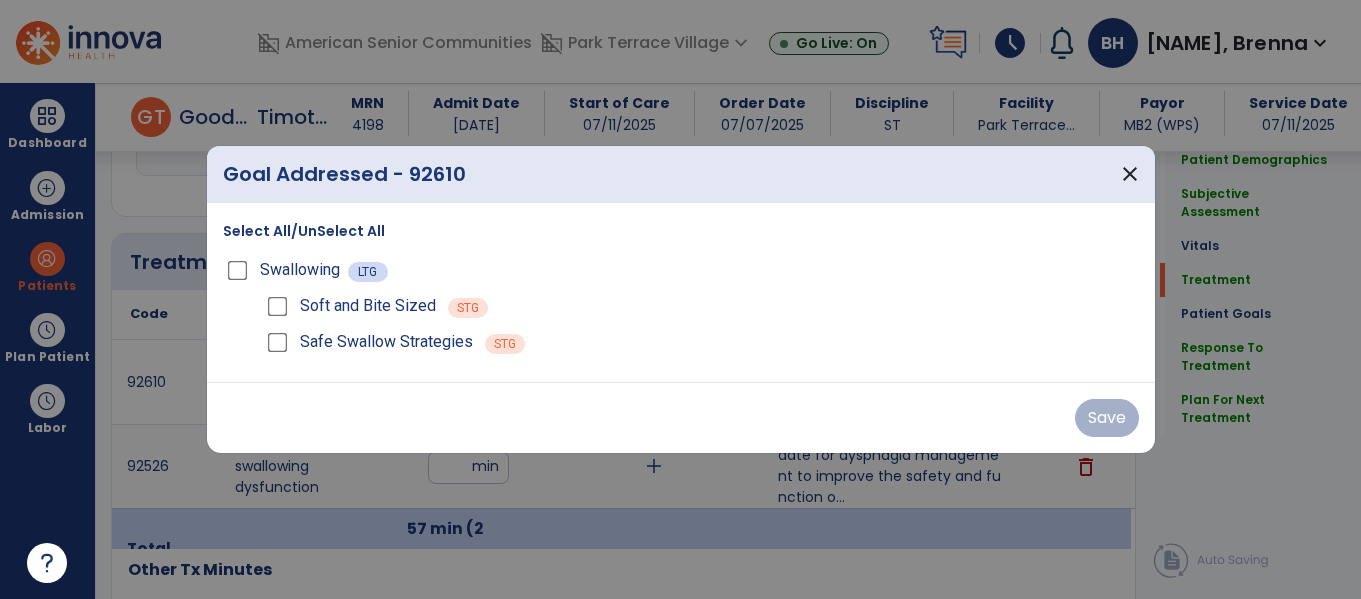 scroll, scrollTop: 1141, scrollLeft: 0, axis: vertical 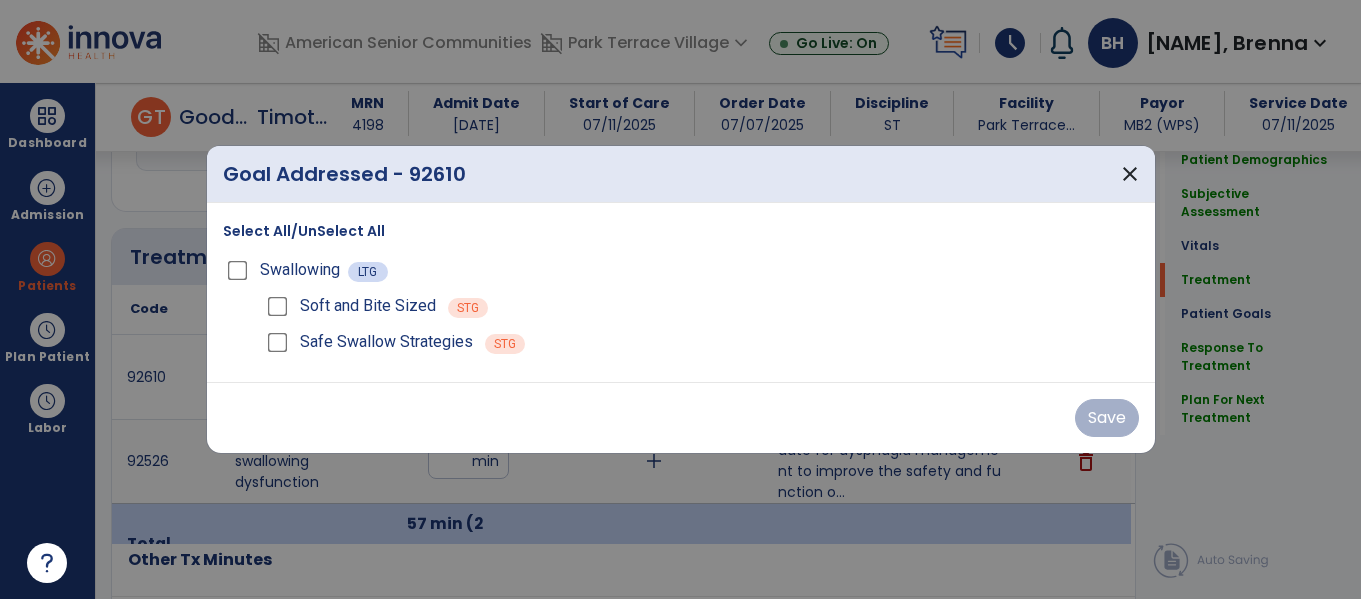 click on "Select All/UnSelect All" at bounding box center (304, 231) 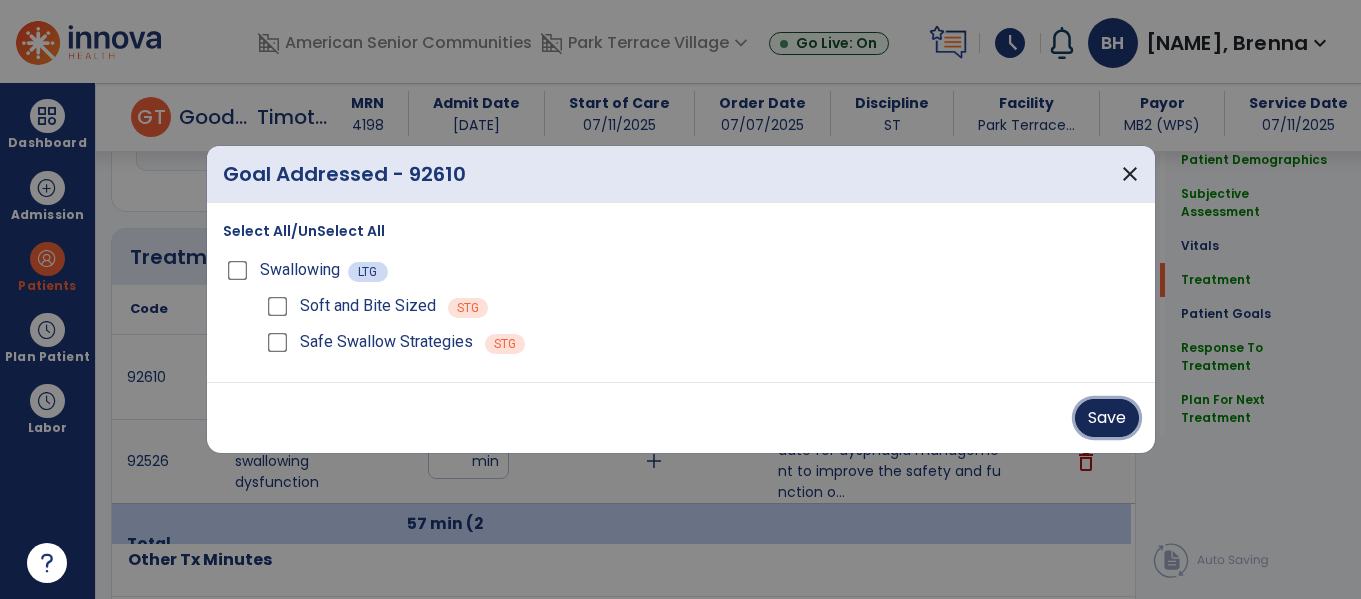 click on "Save" at bounding box center (1107, 418) 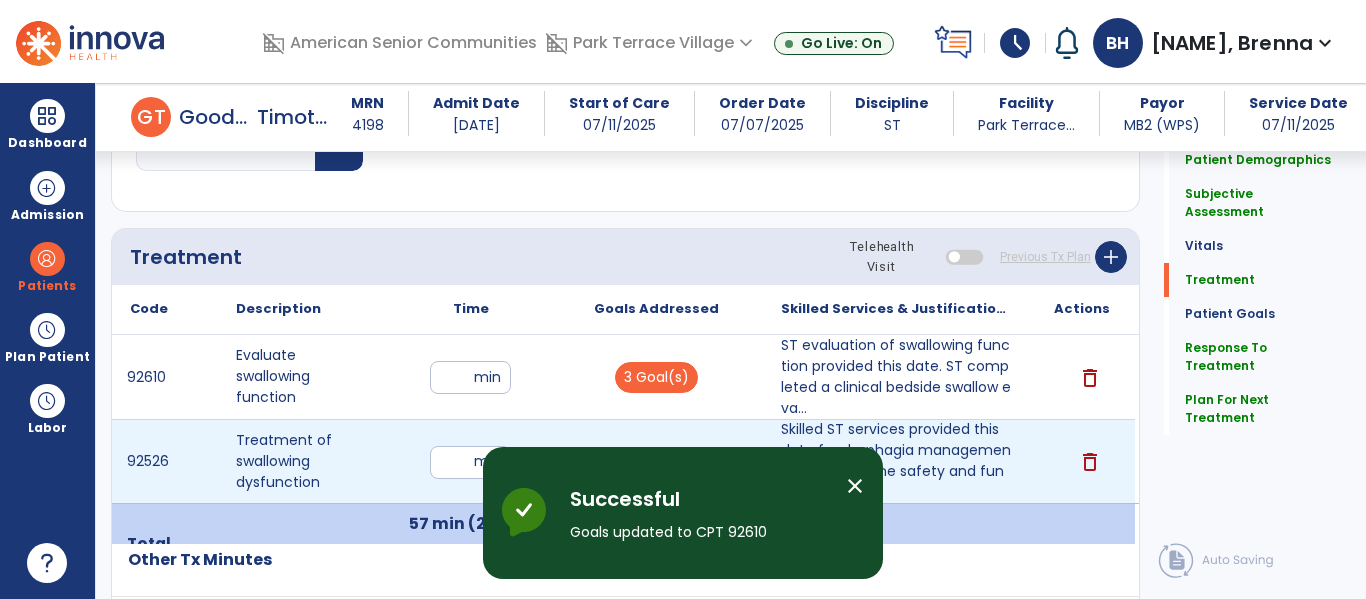 click on "add" at bounding box center (656, 461) 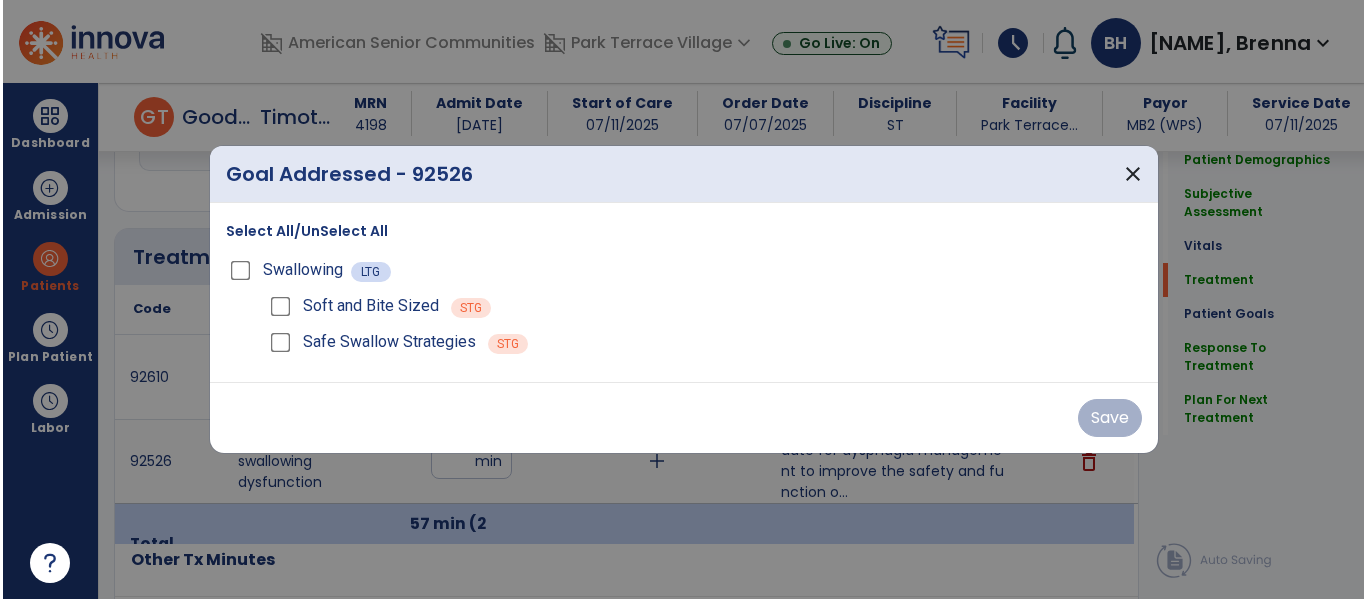 scroll, scrollTop: 1141, scrollLeft: 0, axis: vertical 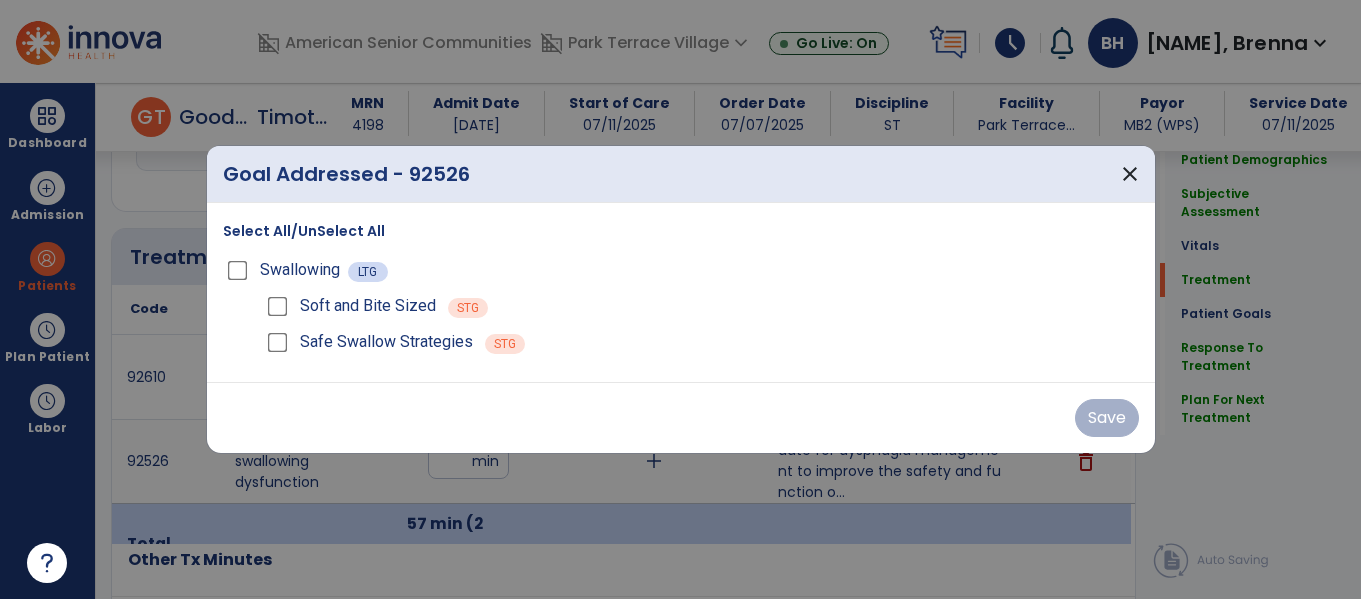 click on "Select All/UnSelect All" at bounding box center (304, 231) 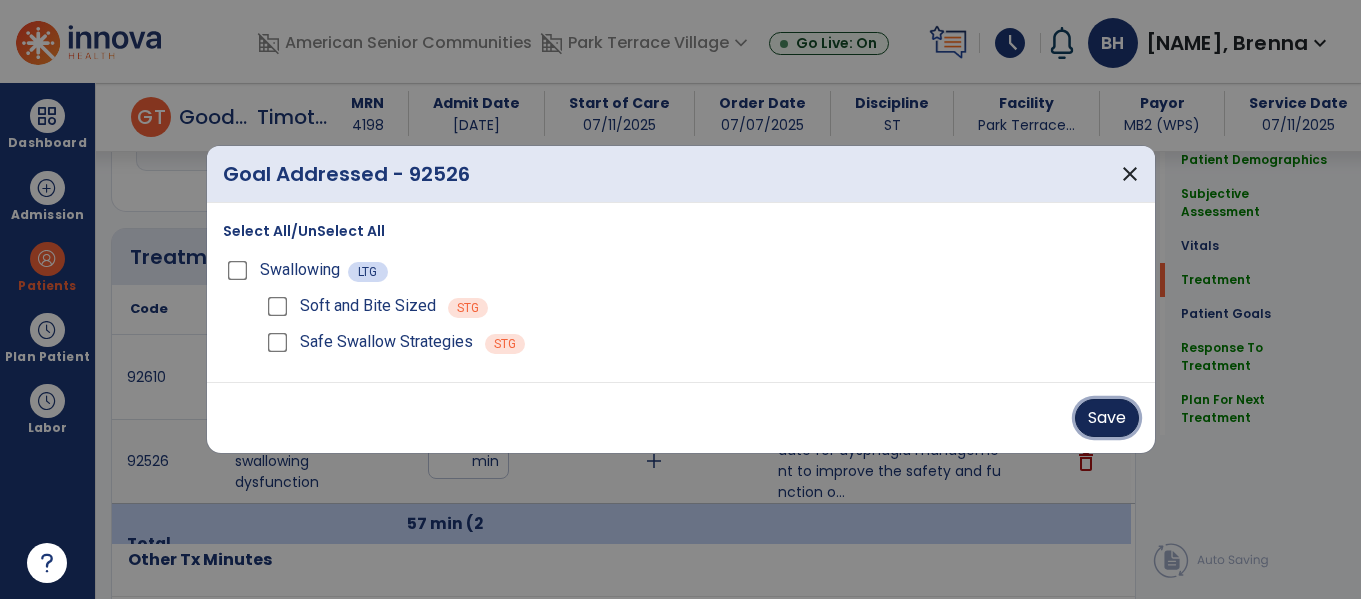 click on "Save" at bounding box center [1107, 418] 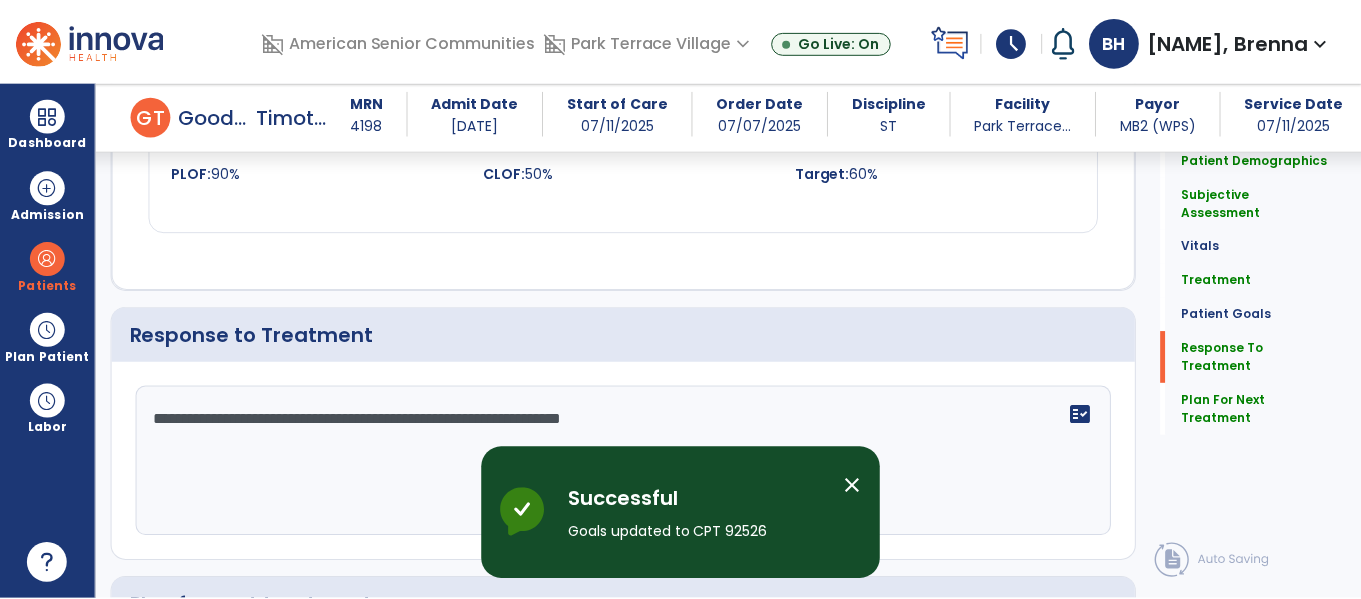 scroll, scrollTop: 2487, scrollLeft: 0, axis: vertical 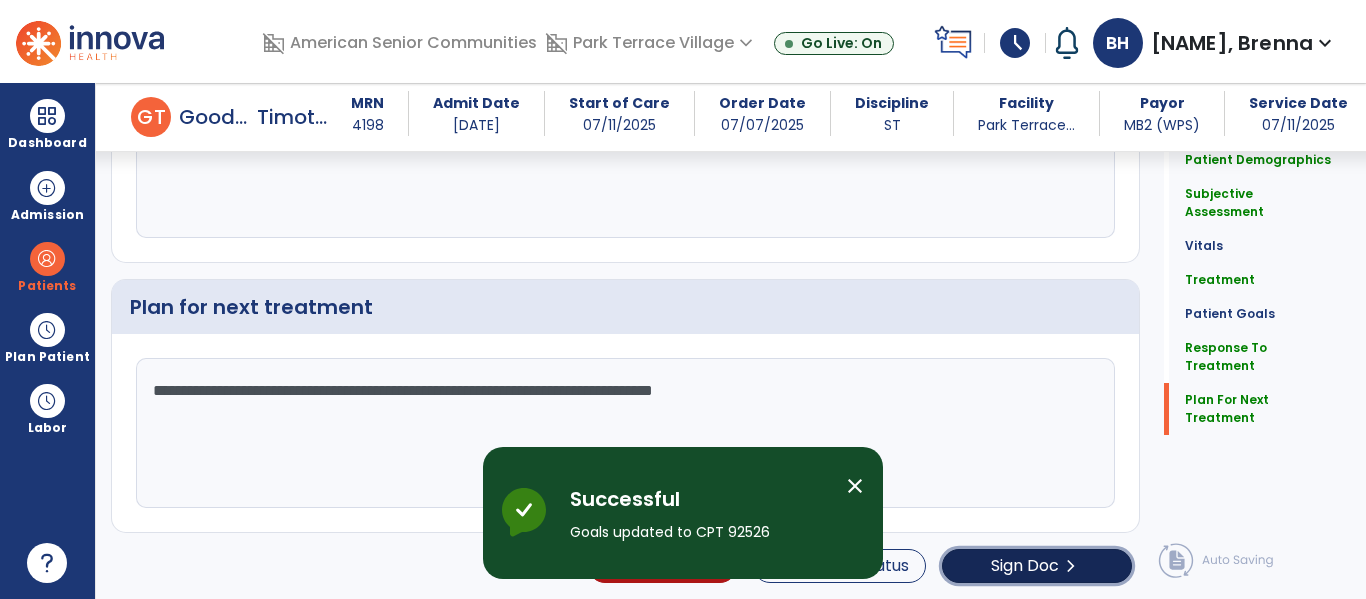 click on "Sign Doc" 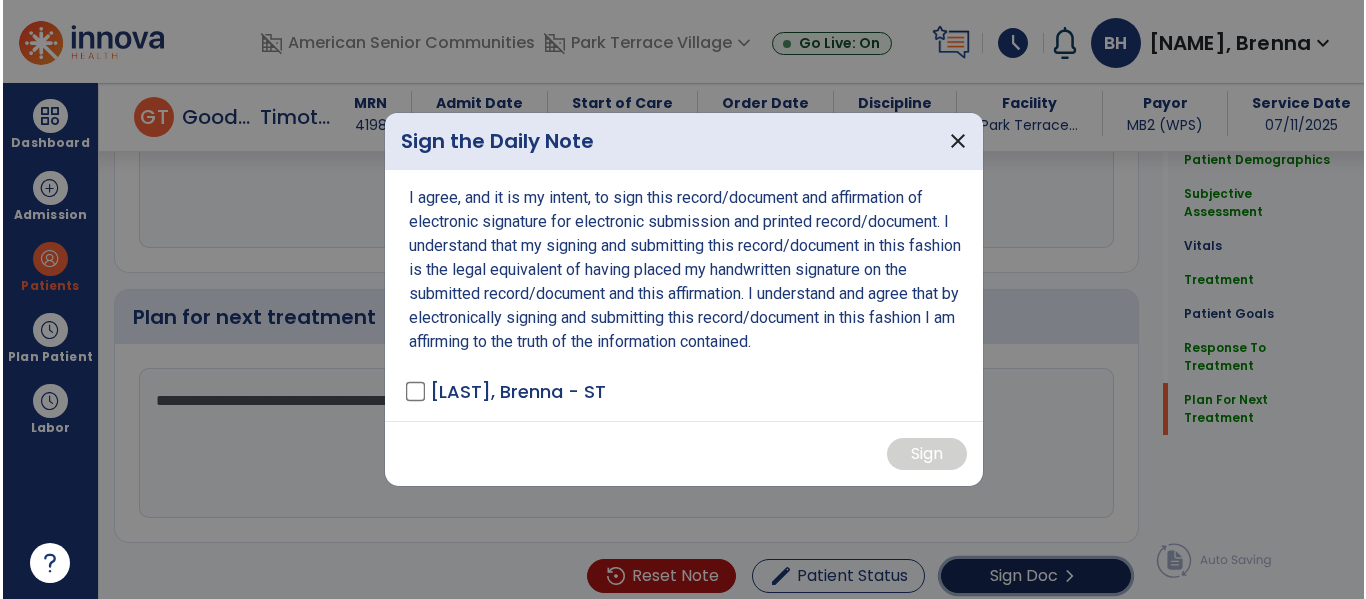 scroll, scrollTop: 2487, scrollLeft: 0, axis: vertical 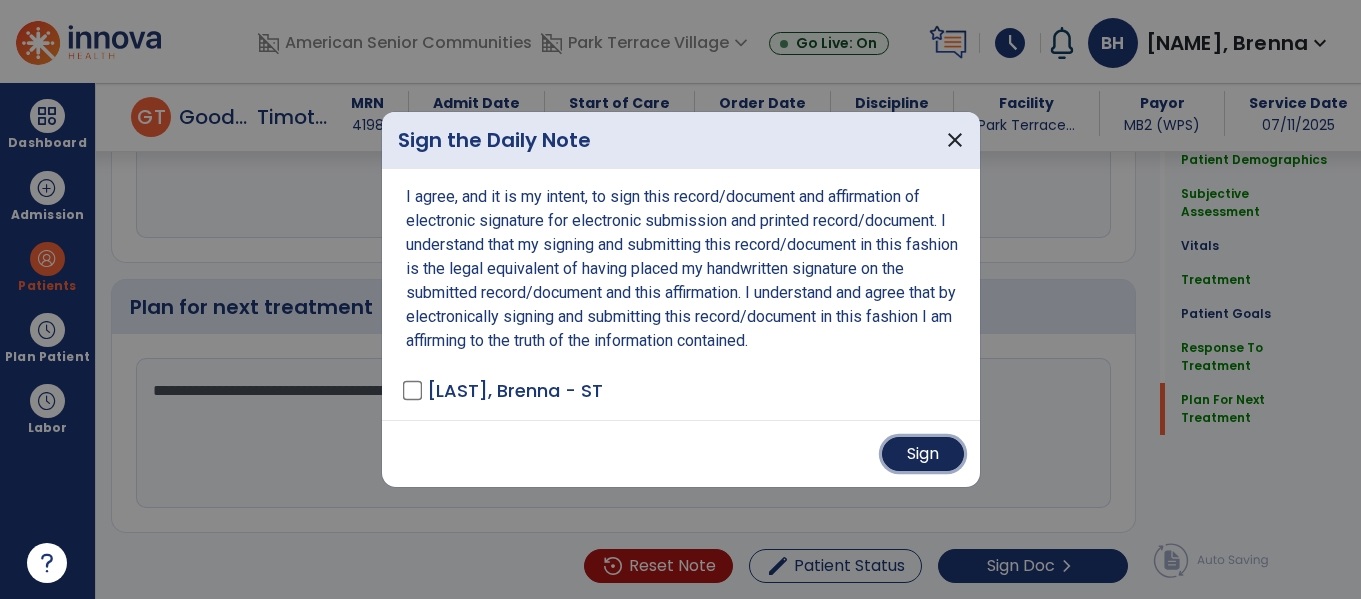 click on "Sign" at bounding box center [923, 454] 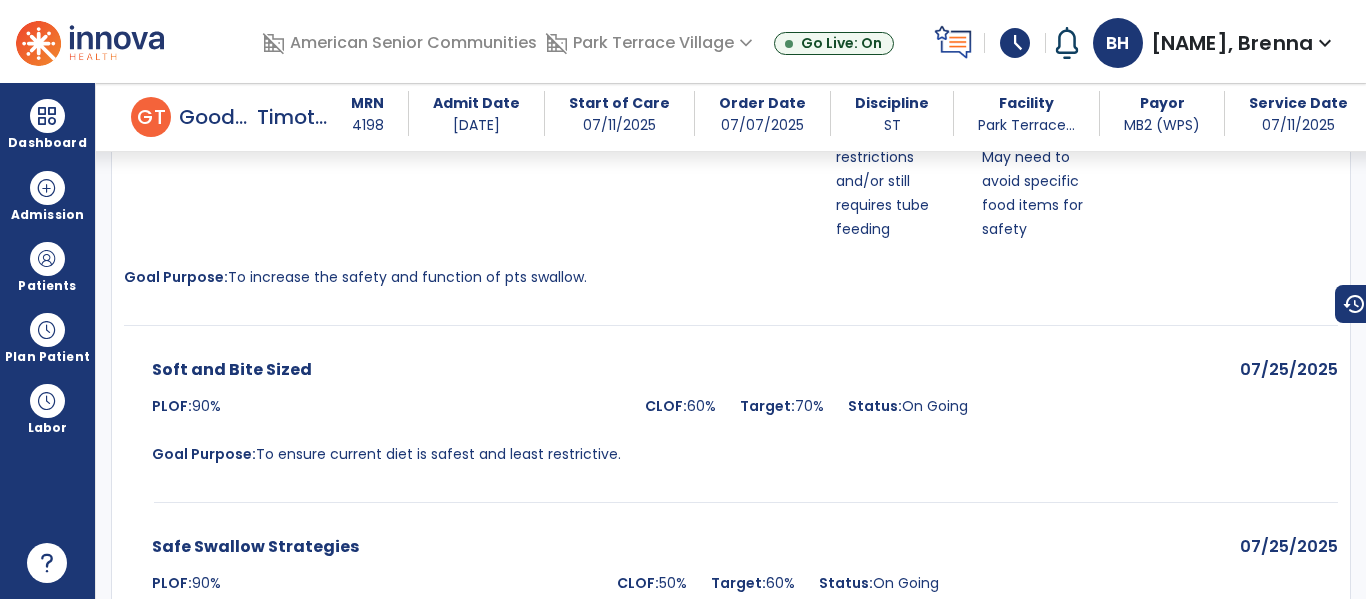 scroll, scrollTop: 4111, scrollLeft: 0, axis: vertical 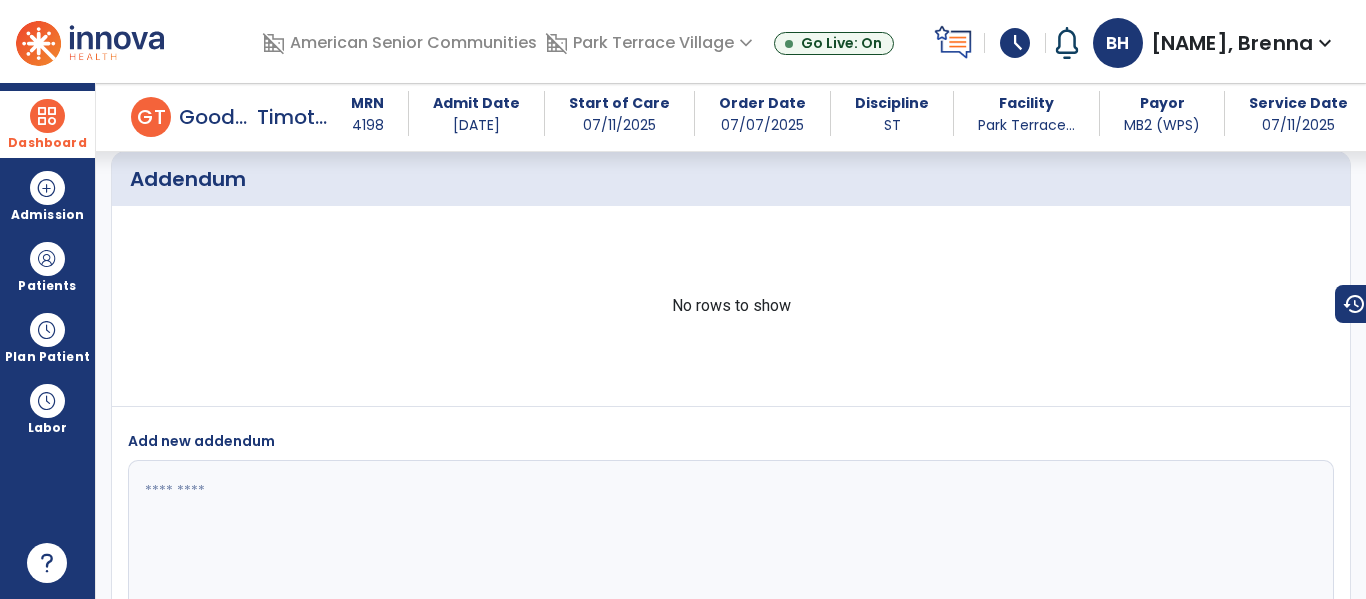 click on "Dashboard" at bounding box center [47, 143] 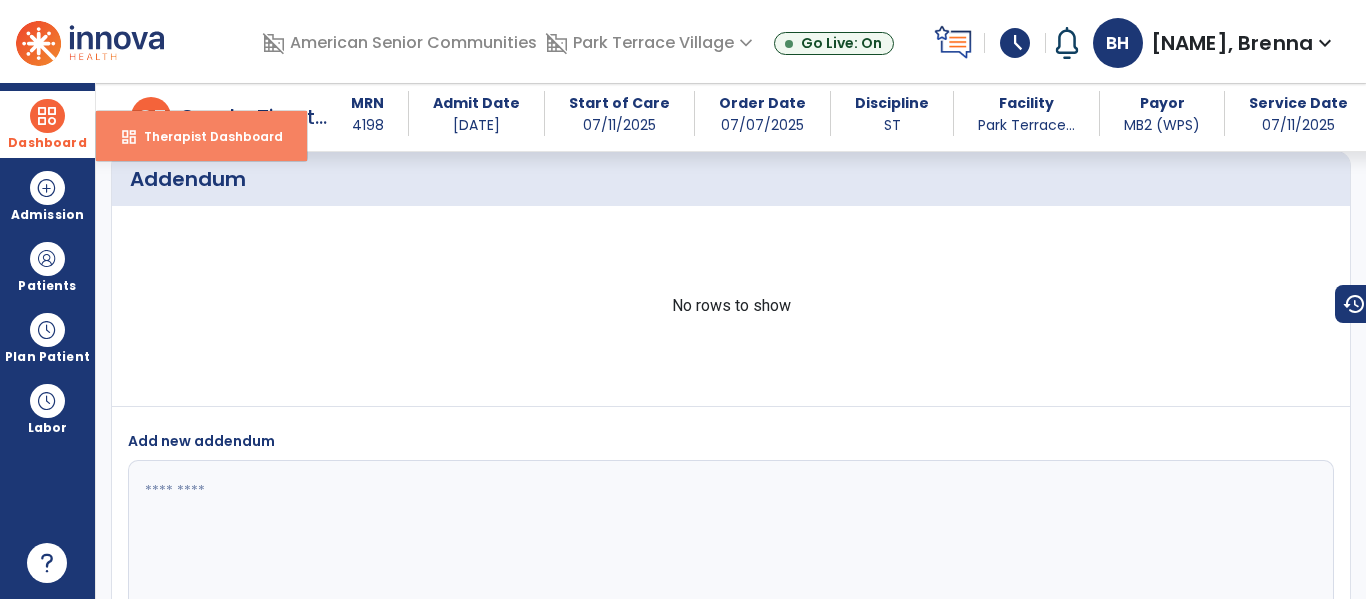 click on "dashboard  Therapist Dashboard" at bounding box center (201, 136) 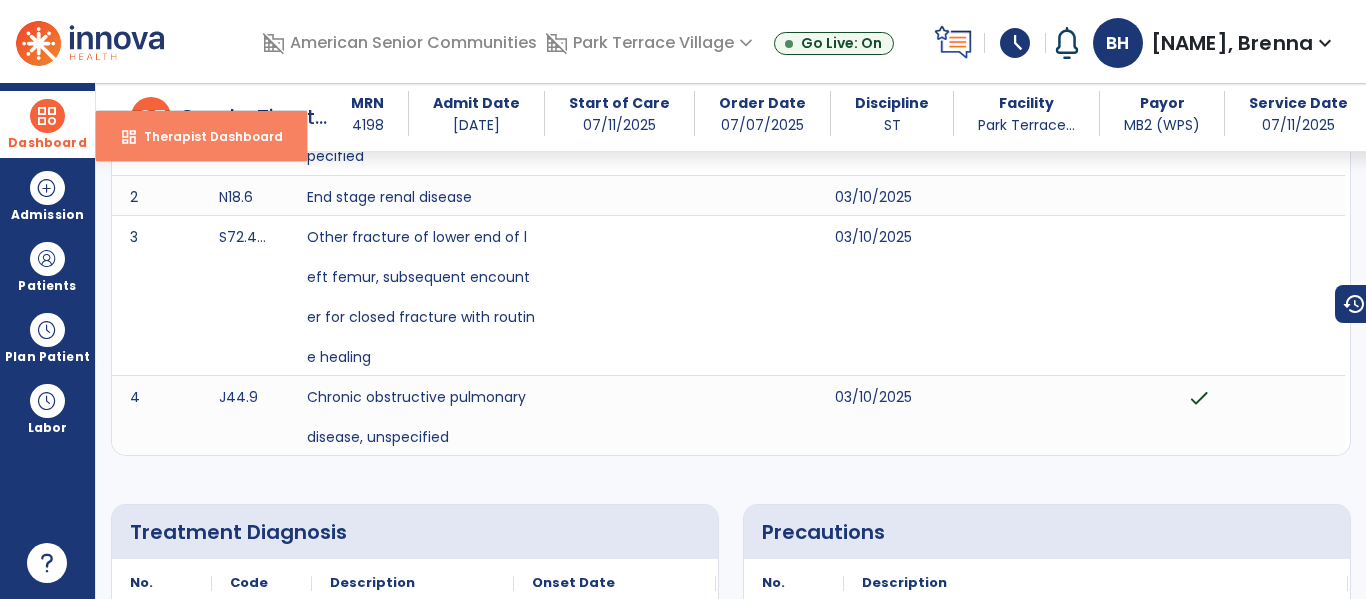 select on "****" 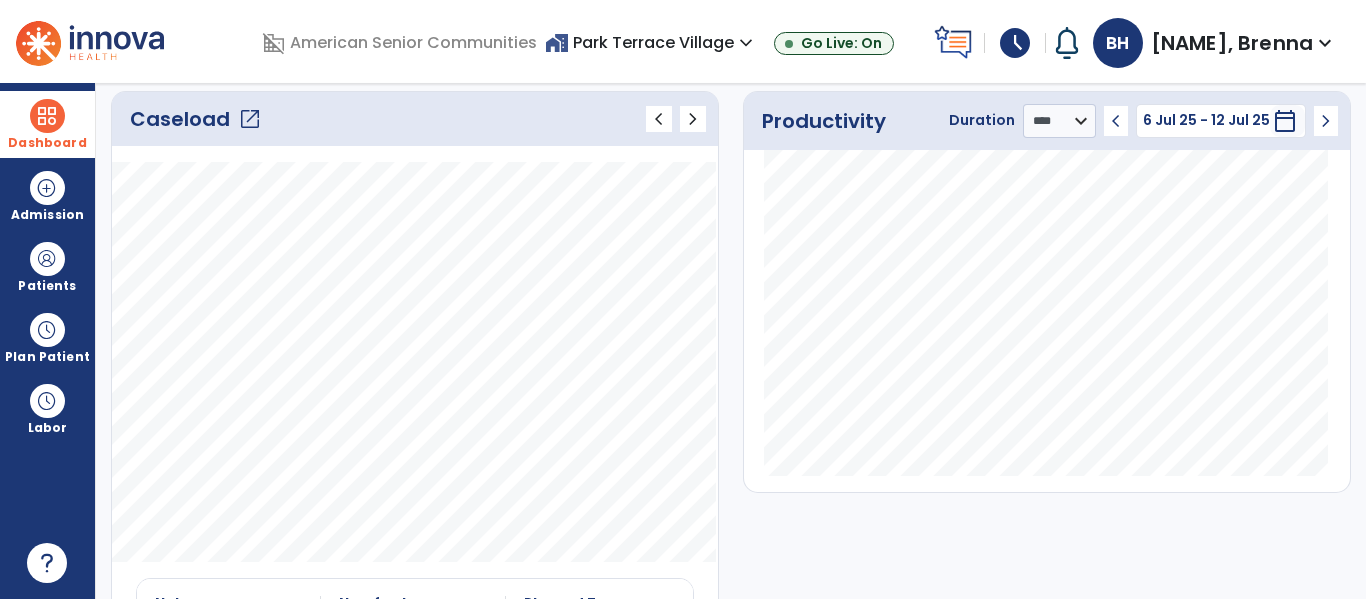 click on "open_in_new" 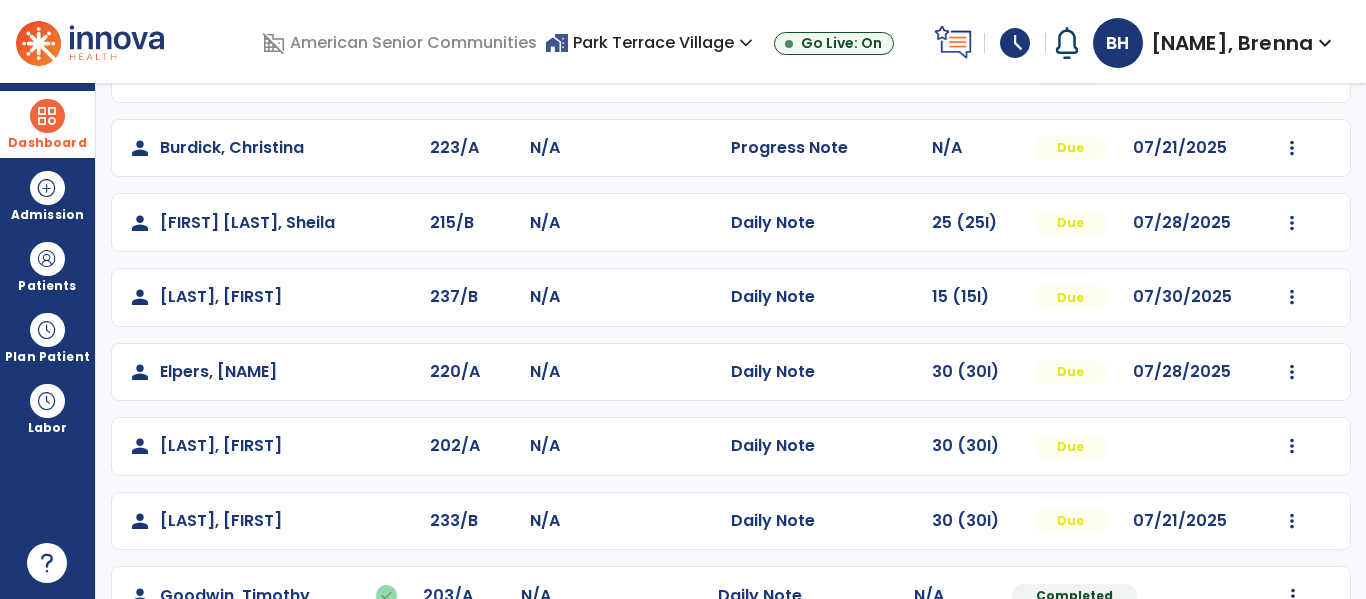 scroll, scrollTop: 413, scrollLeft: 0, axis: vertical 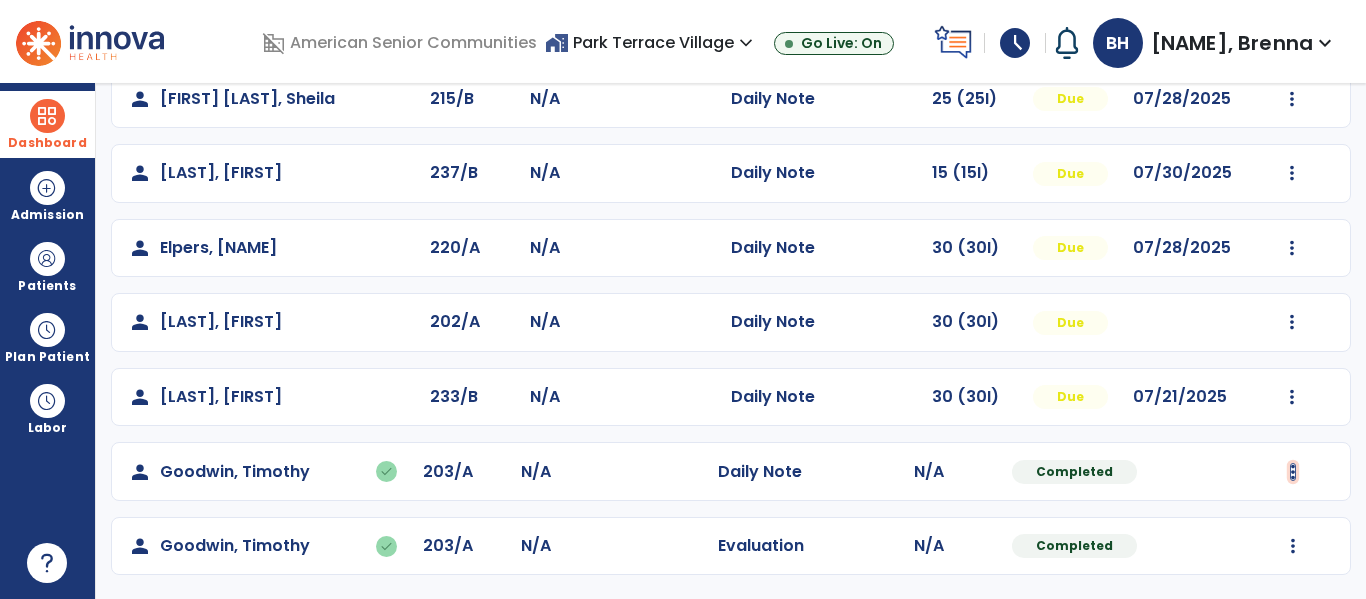 click at bounding box center (1292, -125) 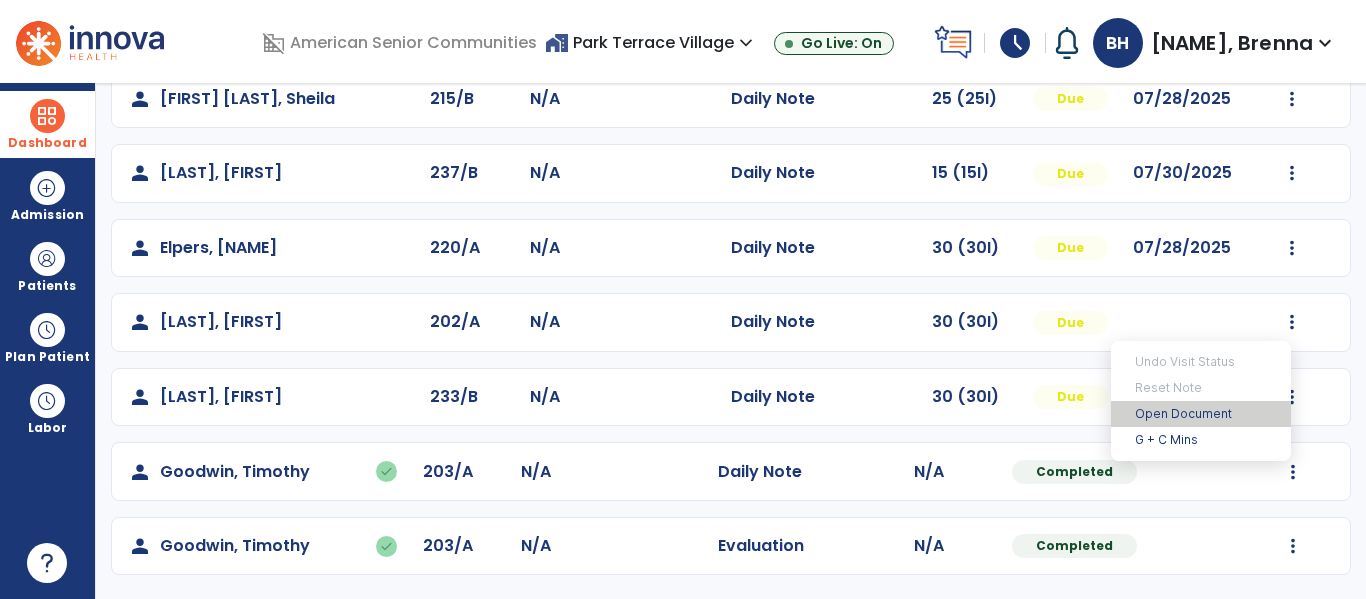 click on "Open Document" at bounding box center (1201, 414) 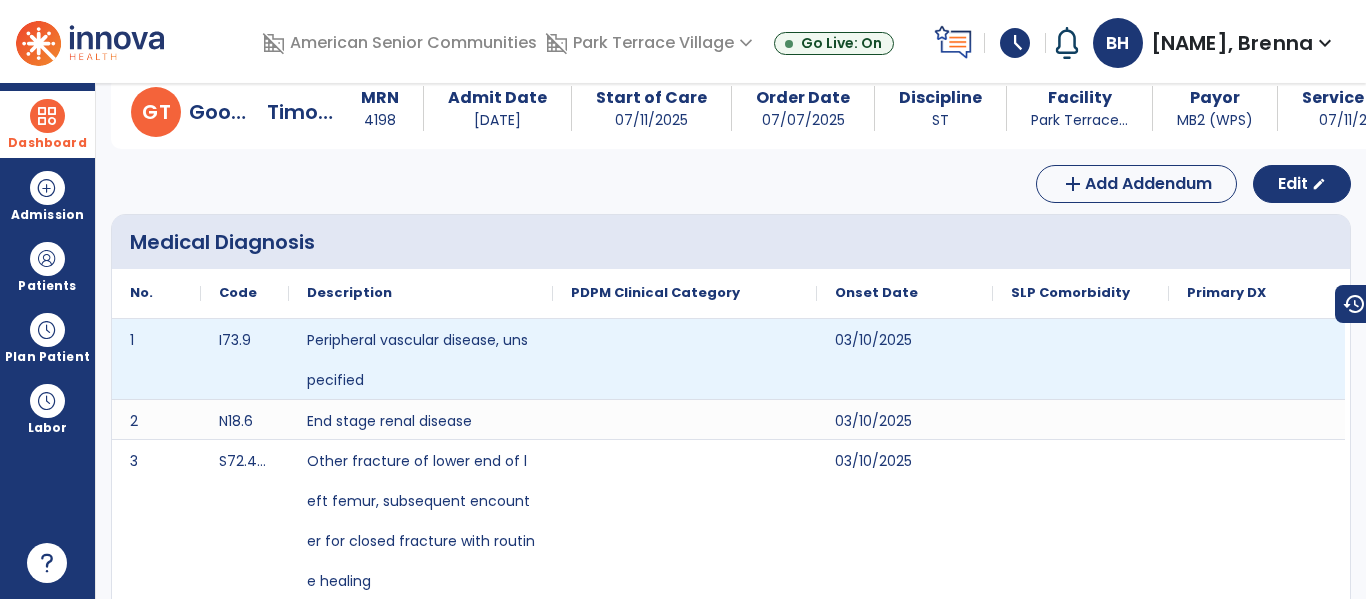 scroll, scrollTop: 0, scrollLeft: 0, axis: both 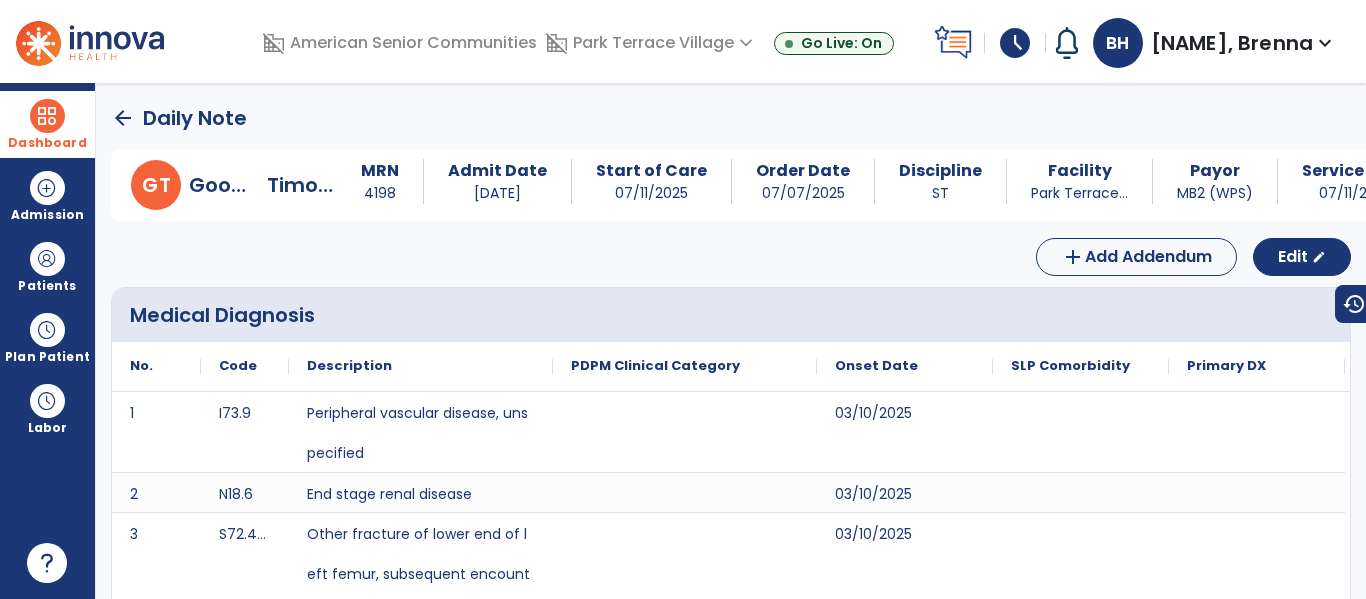 click on "Dashboard" at bounding box center (47, 124) 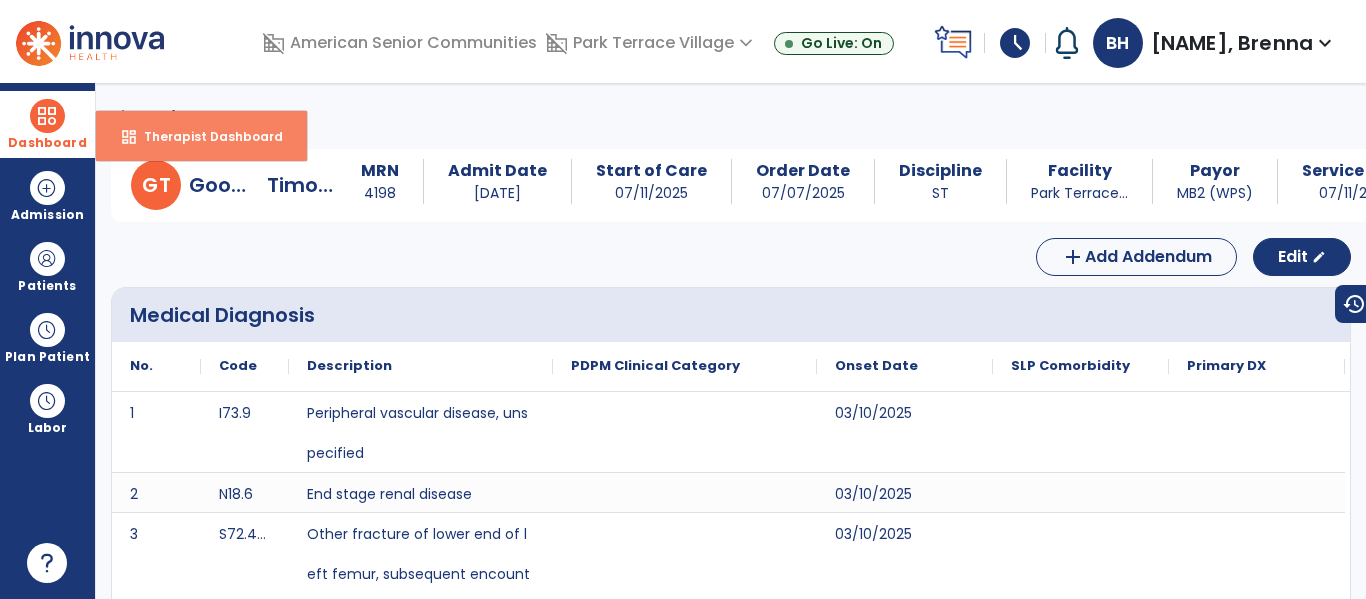 click on "dashboard  Therapist Dashboard" at bounding box center [201, 136] 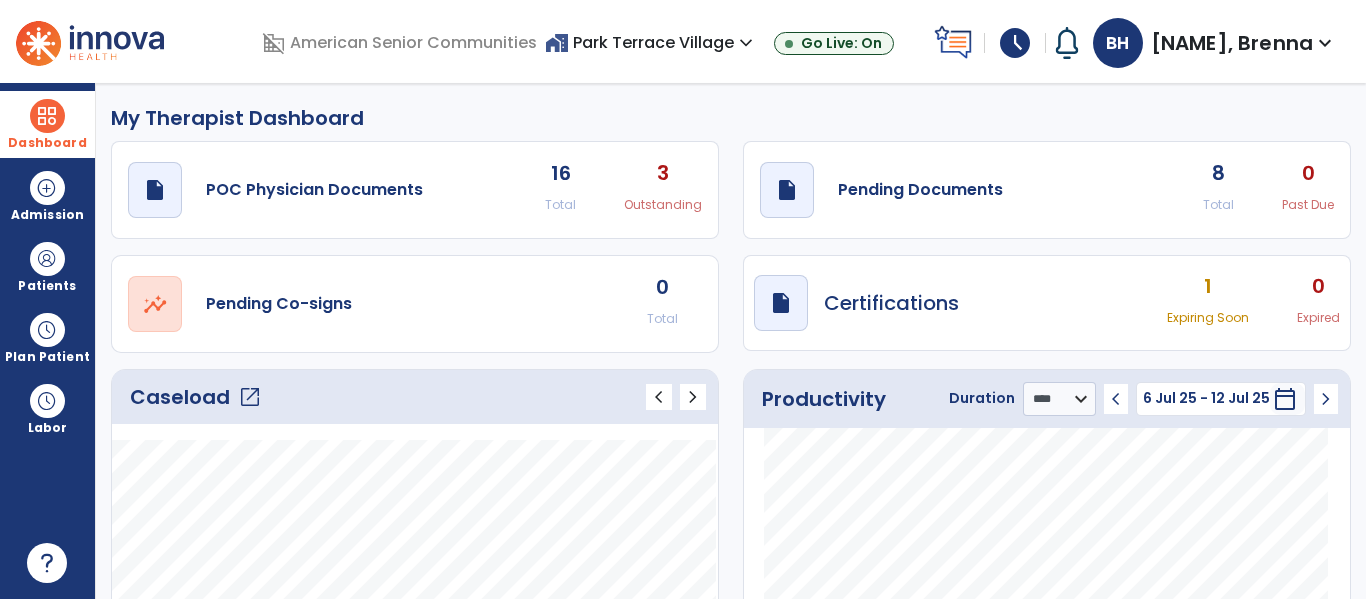 click on "open_in_new" 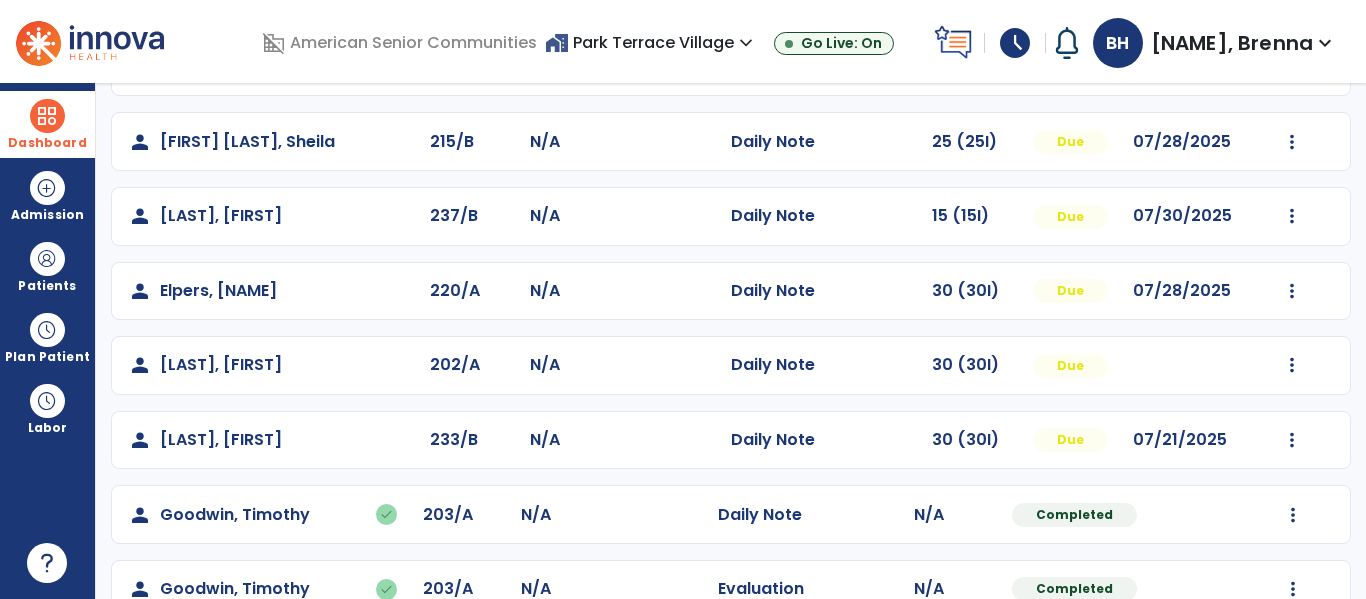 scroll, scrollTop: 413, scrollLeft: 0, axis: vertical 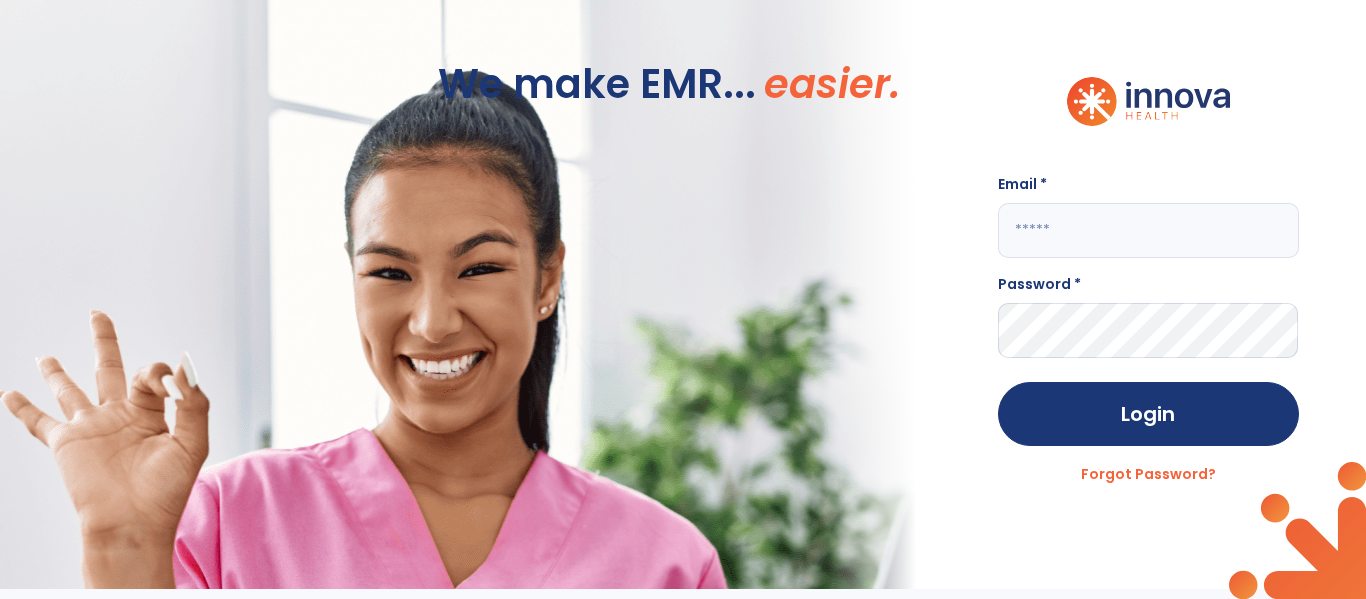 click 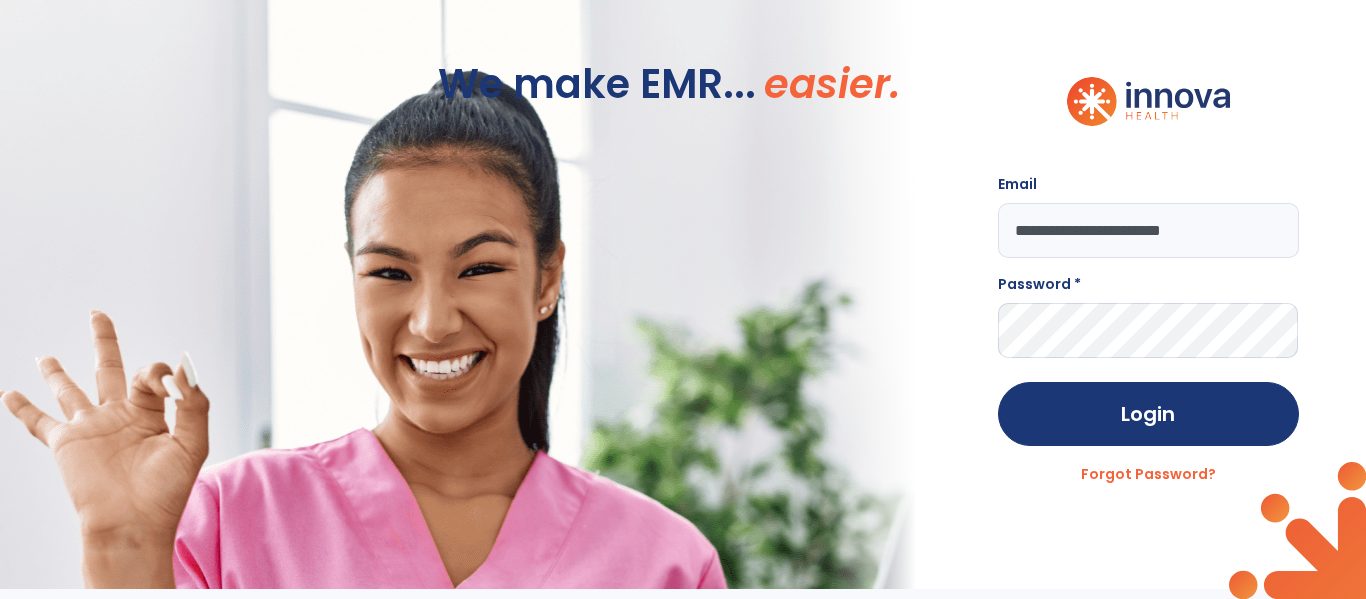type on "**********" 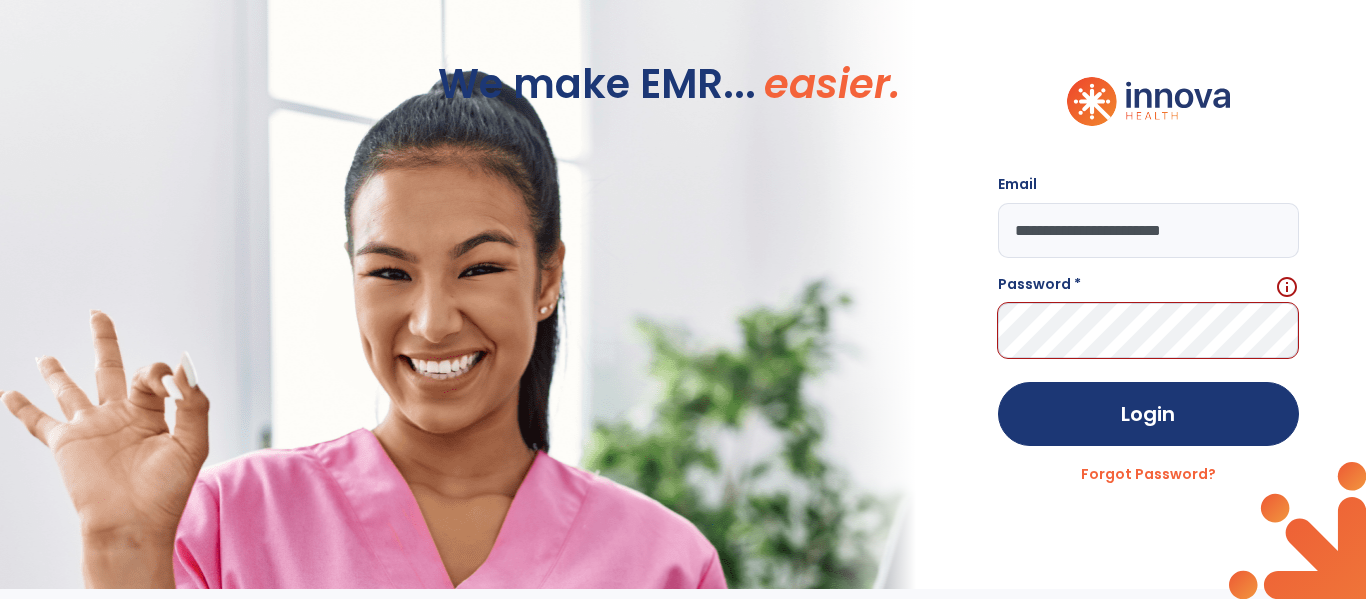 click 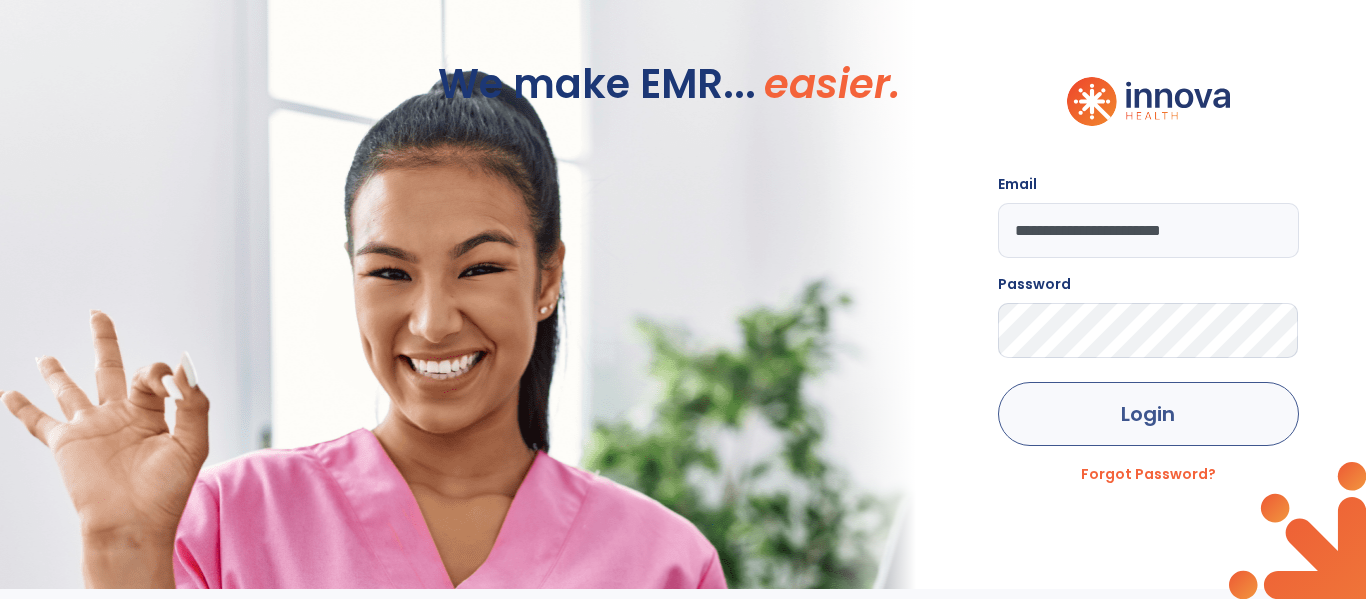 click on "Login" 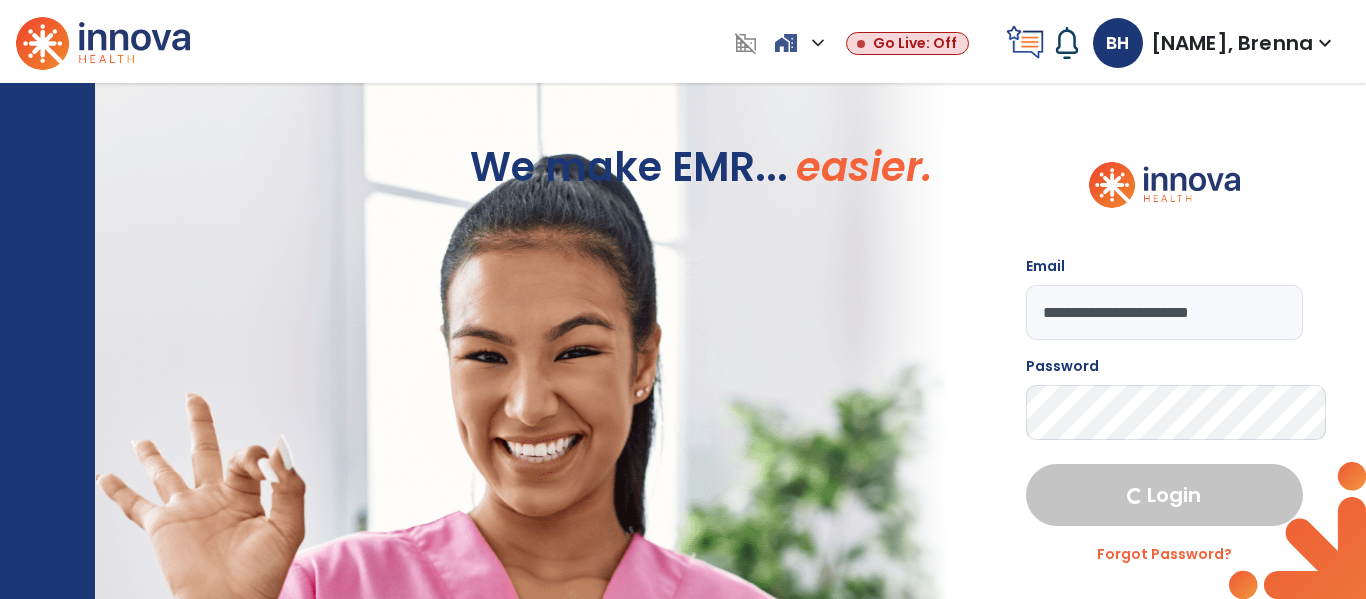 select on "****" 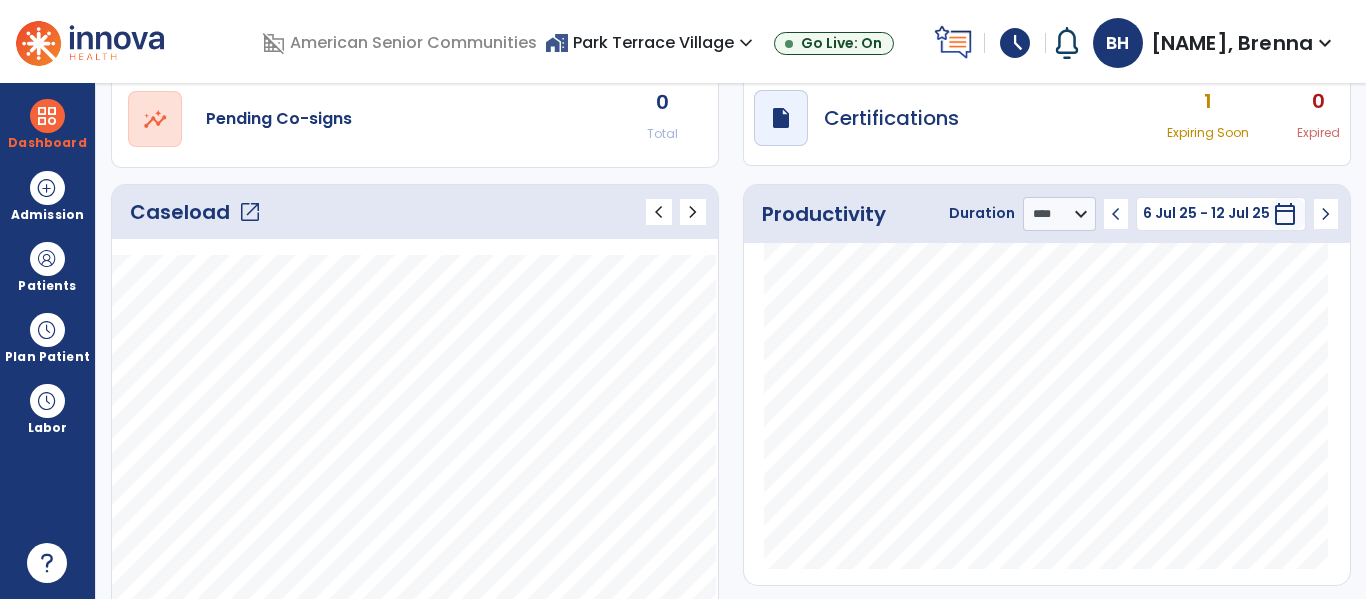 scroll, scrollTop: 173, scrollLeft: 0, axis: vertical 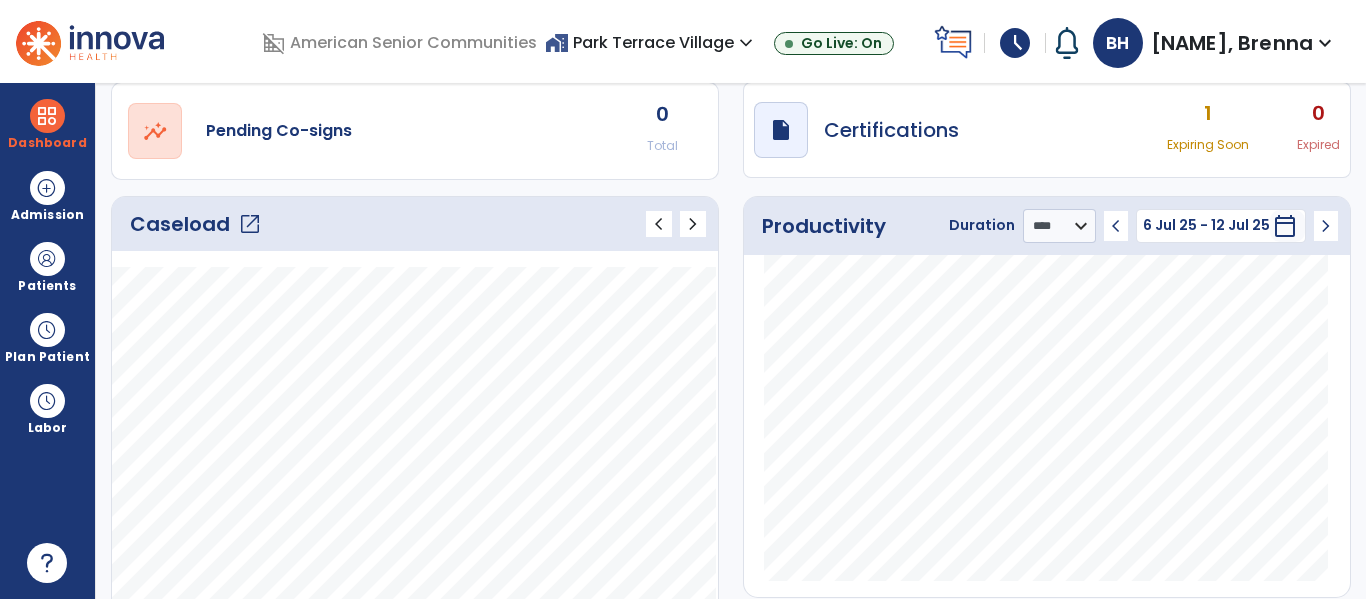 click on "open_in_new" 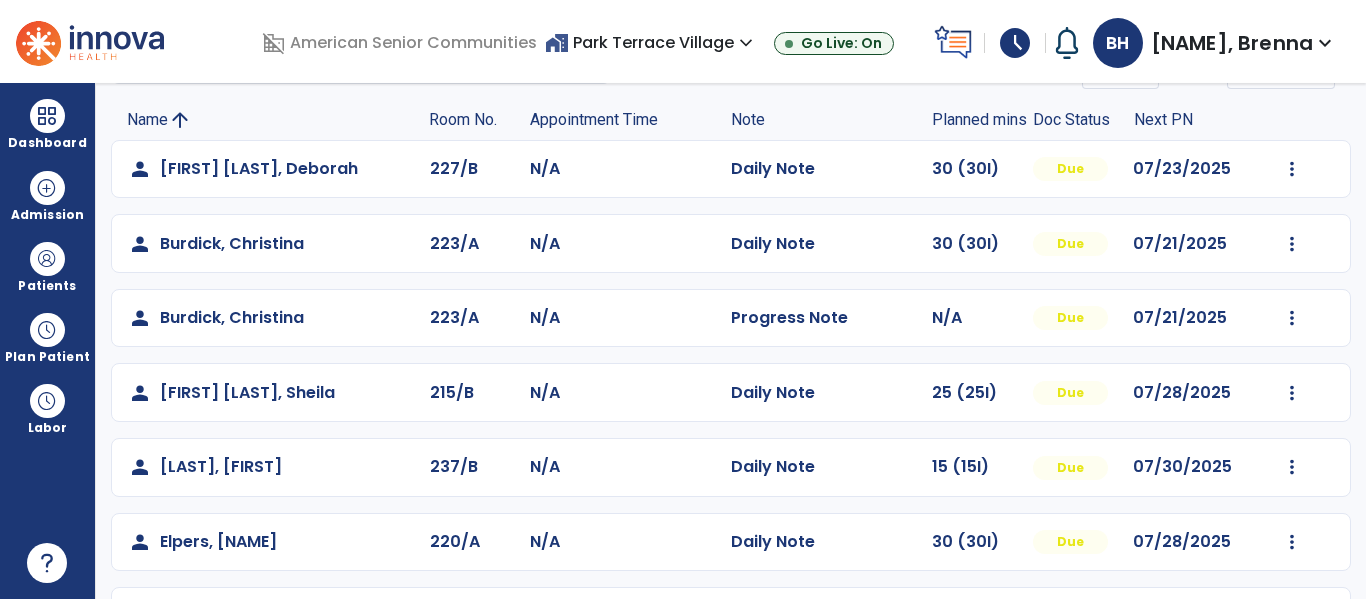 scroll, scrollTop: 125, scrollLeft: 0, axis: vertical 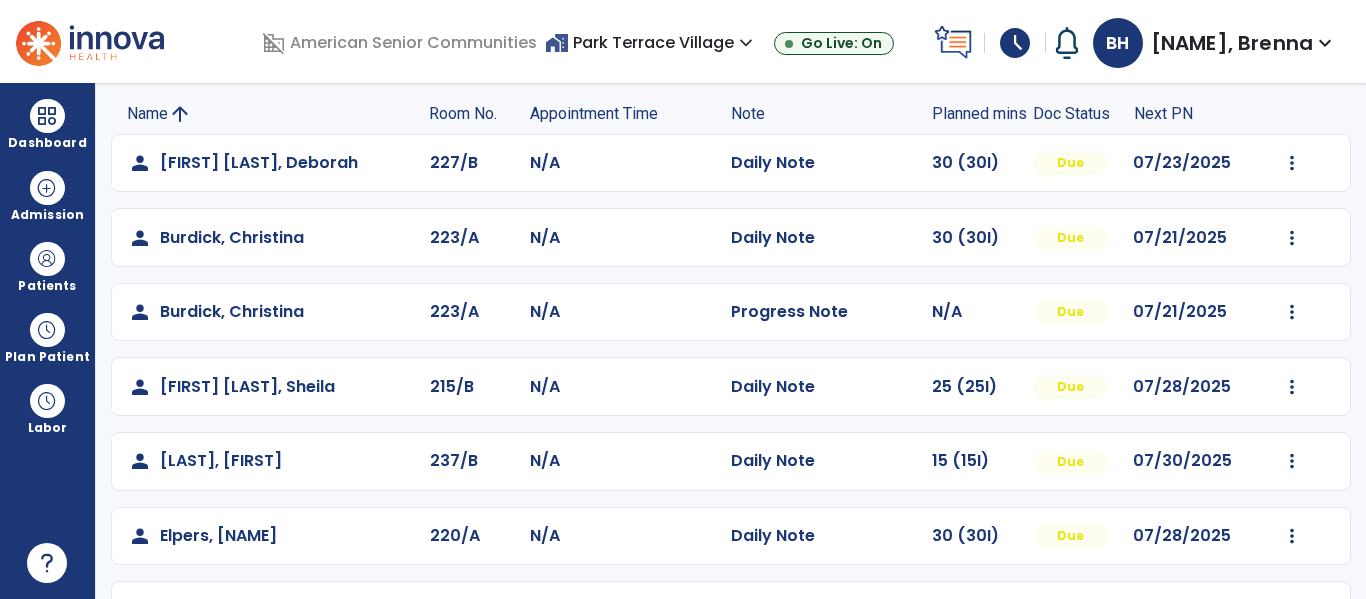 click on "Mark Visit As Complete   Reset Note   Open Document   G + C Mins" 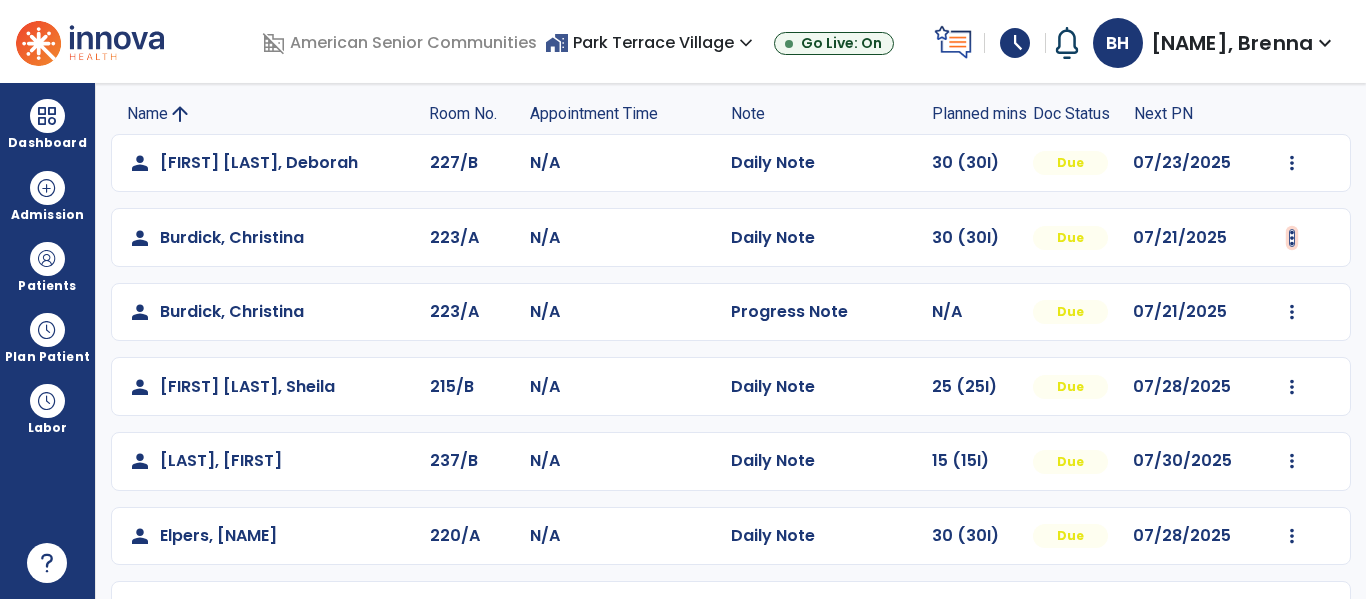 click at bounding box center (1292, 163) 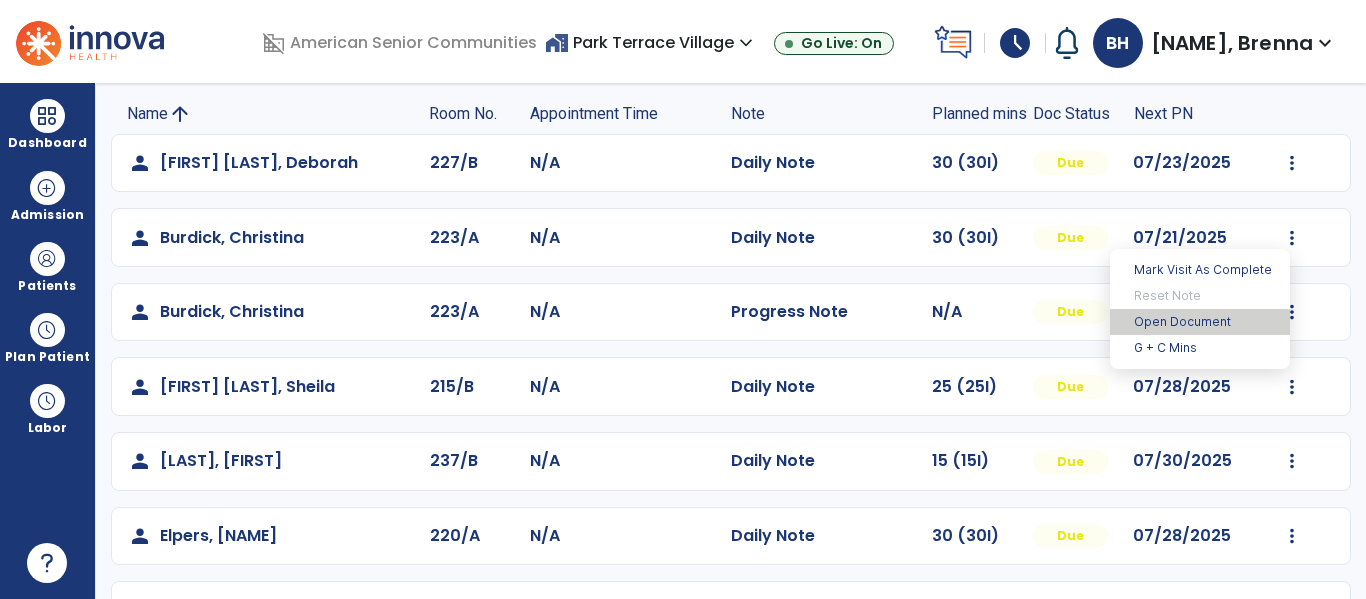click on "Open Document" at bounding box center (1200, 322) 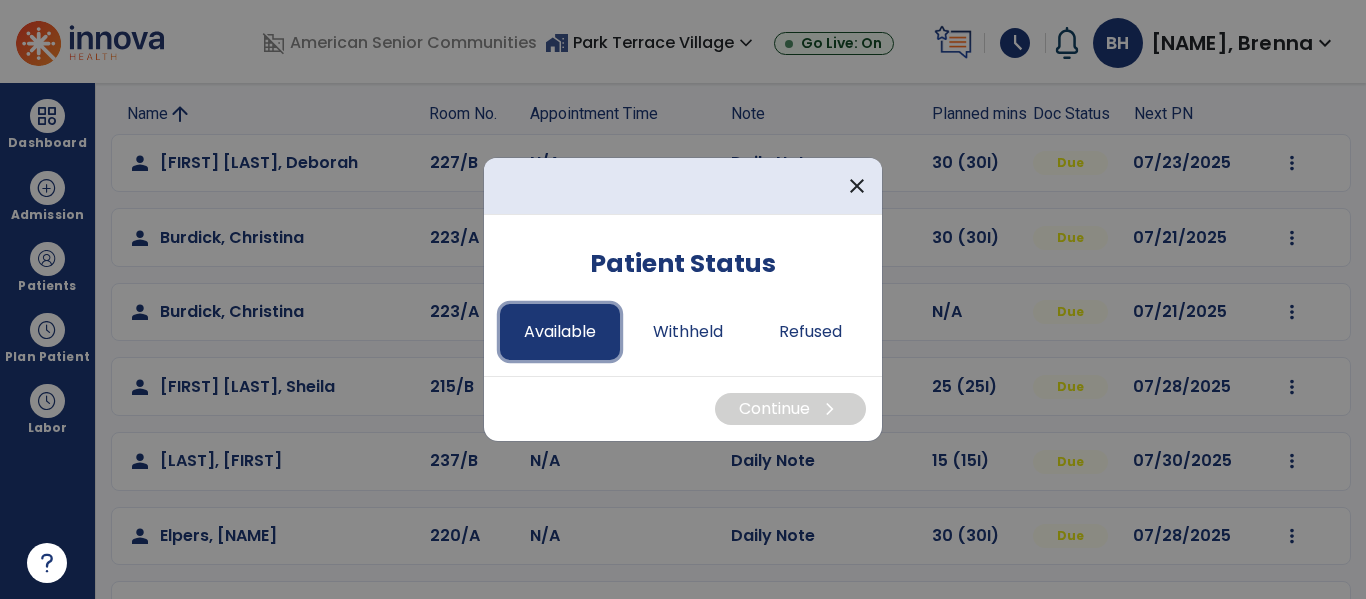click on "Available" at bounding box center [560, 332] 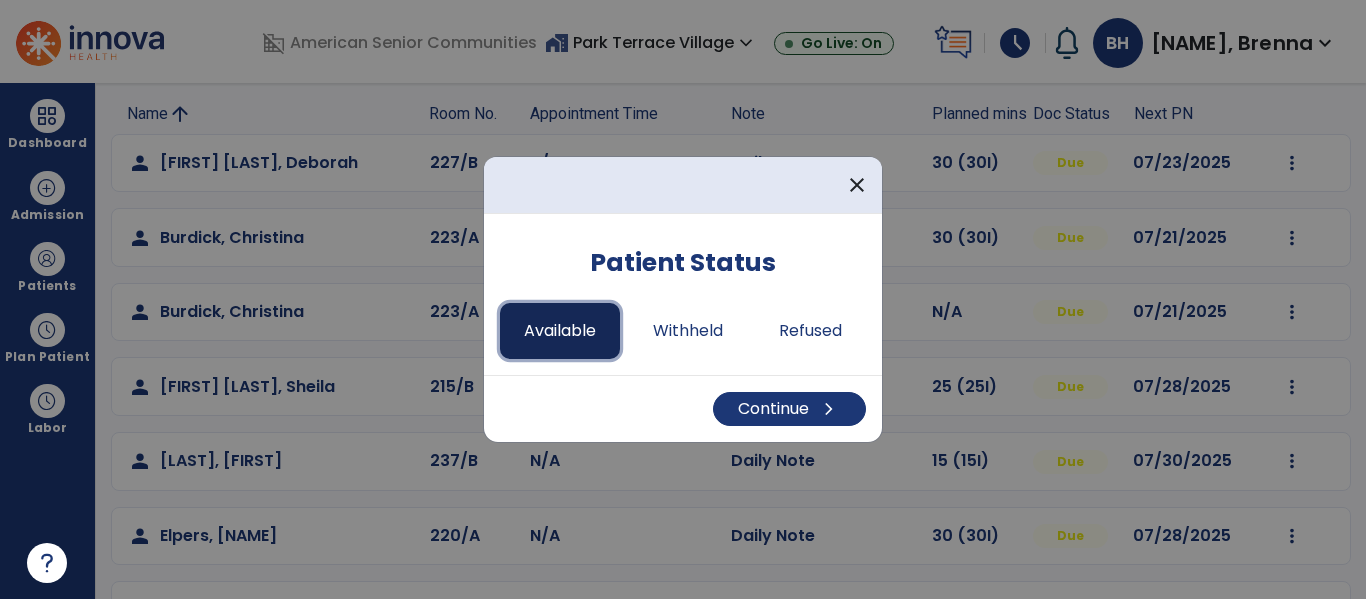 type 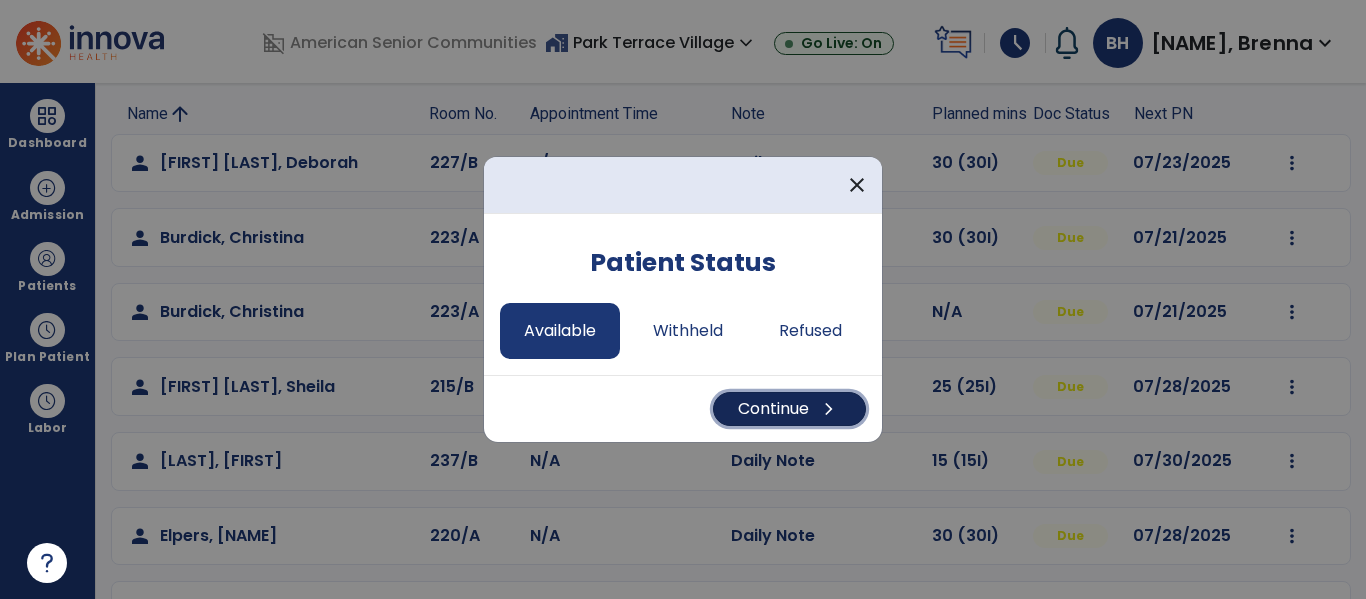 click on "Continue   chevron_right" at bounding box center [789, 409] 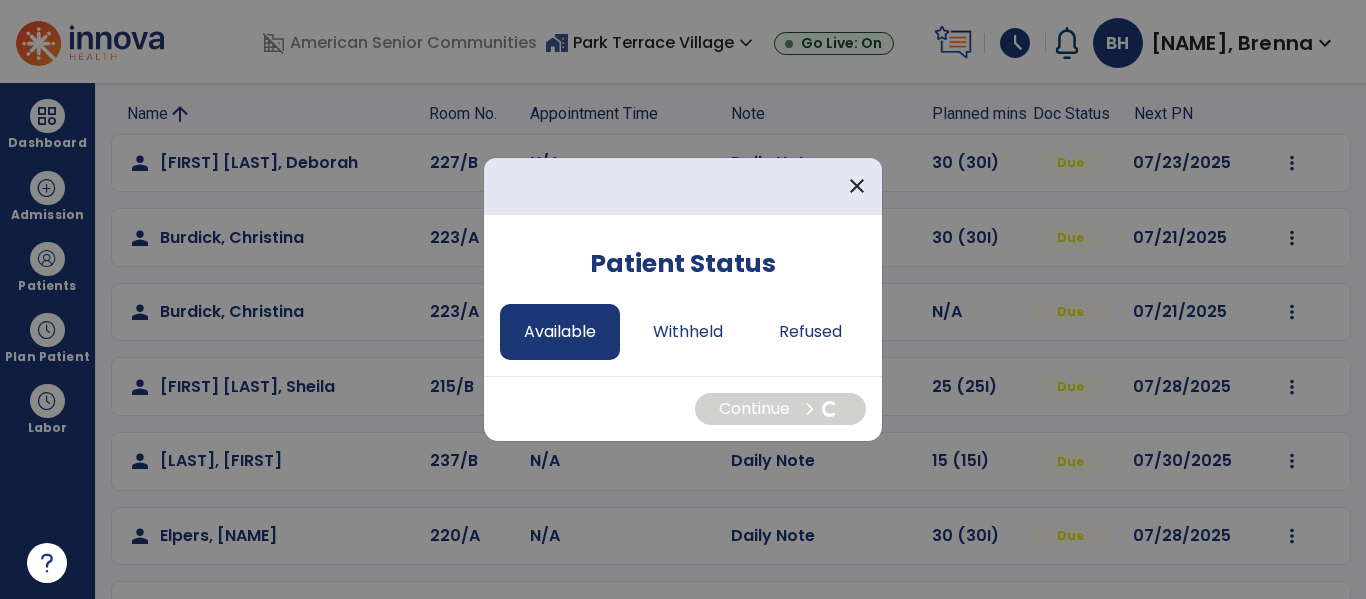 select on "*" 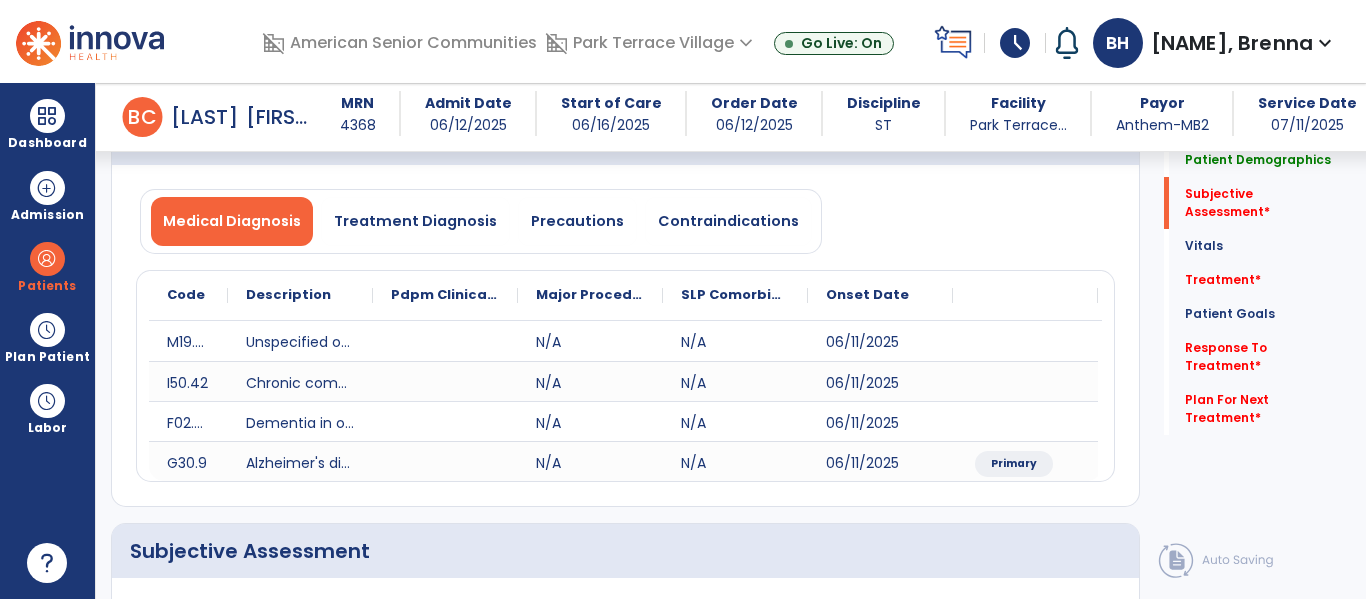 scroll, scrollTop: 429, scrollLeft: 0, axis: vertical 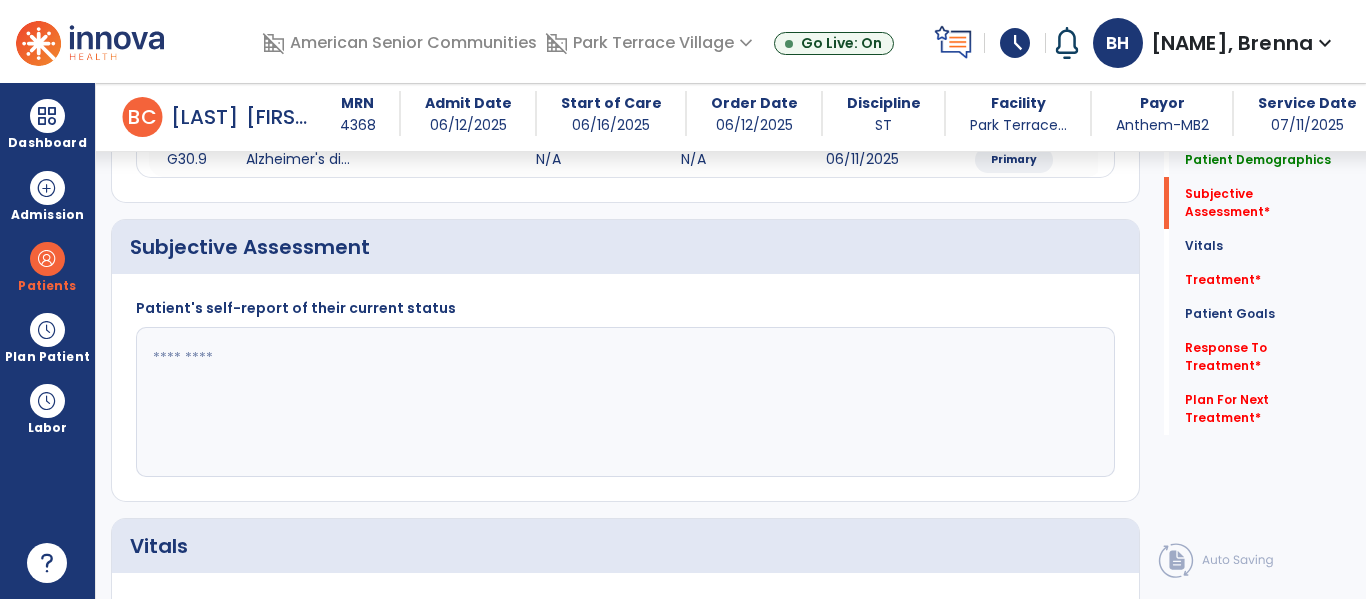 click 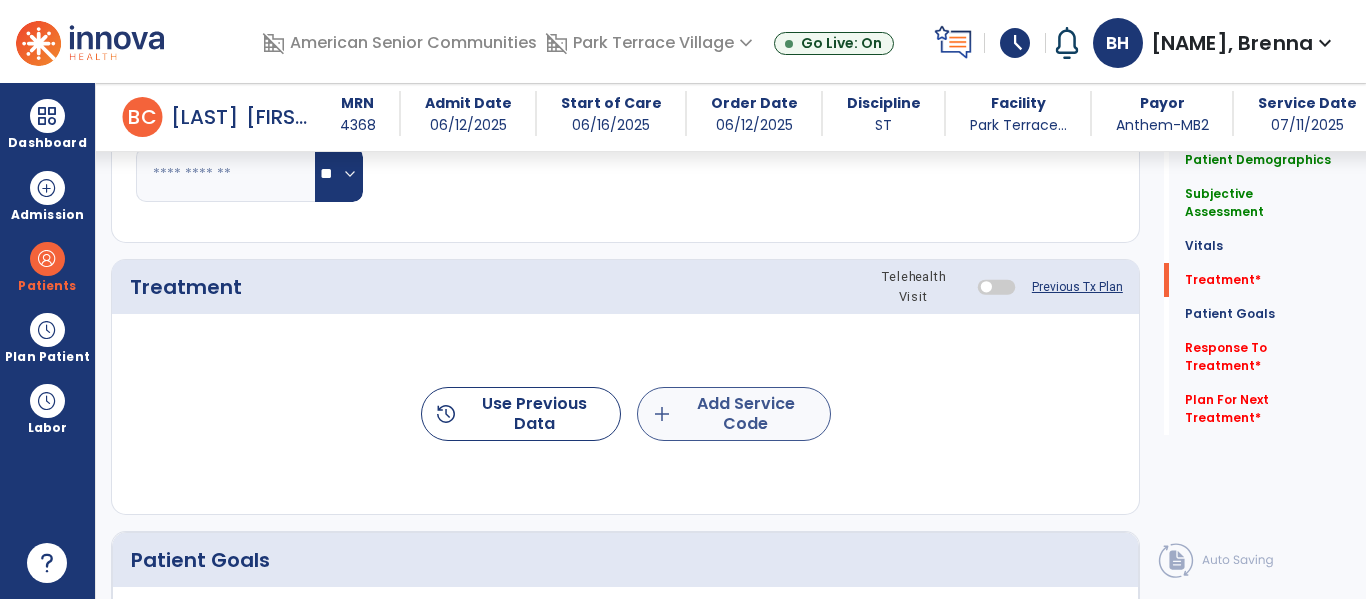 type on "**********" 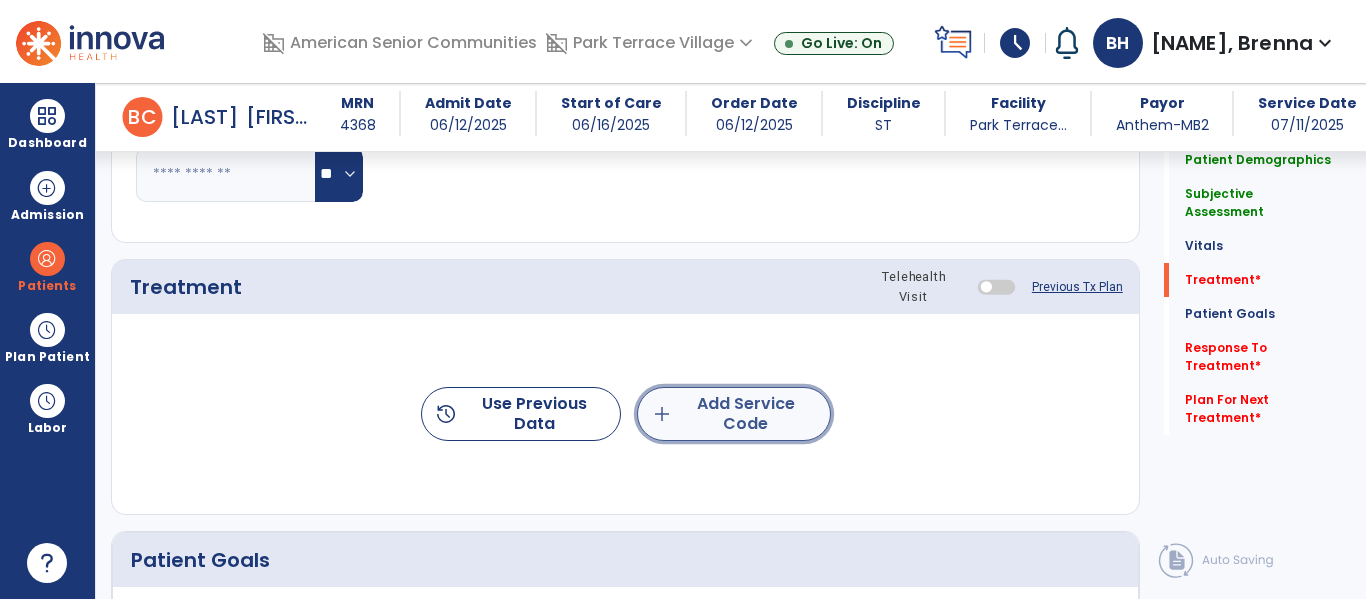 click on "add  Add Service Code" 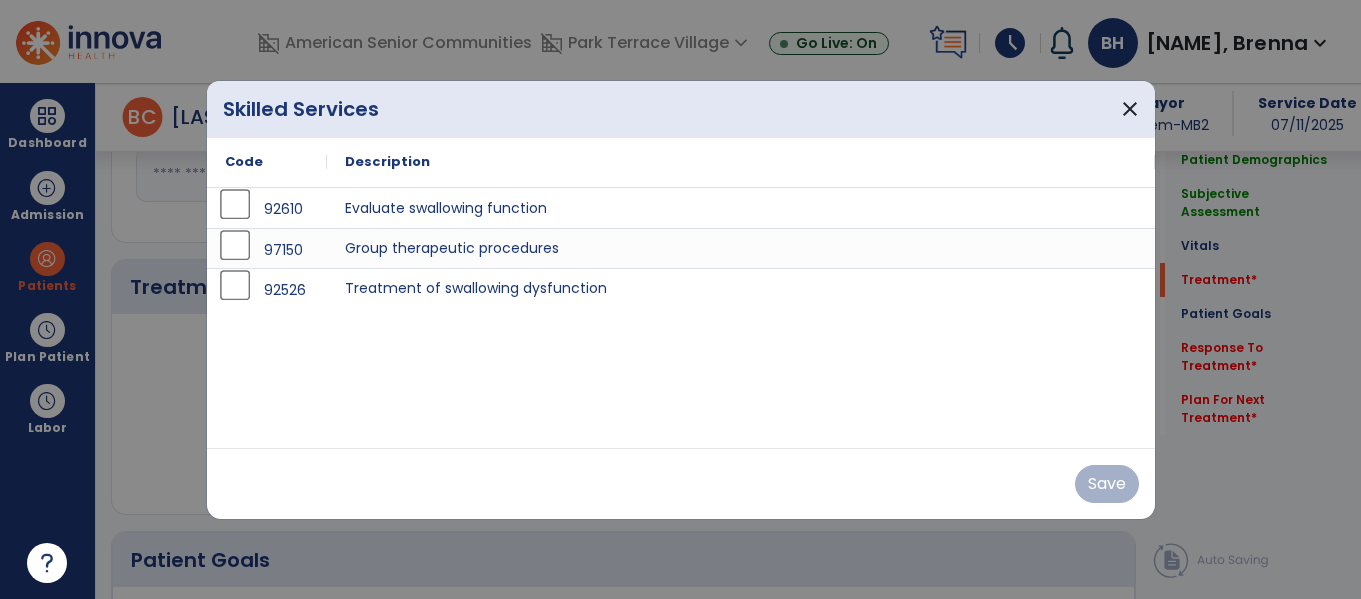 scroll, scrollTop: 1110, scrollLeft: 0, axis: vertical 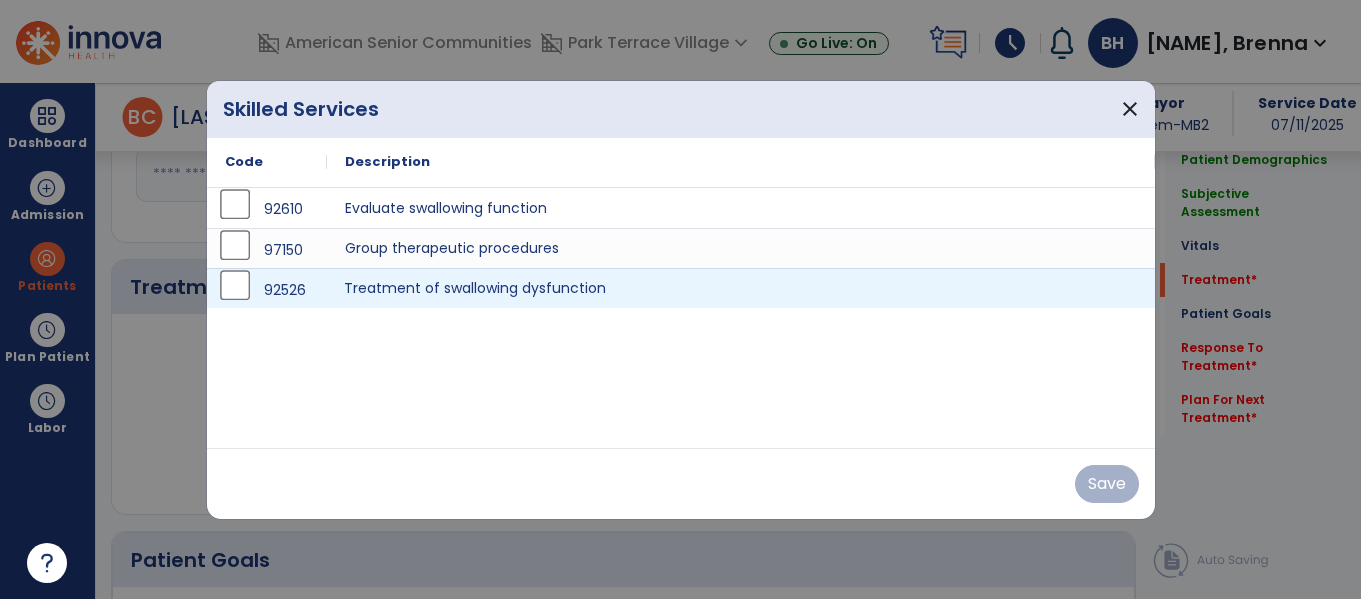 click on "Treatment of swallowing dysfunction" at bounding box center (741, 288) 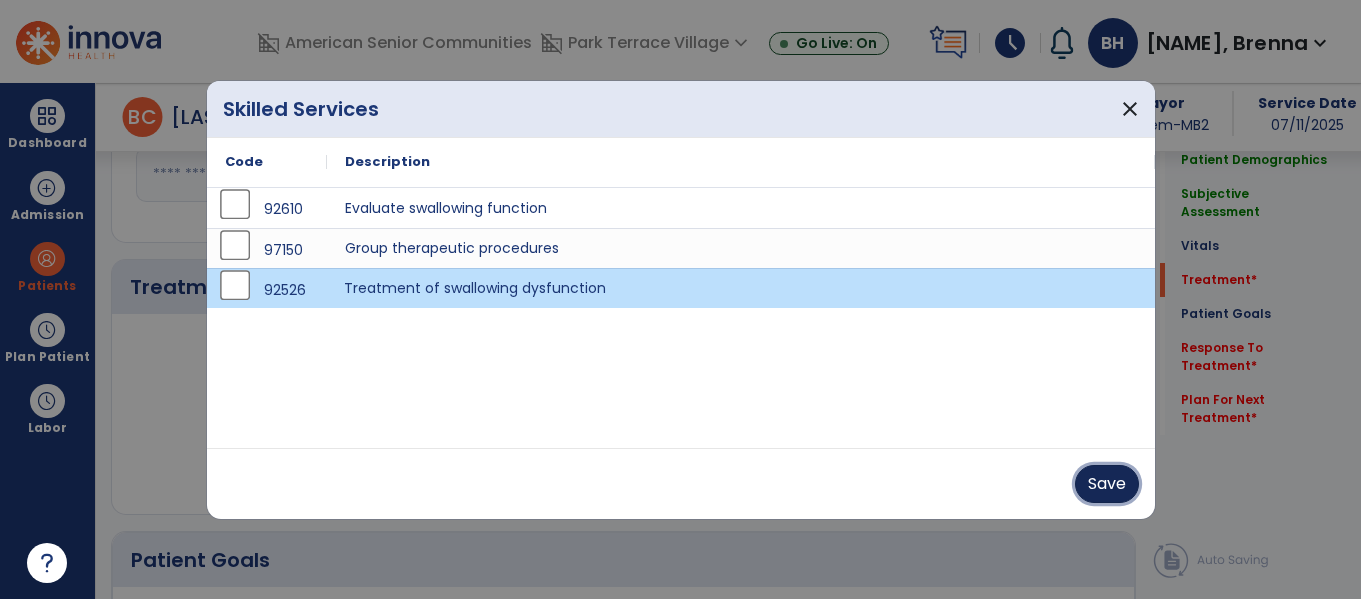 click on "Save" at bounding box center [1107, 484] 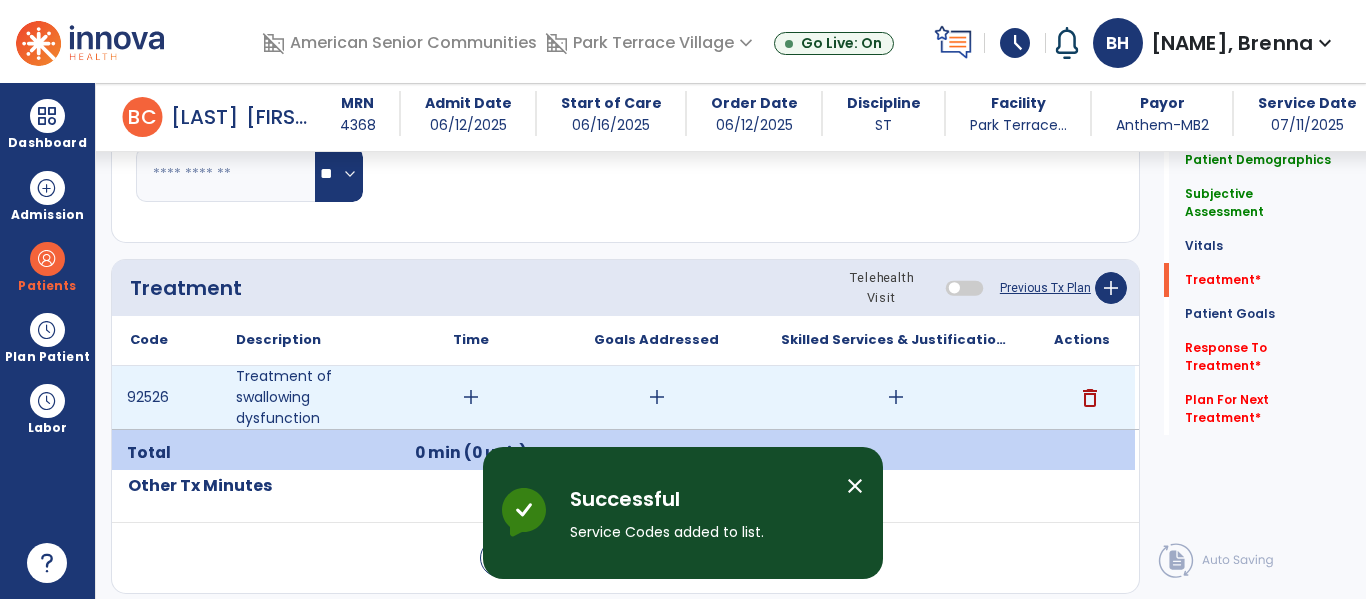 click on "add" at bounding box center (896, 397) 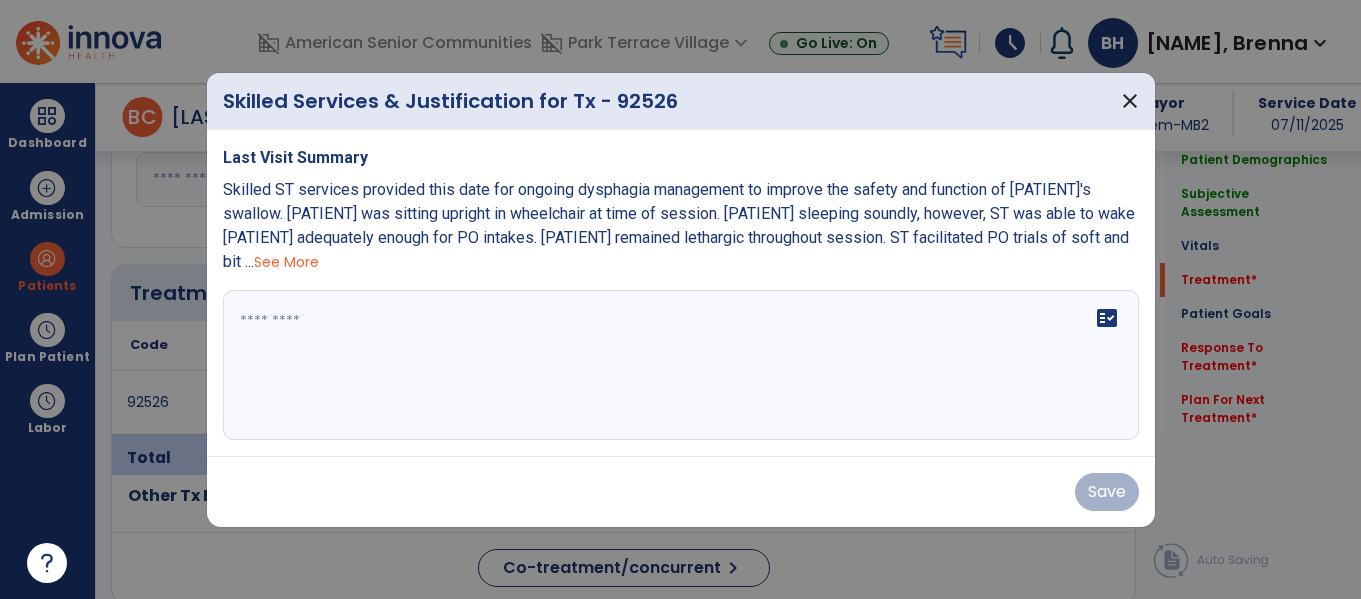 scroll, scrollTop: 1110, scrollLeft: 0, axis: vertical 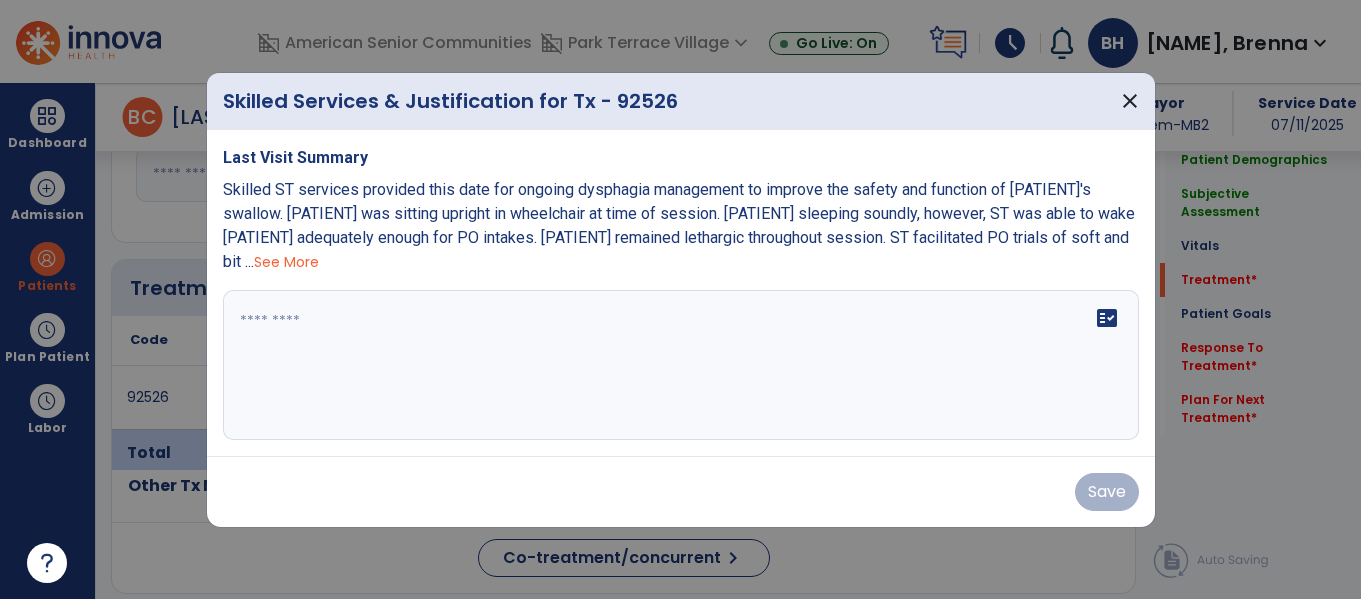 click on "fact_check" at bounding box center [681, 365] 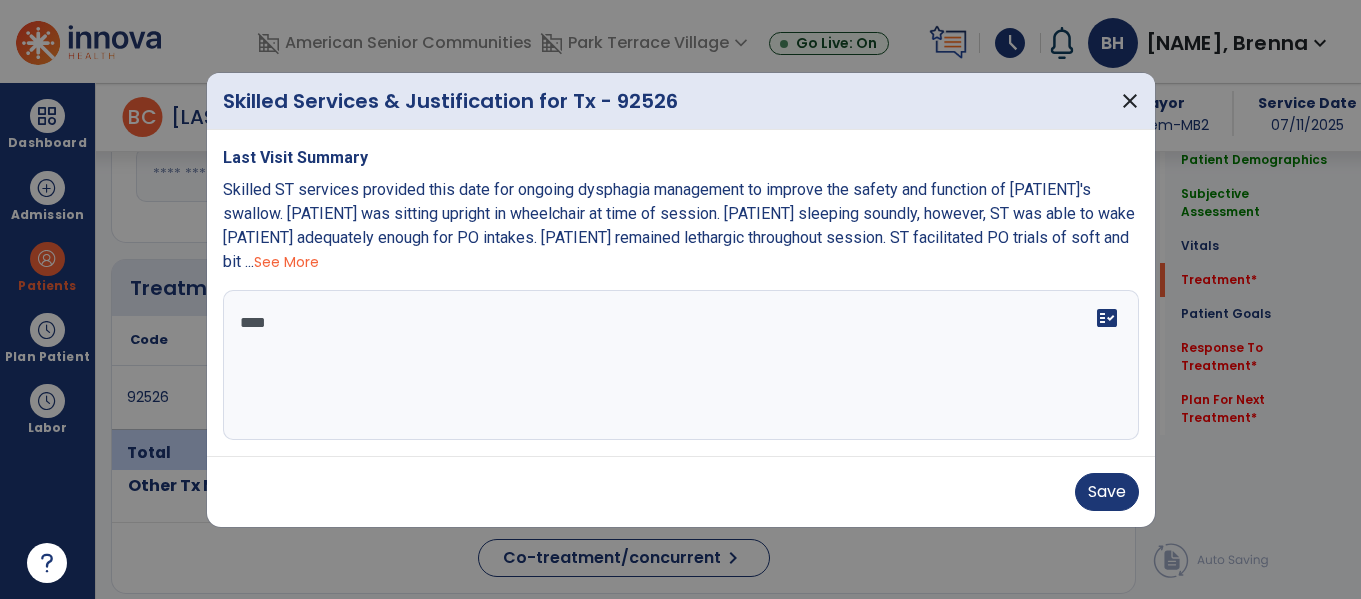 scroll, scrollTop: 0, scrollLeft: 0, axis: both 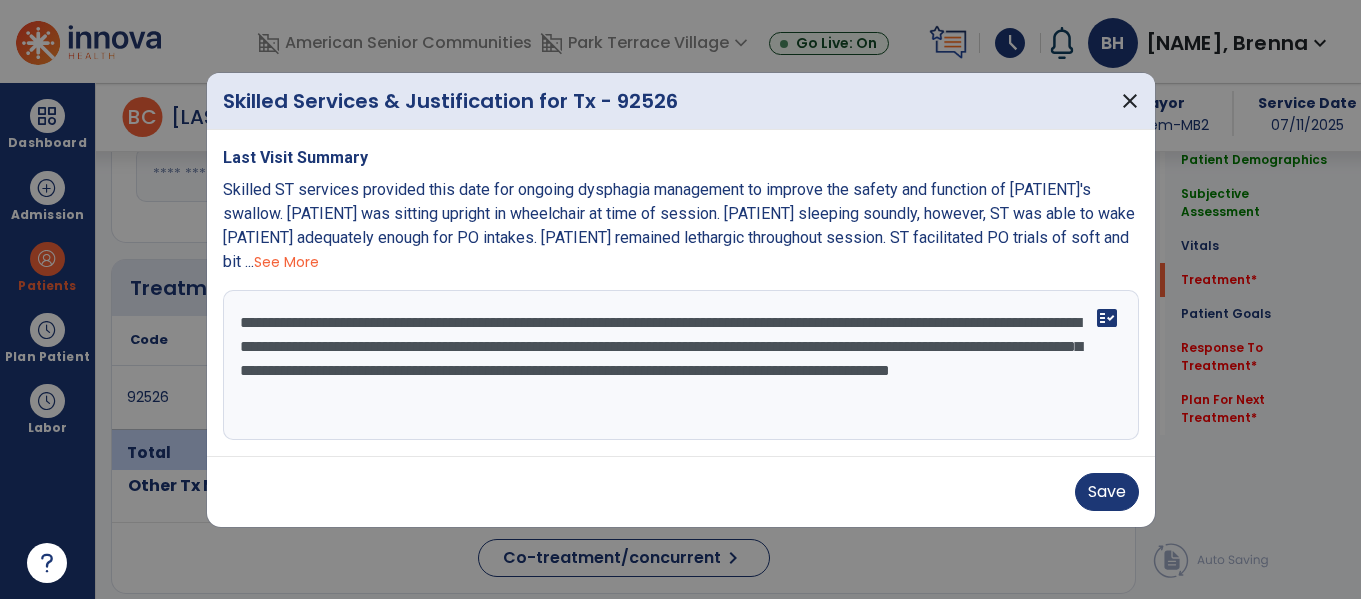 click on "**********" at bounding box center (681, 365) 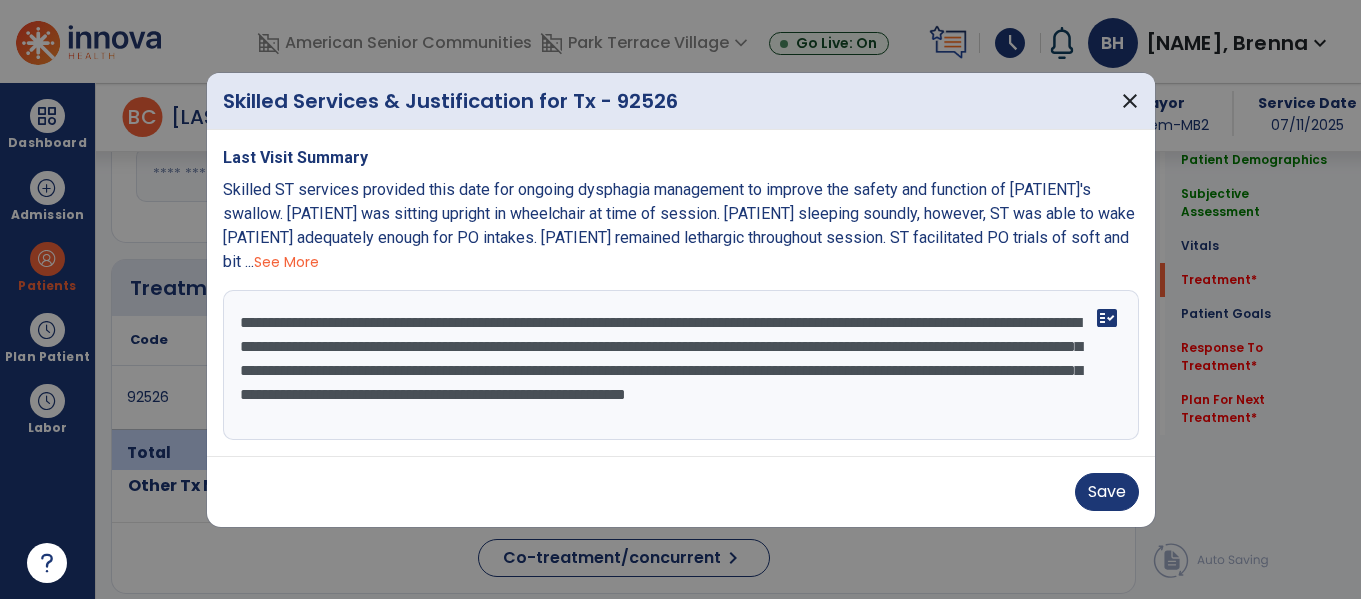 click on "**********" at bounding box center (681, 365) 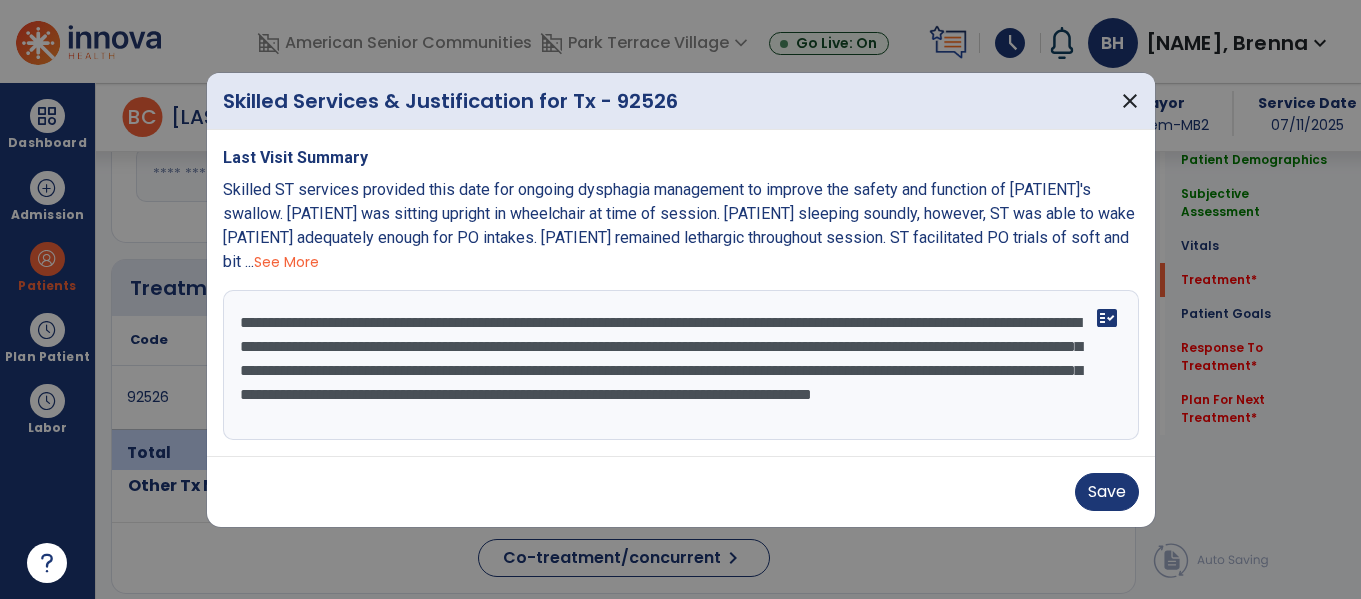 scroll, scrollTop: 16, scrollLeft: 0, axis: vertical 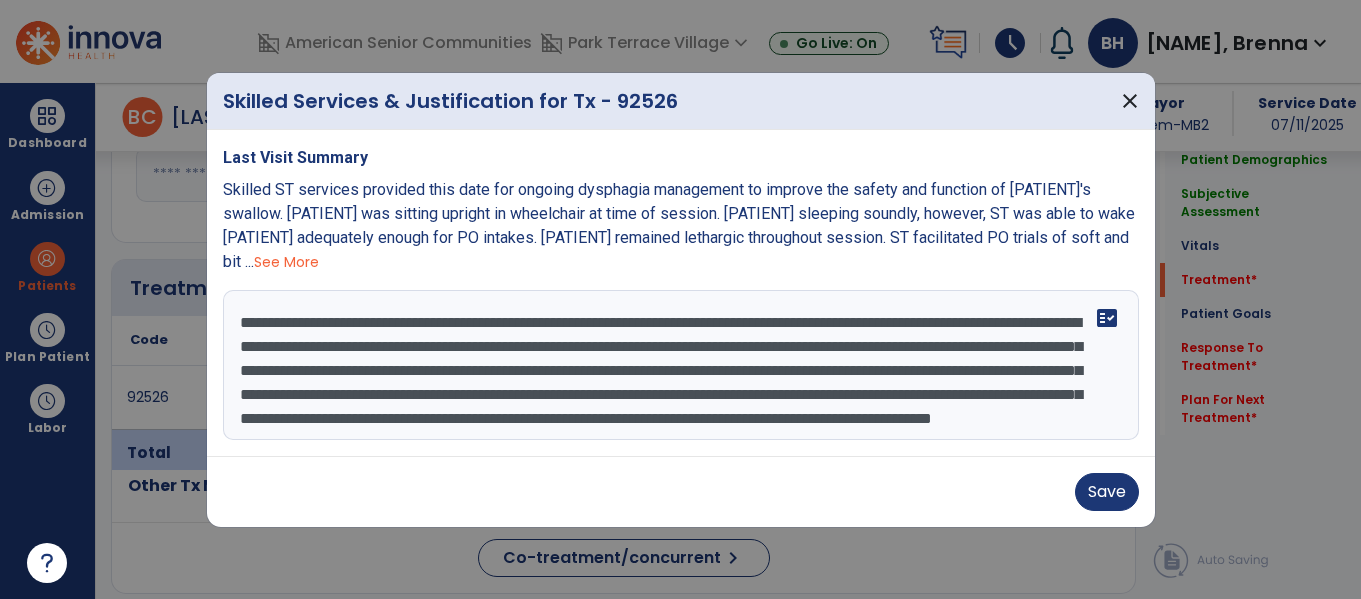 click on "See More" at bounding box center (286, 262) 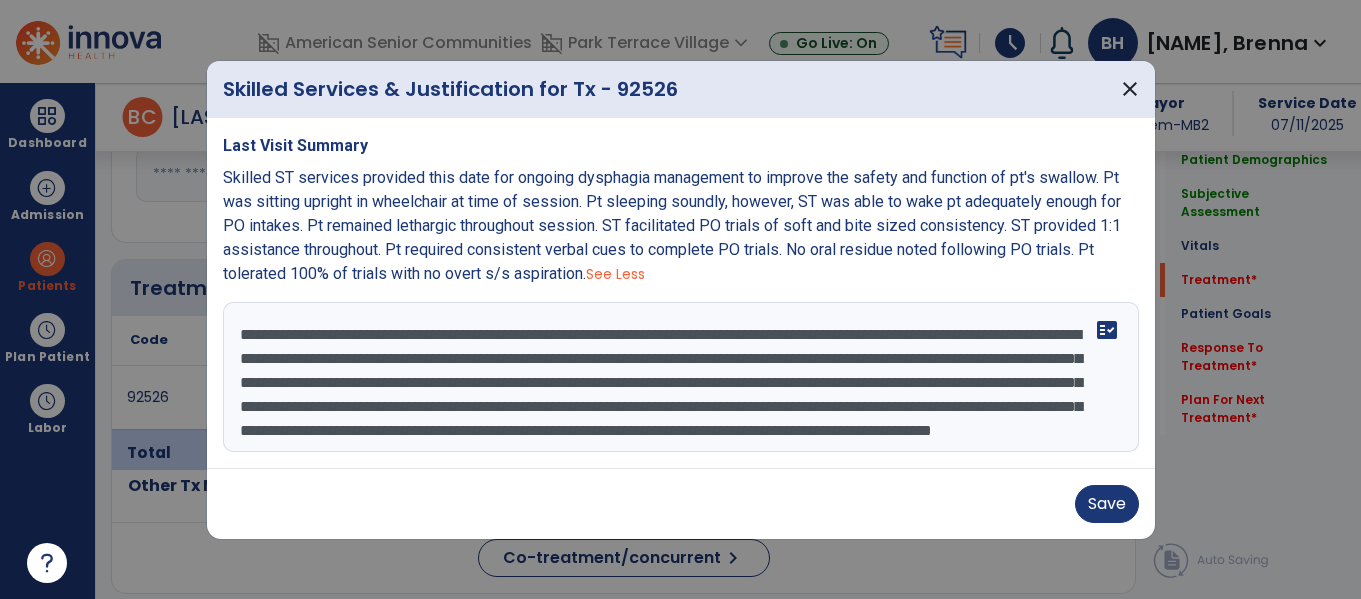 click on "**********" at bounding box center [681, 377] 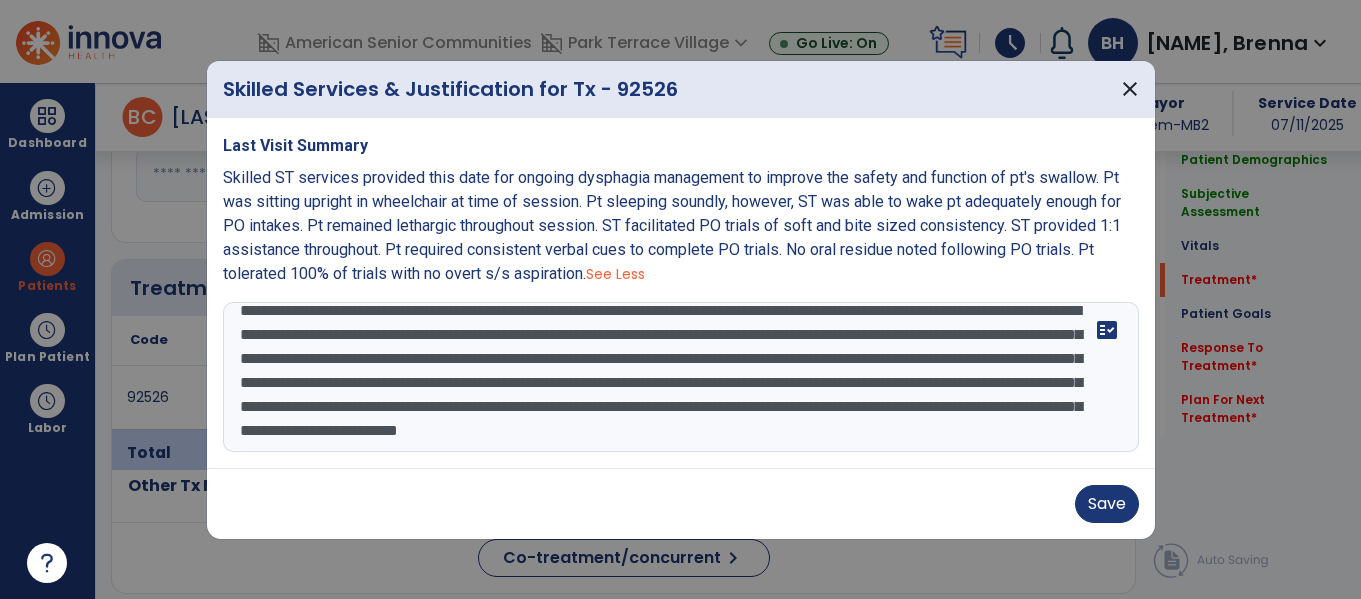 scroll, scrollTop: 64, scrollLeft: 0, axis: vertical 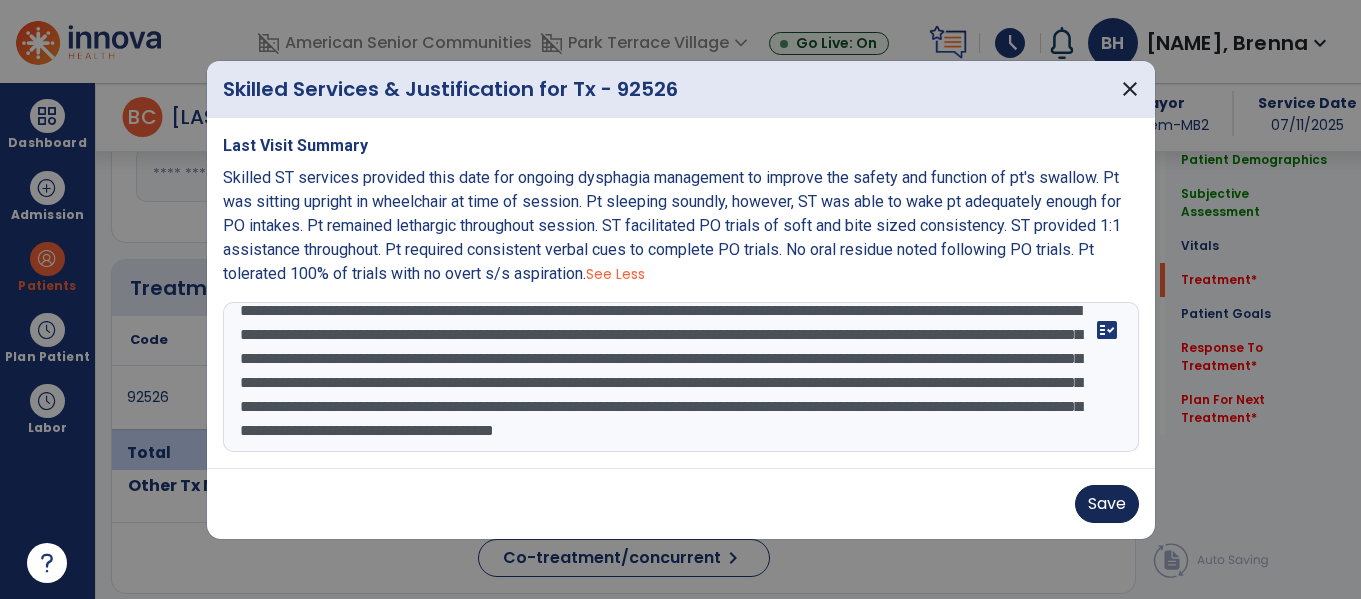 type on "**********" 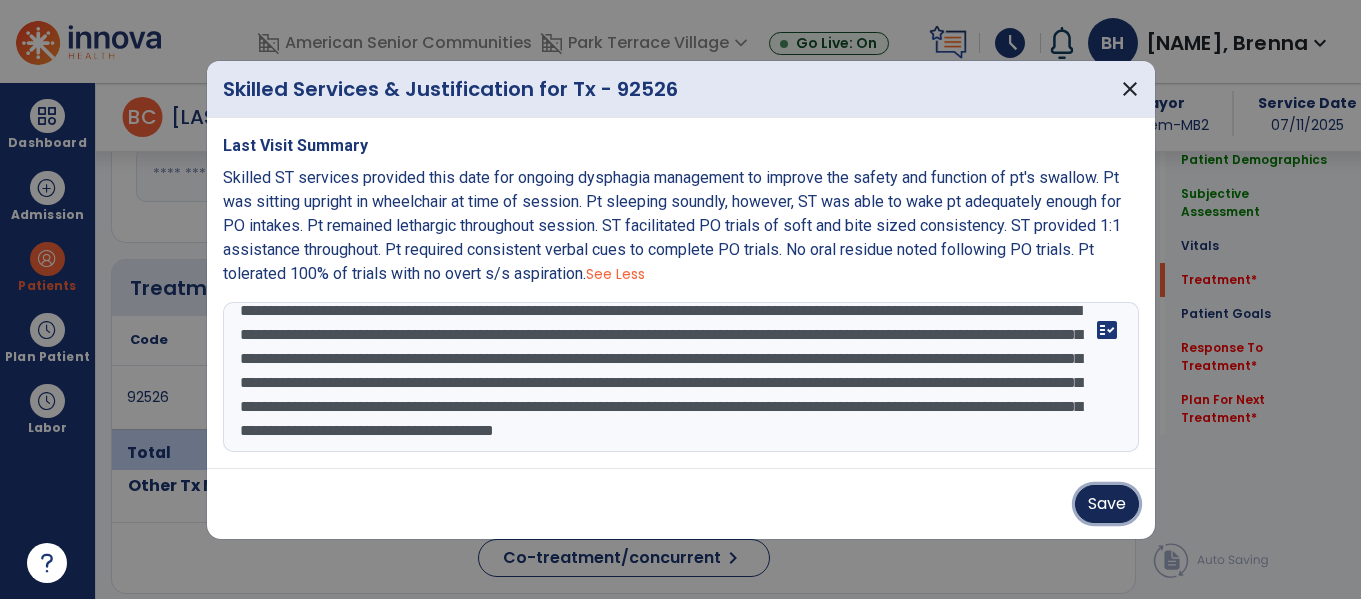 click on "Save" at bounding box center [1107, 504] 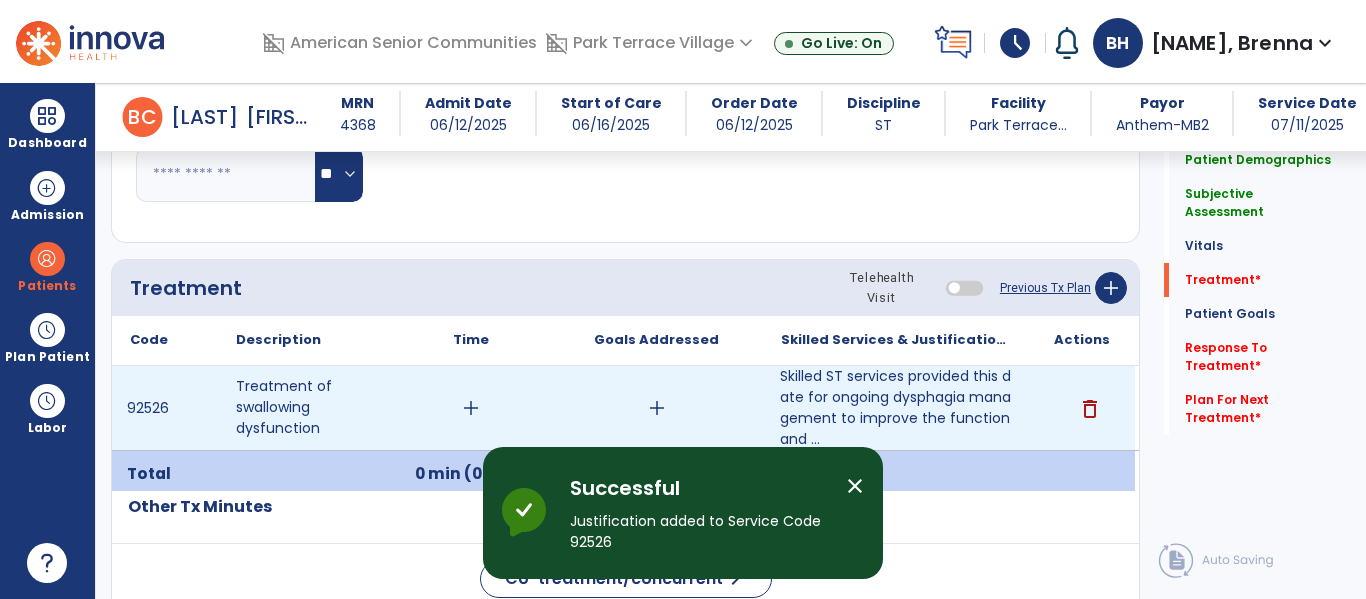 click on "add" at bounding box center [657, 408] 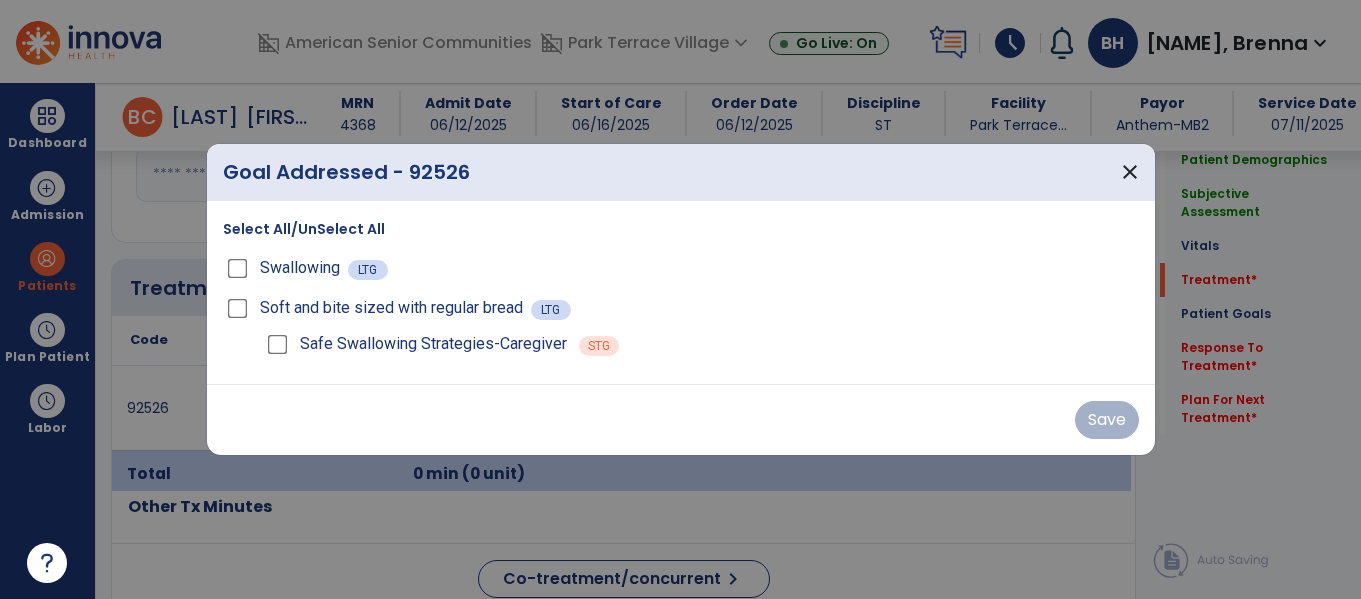 click on "Select All/UnSelect All" at bounding box center (304, 229) 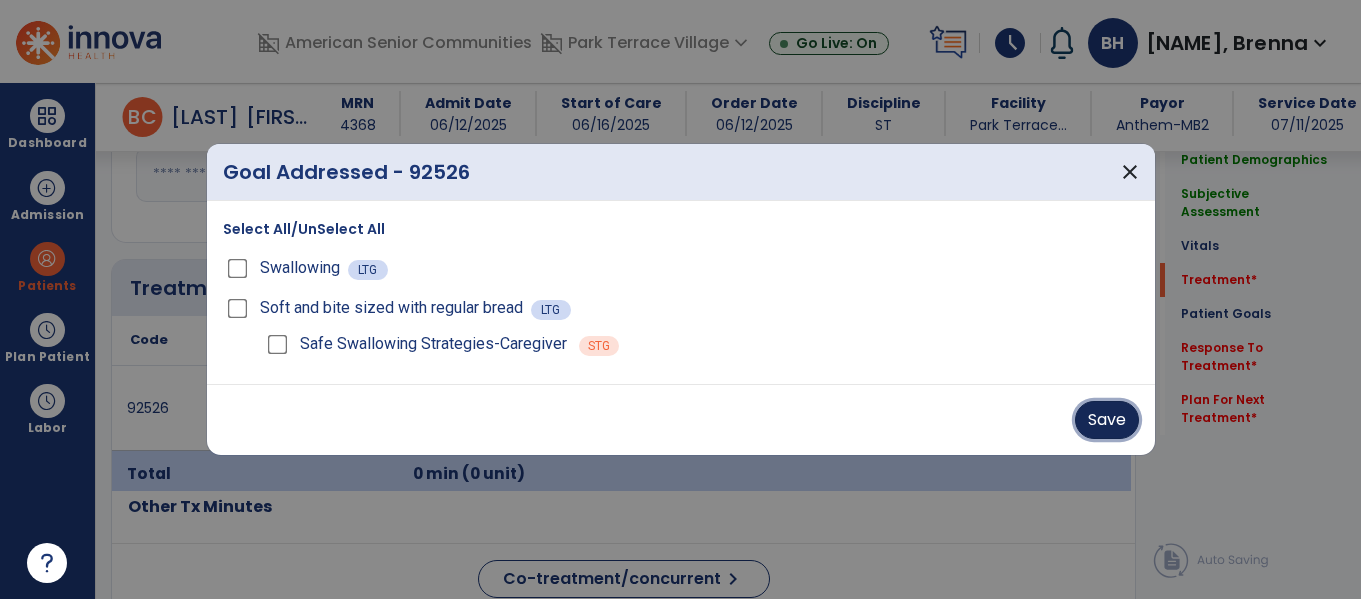 click on "Save" at bounding box center [1107, 420] 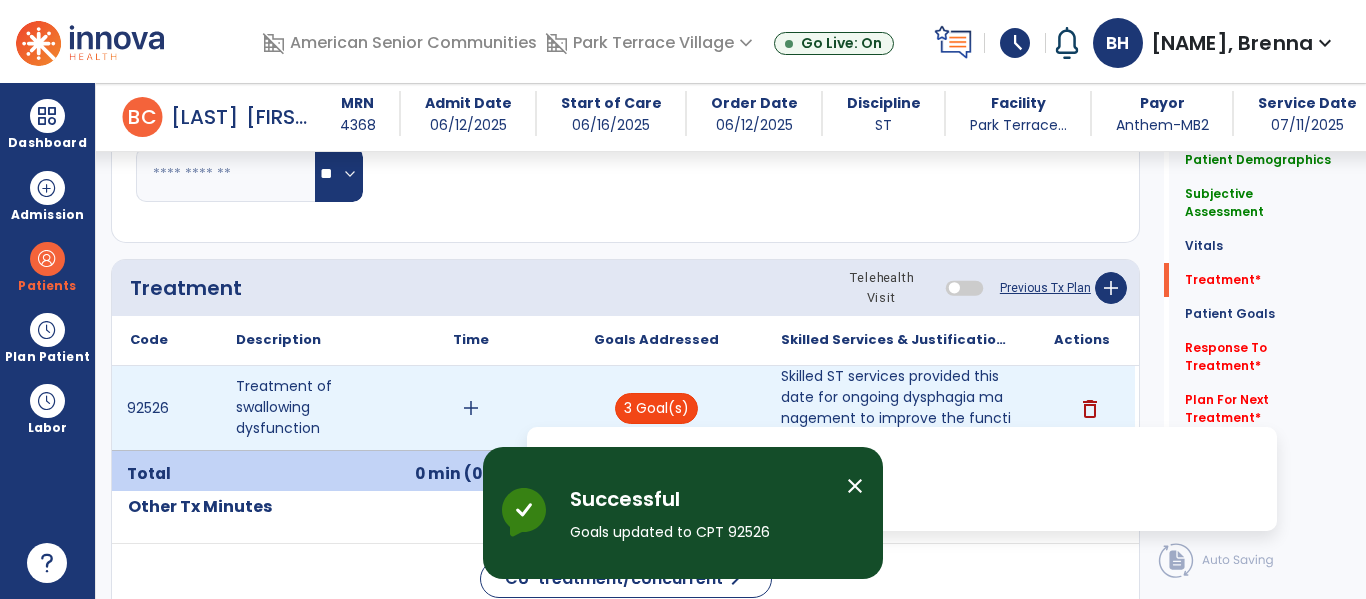 click on "3 Goal(s)" at bounding box center [656, 408] 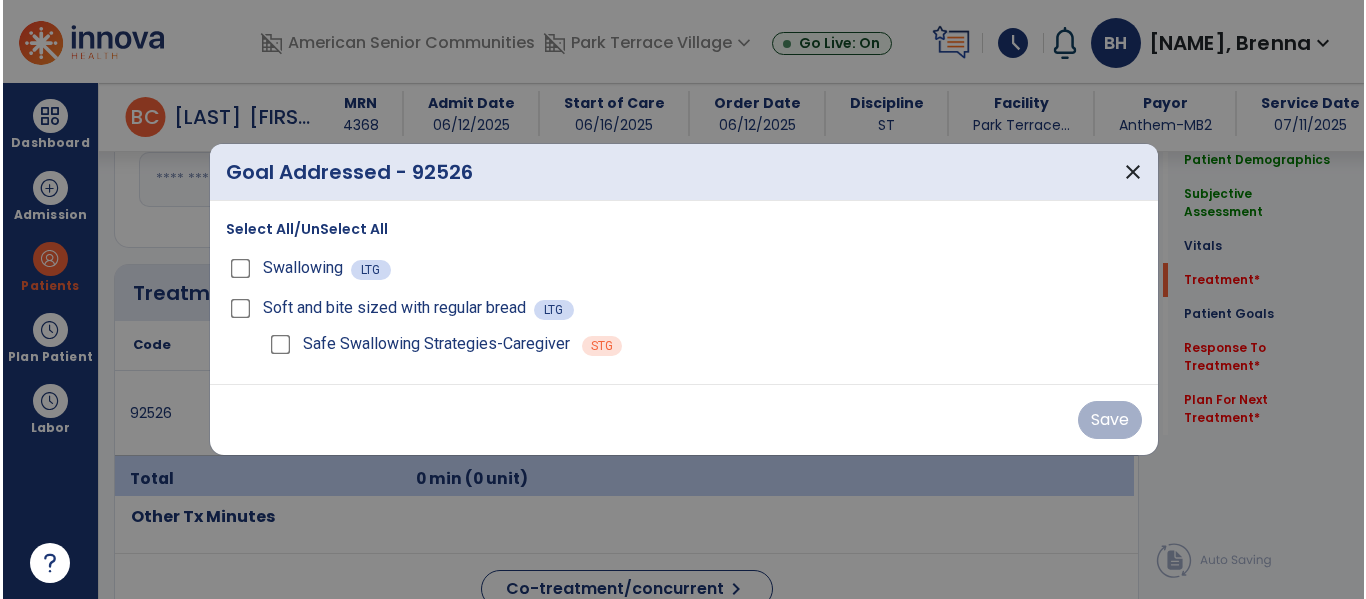 scroll, scrollTop: 1110, scrollLeft: 0, axis: vertical 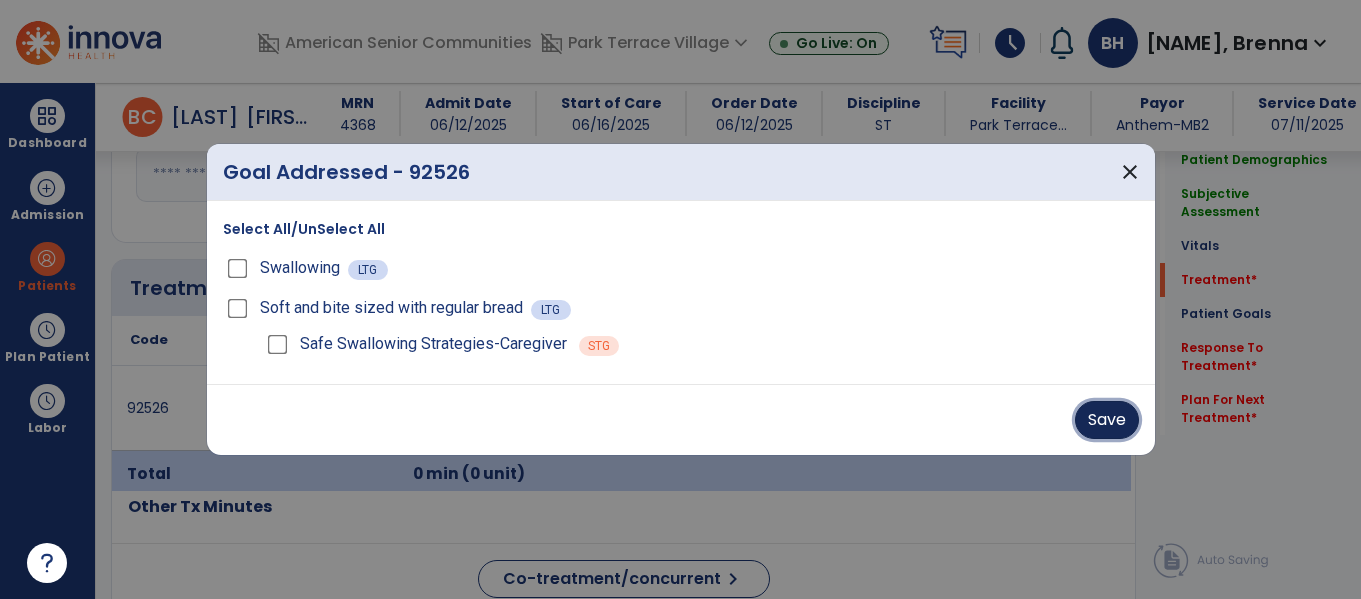 click on "Save" at bounding box center (1107, 420) 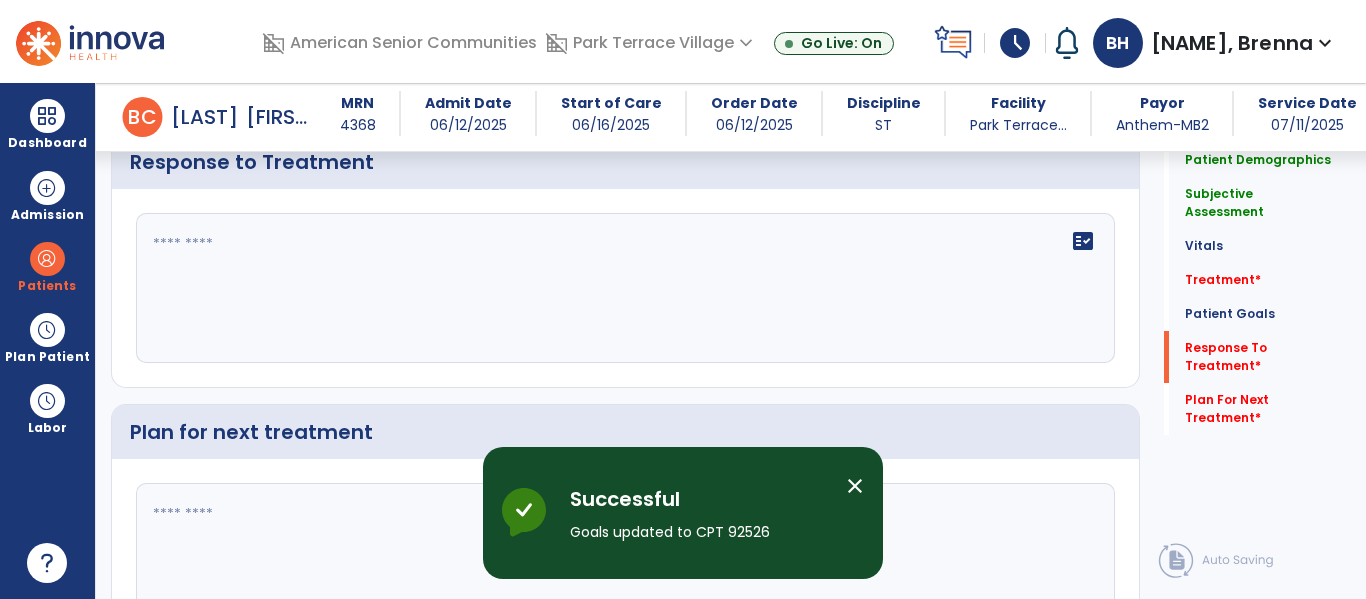 scroll, scrollTop: 2340, scrollLeft: 0, axis: vertical 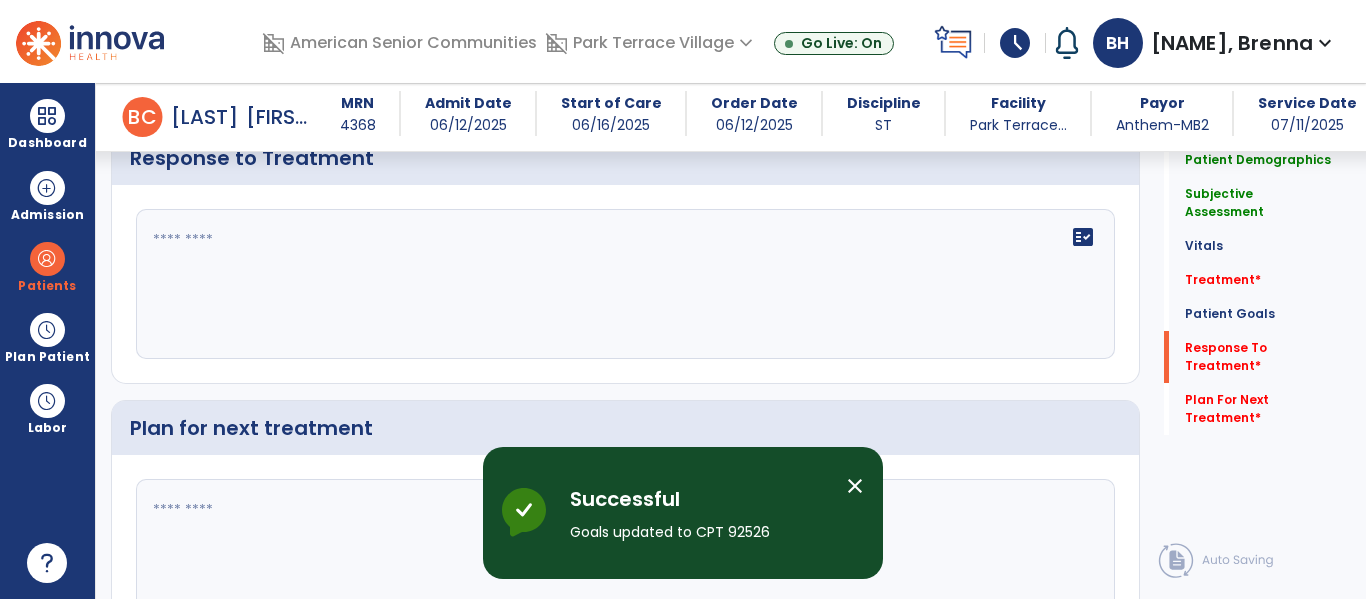 click on "fact_check" 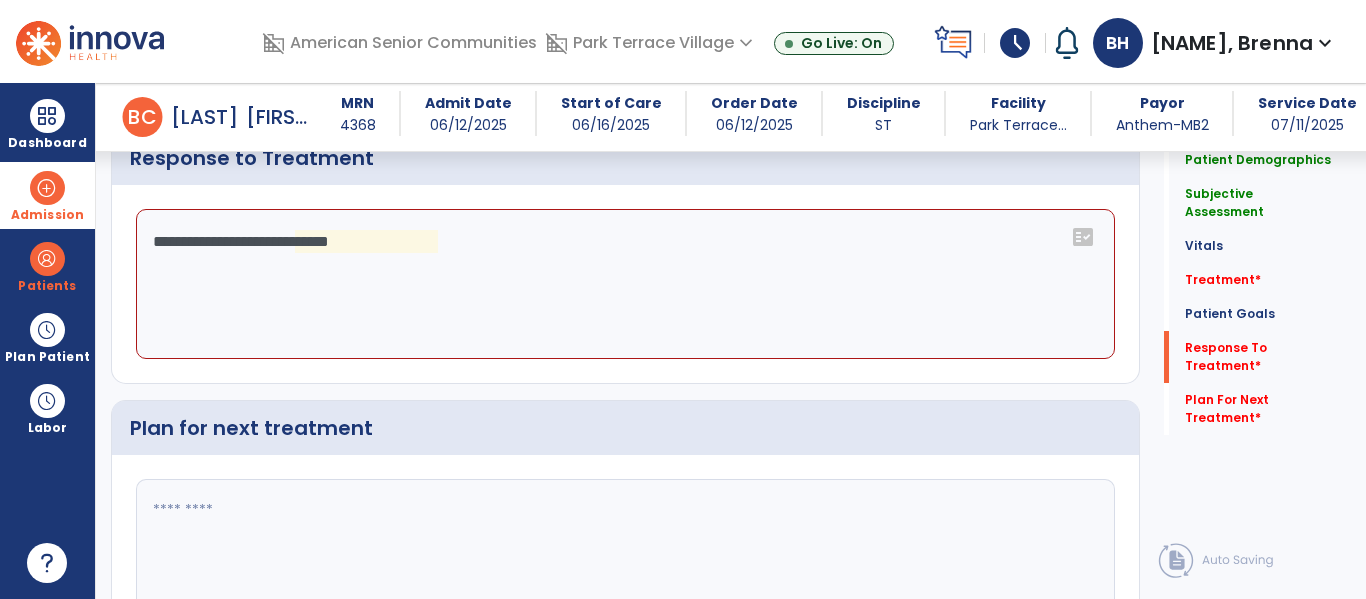 drag, startPoint x: 462, startPoint y: 256, endPoint x: 59, endPoint y: 194, distance: 407.74133 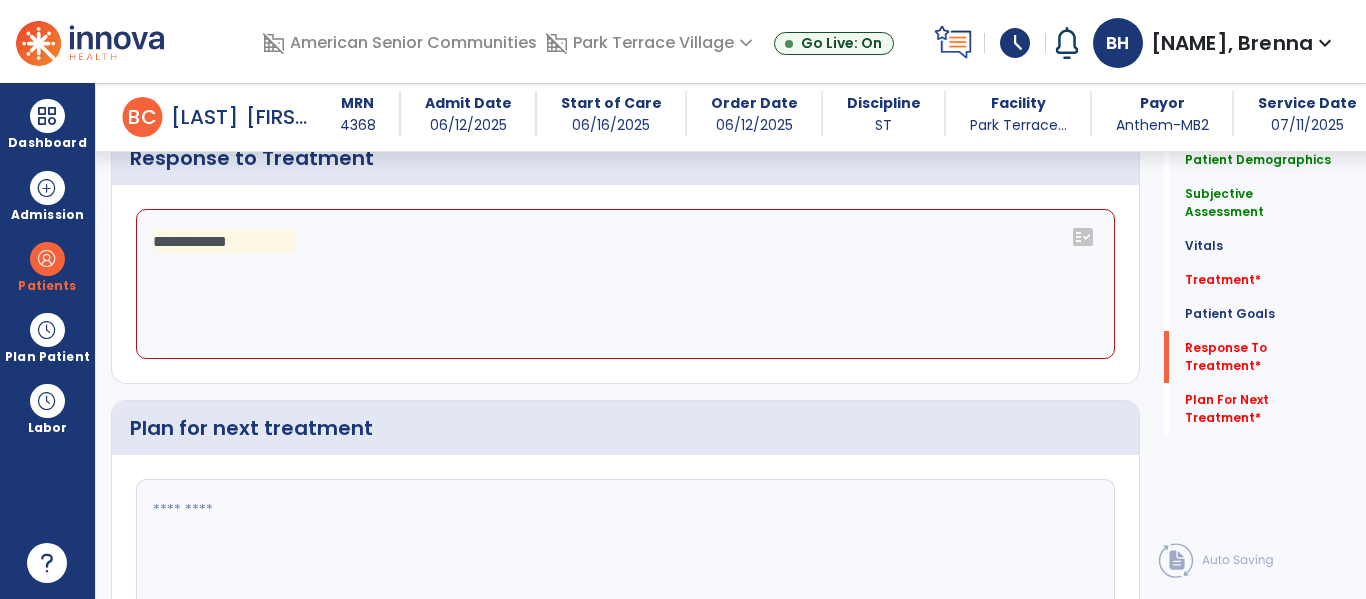 click on "**********" 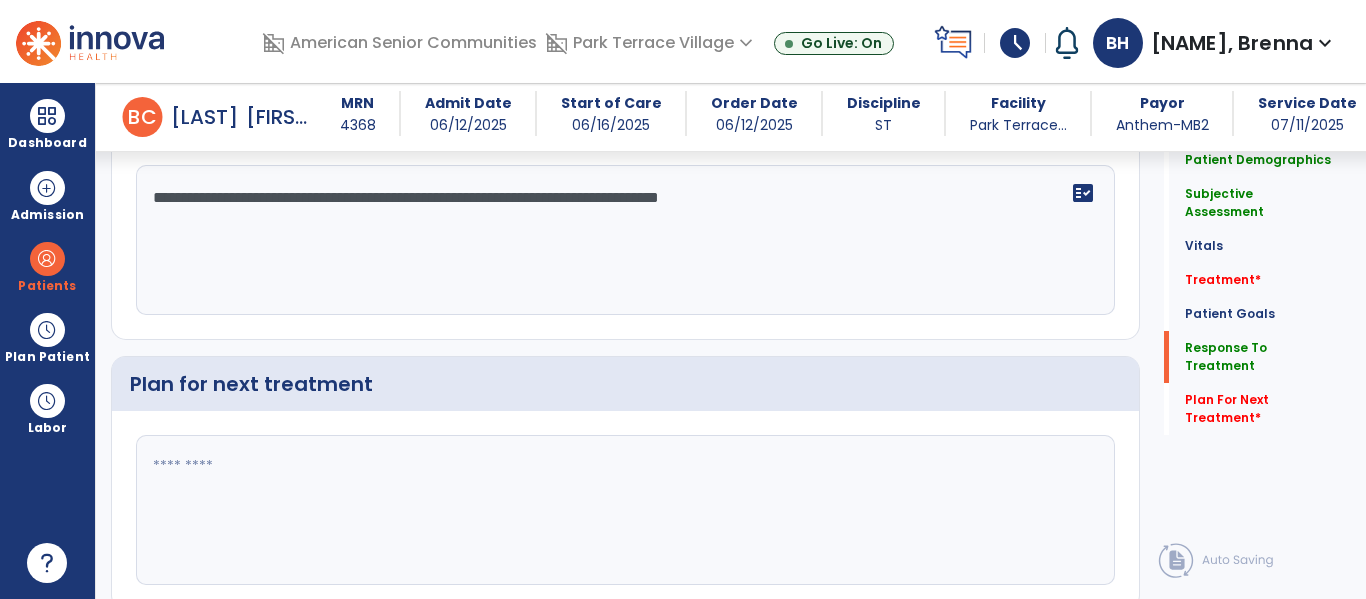 type on "**********" 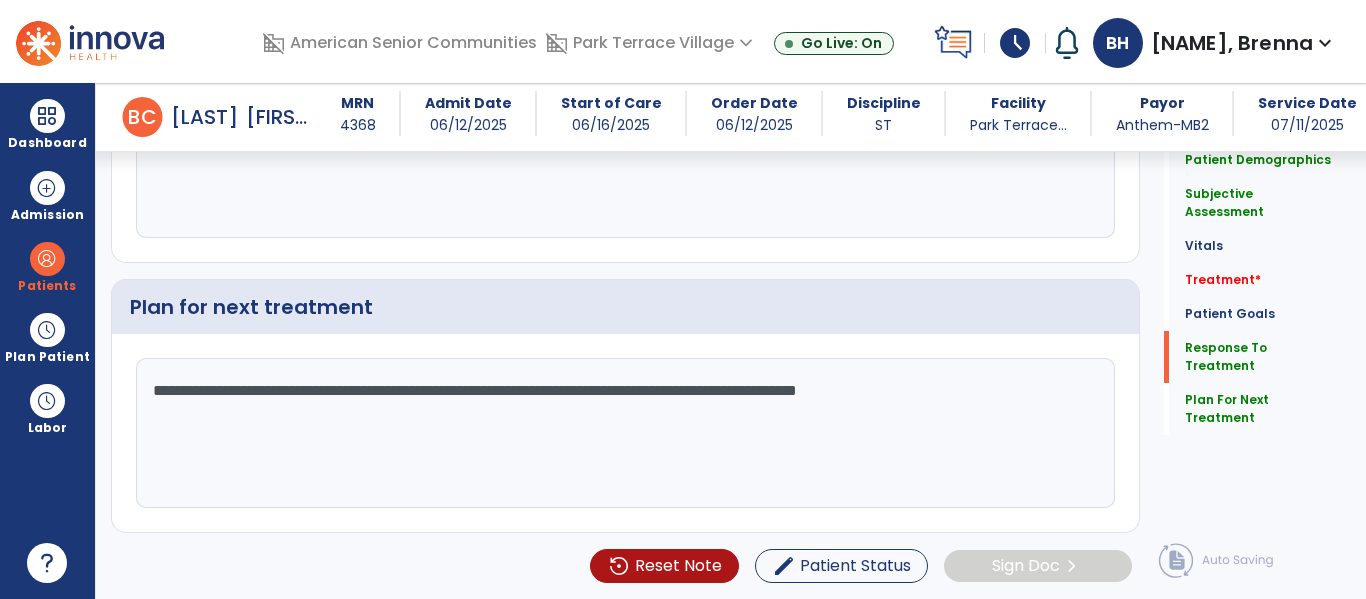 scroll, scrollTop: 1213, scrollLeft: 0, axis: vertical 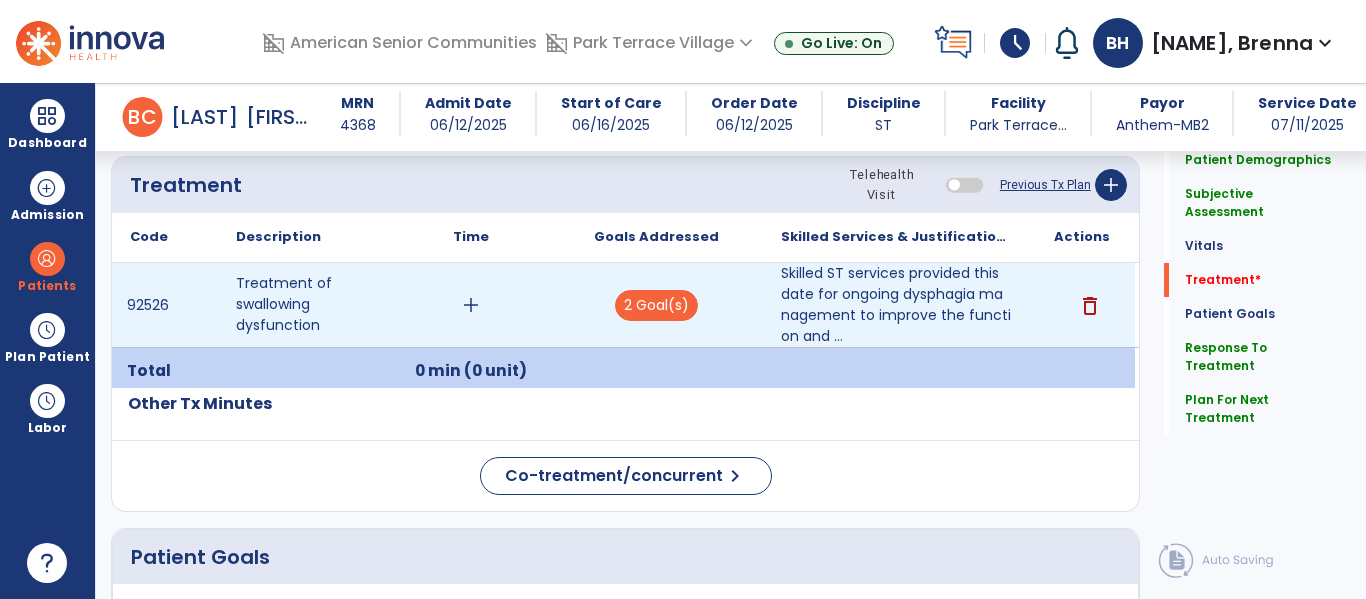 type on "**********" 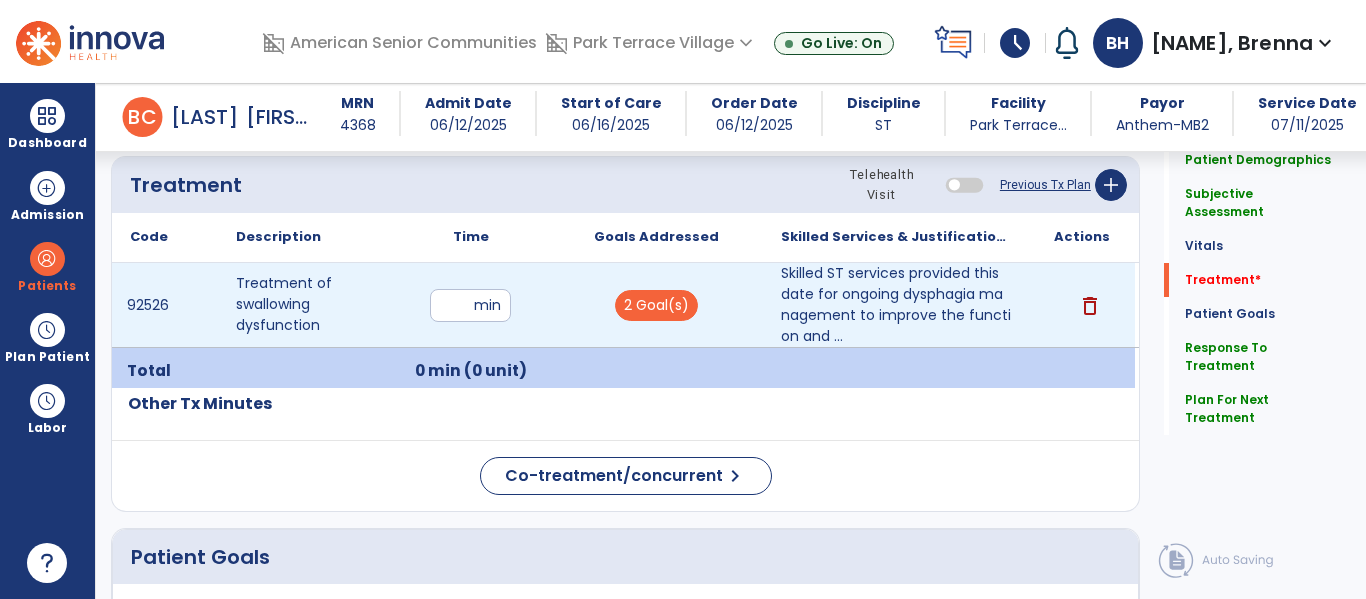 type on "**" 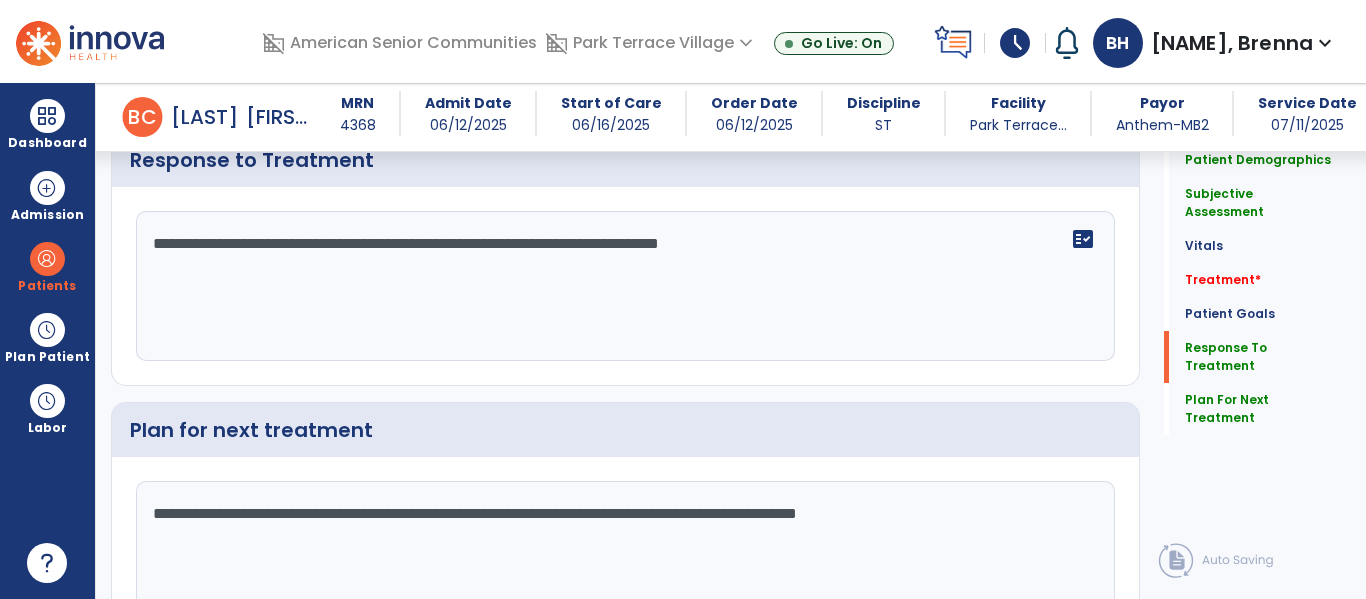 scroll, scrollTop: 2461, scrollLeft: 0, axis: vertical 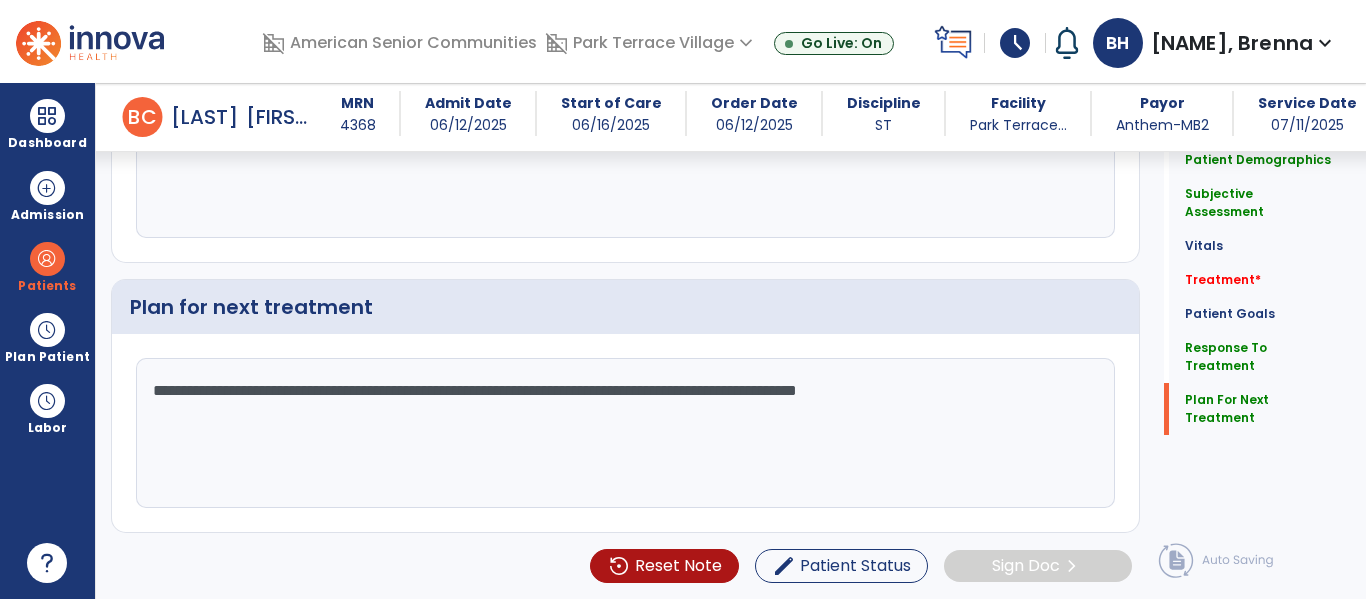 click on "**********" 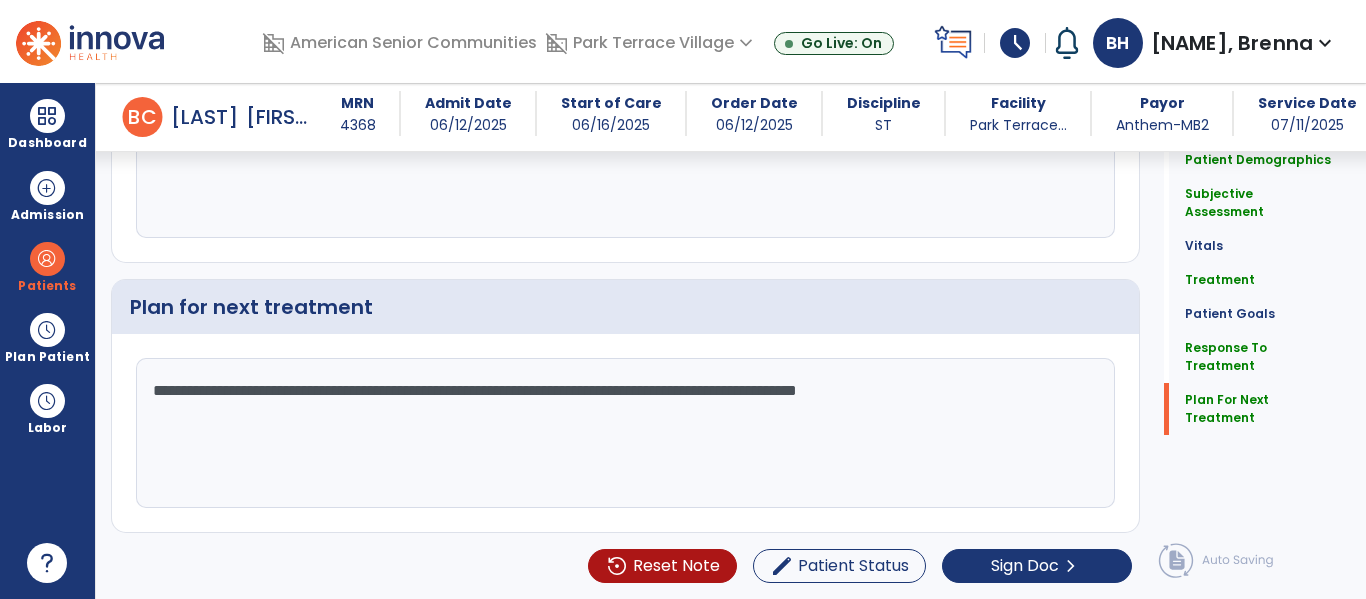 scroll, scrollTop: 2417, scrollLeft: 0, axis: vertical 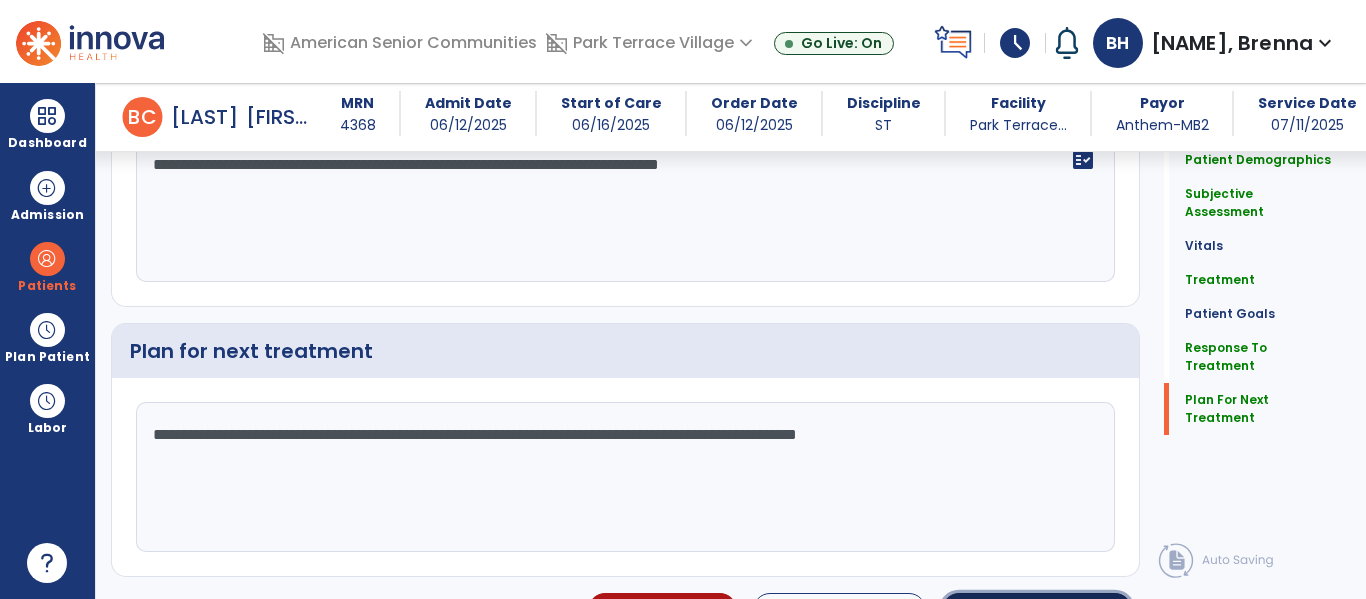 click on "chevron_right" 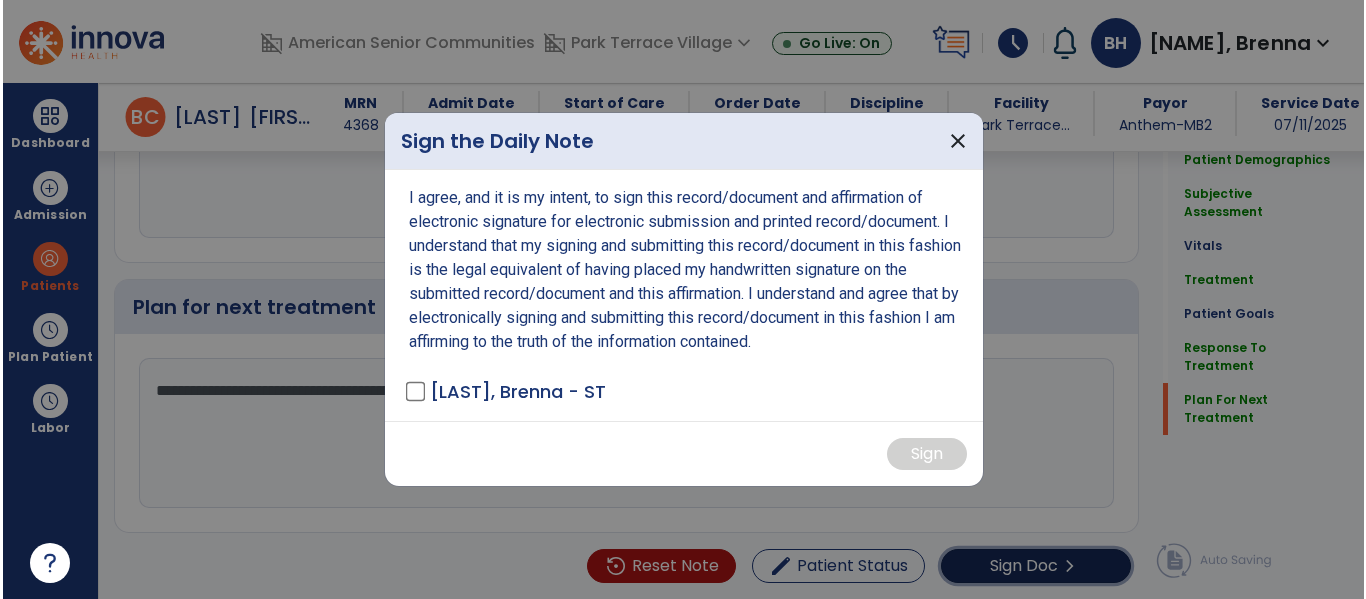 scroll, scrollTop: 2461, scrollLeft: 0, axis: vertical 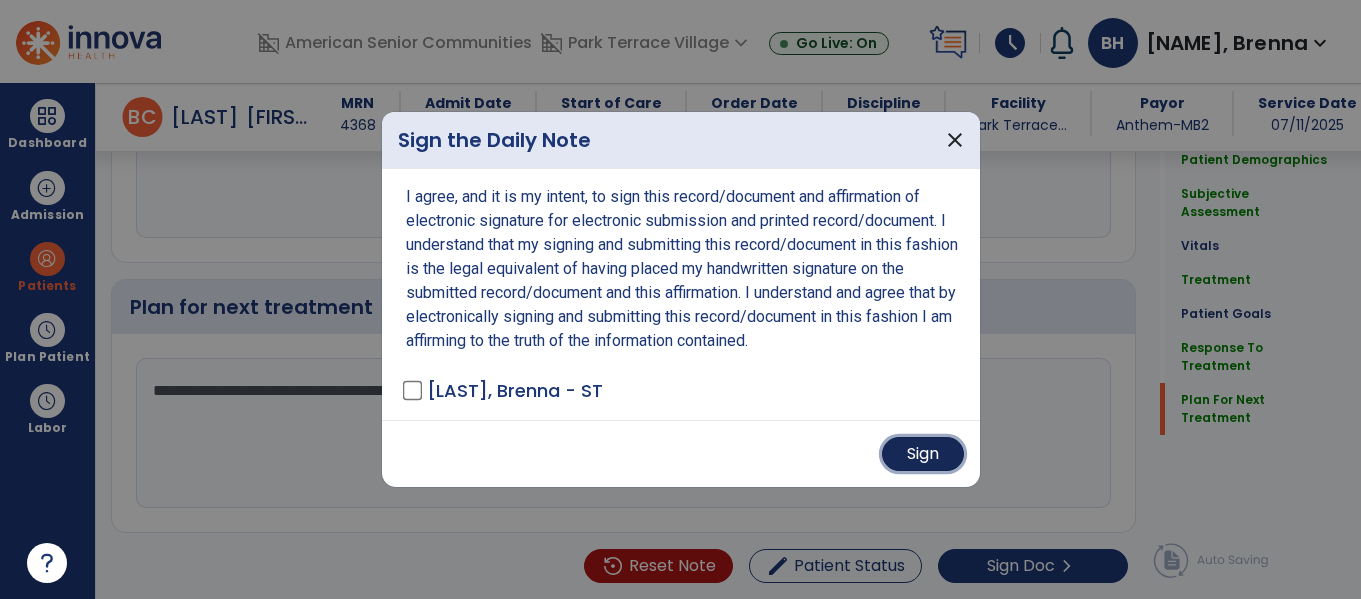 click on "Sign" at bounding box center (923, 454) 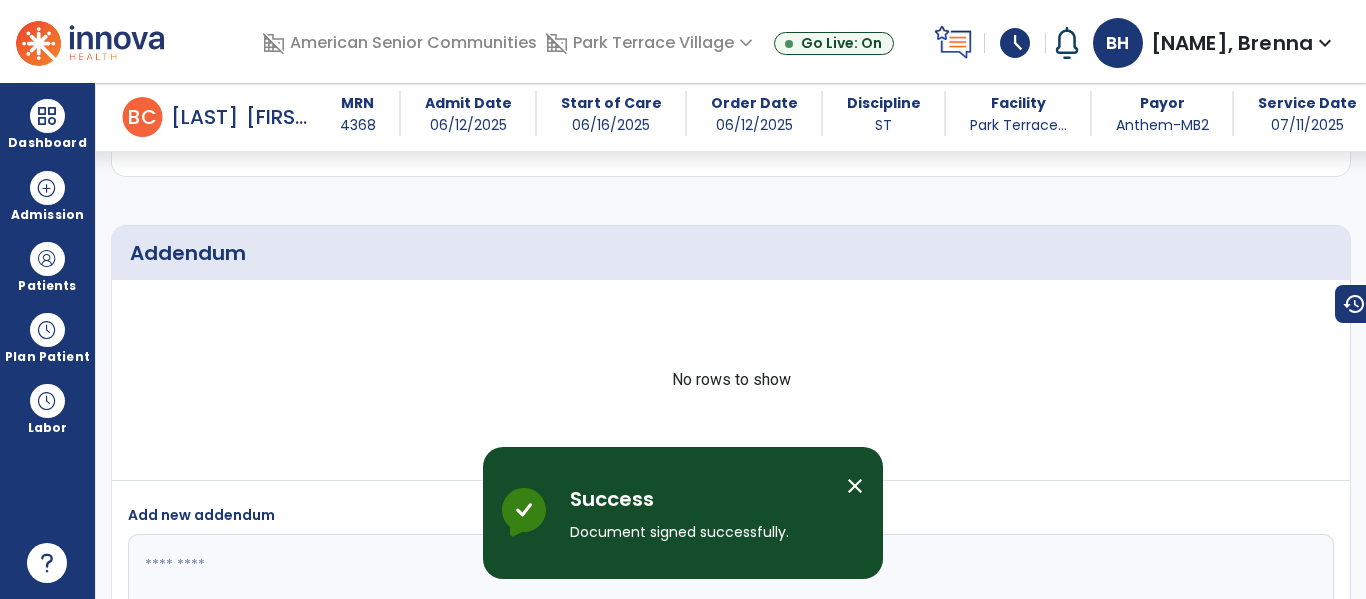scroll, scrollTop: 3862, scrollLeft: 0, axis: vertical 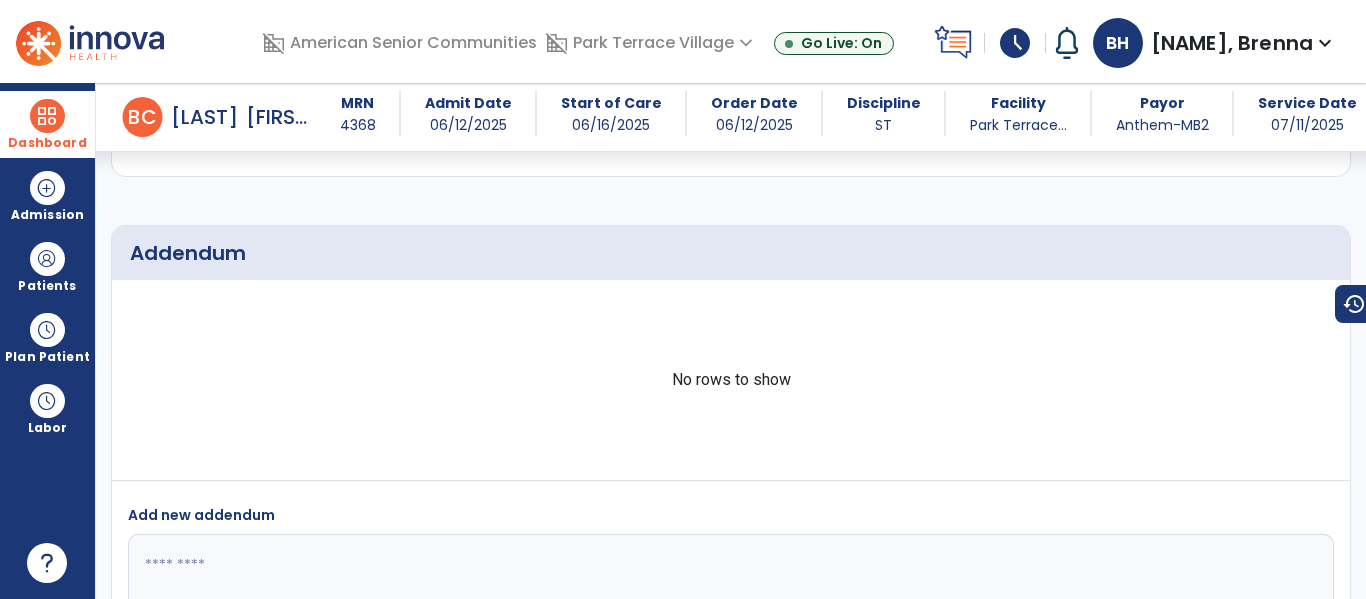 click on "Dashboard" at bounding box center (47, 124) 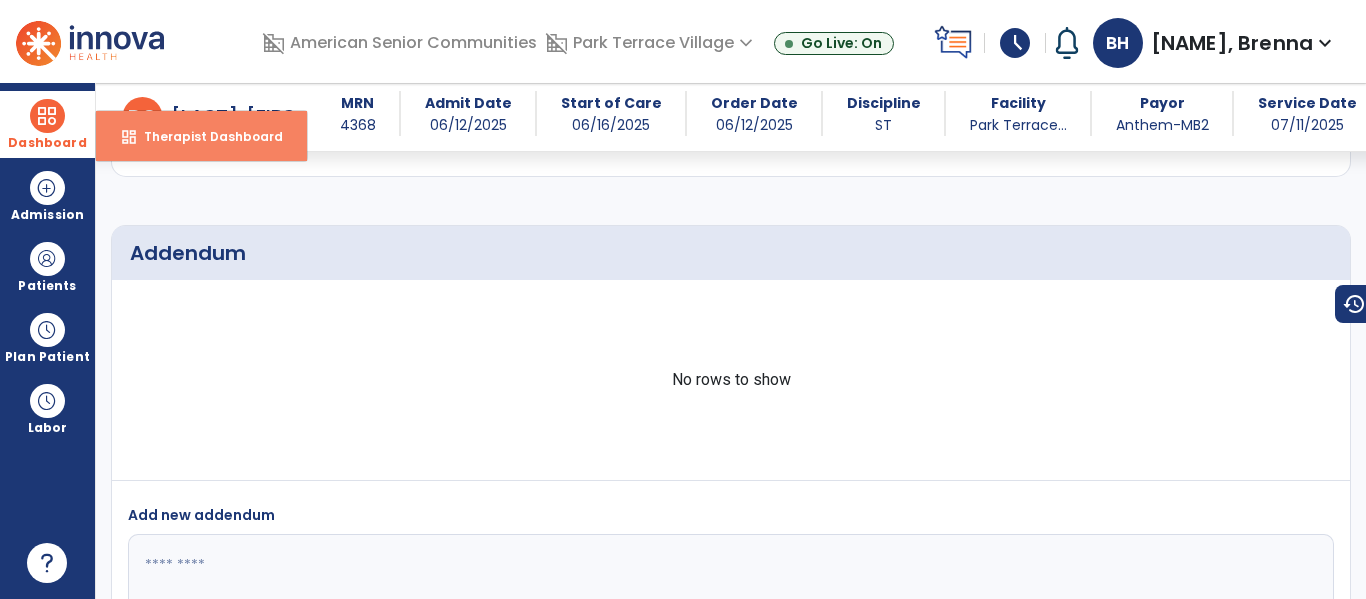 click on "Therapist Dashboard" at bounding box center [205, 136] 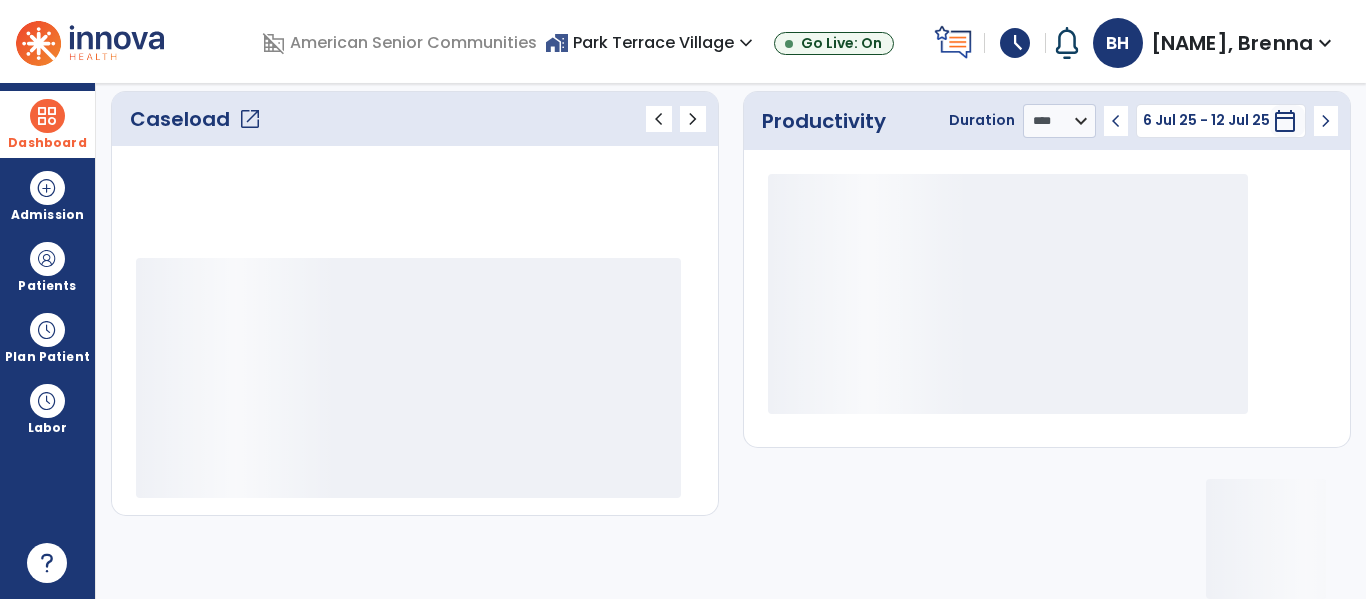 scroll, scrollTop: 278, scrollLeft: 0, axis: vertical 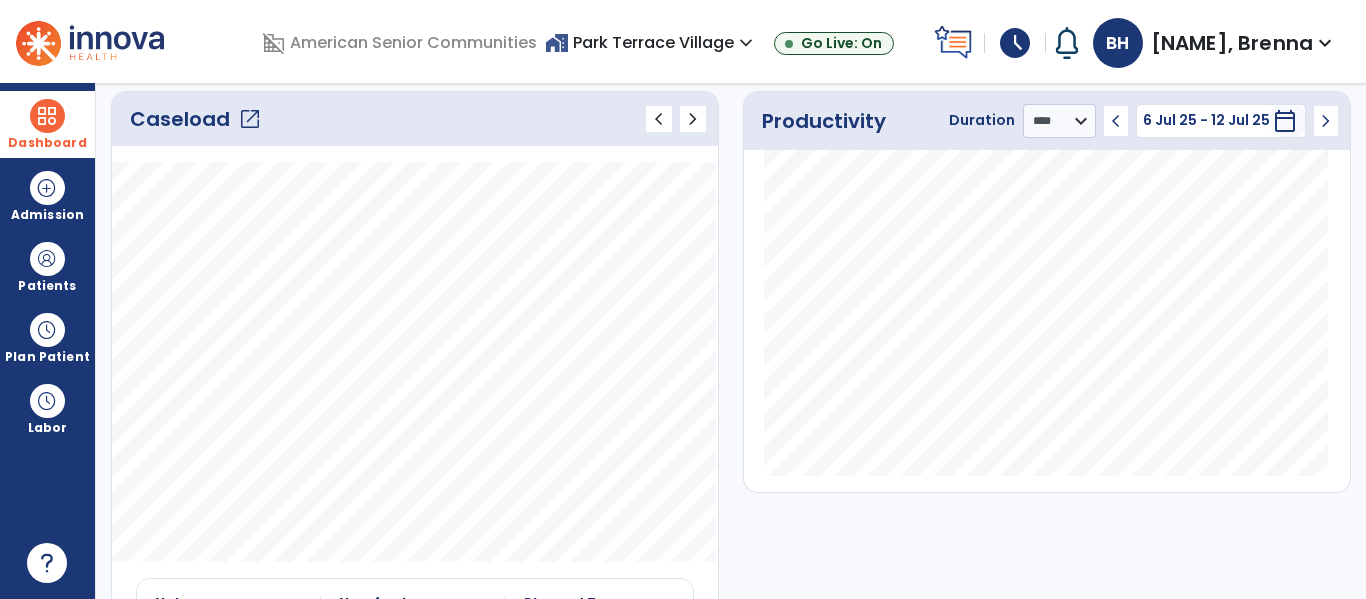 click on "open_in_new" 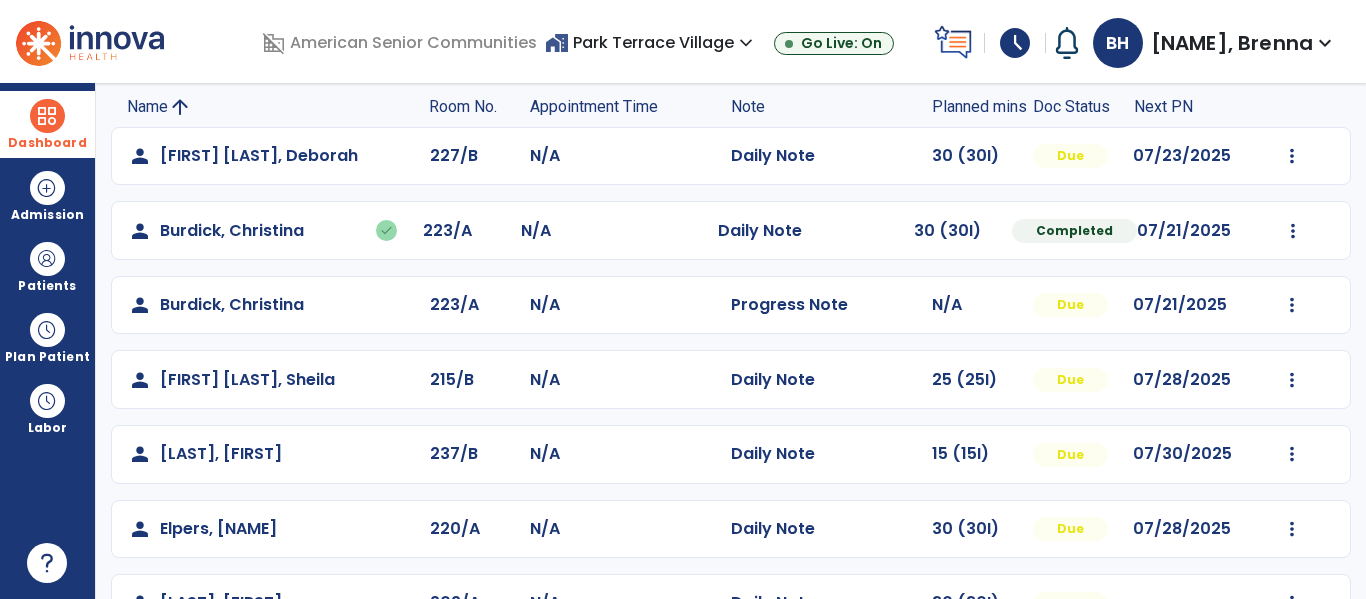 scroll, scrollTop: 127, scrollLeft: 0, axis: vertical 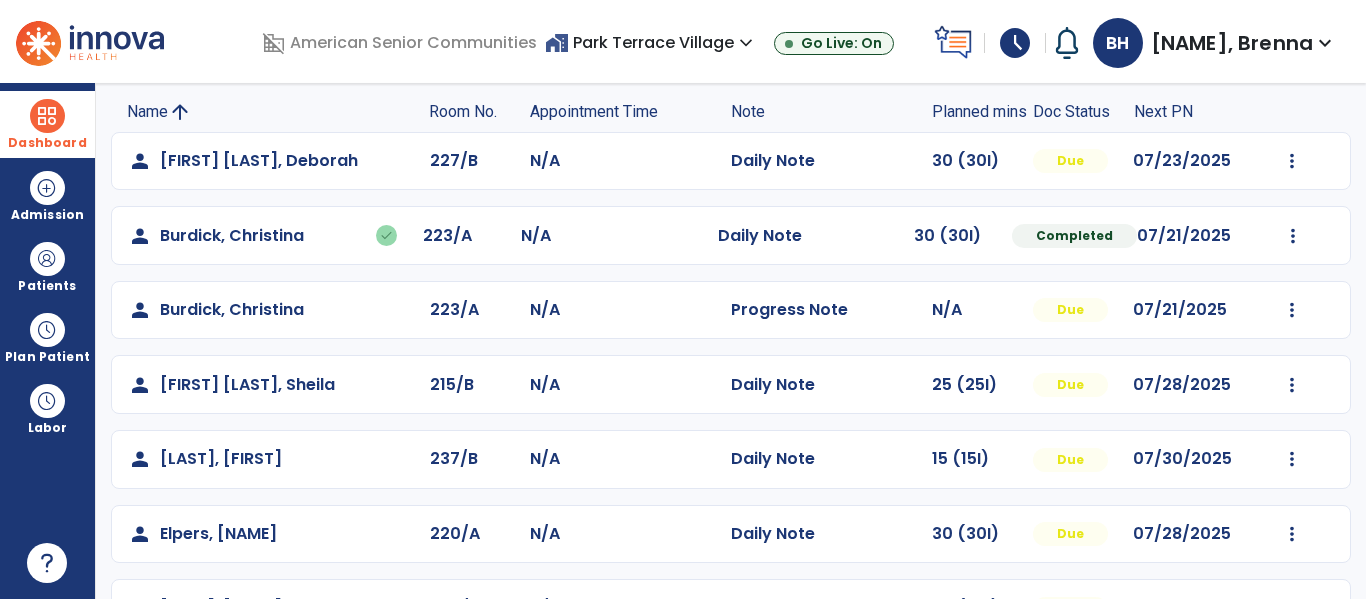 click on "Mark Visit As Complete   Reset Note   Open Document   G + C Mins" 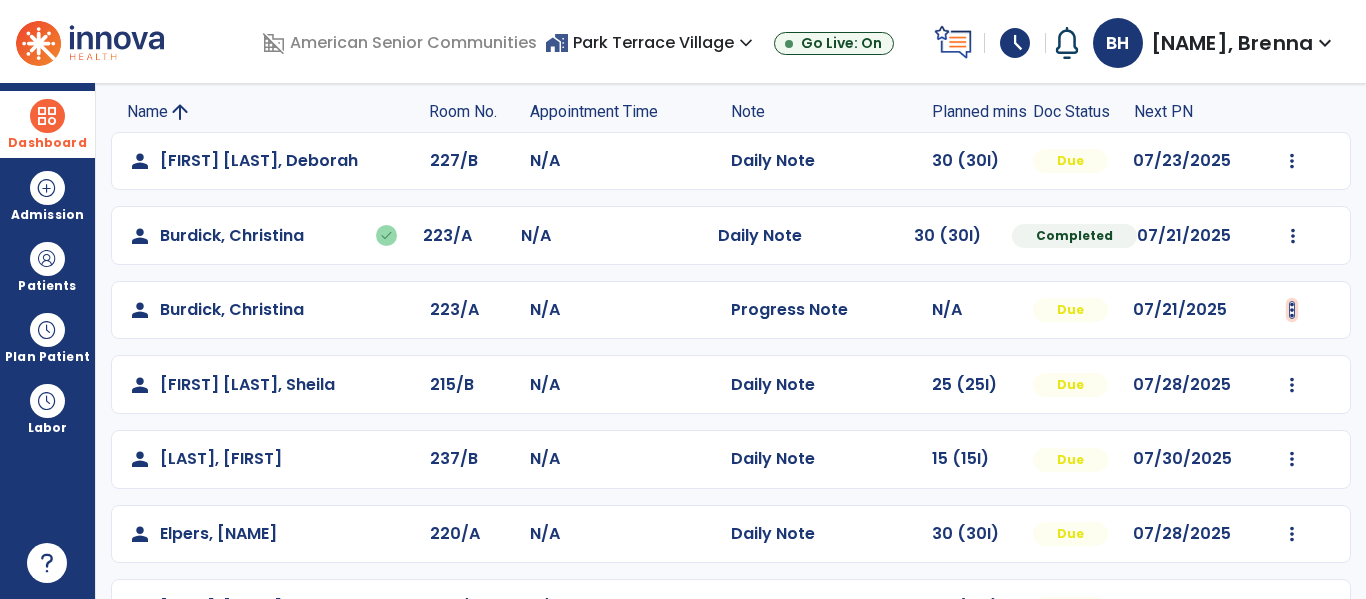 click at bounding box center [1292, 161] 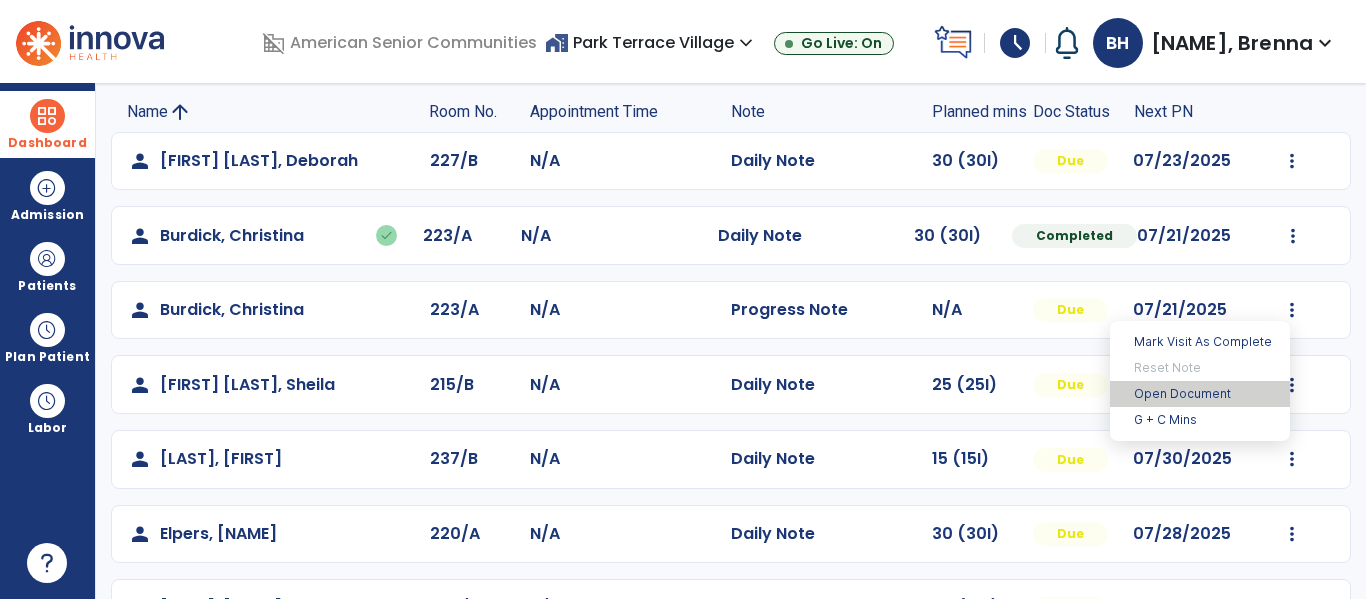click on "Open Document" at bounding box center [1200, 394] 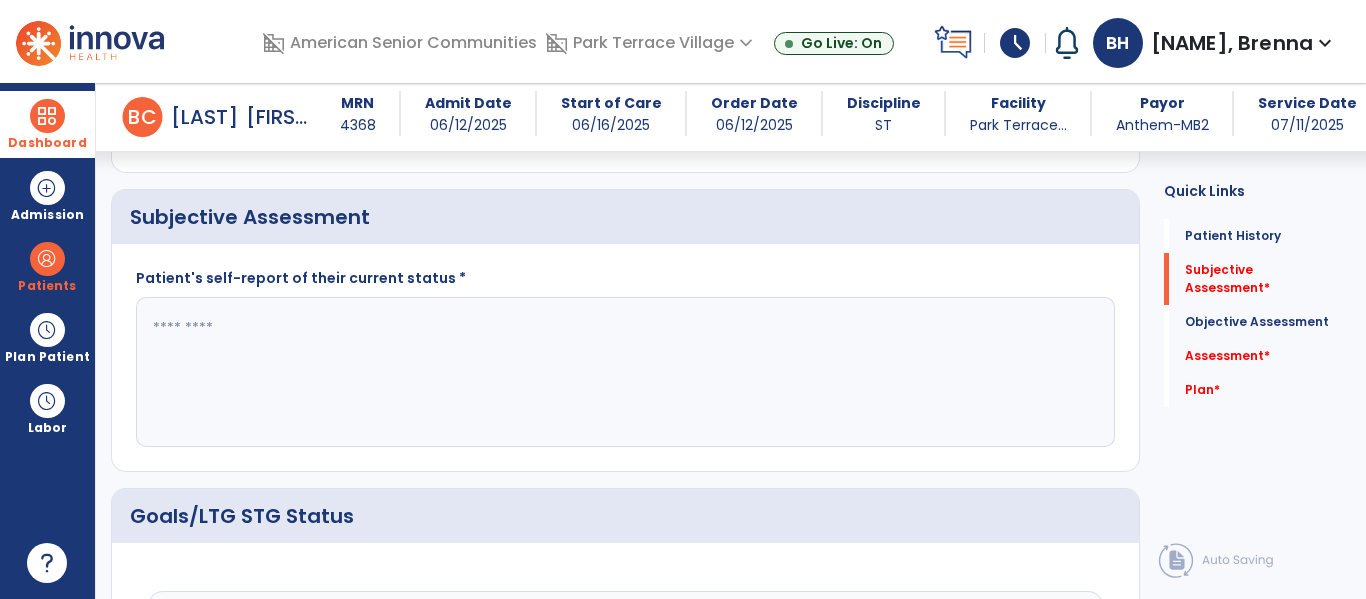 scroll, scrollTop: 465, scrollLeft: 0, axis: vertical 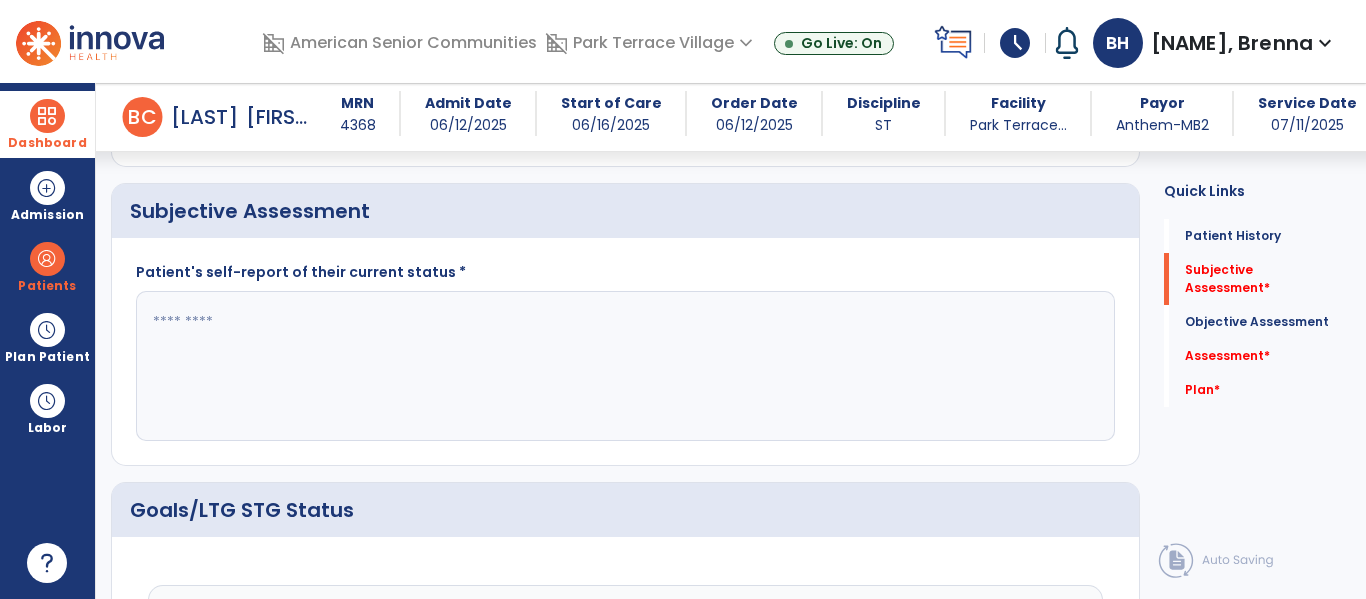 click 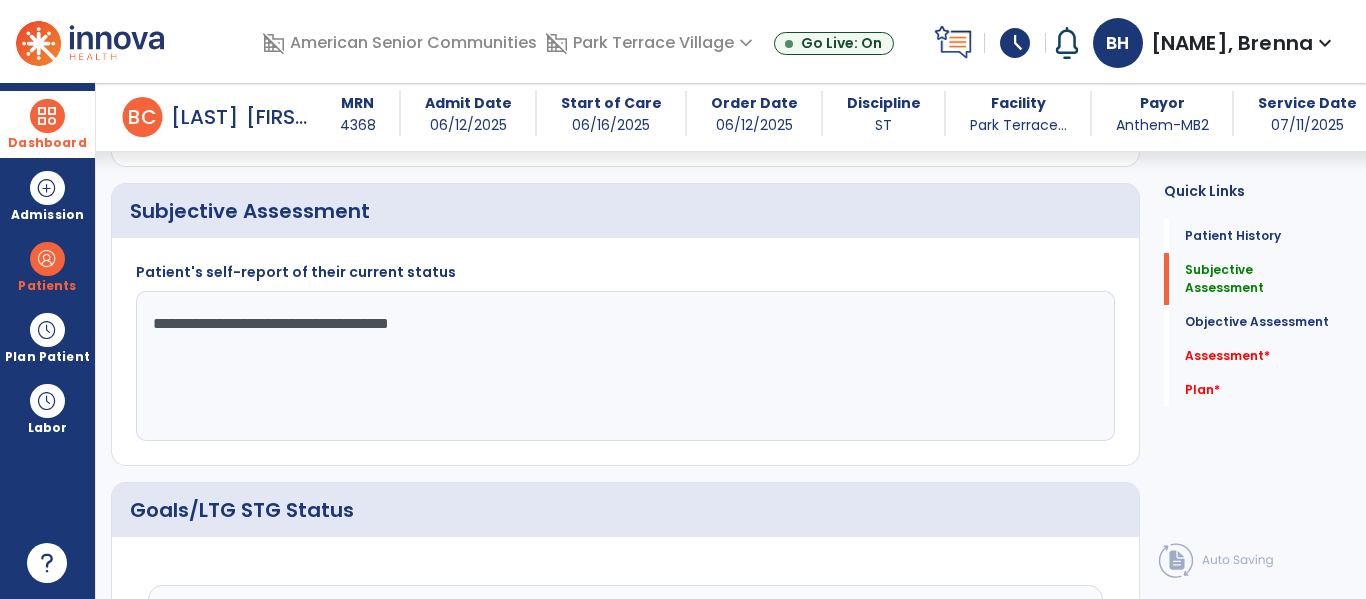 click on "**********" 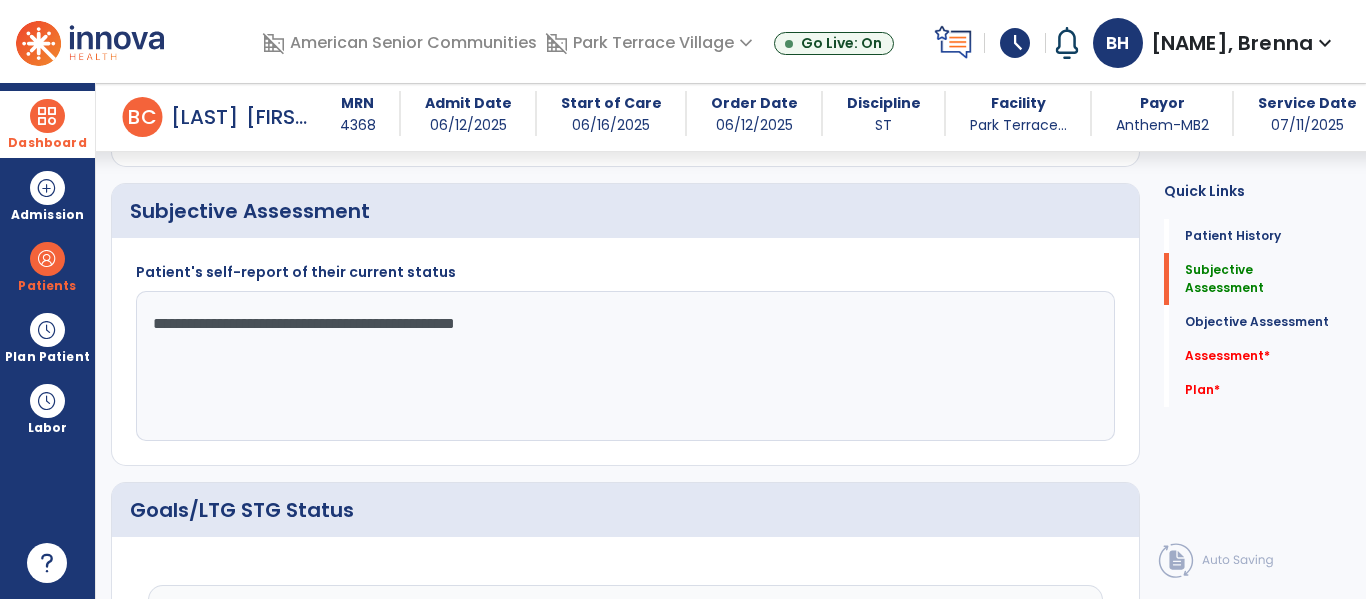 click on "**********" 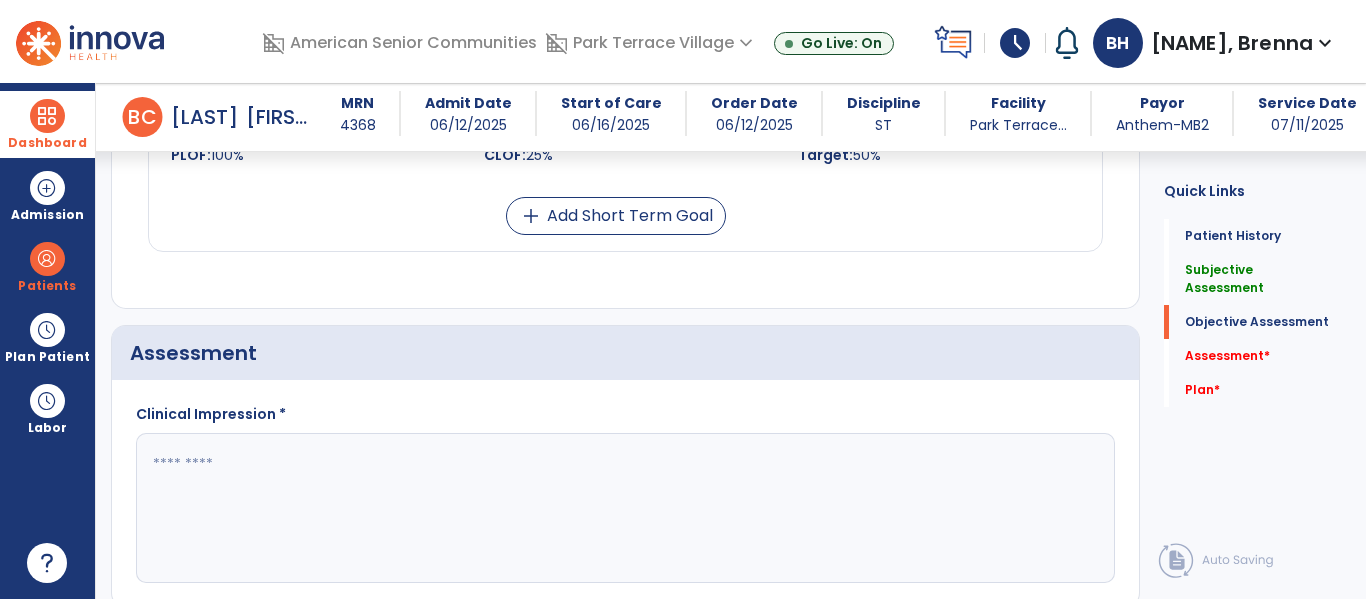 scroll, scrollTop: 1423, scrollLeft: 0, axis: vertical 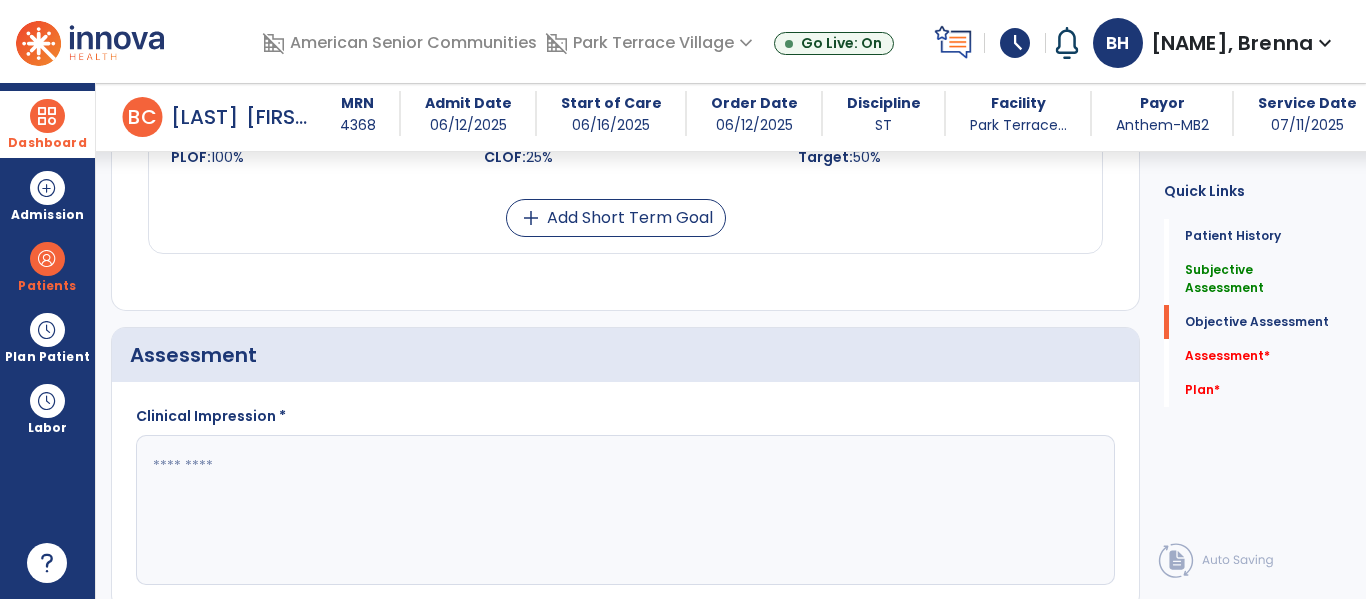 type on "**********" 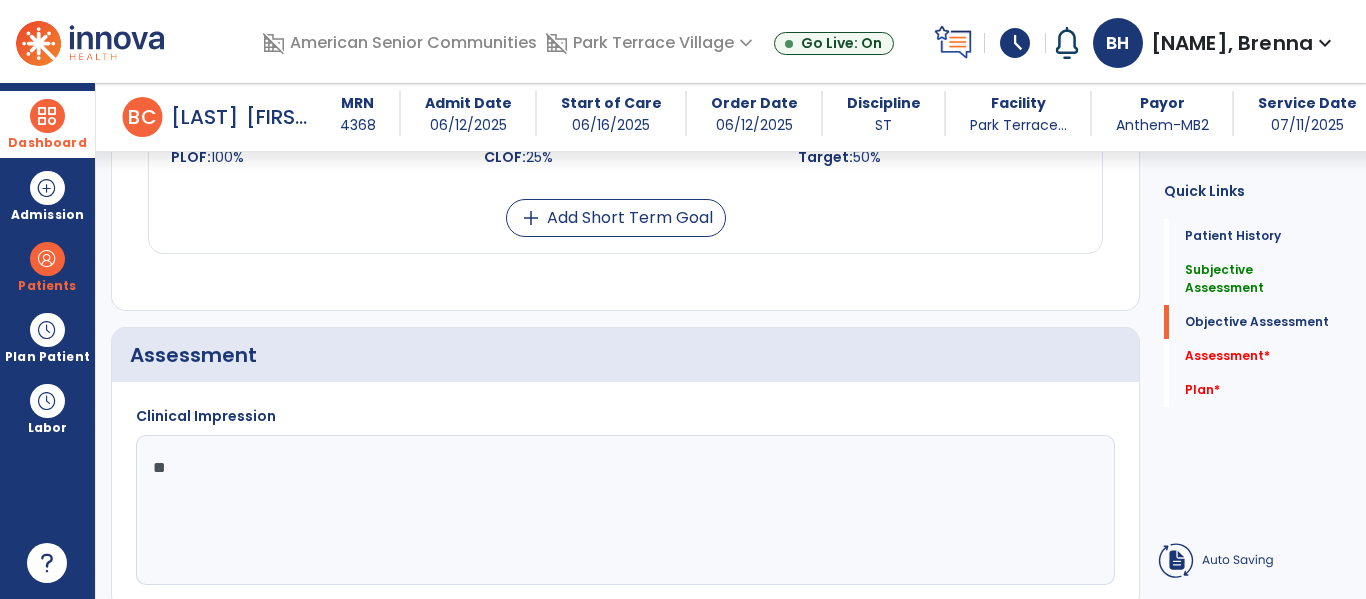 type on "*" 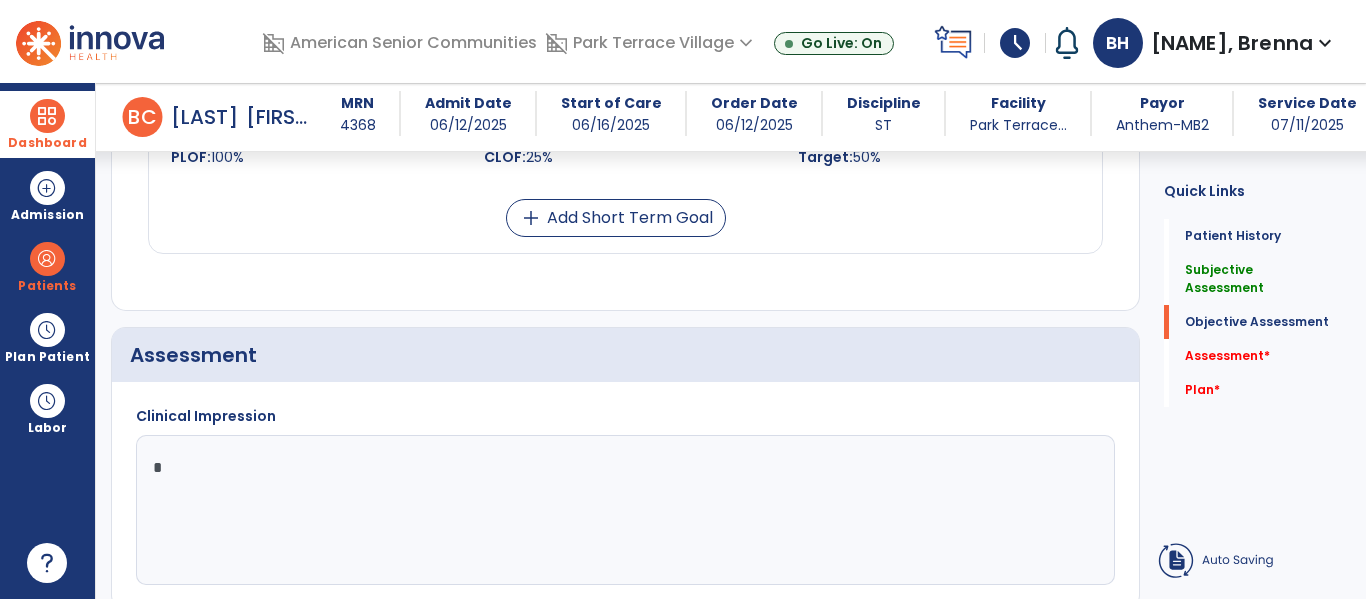 type 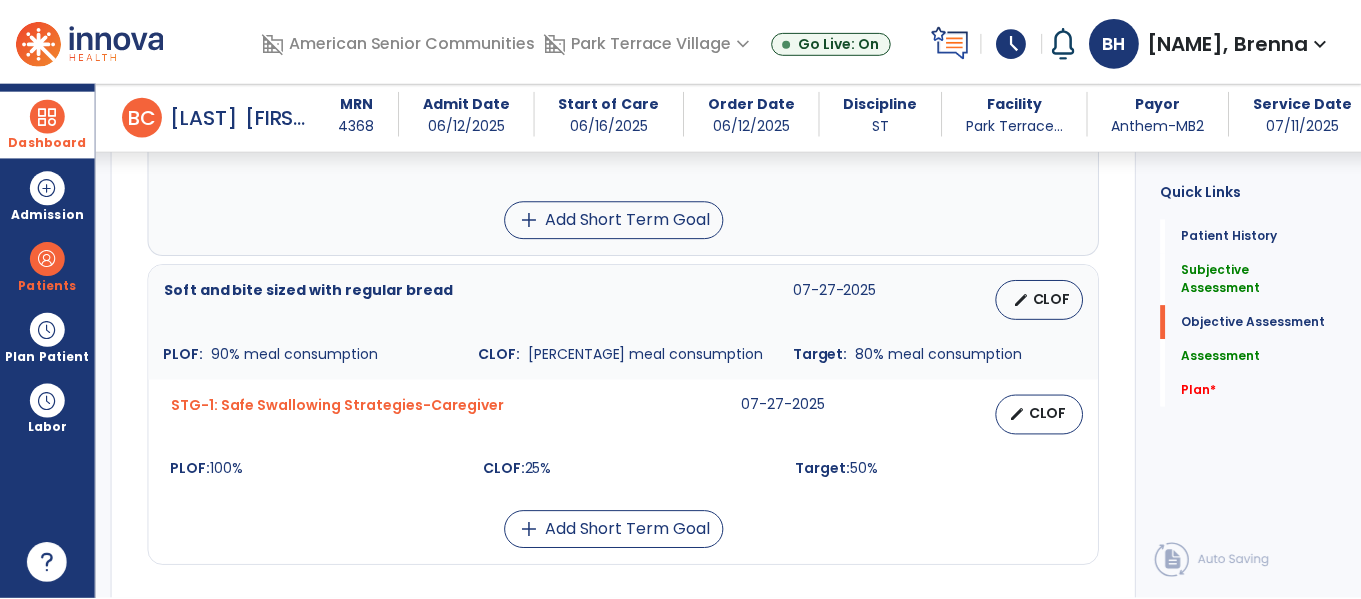 scroll, scrollTop: 1116, scrollLeft: 0, axis: vertical 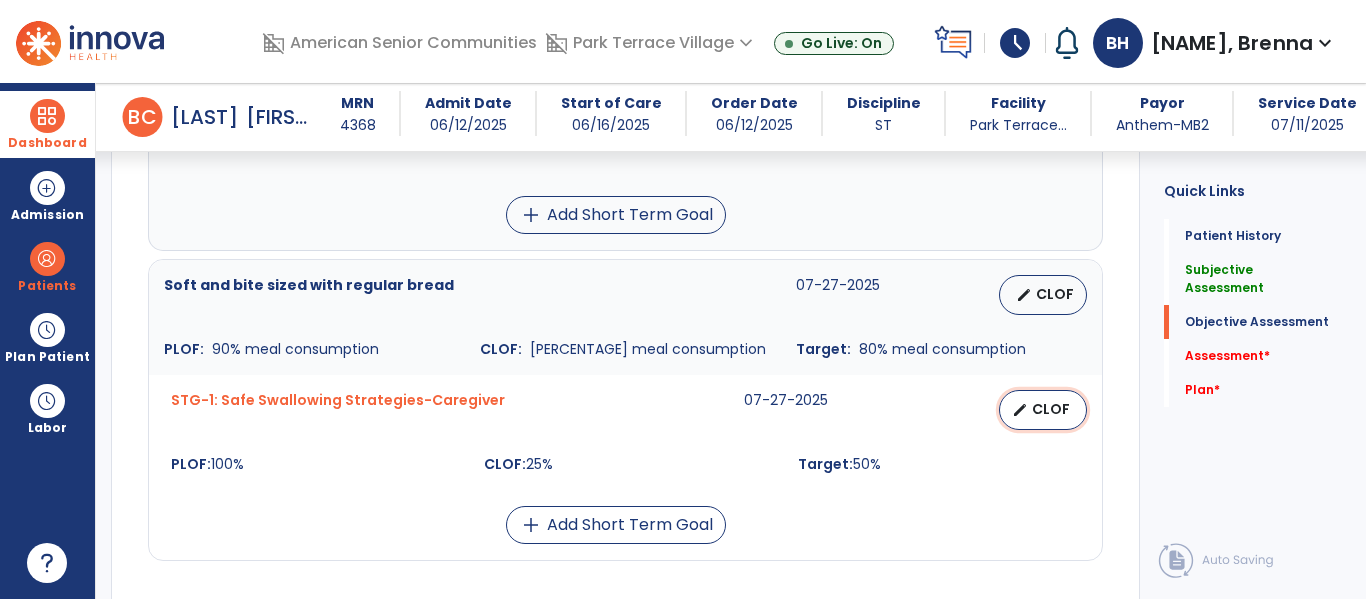 click on "CLOF" at bounding box center (1051, 409) 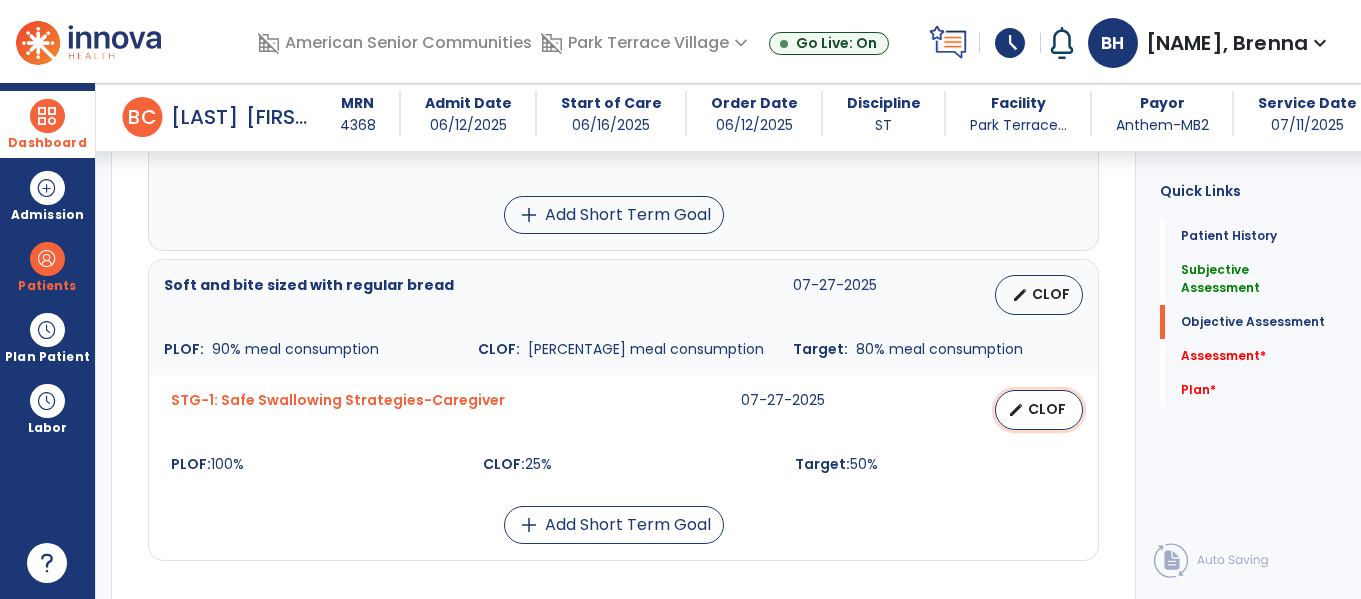 select on "********" 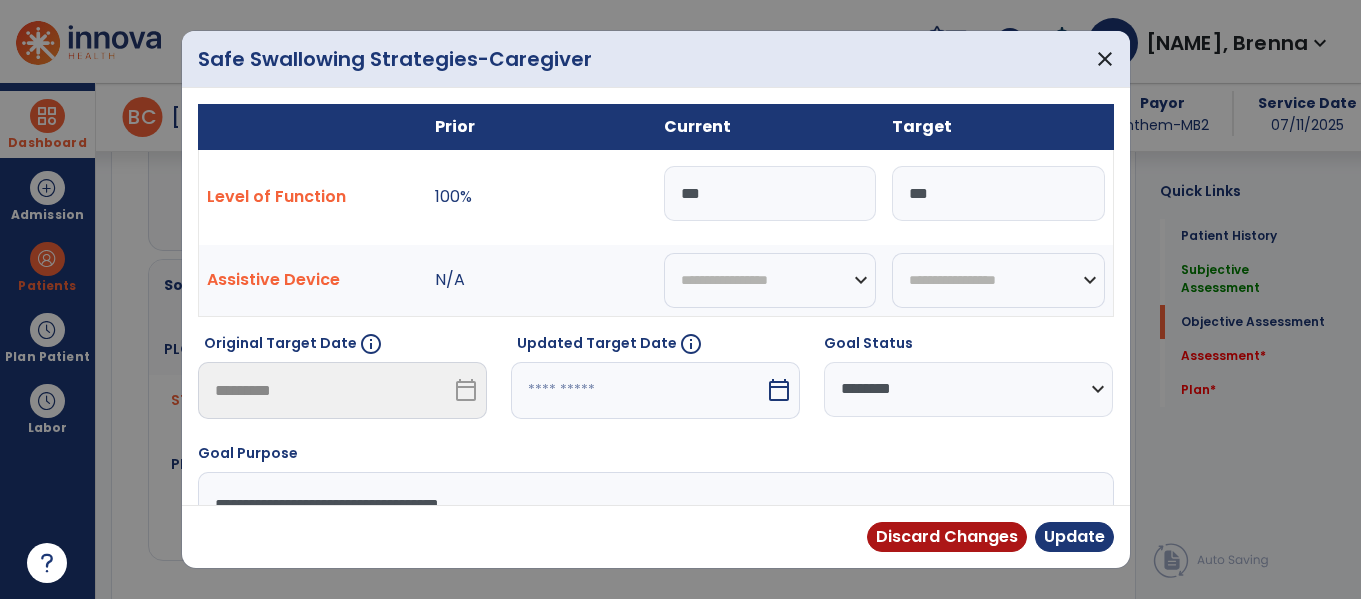 scroll, scrollTop: 1116, scrollLeft: 0, axis: vertical 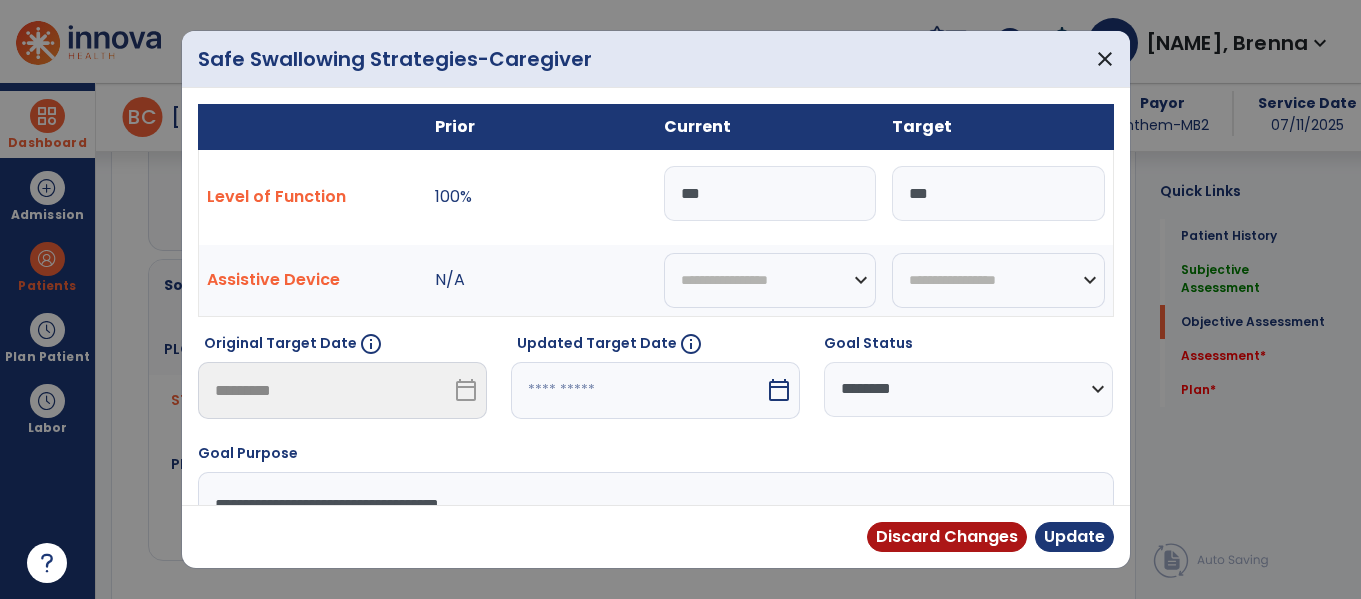 click on "***" at bounding box center [770, 193] 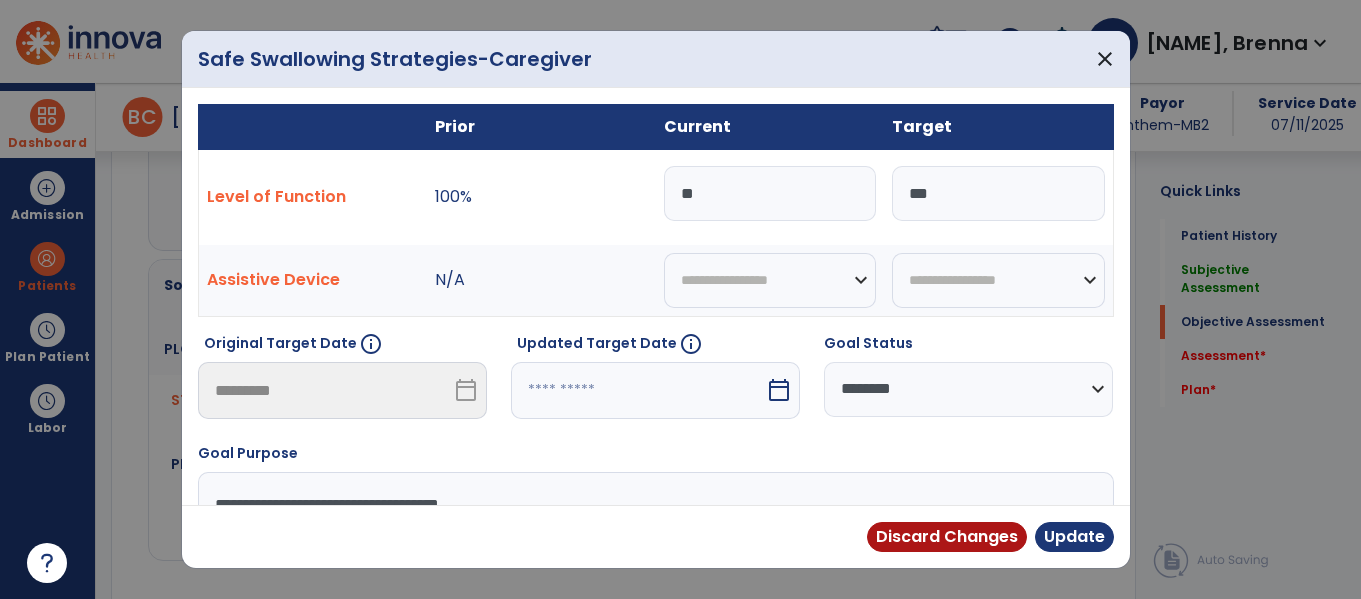 type on "*" 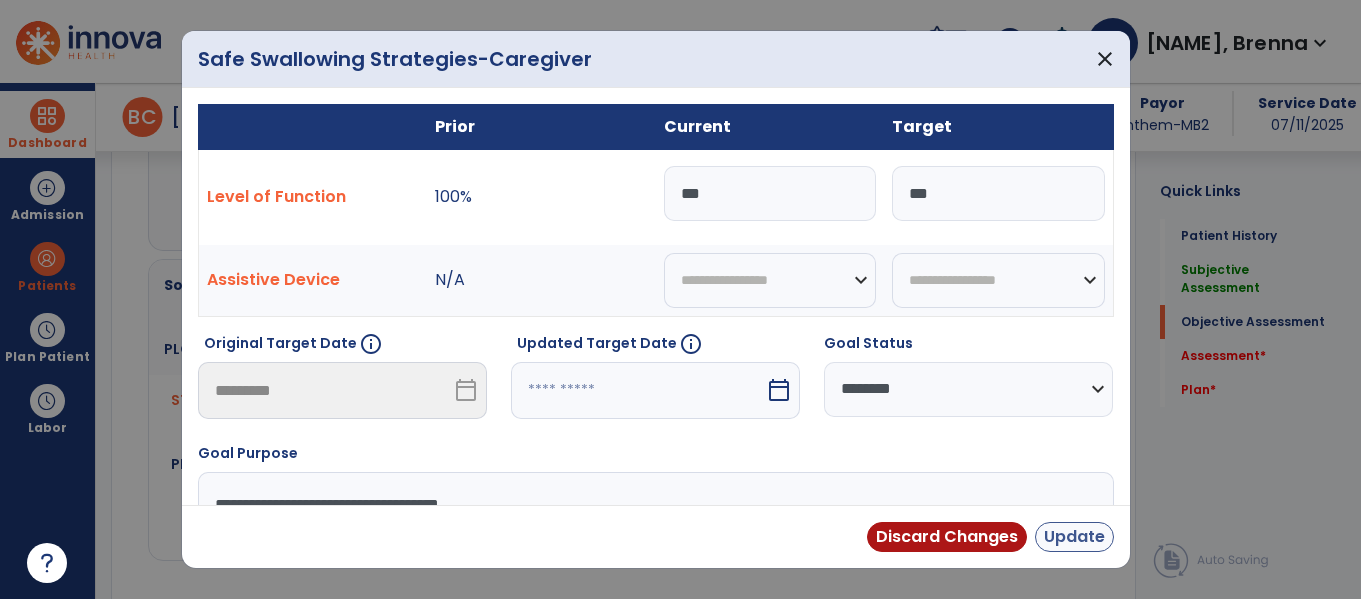 type on "***" 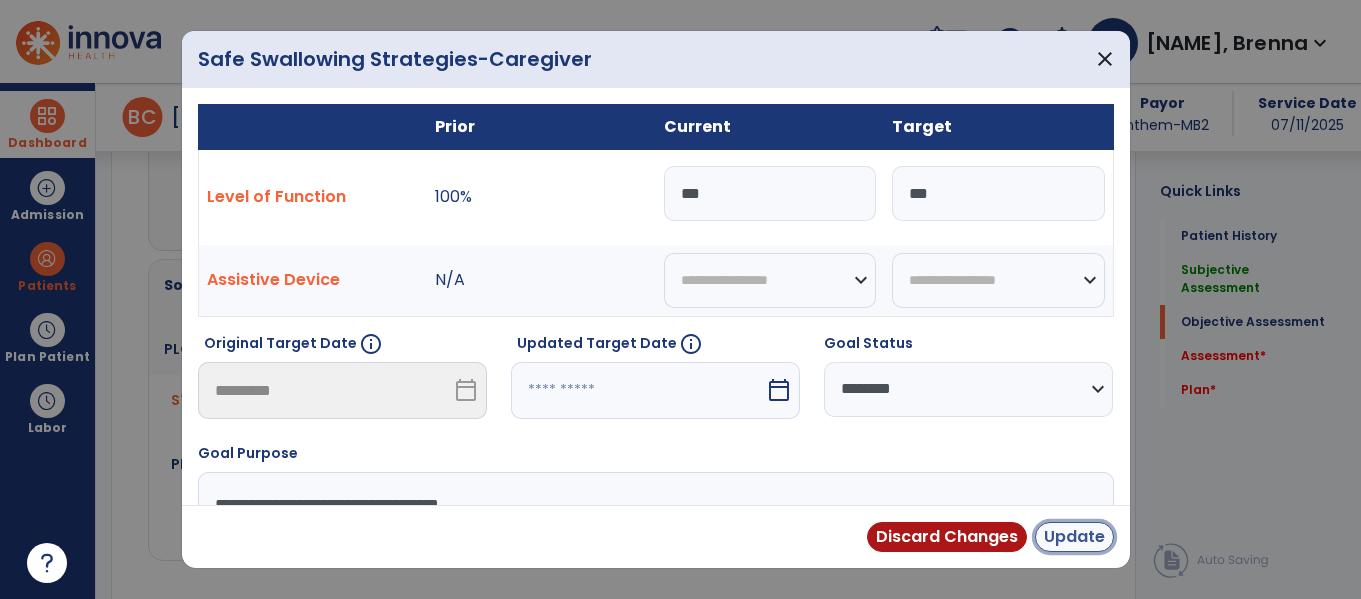click on "Update" at bounding box center [1074, 537] 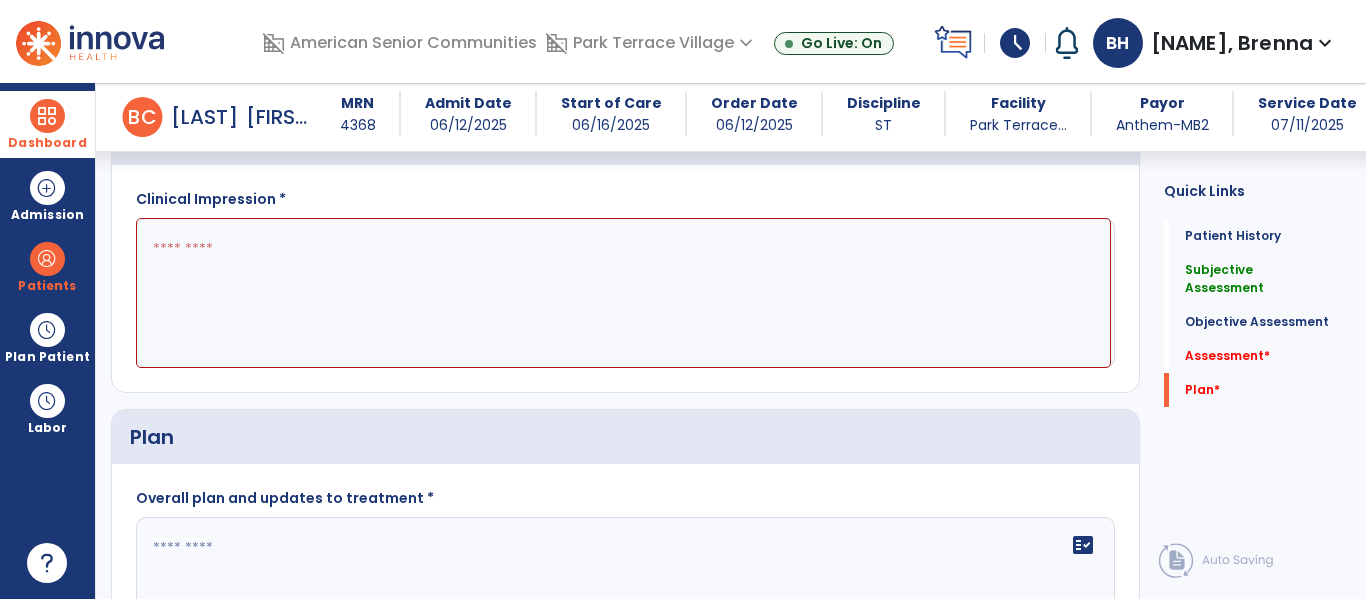 scroll, scrollTop: 1640, scrollLeft: 0, axis: vertical 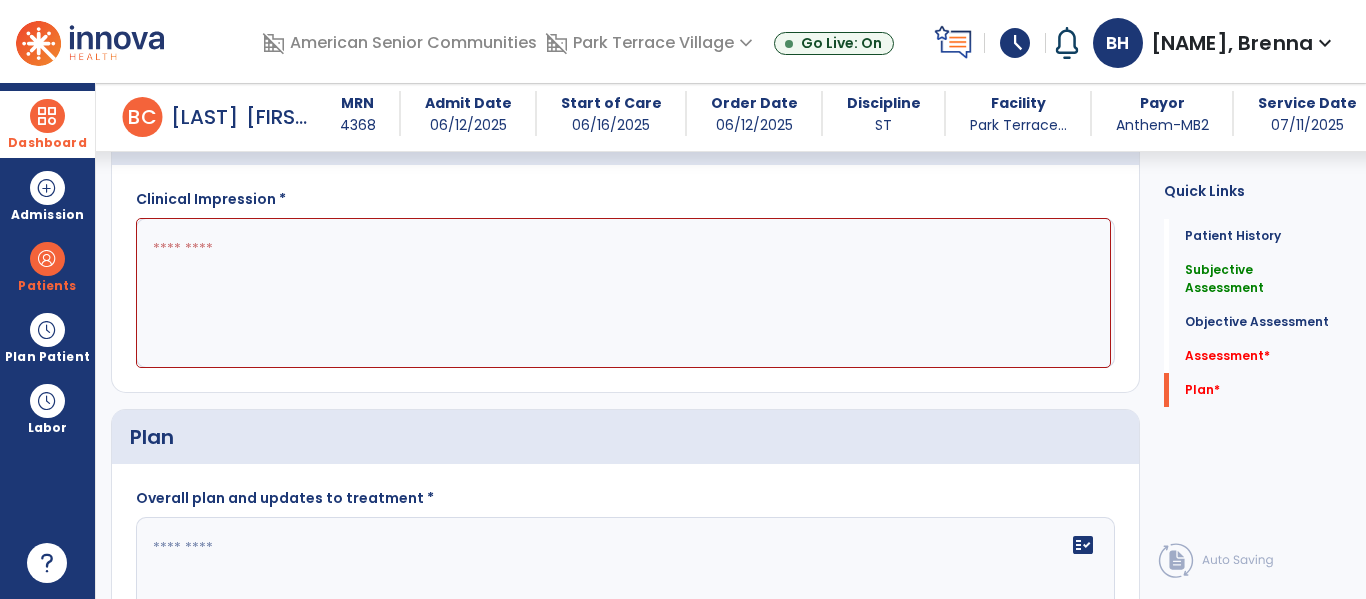 click 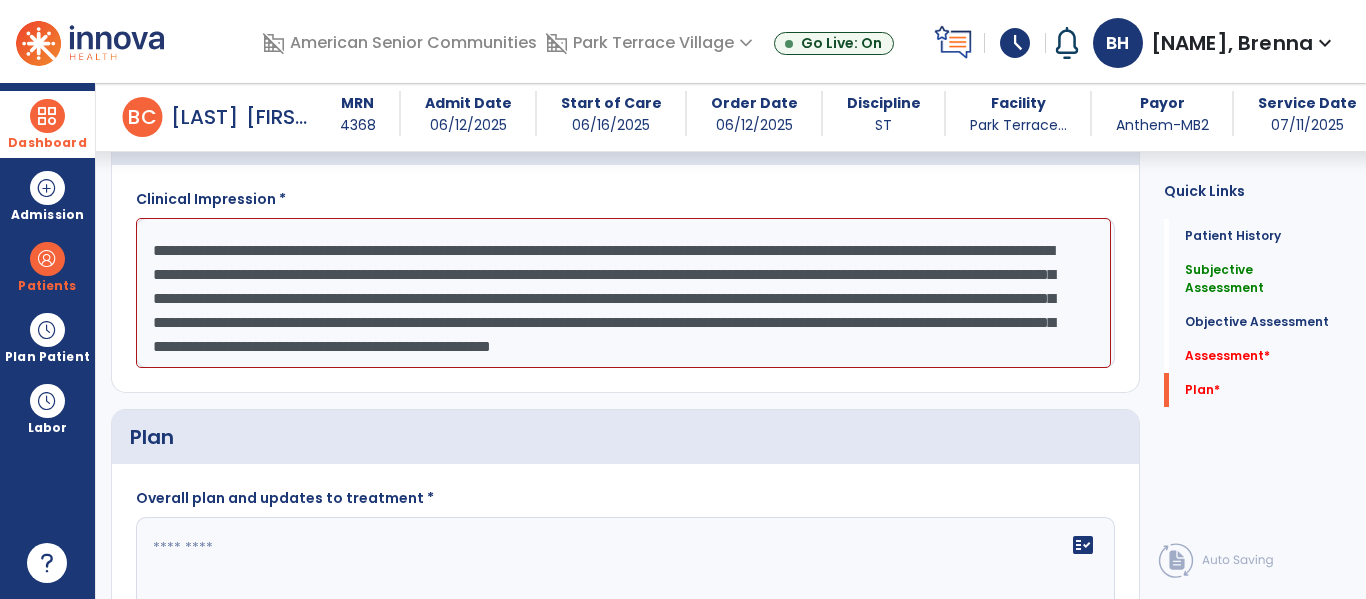scroll, scrollTop: 15, scrollLeft: 0, axis: vertical 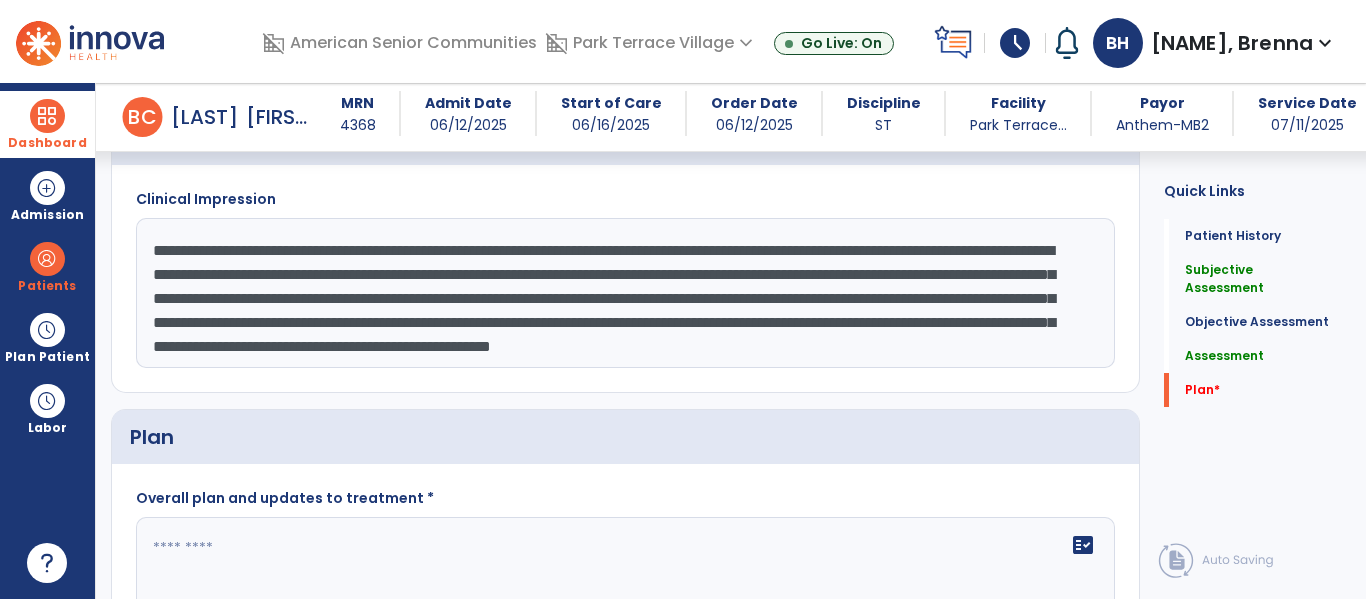 type on "**********" 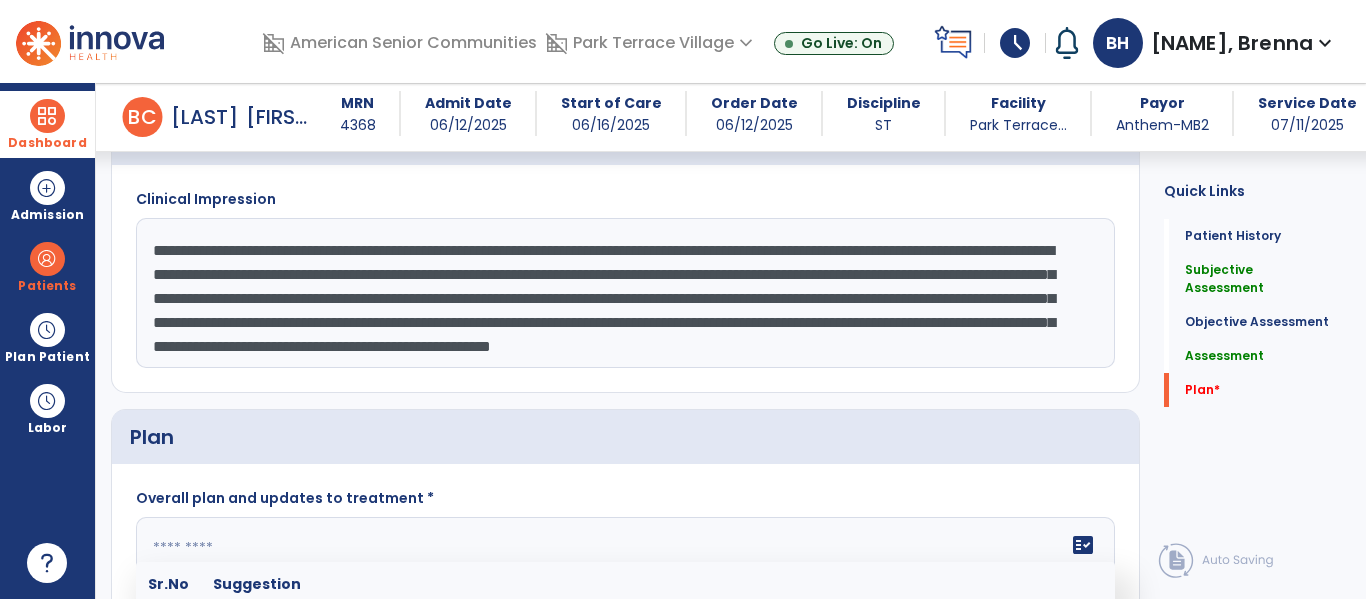 scroll, scrollTop: 1693, scrollLeft: 0, axis: vertical 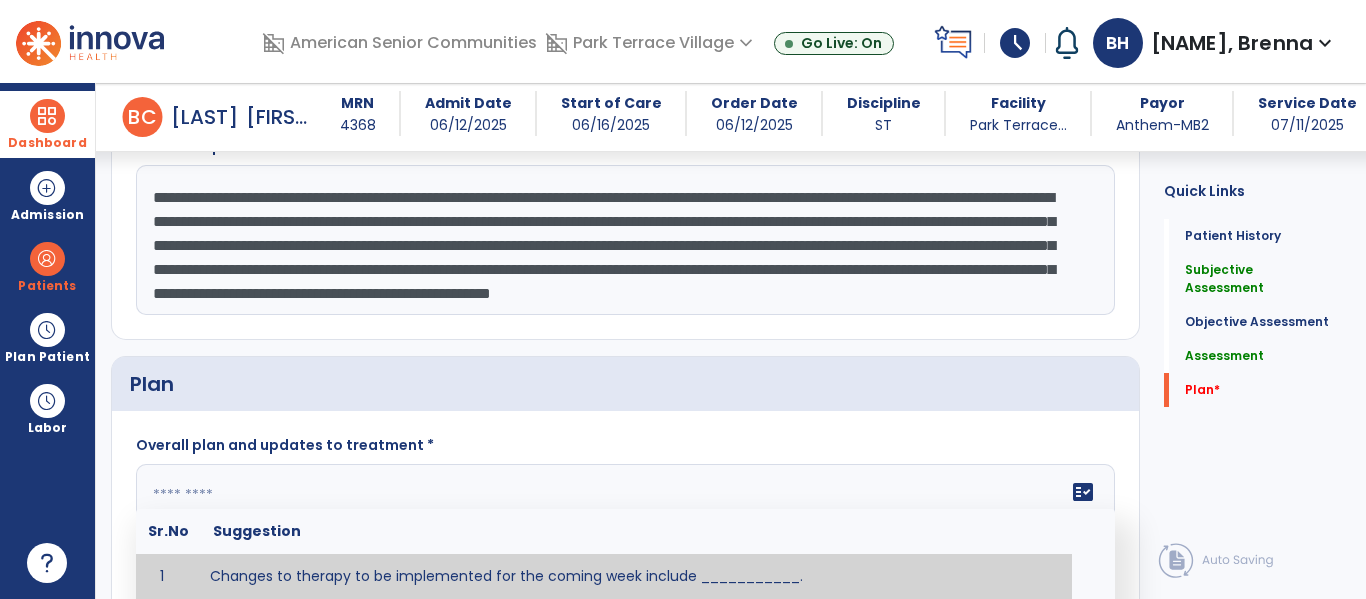 paste on "**********" 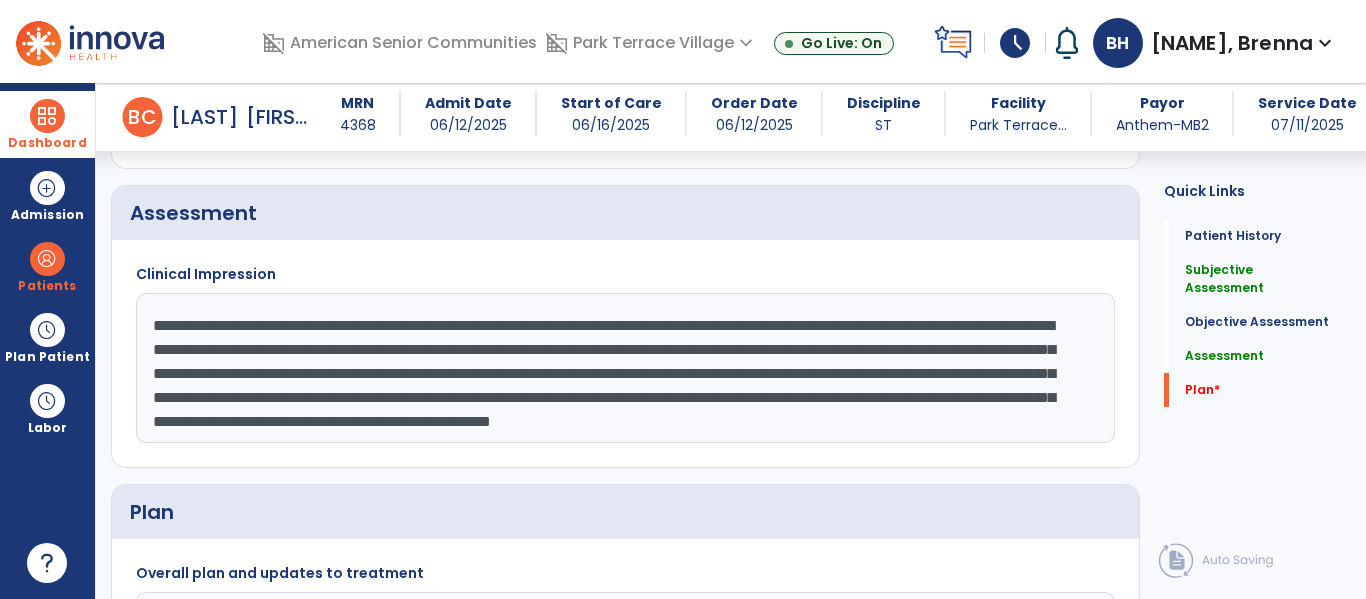scroll, scrollTop: 1562, scrollLeft: 0, axis: vertical 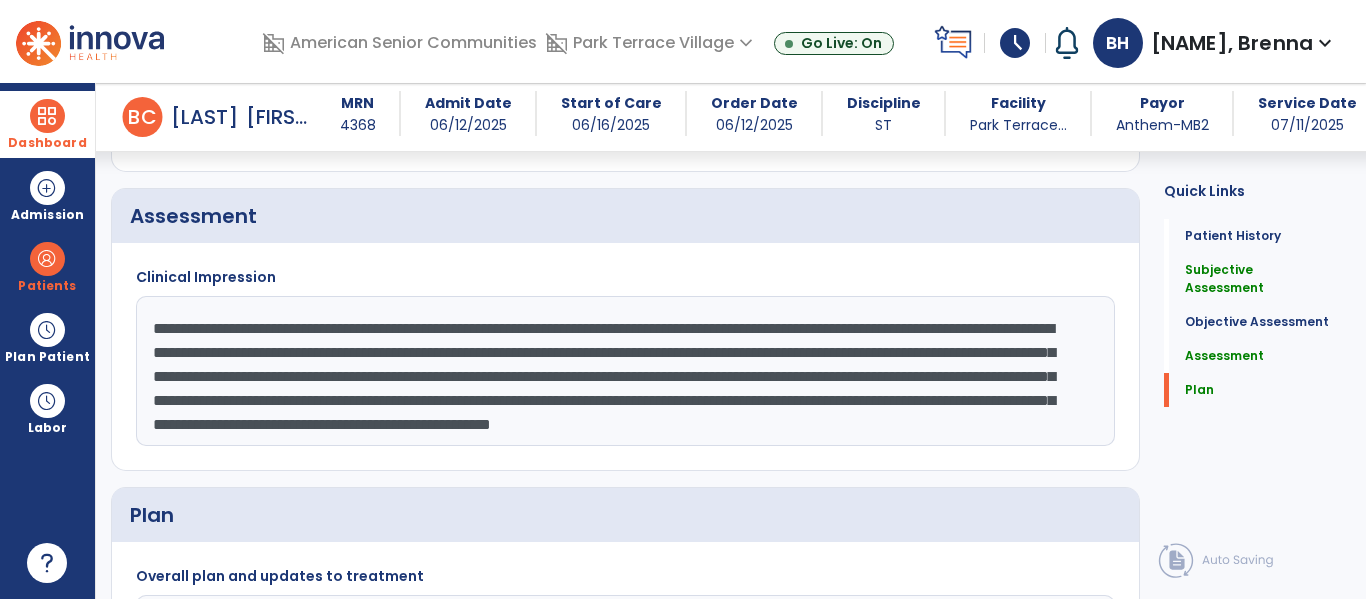 type on "**********" 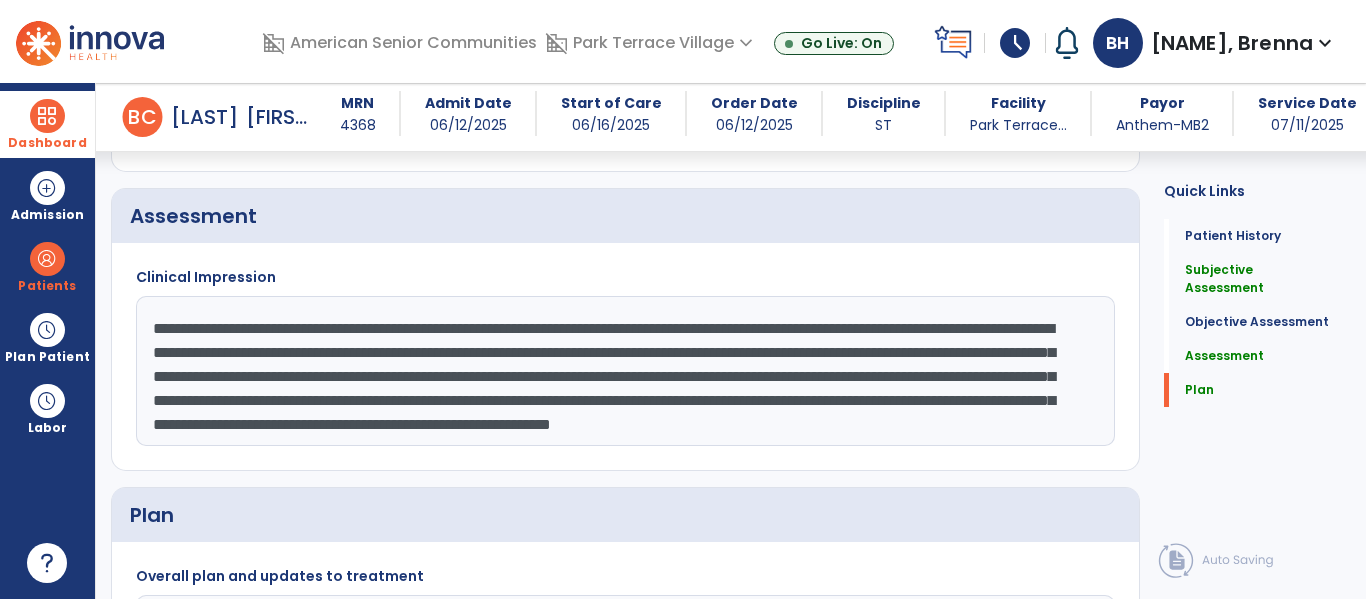 drag, startPoint x: 565, startPoint y: 354, endPoint x: 458, endPoint y: 355, distance: 107.00467 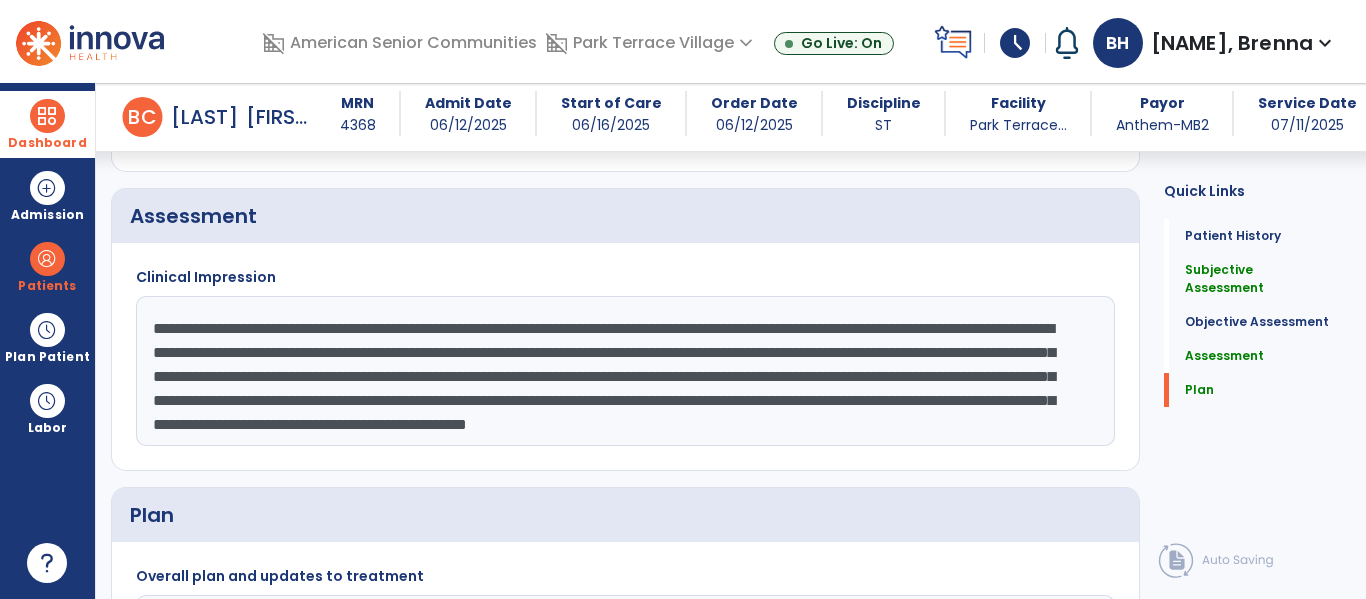 click on "**********" 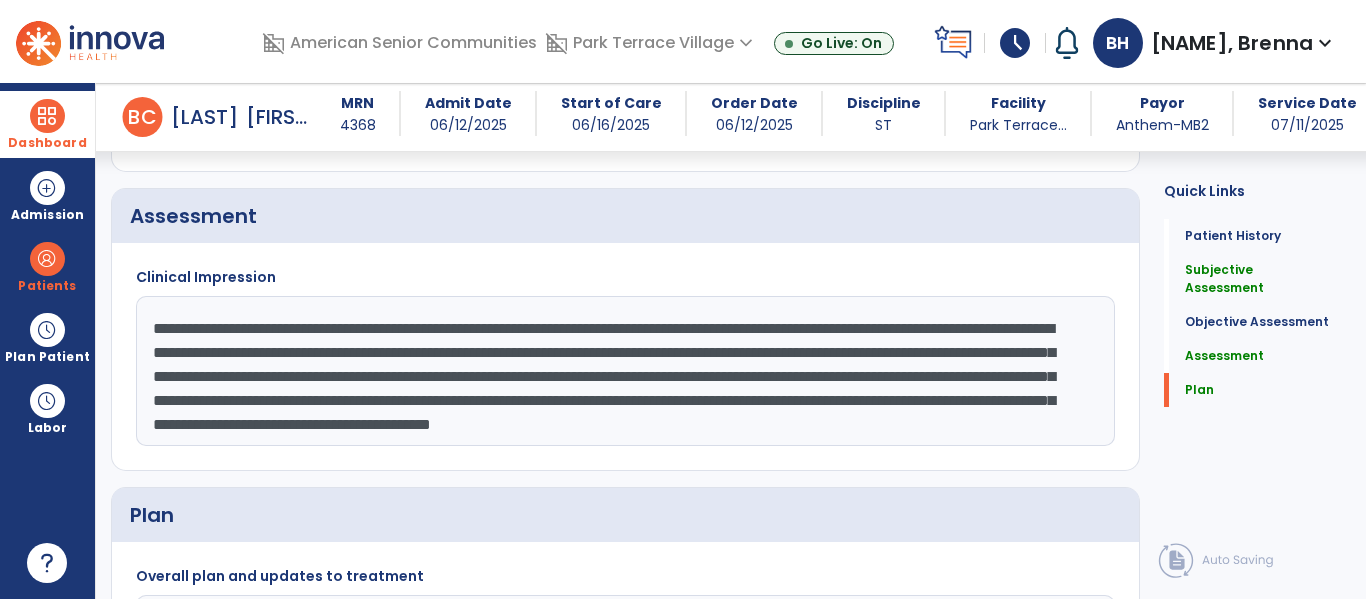 scroll, scrollTop: 19, scrollLeft: 0, axis: vertical 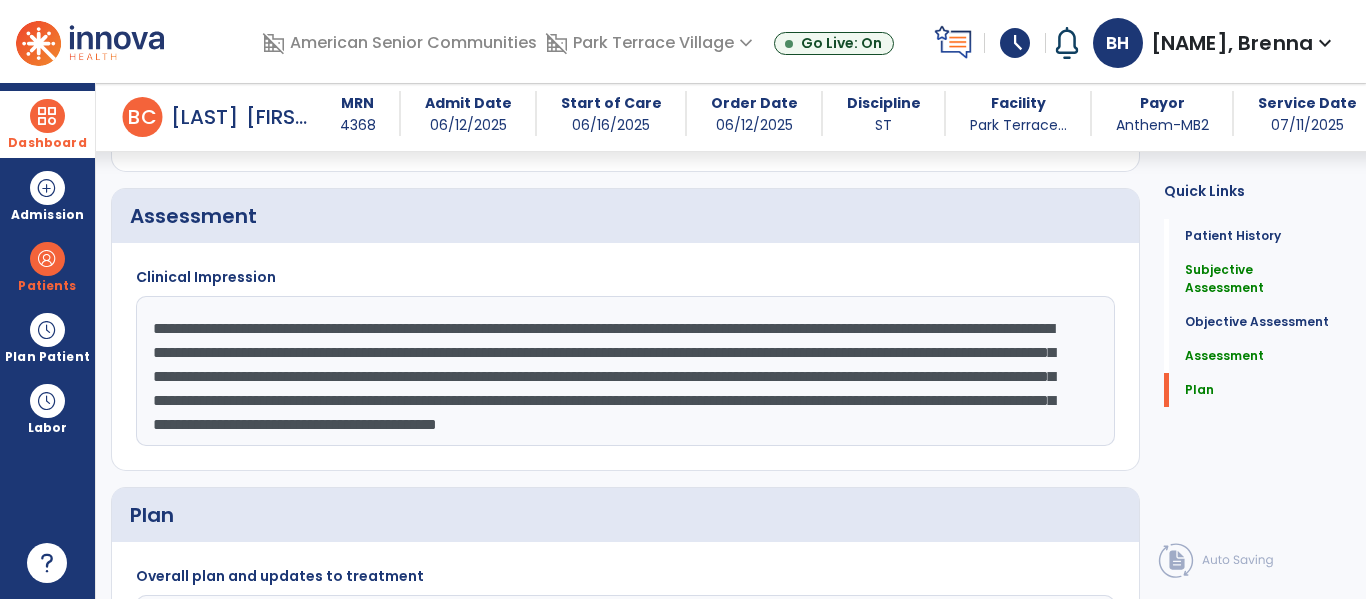 click on "**********" 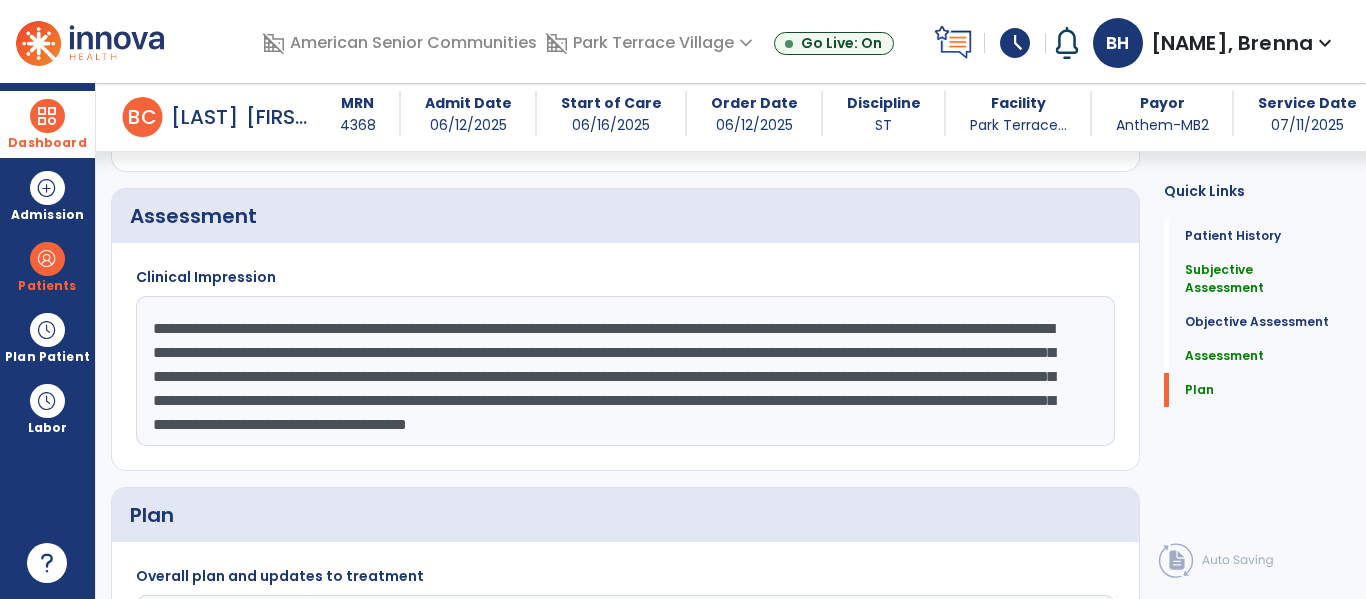 scroll, scrollTop: 0, scrollLeft: 0, axis: both 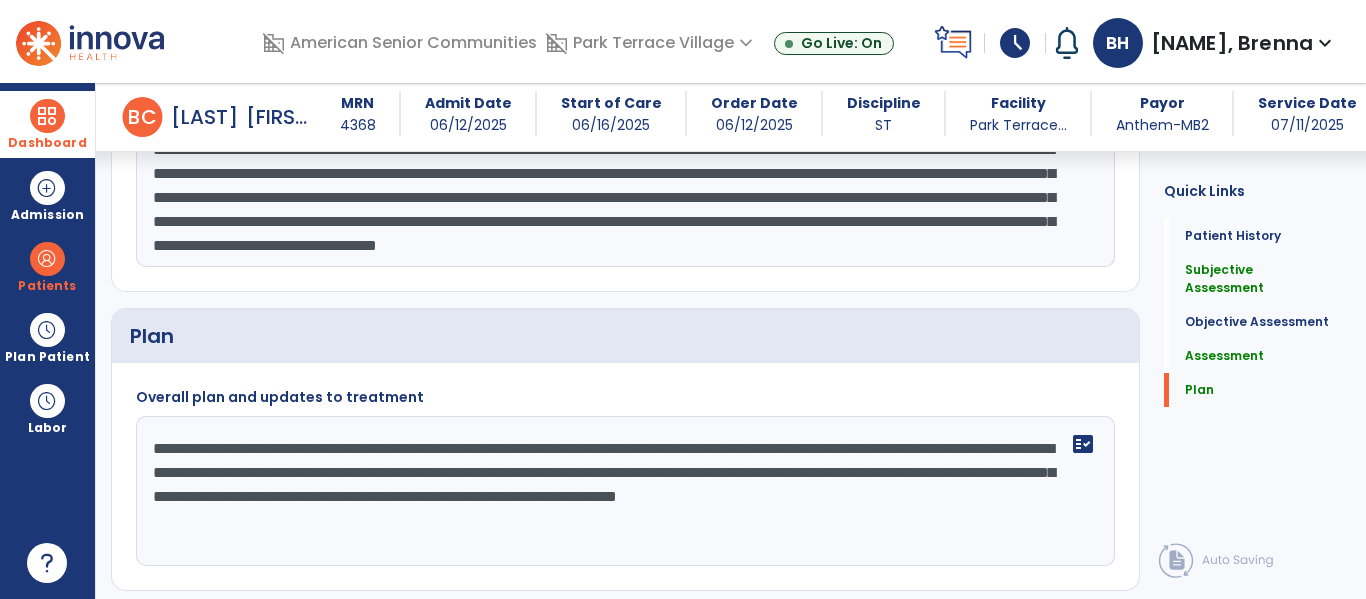 click on "**********" 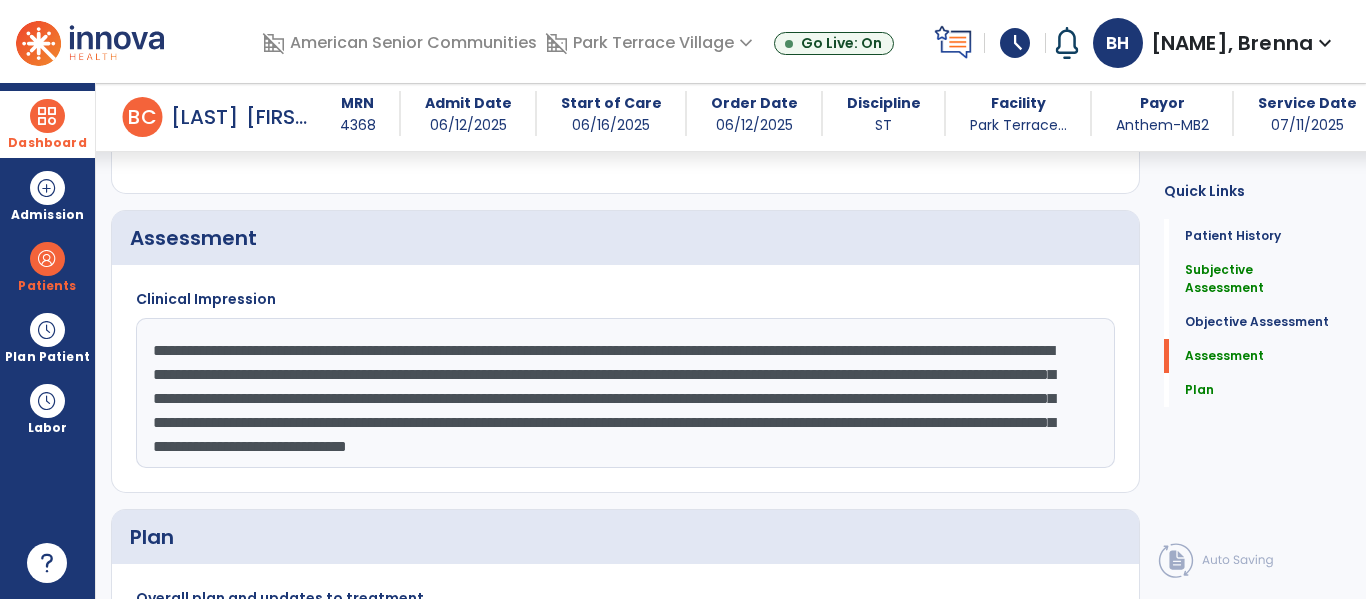 scroll, scrollTop: 1533, scrollLeft: 0, axis: vertical 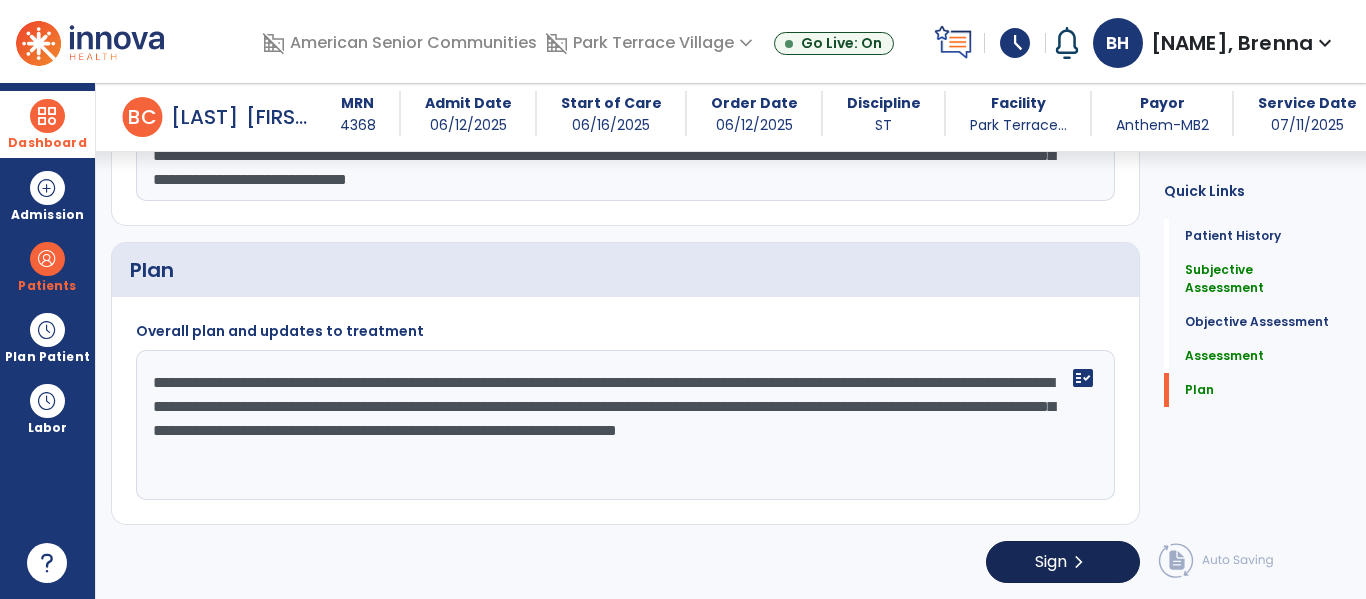 type on "**********" 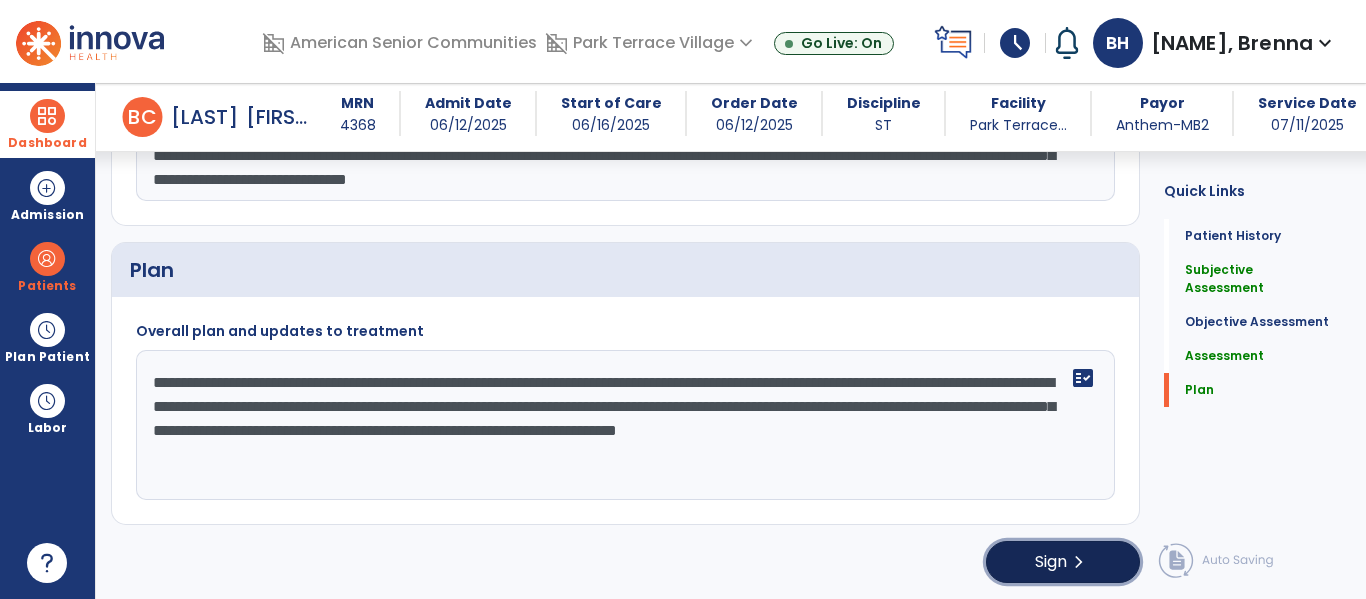 click on "Sign" 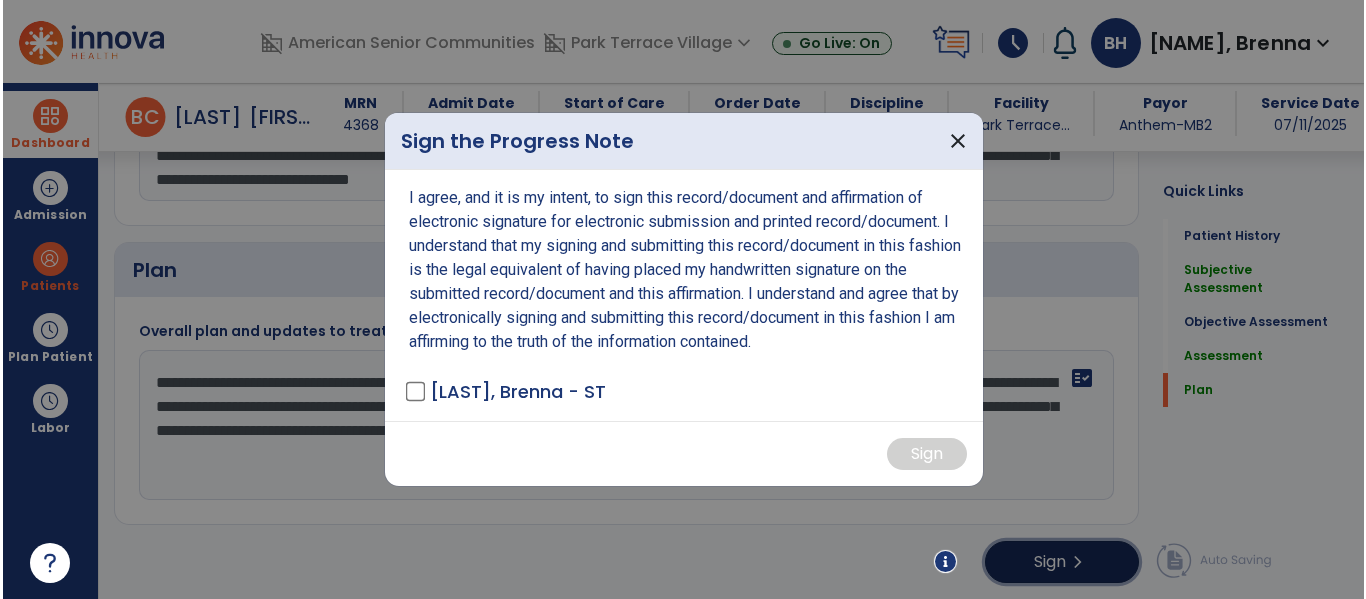 scroll, scrollTop: 1807, scrollLeft: 0, axis: vertical 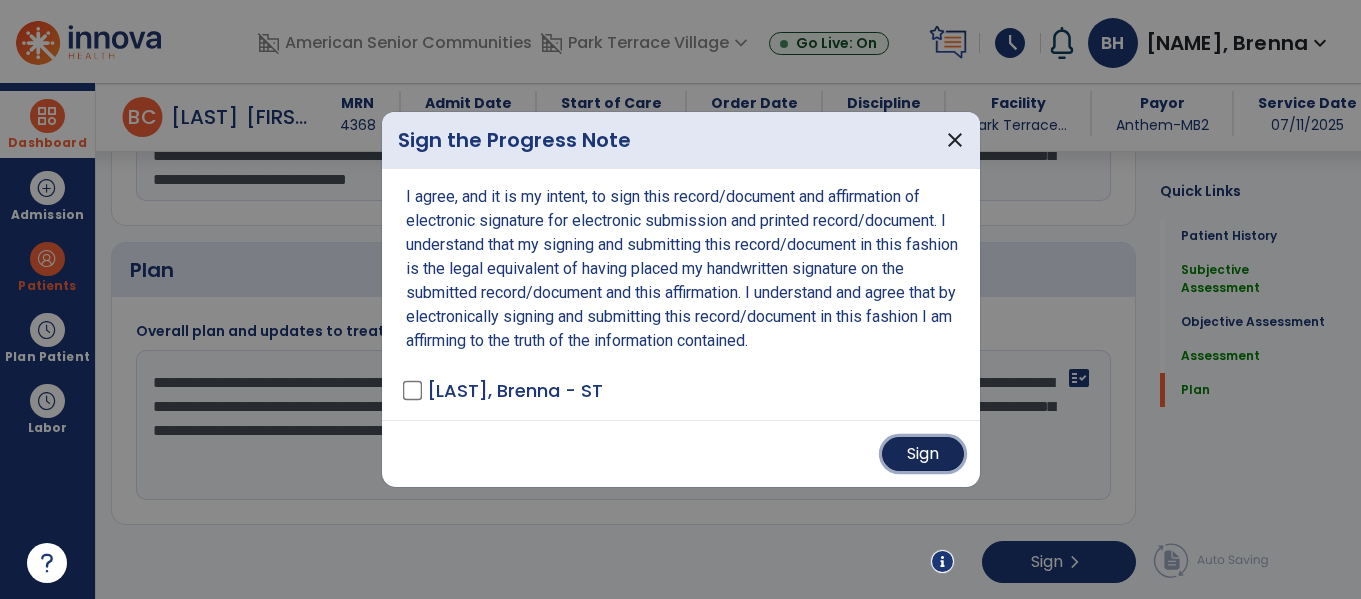 click on "Sign" at bounding box center [923, 454] 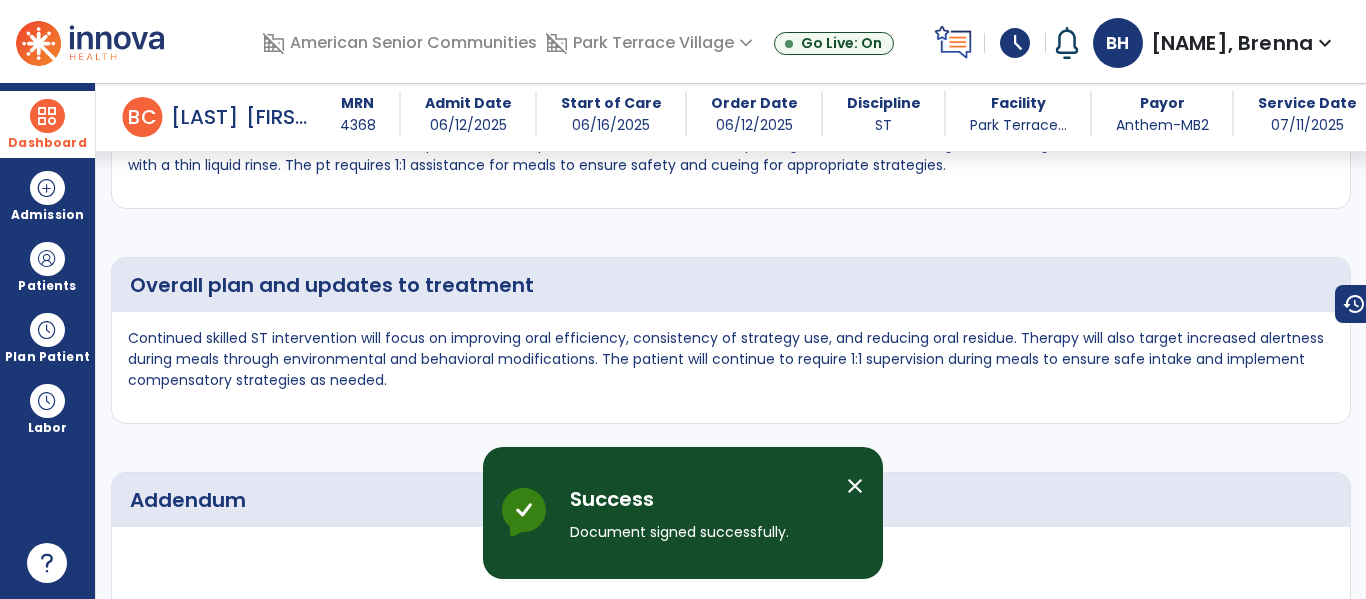 scroll, scrollTop: 2743, scrollLeft: 0, axis: vertical 